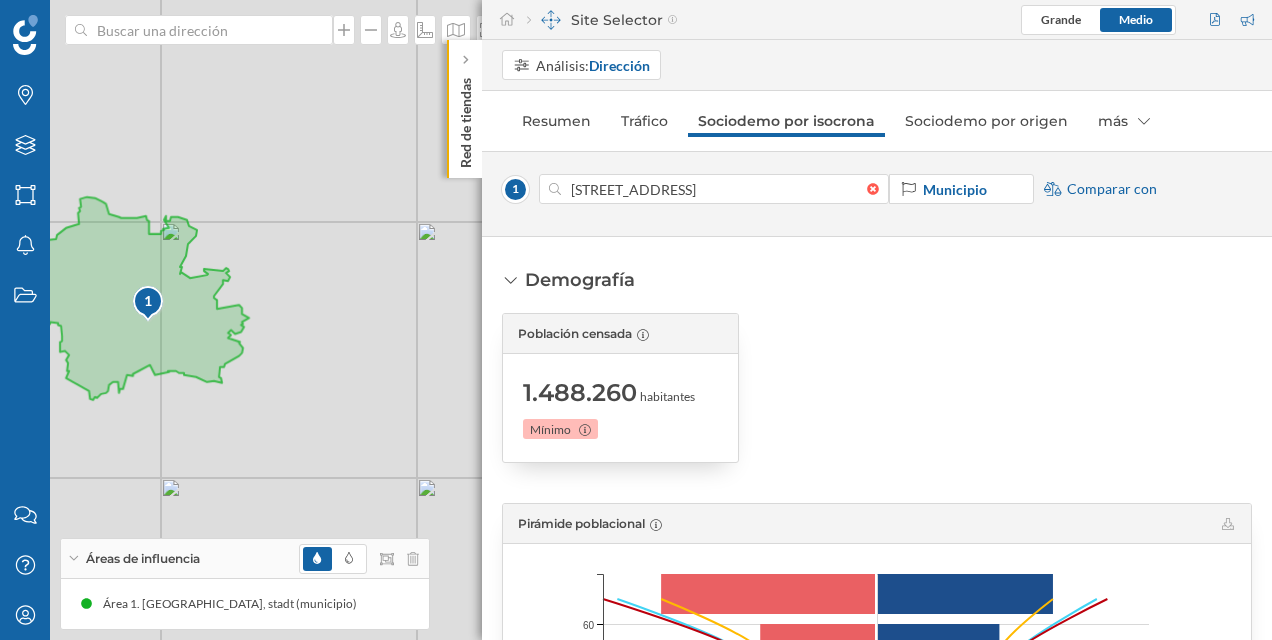 scroll, scrollTop: 0, scrollLeft: 0, axis: both 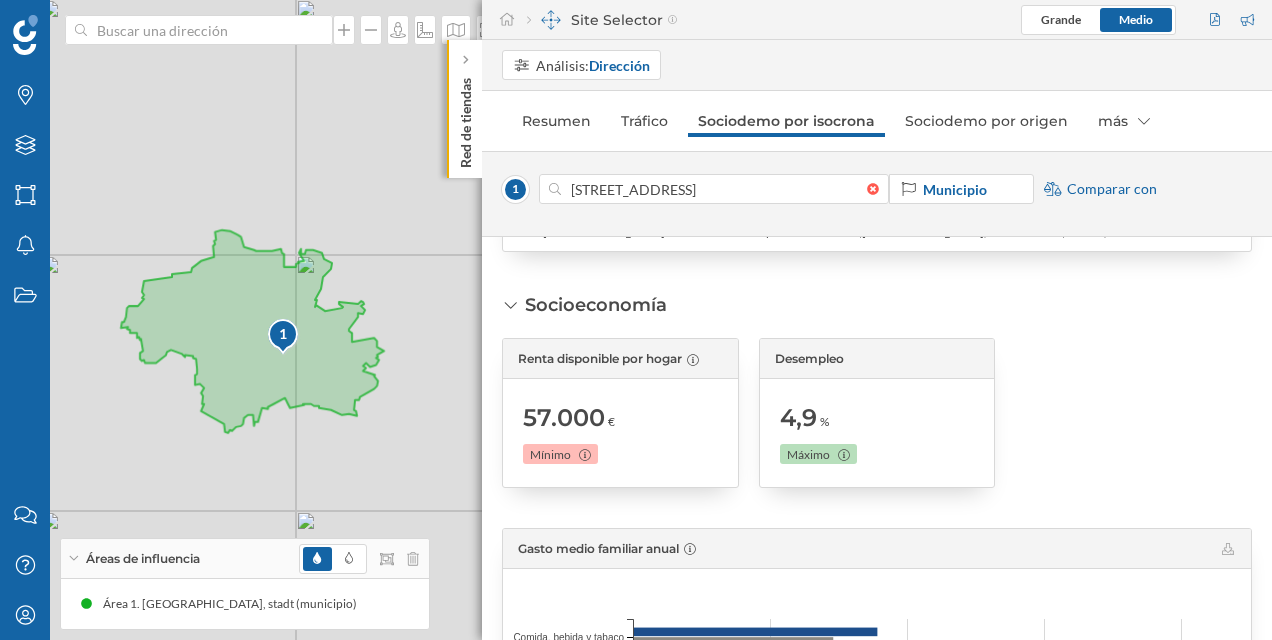 drag, startPoint x: 323, startPoint y: 310, endPoint x: 474, endPoint y: 347, distance: 155.46704 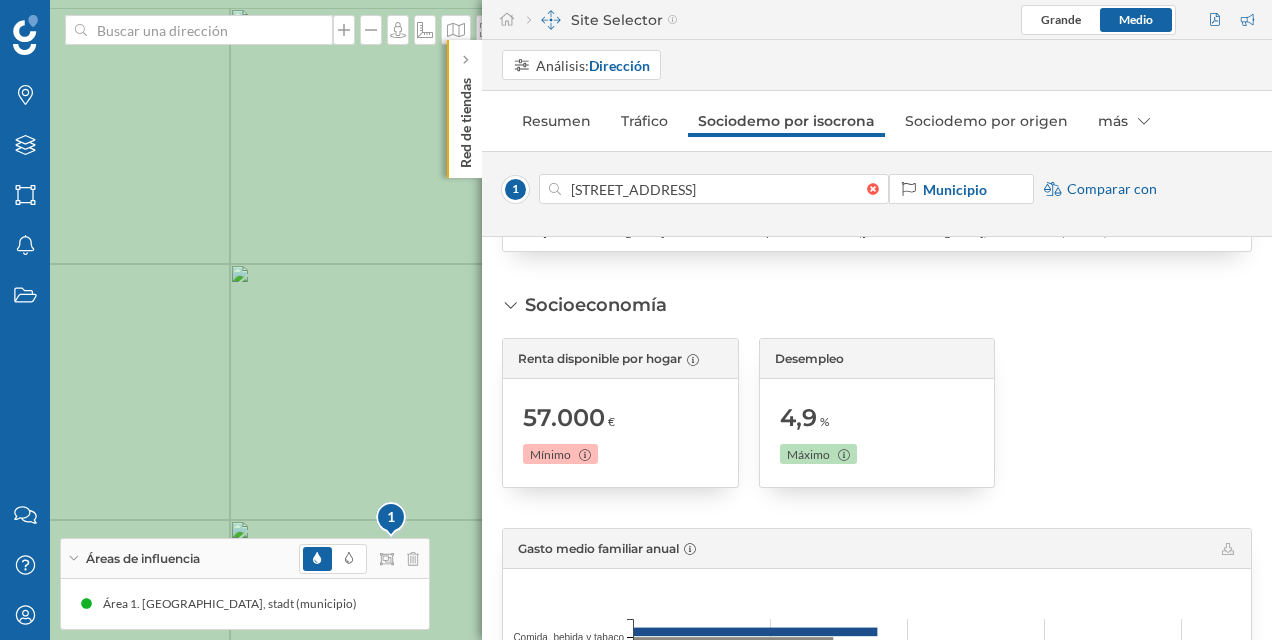 drag, startPoint x: 290, startPoint y: 336, endPoint x: 339, endPoint y: 399, distance: 79.81228 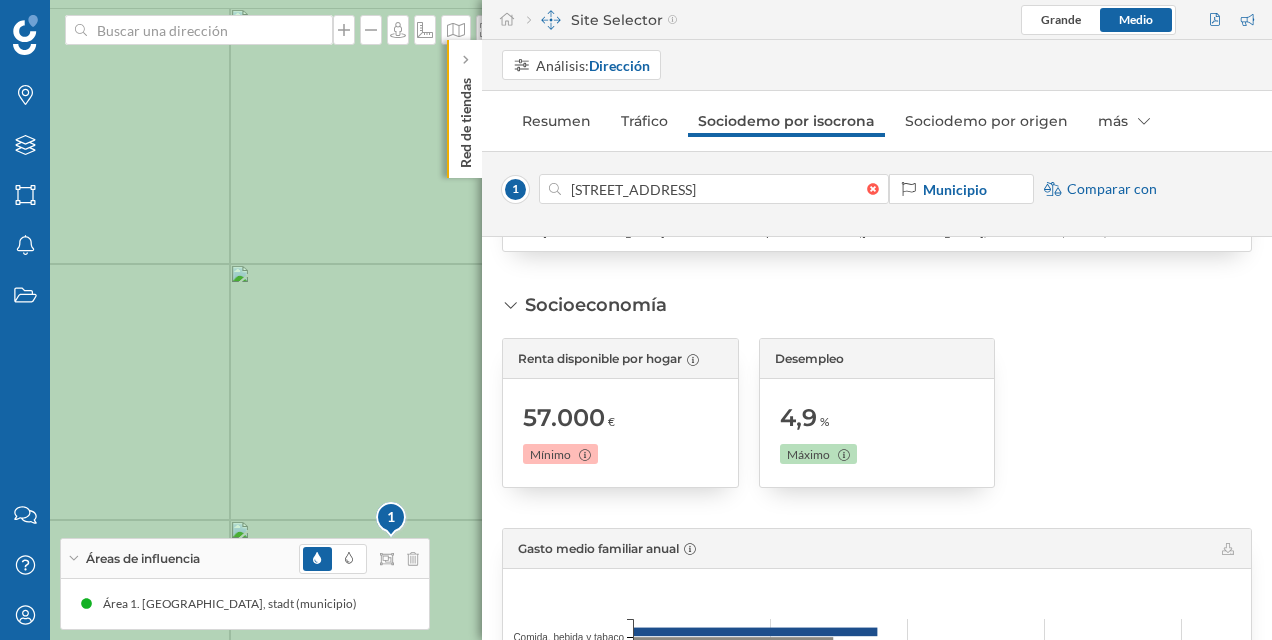click 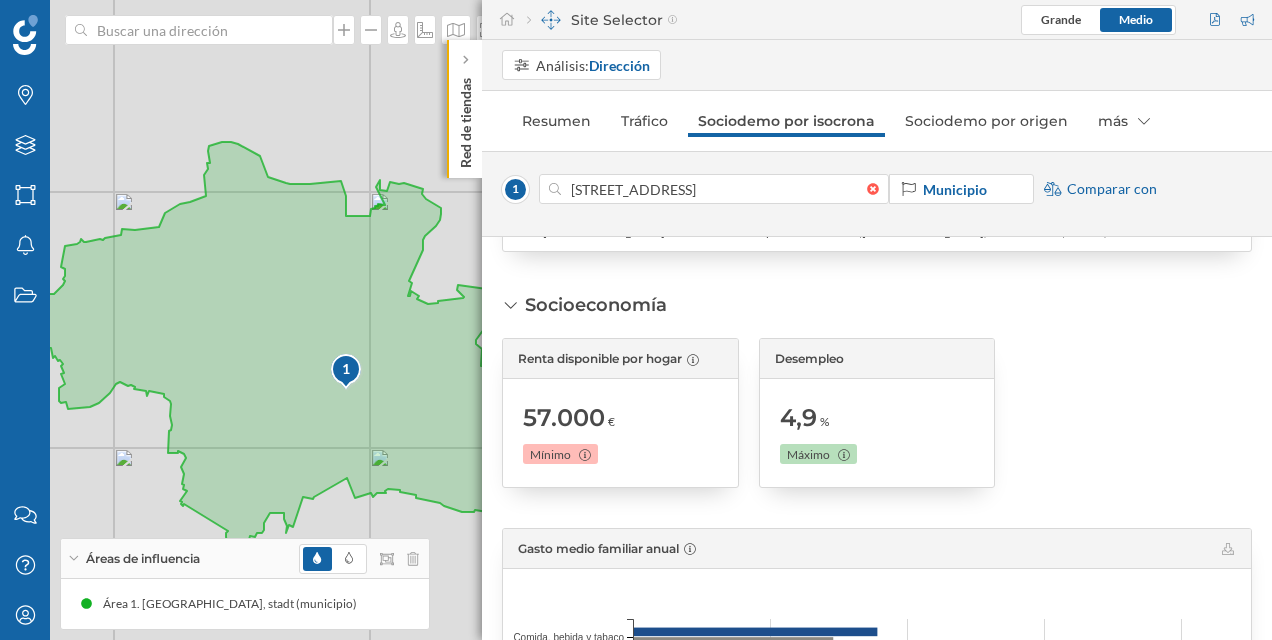 drag, startPoint x: 339, startPoint y: 399, endPoint x: 324, endPoint y: 335, distance: 65.734314 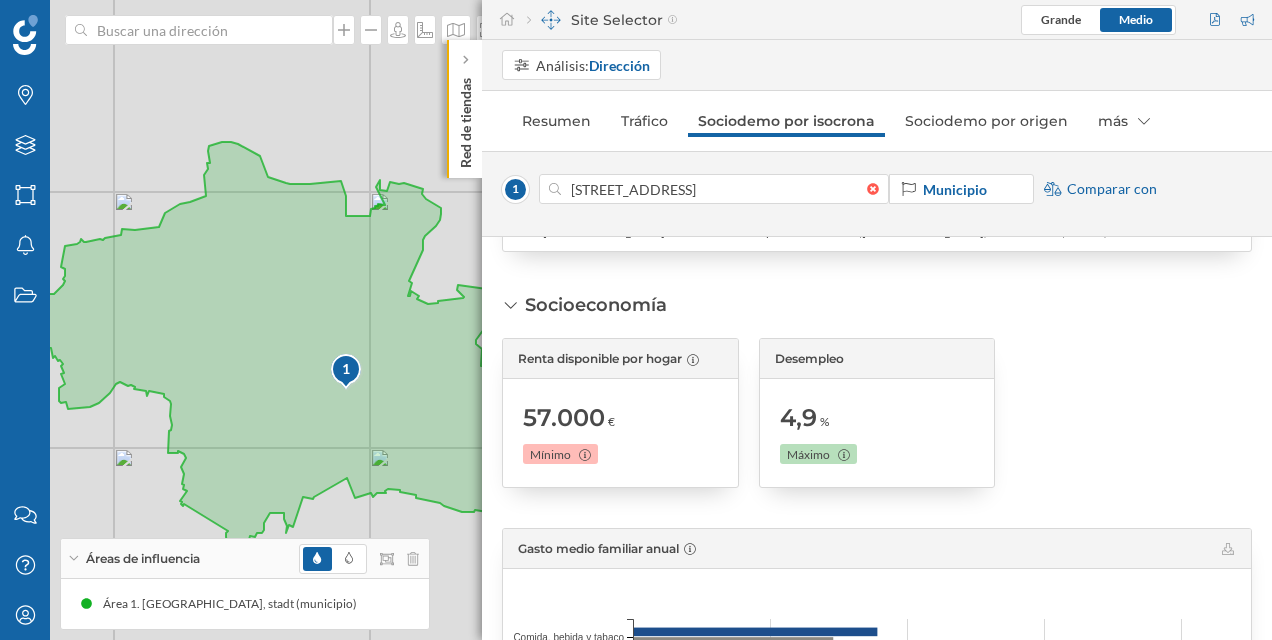 click 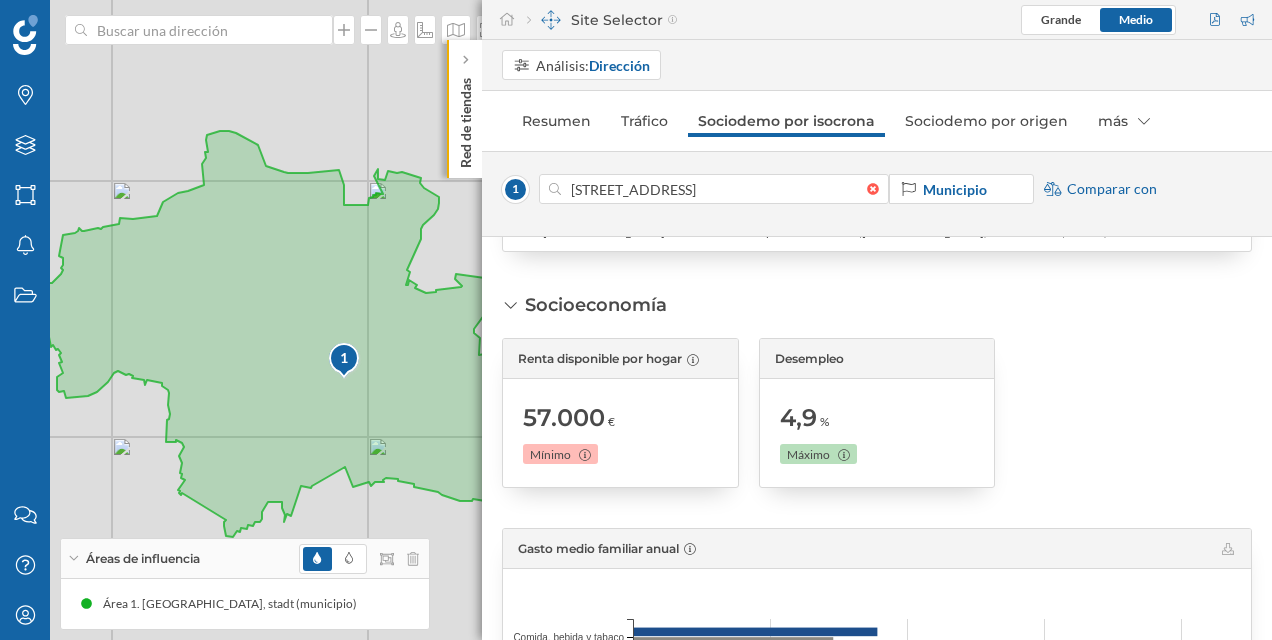 click on "Áreas de influencia" at bounding box center (245, 559) 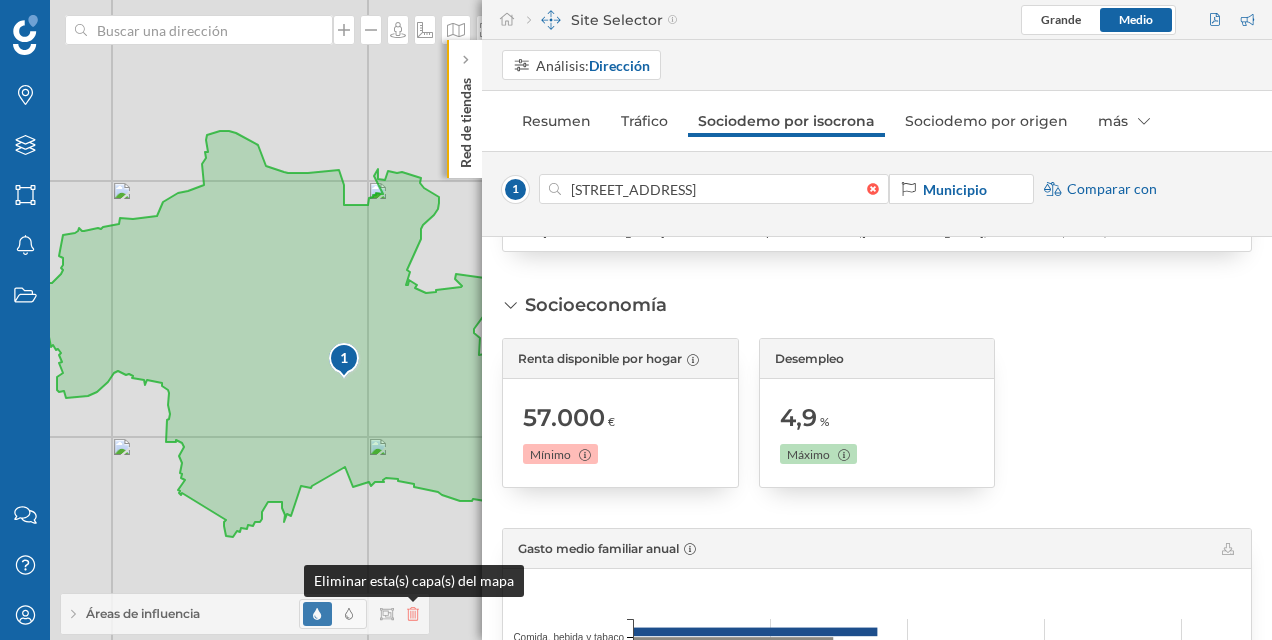 click 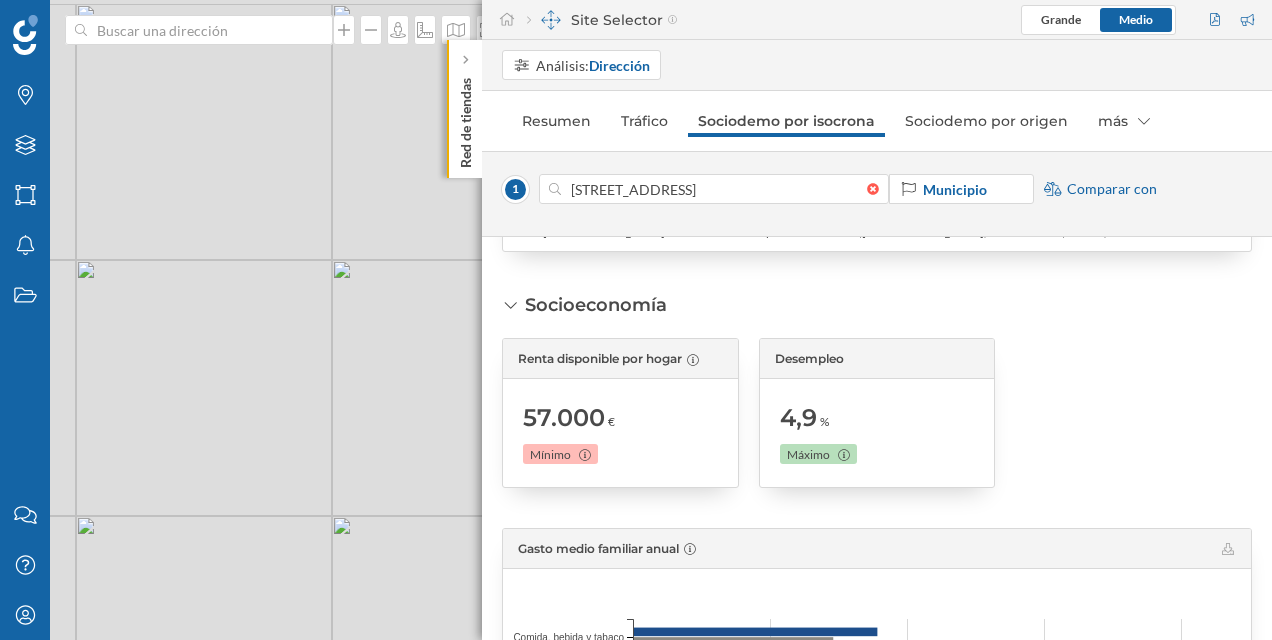 drag, startPoint x: 372, startPoint y: 463, endPoint x: 311, endPoint y: 519, distance: 82.80701 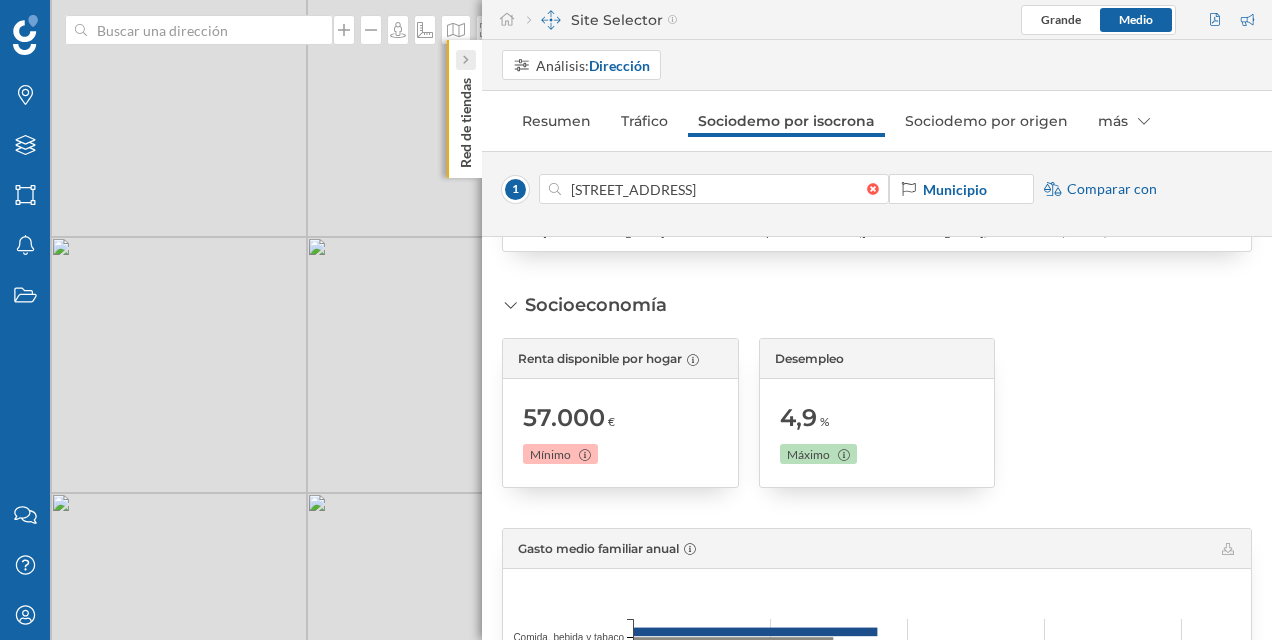 click 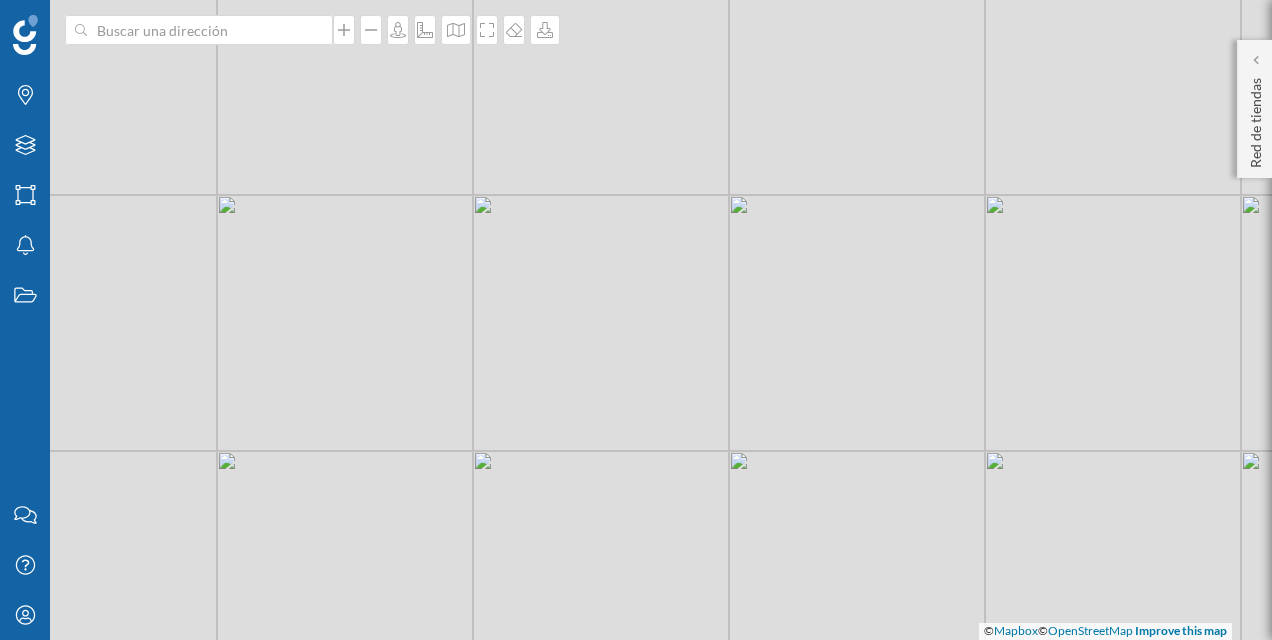 drag, startPoint x: 365, startPoint y: 276, endPoint x: 580, endPoint y: 212, distance: 224.32343 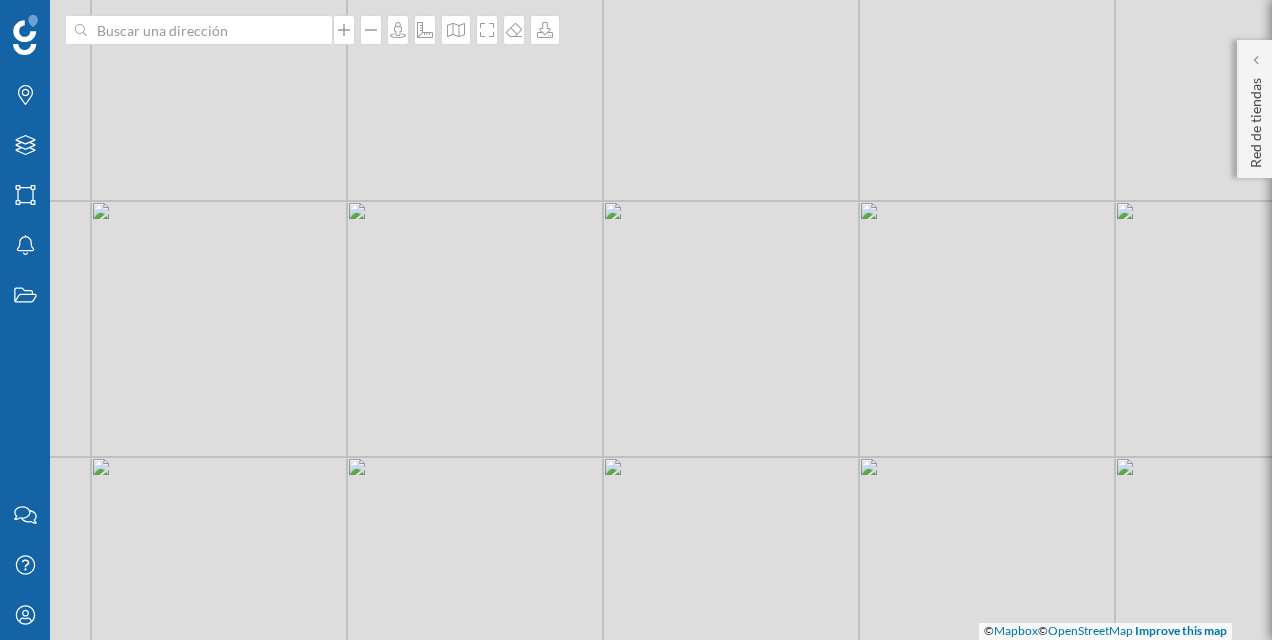 drag, startPoint x: 472, startPoint y: 366, endPoint x: 440, endPoint y: 276, distance: 95.51963 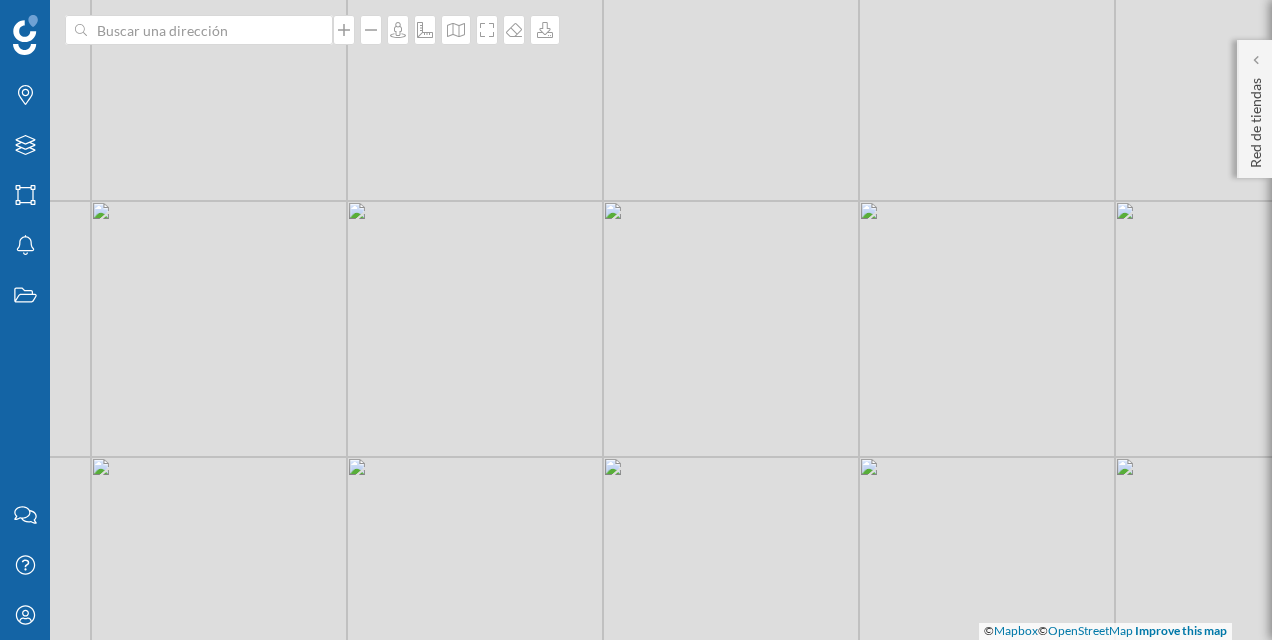click on "©  Mapbox  ©  OpenStreetMap   Improve this map" at bounding box center [636, 320] 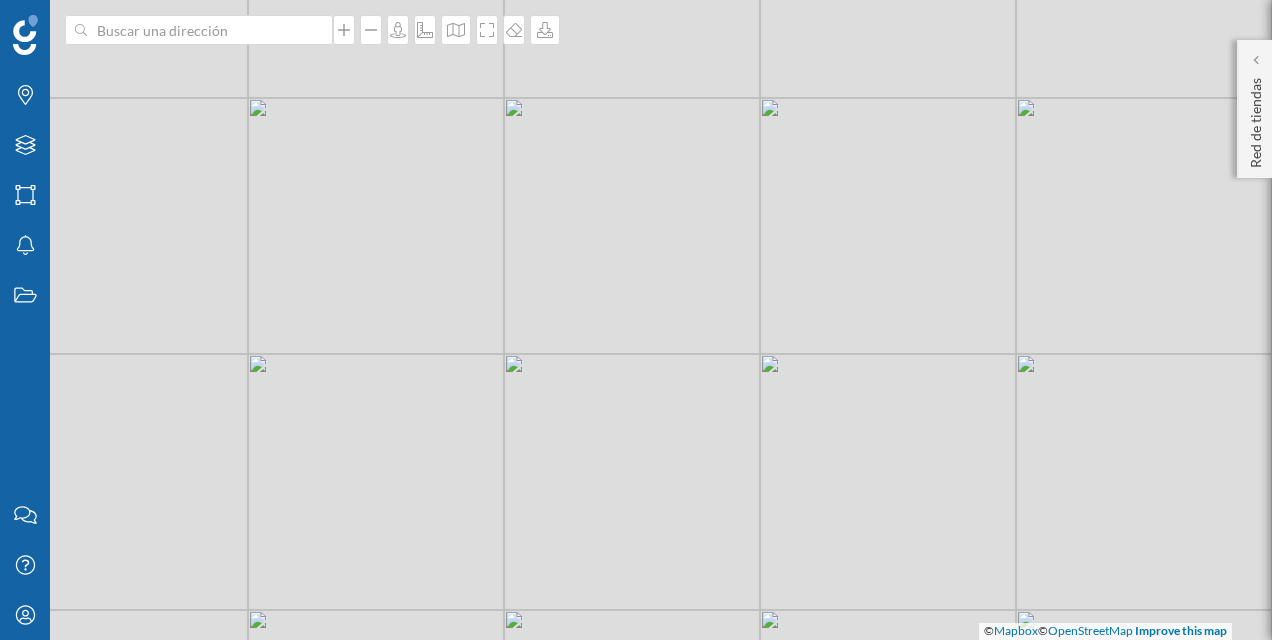 drag, startPoint x: 634, startPoint y: 322, endPoint x: 487, endPoint y: 320, distance: 147.01361 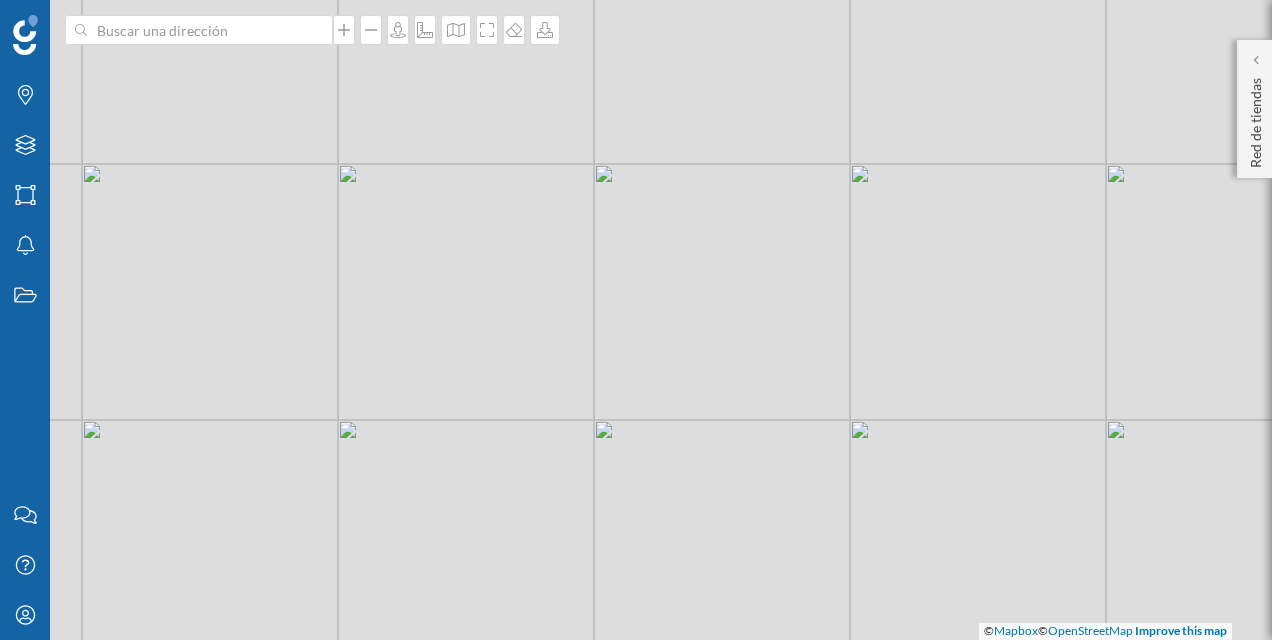 drag, startPoint x: 410, startPoint y: 344, endPoint x: 520, endPoint y: 283, distance: 125.781555 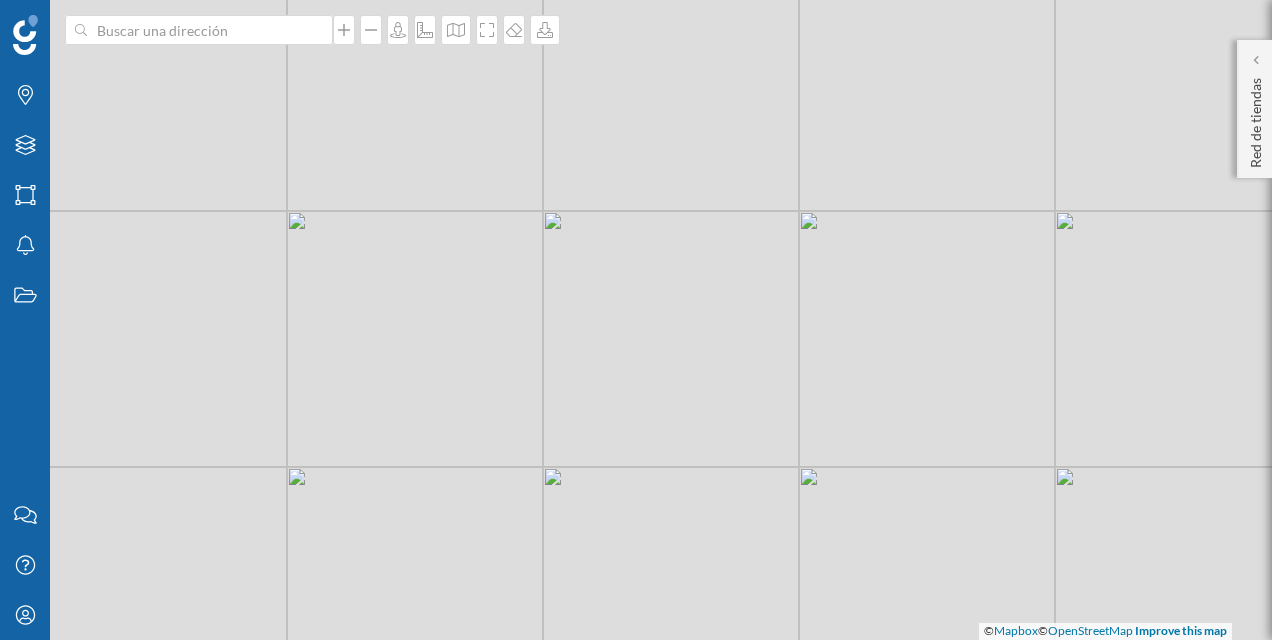 drag, startPoint x: 671, startPoint y: 232, endPoint x: 626, endPoint y: 277, distance: 63.63961 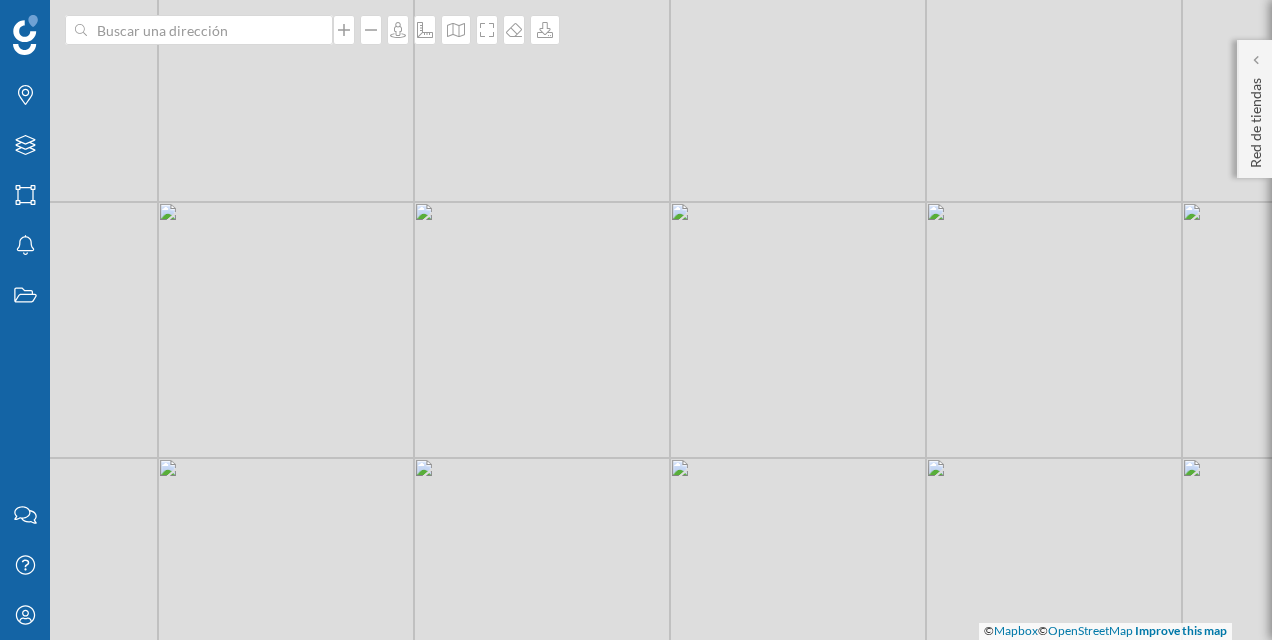 drag, startPoint x: 598, startPoint y: 294, endPoint x: 690, endPoint y: 288, distance: 92.19544 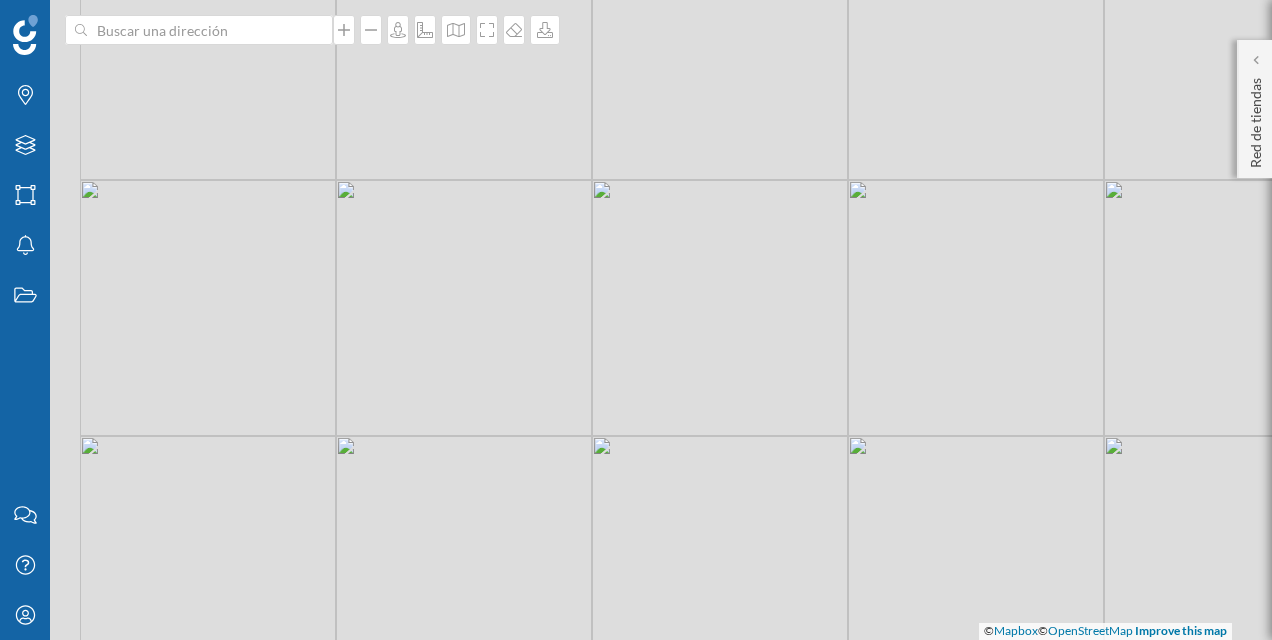 drag, startPoint x: 513, startPoint y: 304, endPoint x: 712, endPoint y: 280, distance: 200.44202 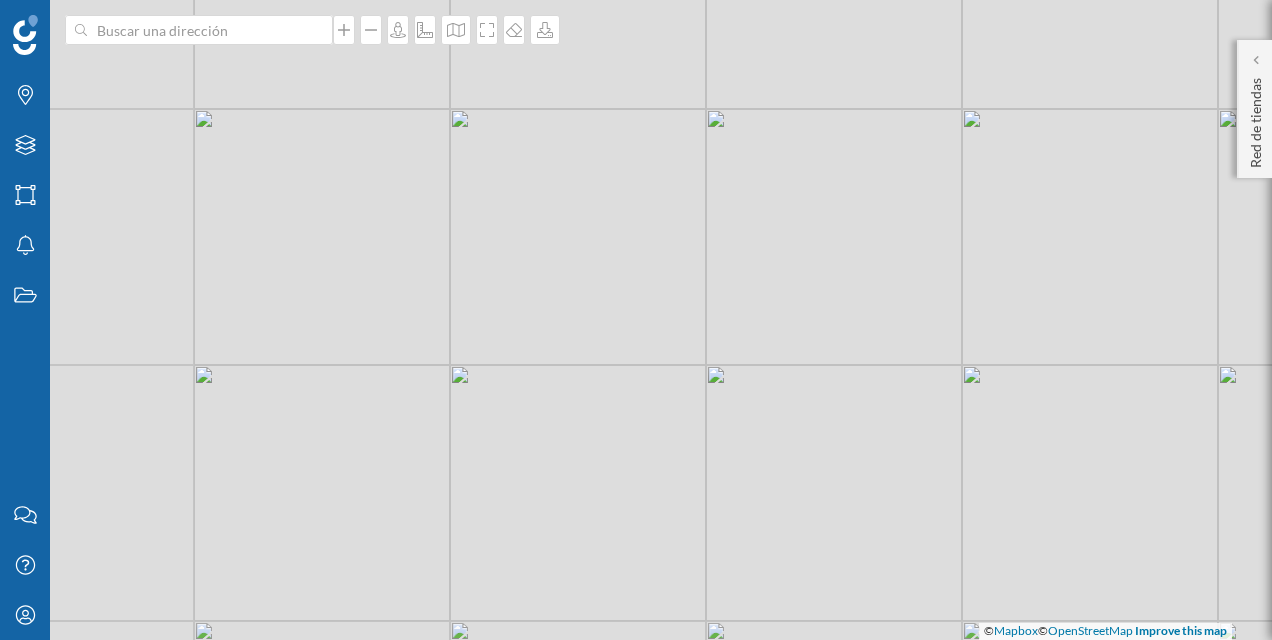 drag, startPoint x: 624, startPoint y: 372, endPoint x: 831, endPoint y: 235, distance: 248.22974 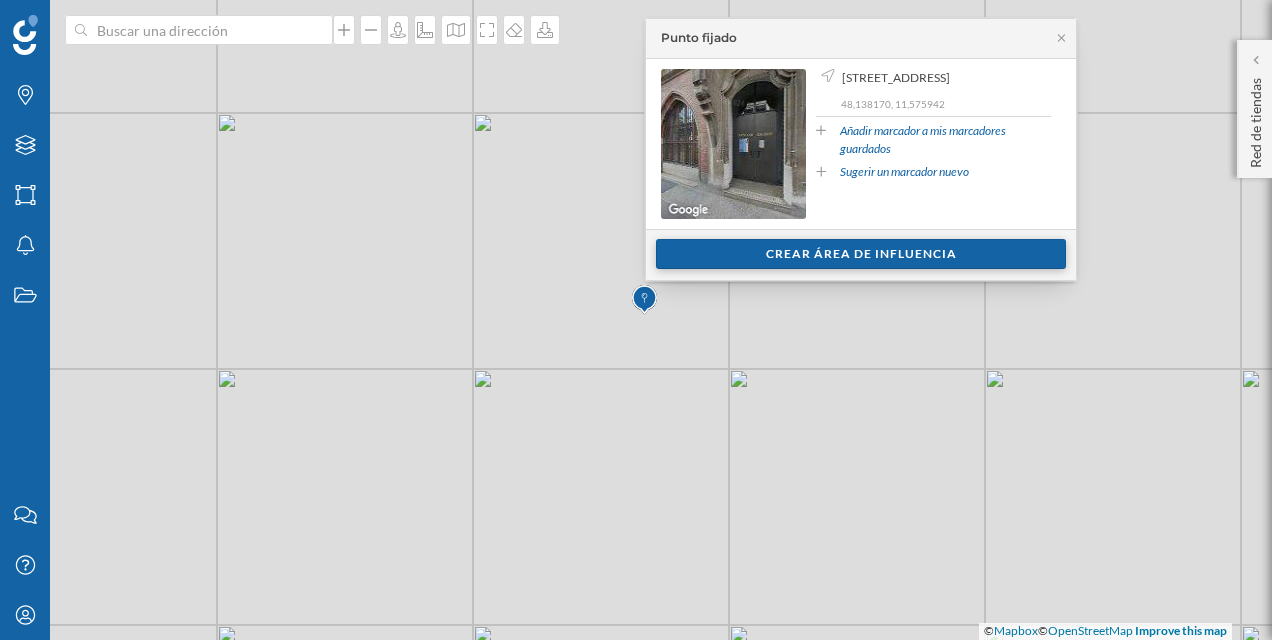 click on "Crear área de influencia" at bounding box center (861, 254) 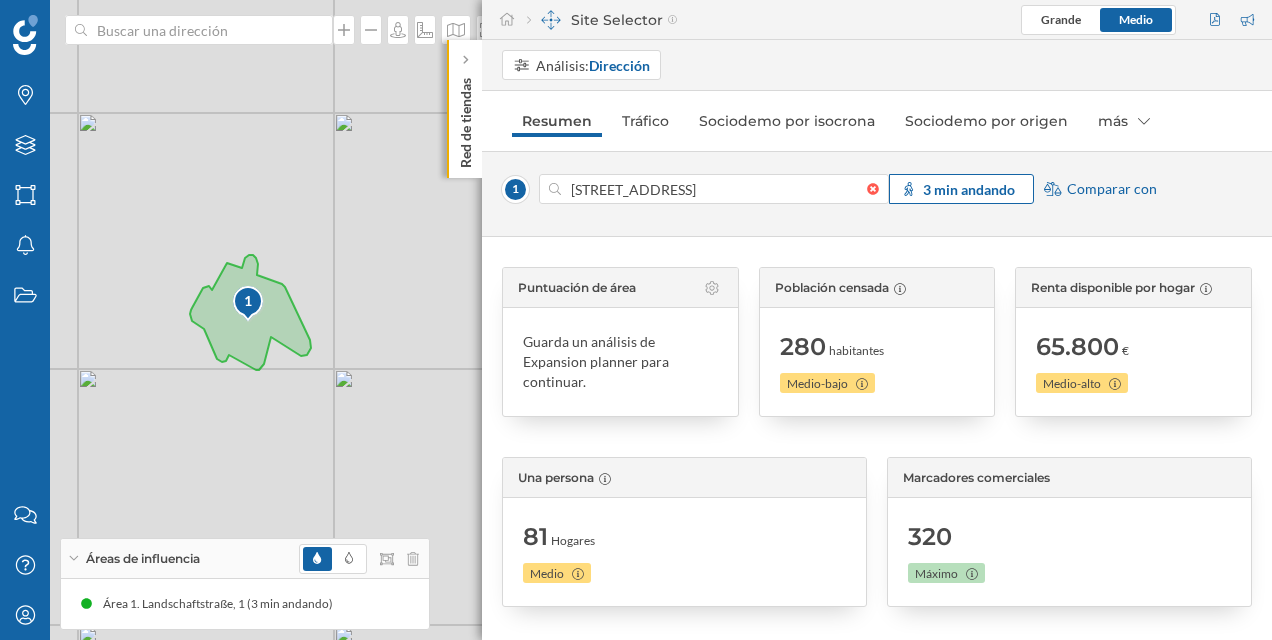 click on "3 min andando" at bounding box center (961, 189) 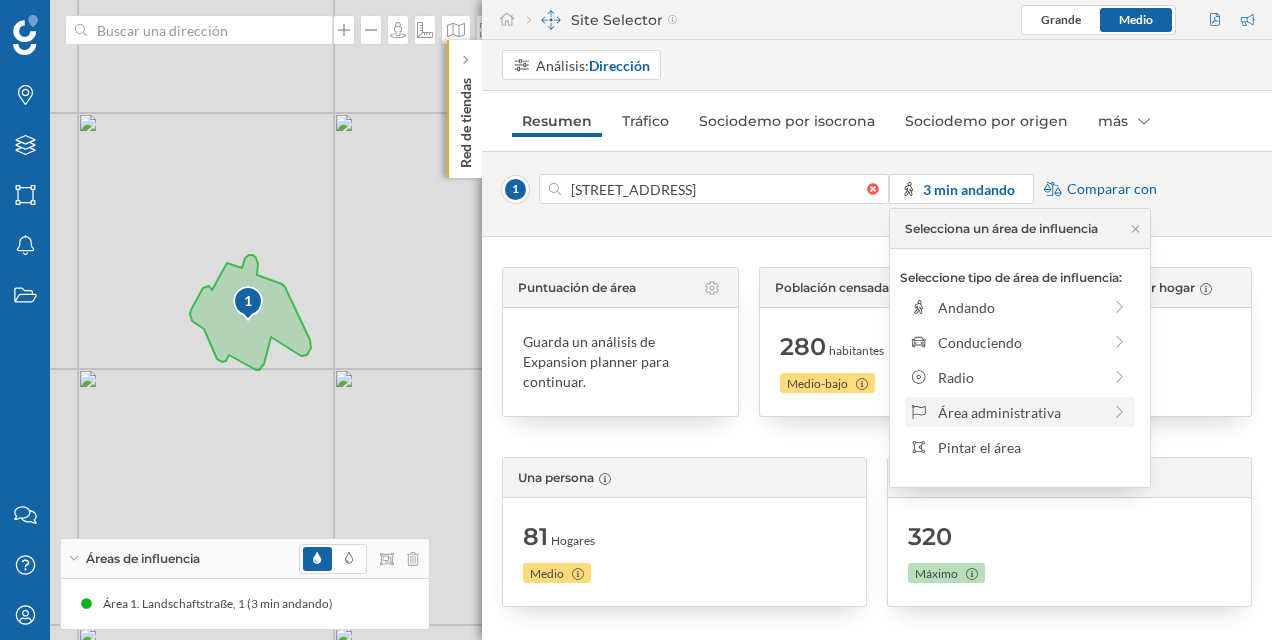click on "Área administrativa" at bounding box center [1019, 412] 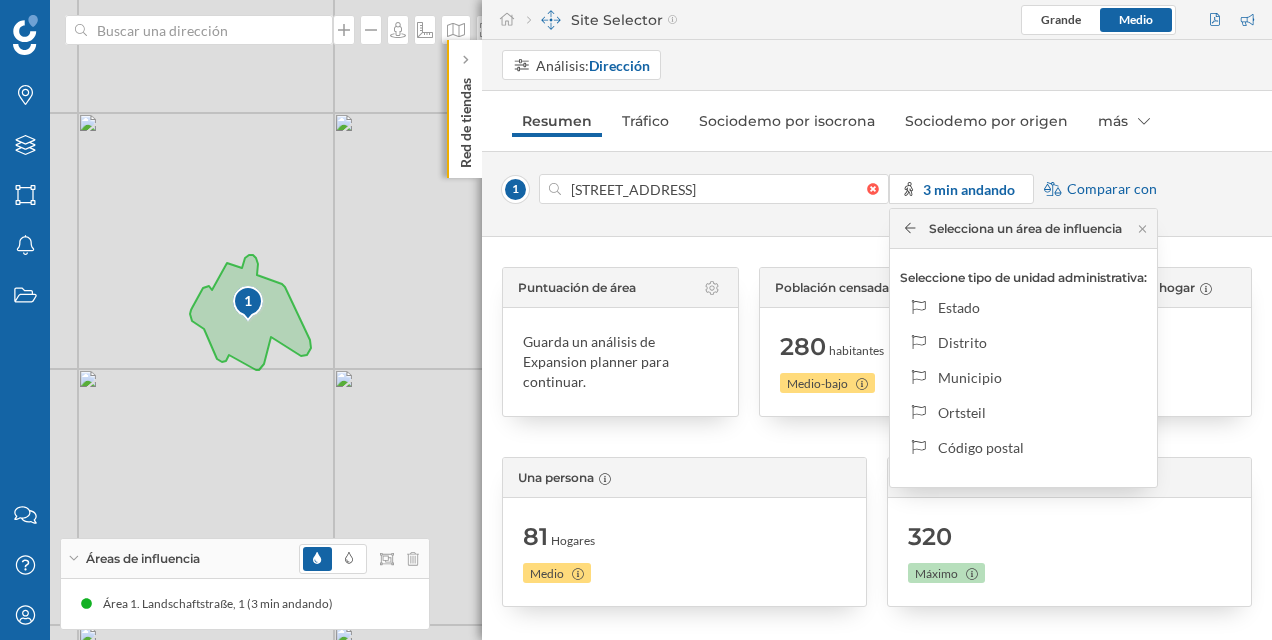 click 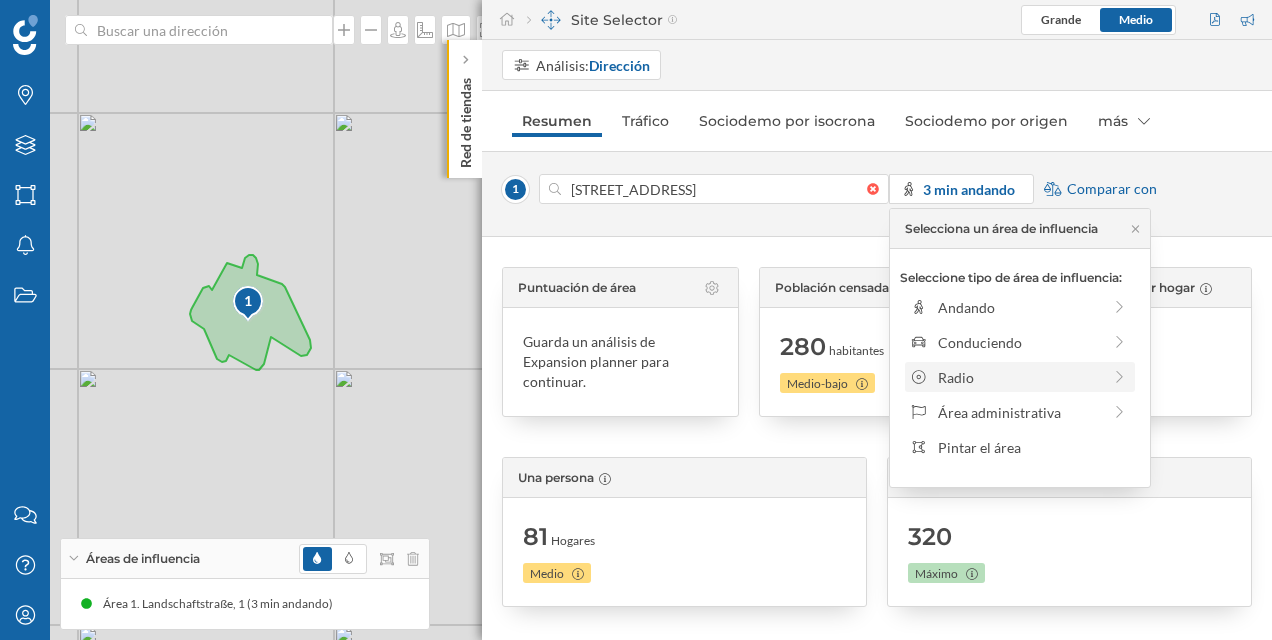 click on "Radio" at bounding box center [1019, 377] 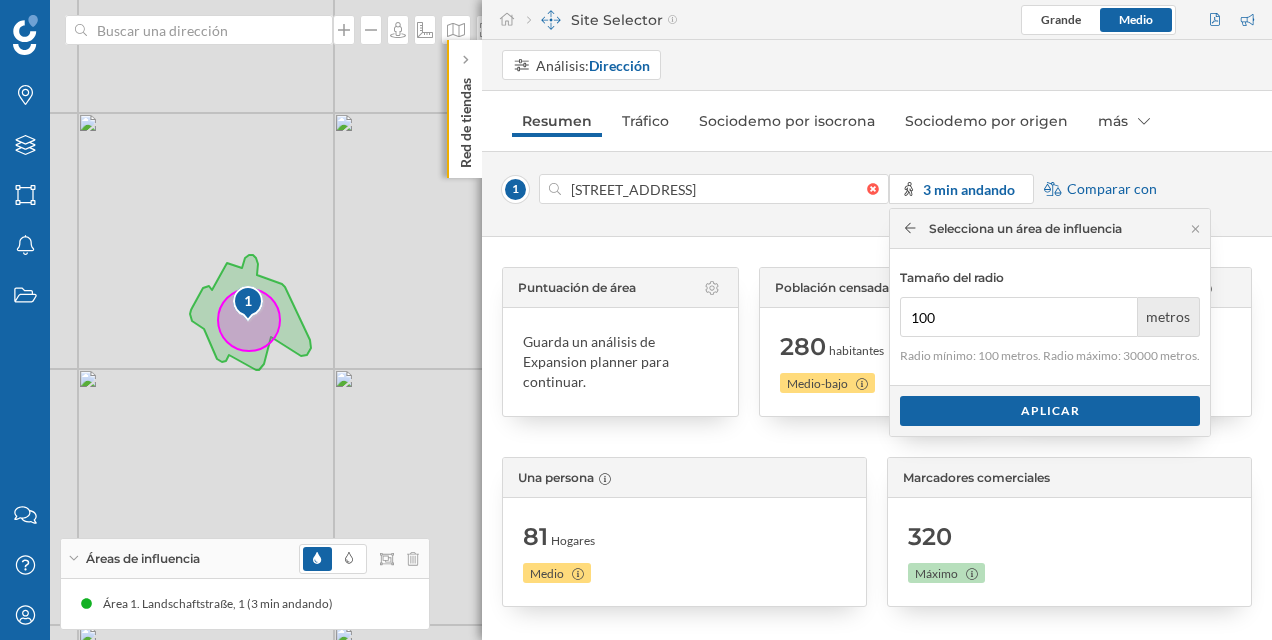 click on "metros" at bounding box center [1169, 317] 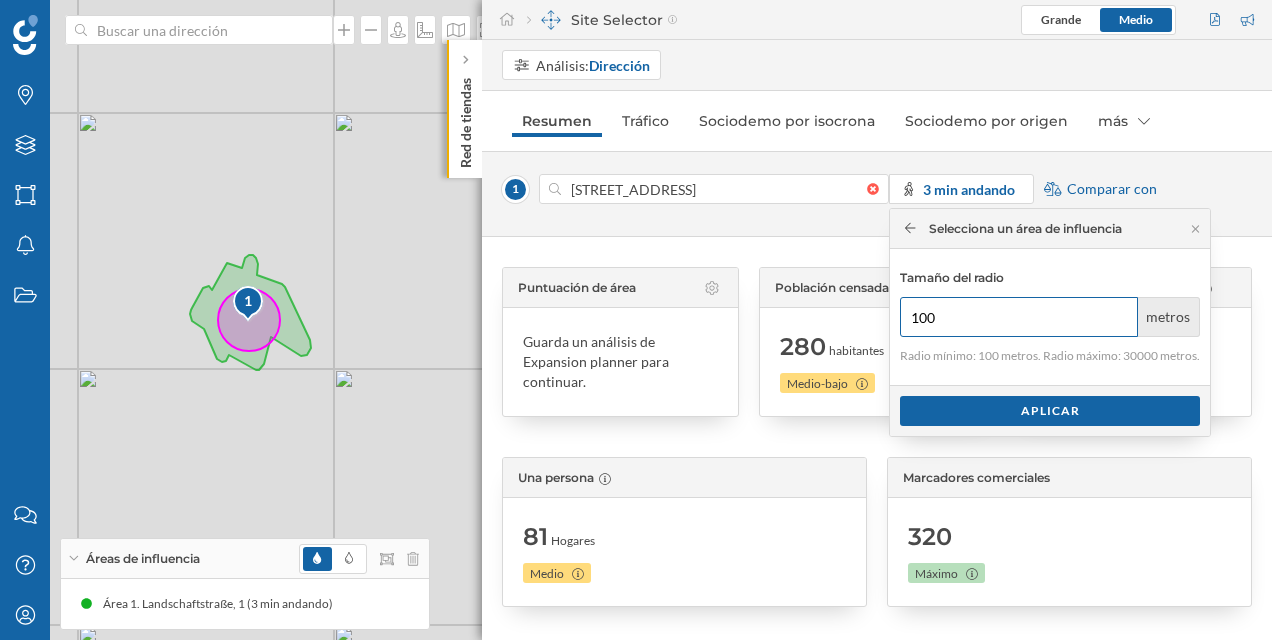drag, startPoint x: 1044, startPoint y: 306, endPoint x: 994, endPoint y: 306, distance: 50 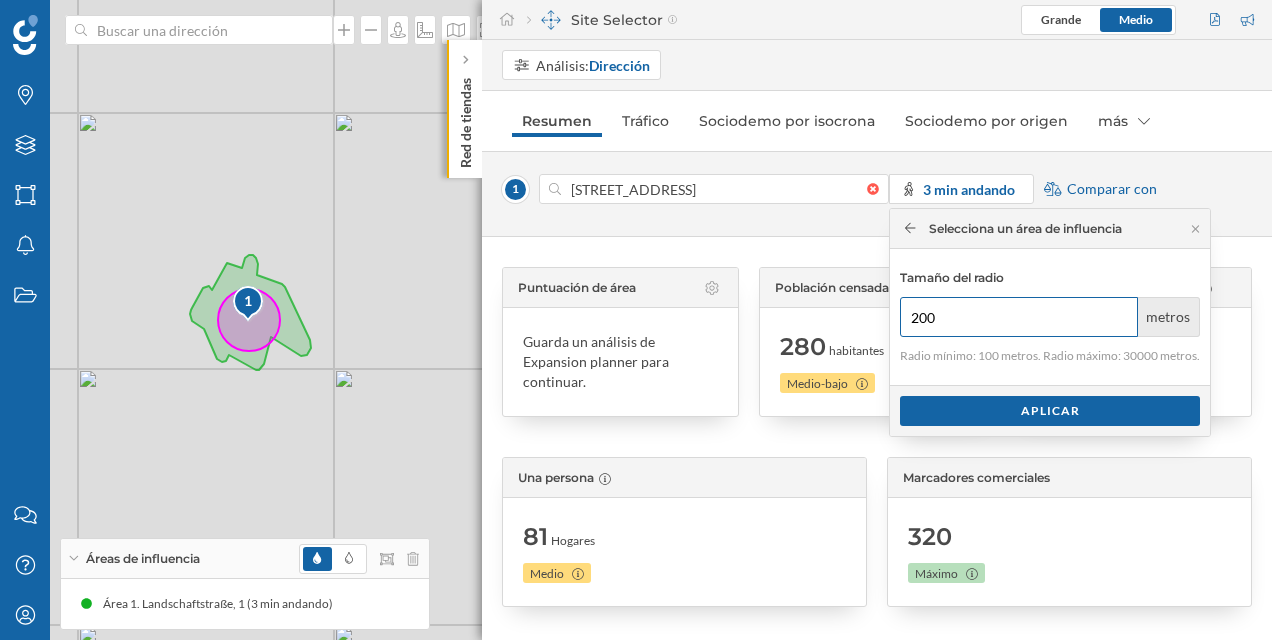 click on "200" at bounding box center (1019, 317) 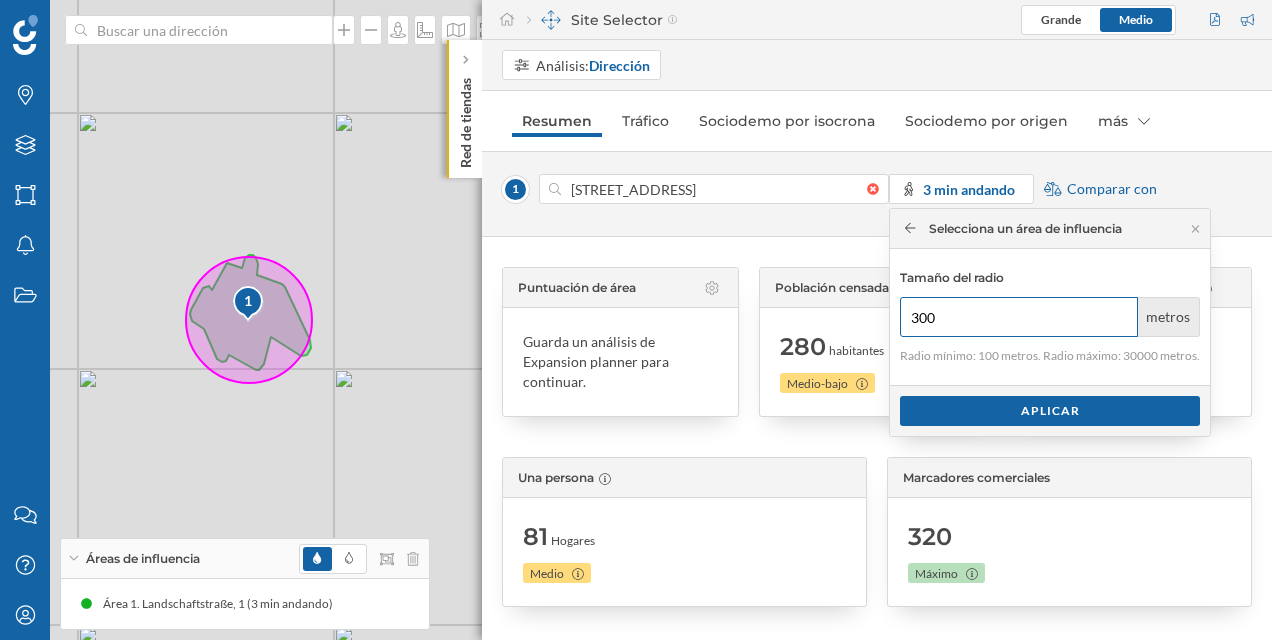 click on "300" at bounding box center [1019, 317] 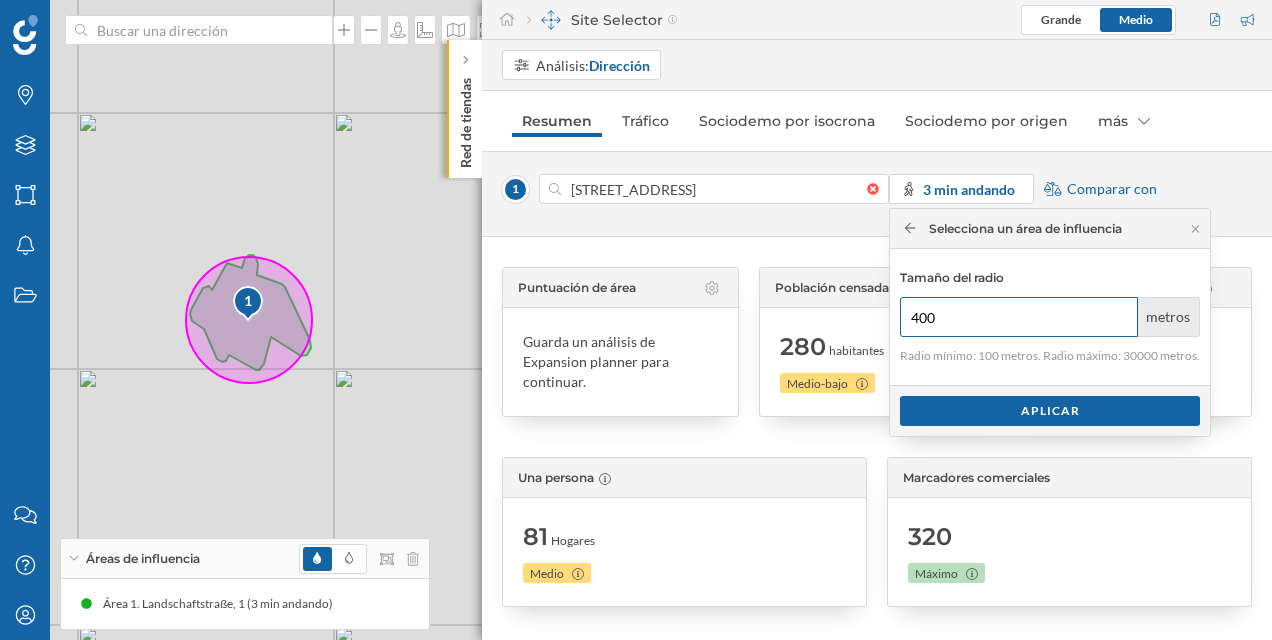 click on "400" at bounding box center [1019, 317] 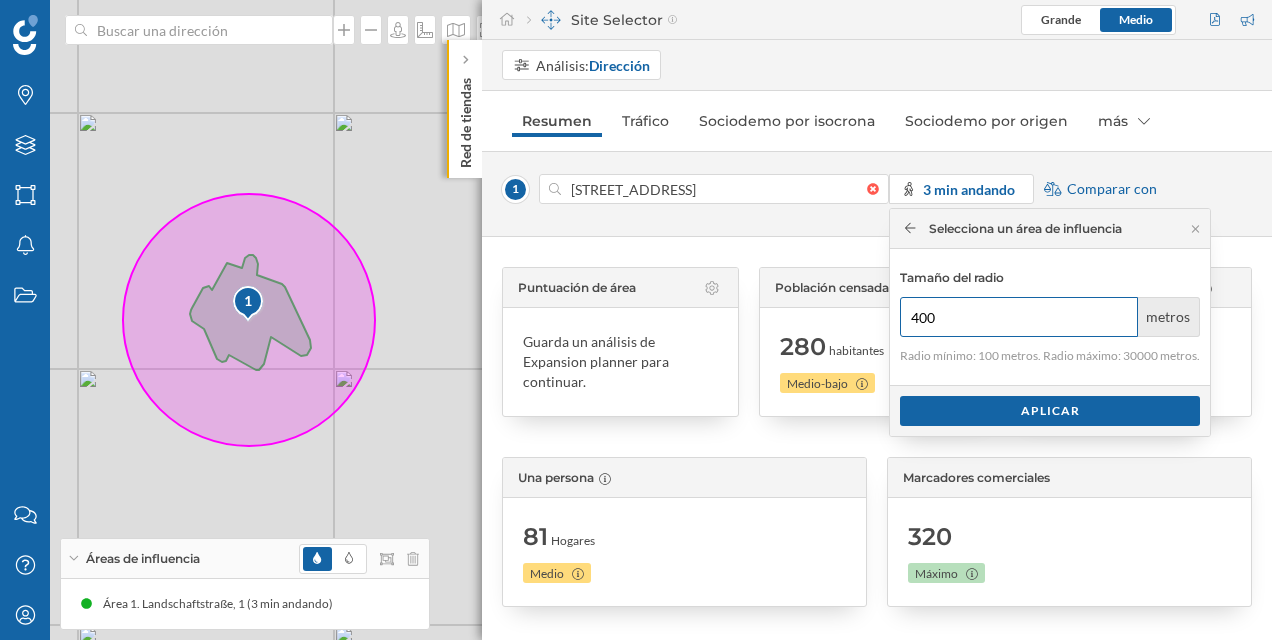 click on "400" at bounding box center (1019, 317) 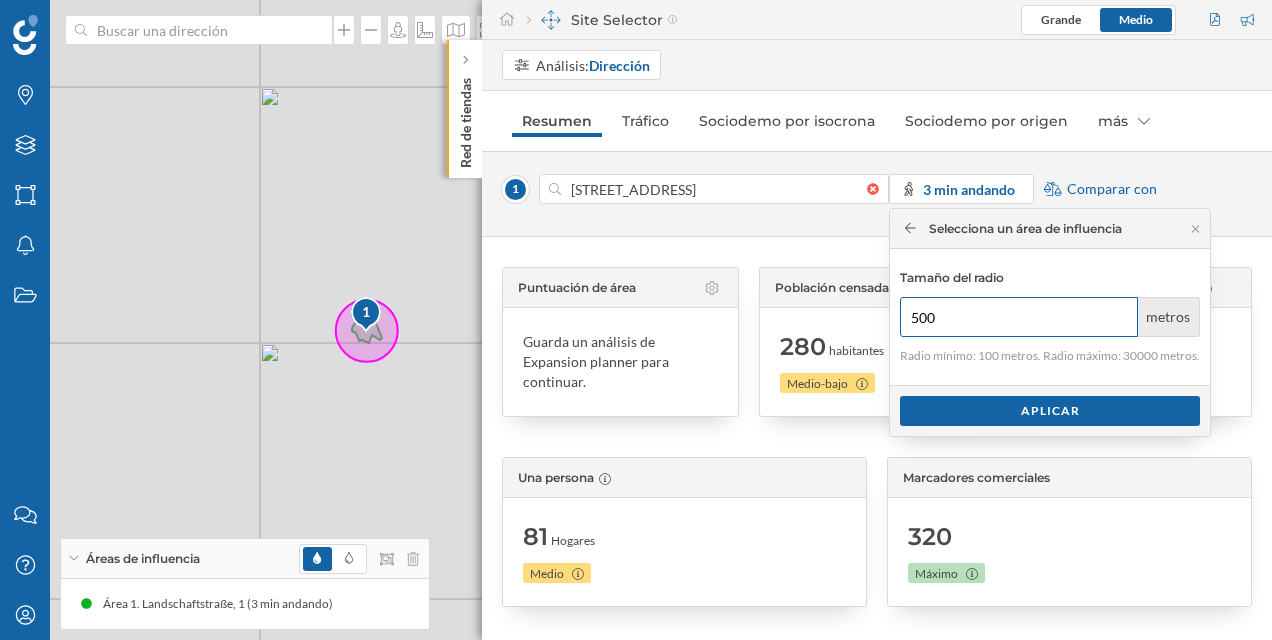 click on "500" at bounding box center [1019, 317] 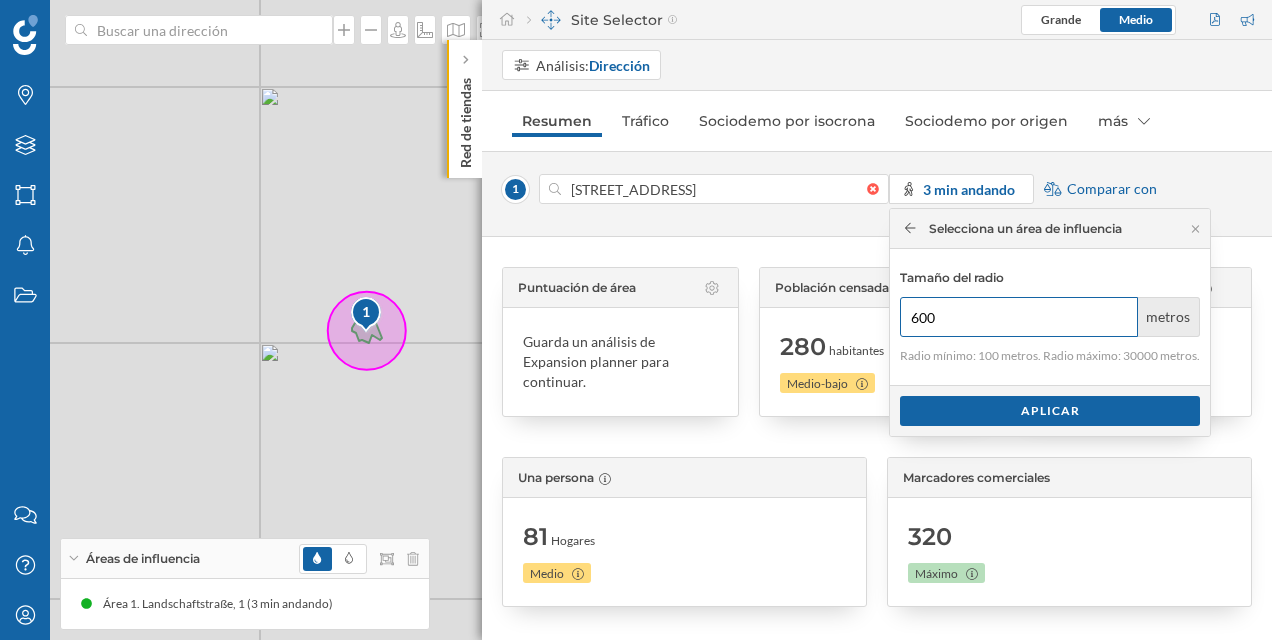 click on "600" at bounding box center (1019, 317) 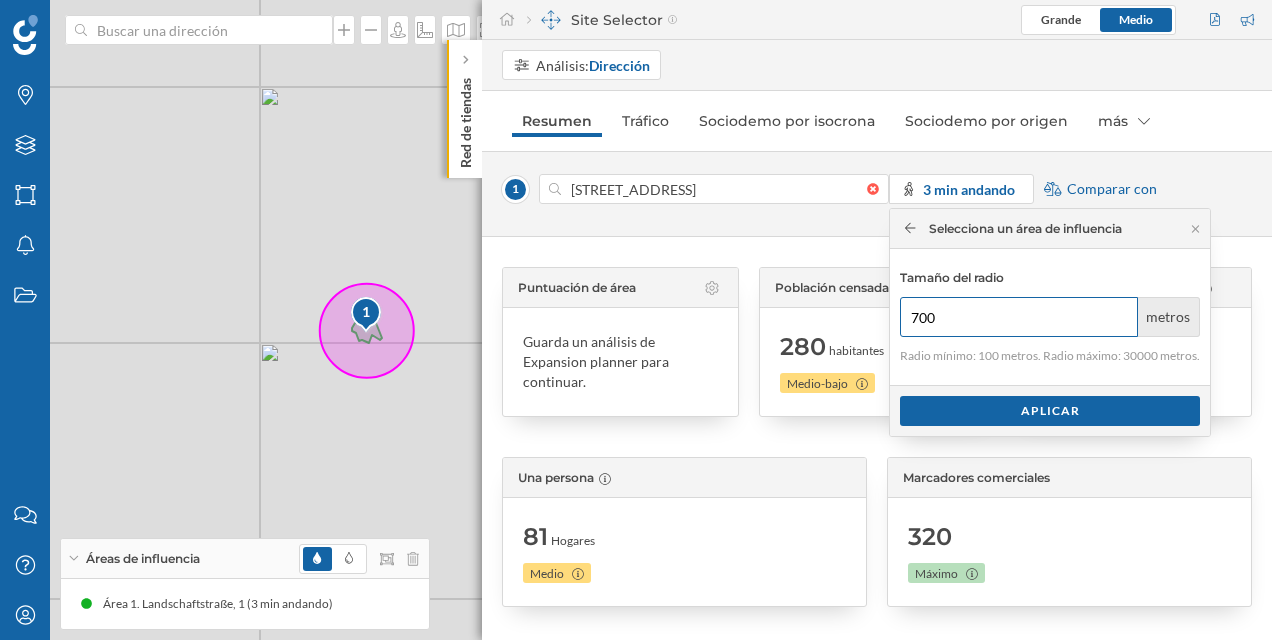 click on "700" at bounding box center [1019, 317] 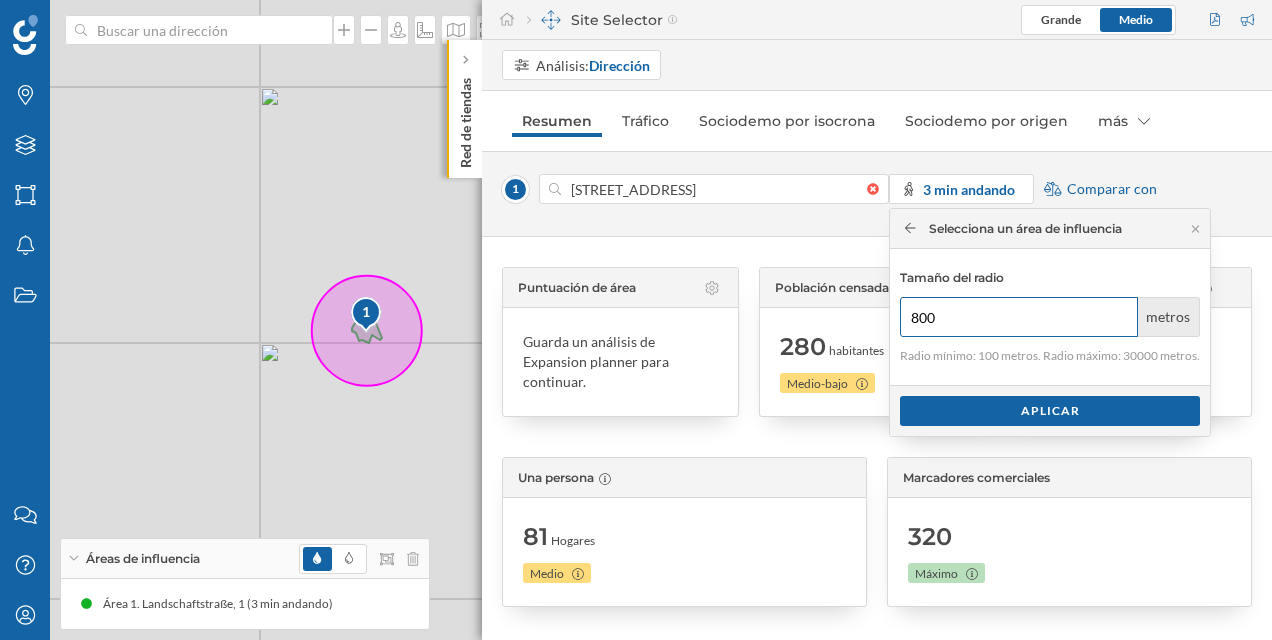 click on "800" at bounding box center (1019, 317) 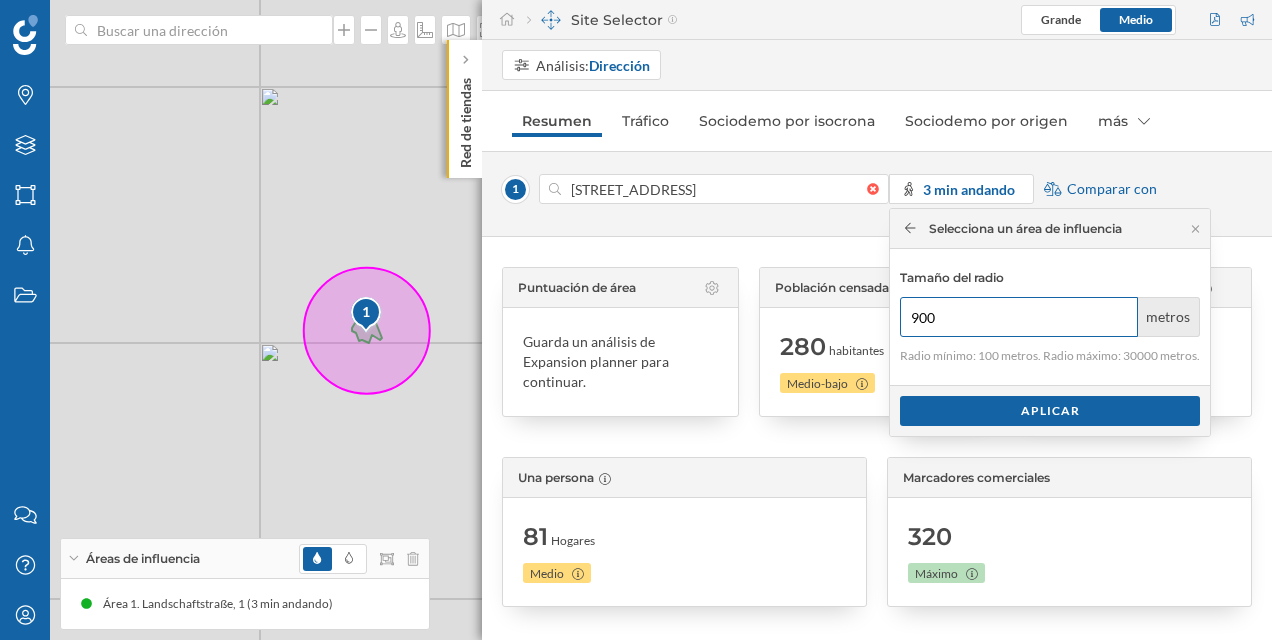 type on "900" 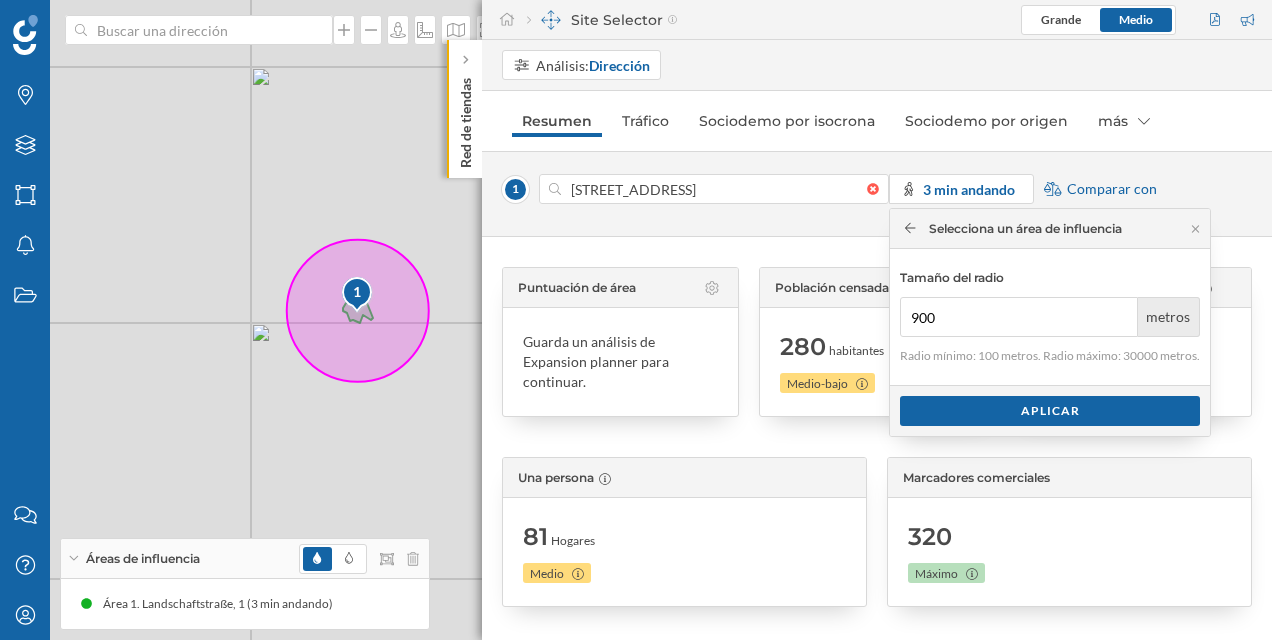 drag, startPoint x: 384, startPoint y: 243, endPoint x: 375, endPoint y: 226, distance: 19.235384 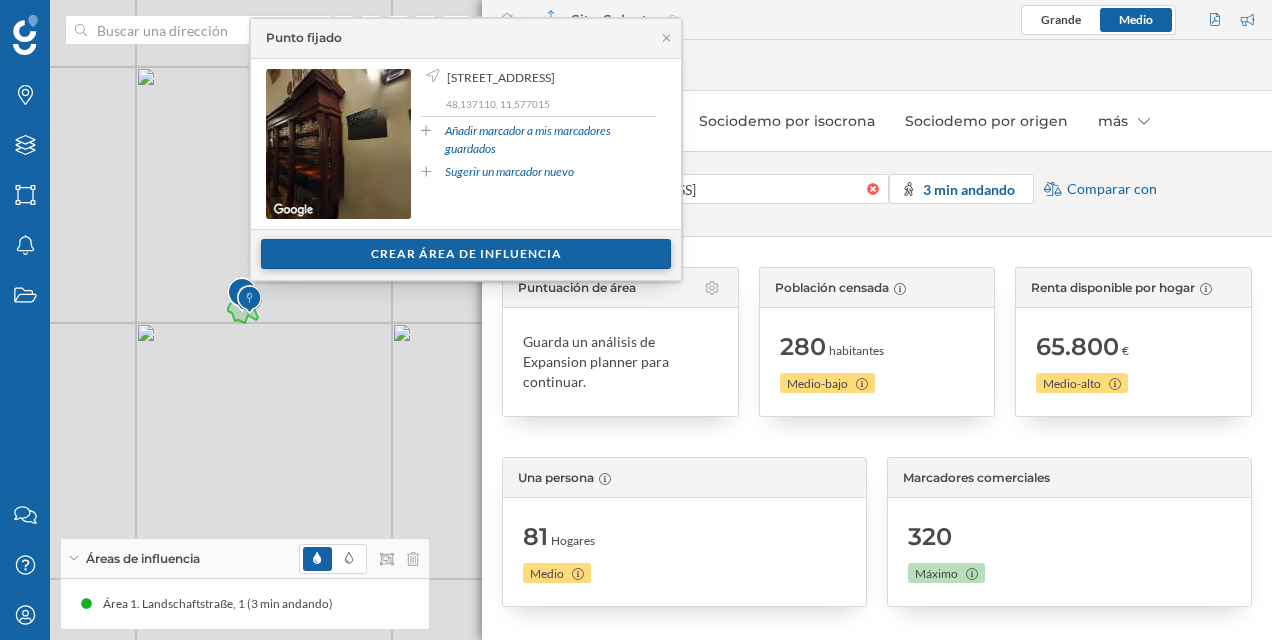 click on "Crear área de influencia" at bounding box center [466, 254] 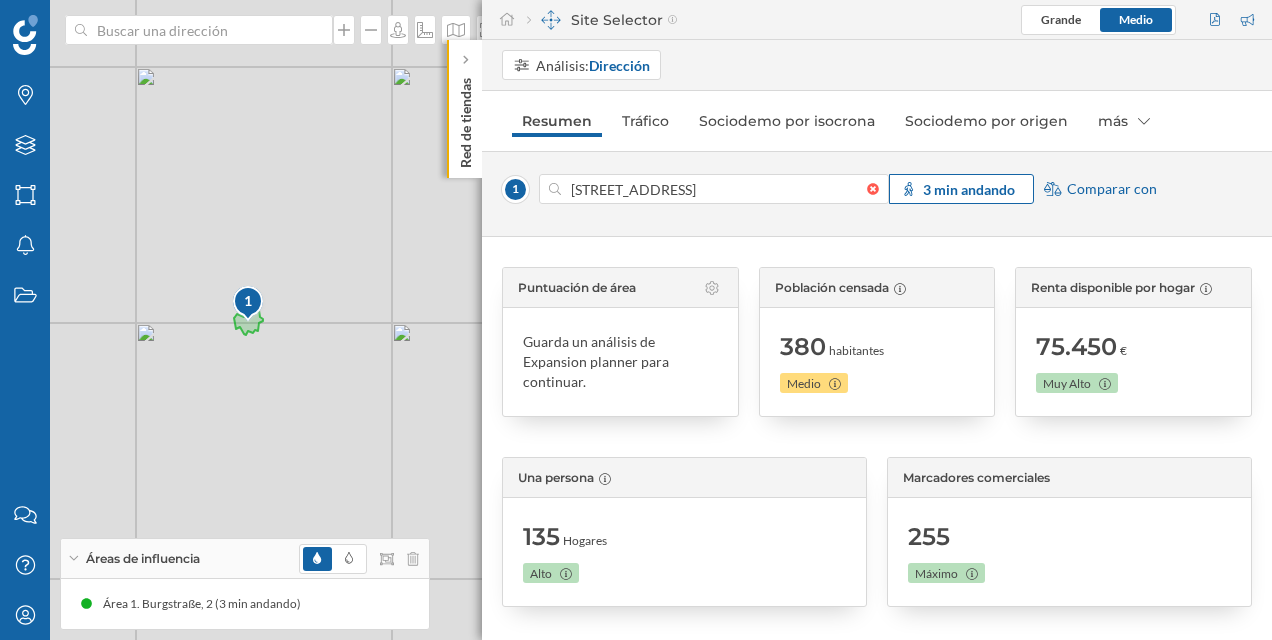 click on "3 min andando" at bounding box center [961, 189] 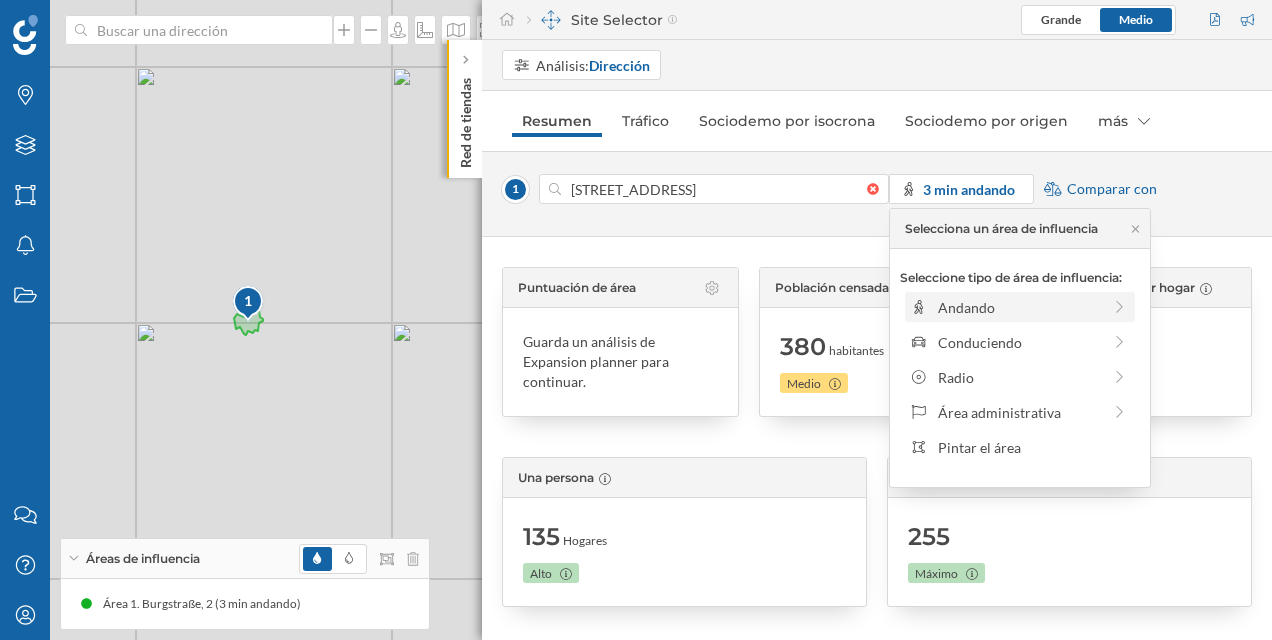 click on "Andando" at bounding box center [1019, 307] 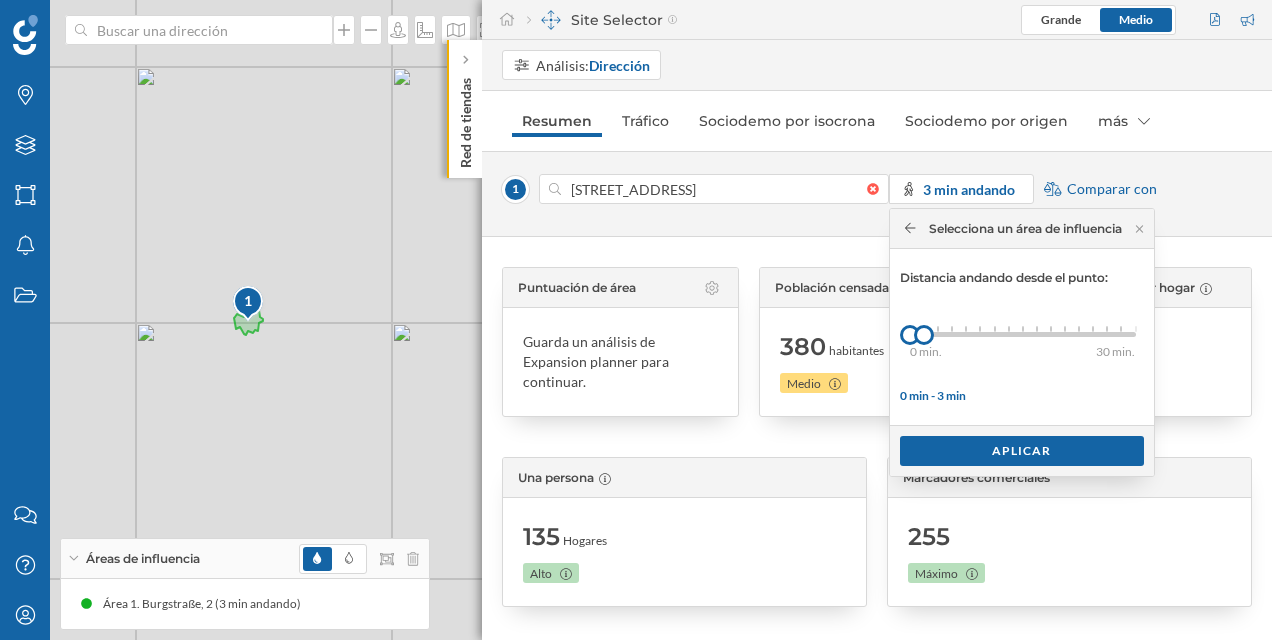click on "Selecciona un área de influencia" at bounding box center [1022, 229] 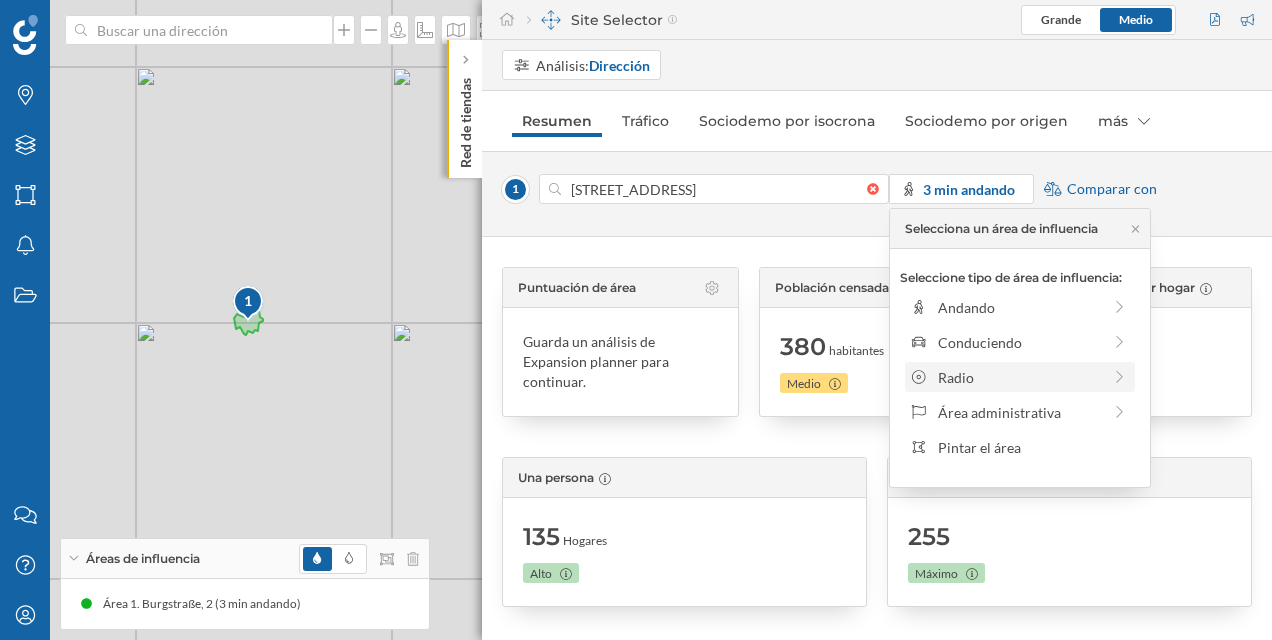 click on "Radio" at bounding box center (1019, 377) 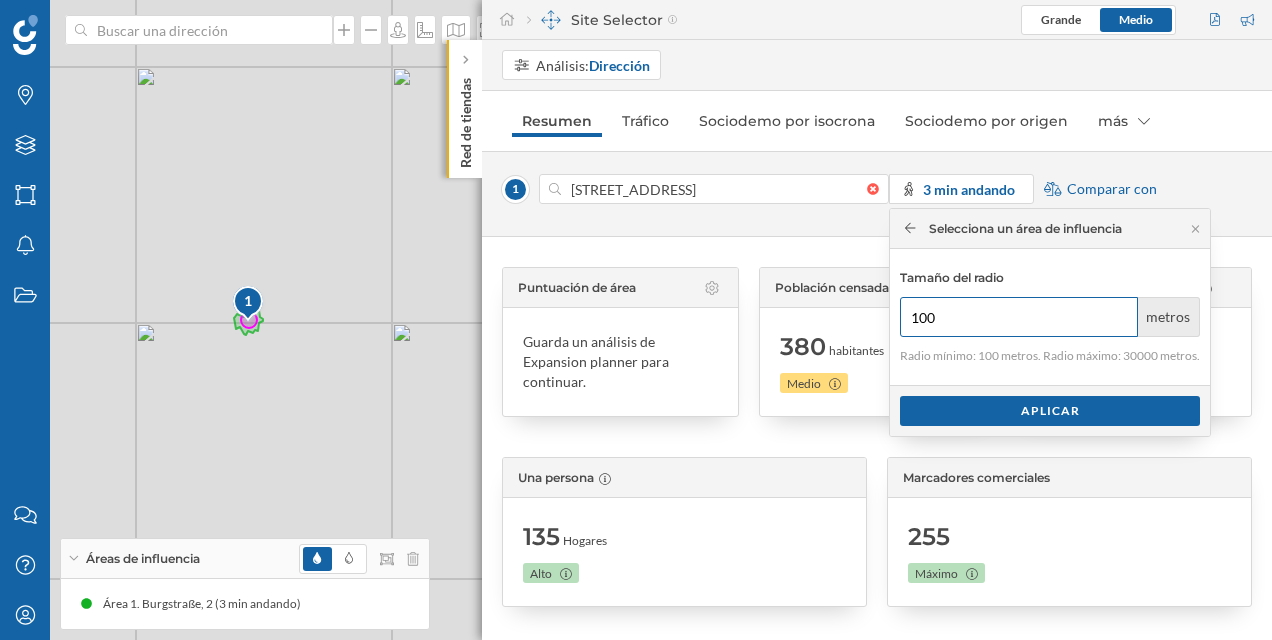 click on "100" at bounding box center (1019, 317) 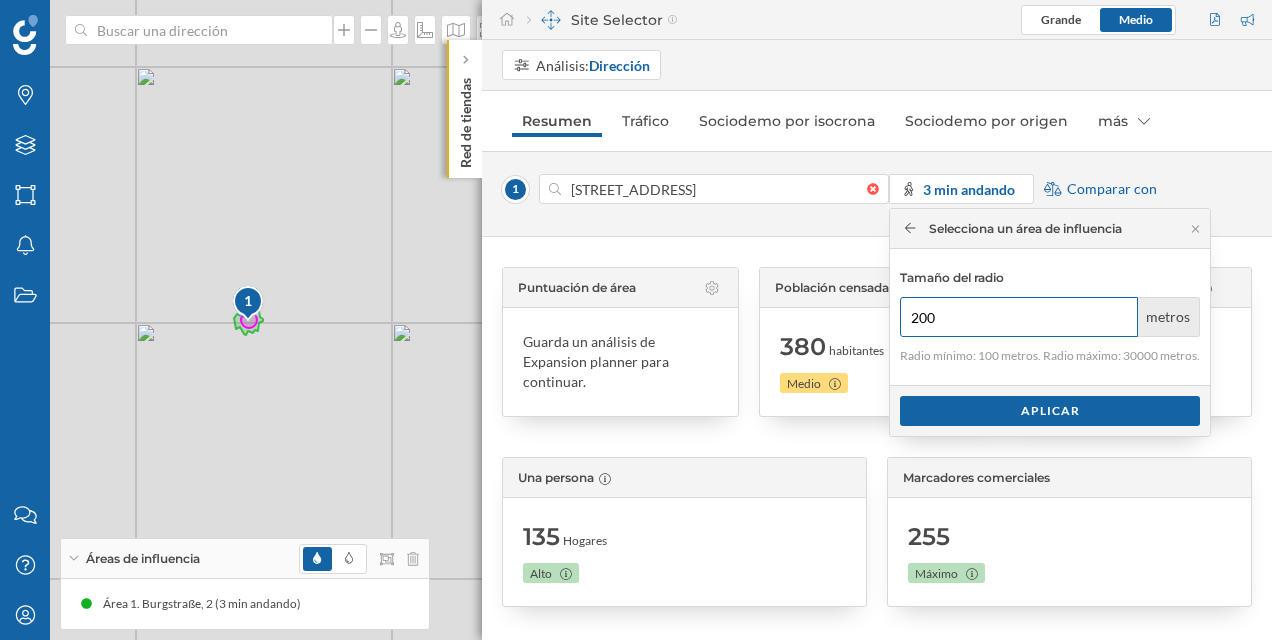 click on "200" at bounding box center [1019, 317] 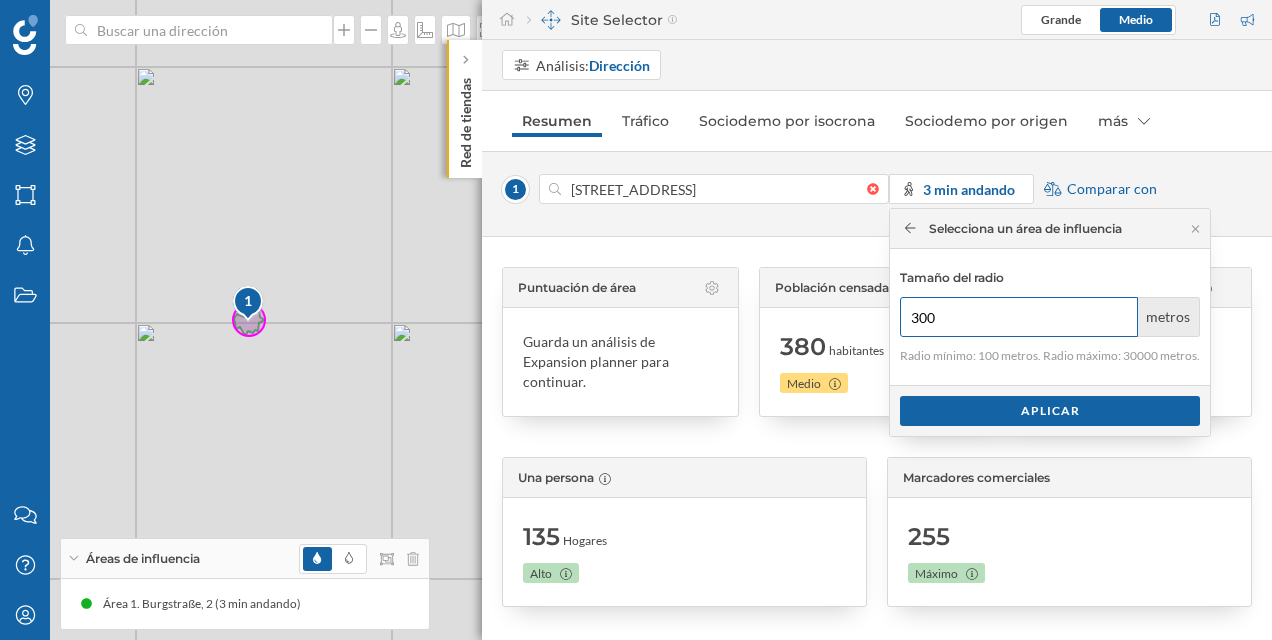 click on "300" at bounding box center [1019, 317] 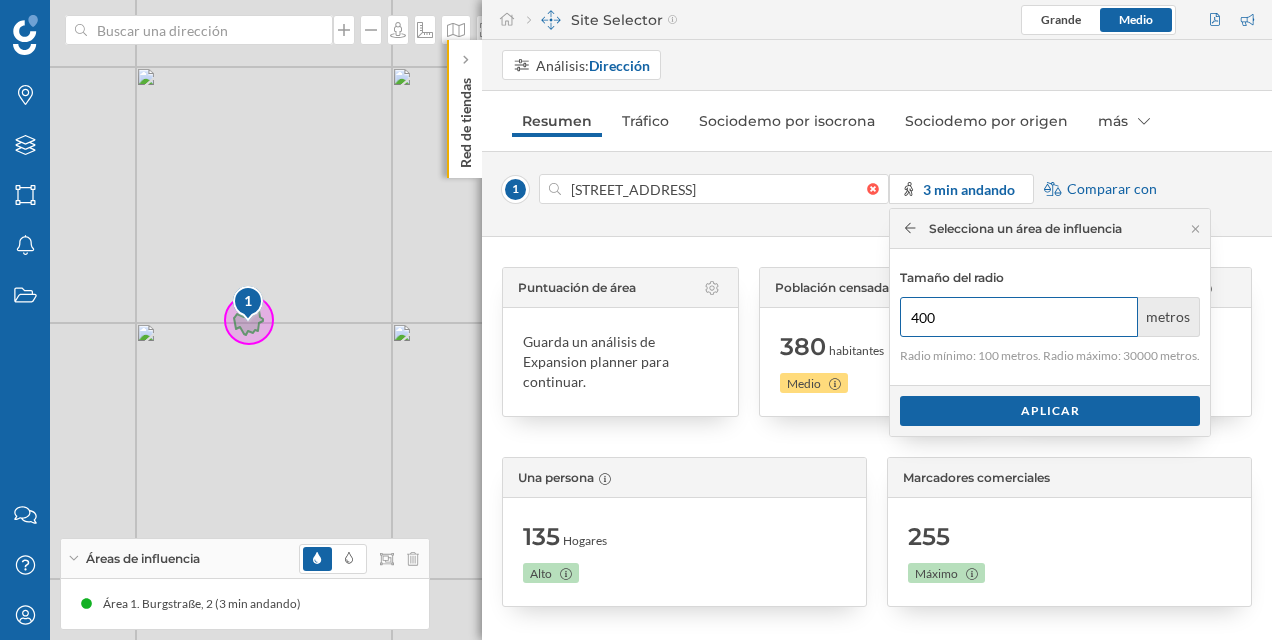 click on "400" at bounding box center [1019, 317] 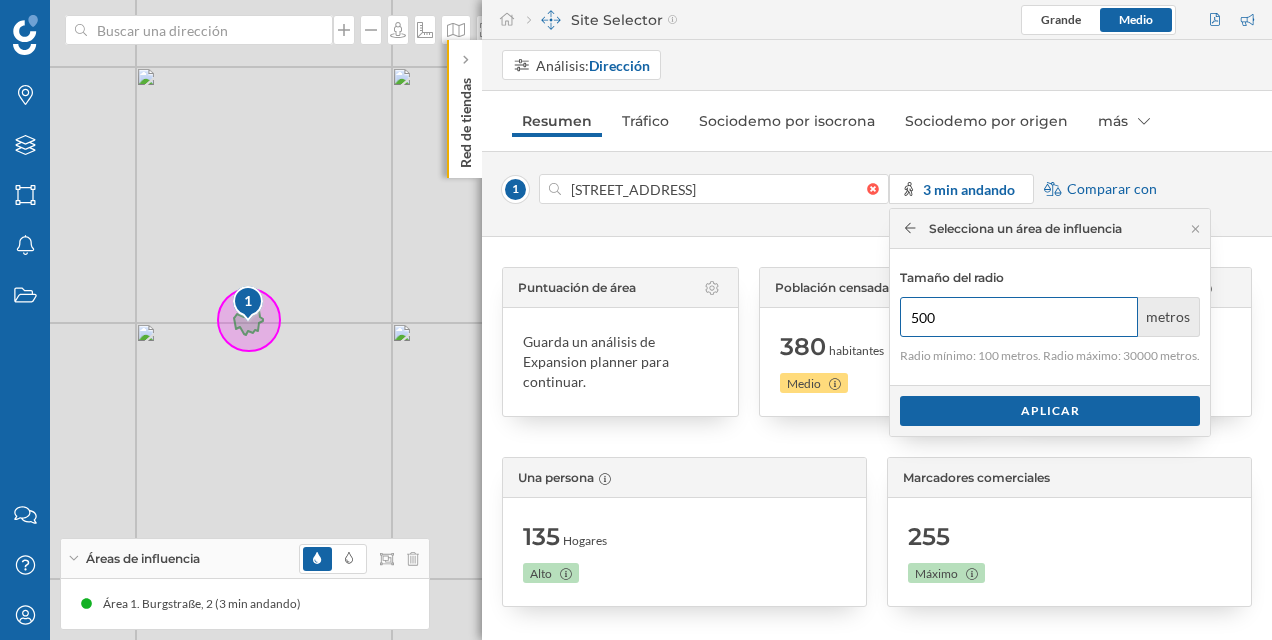click on "500" at bounding box center (1019, 317) 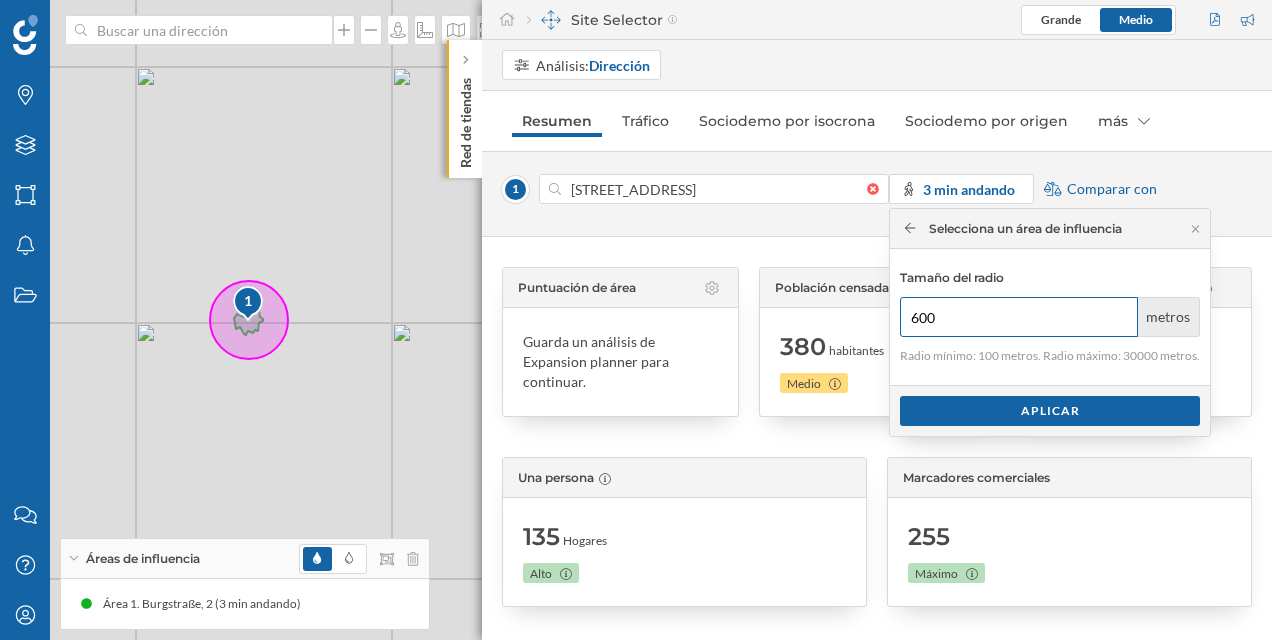 click on "600" at bounding box center [1019, 317] 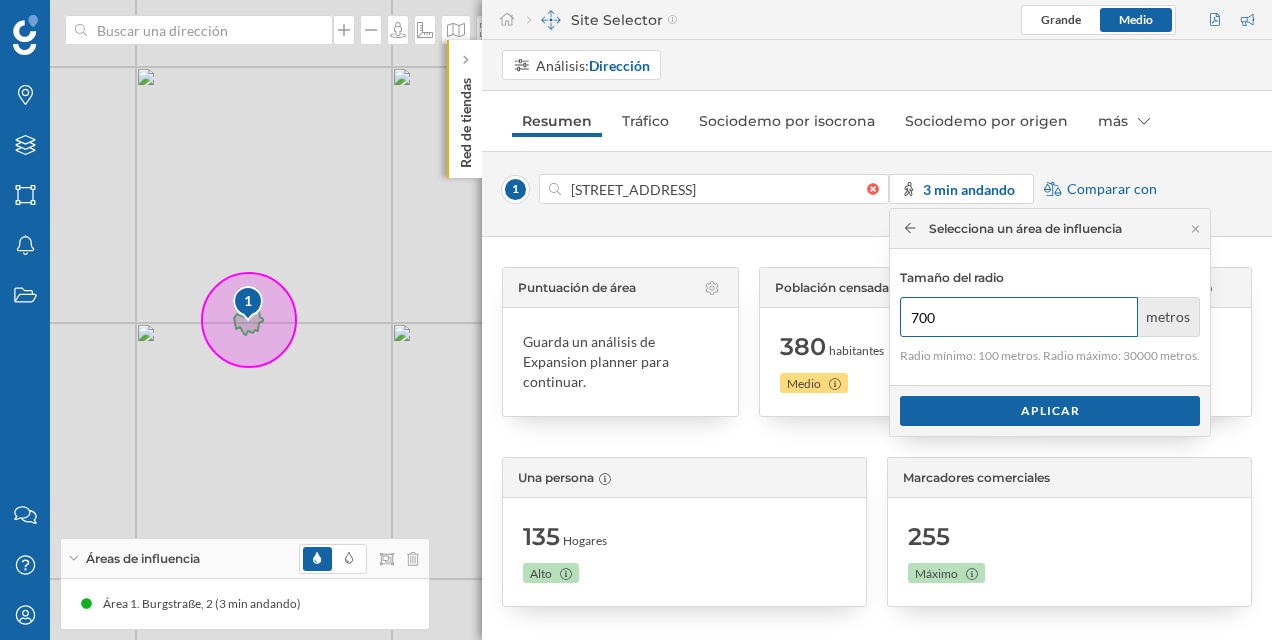 click on "700" at bounding box center [1019, 317] 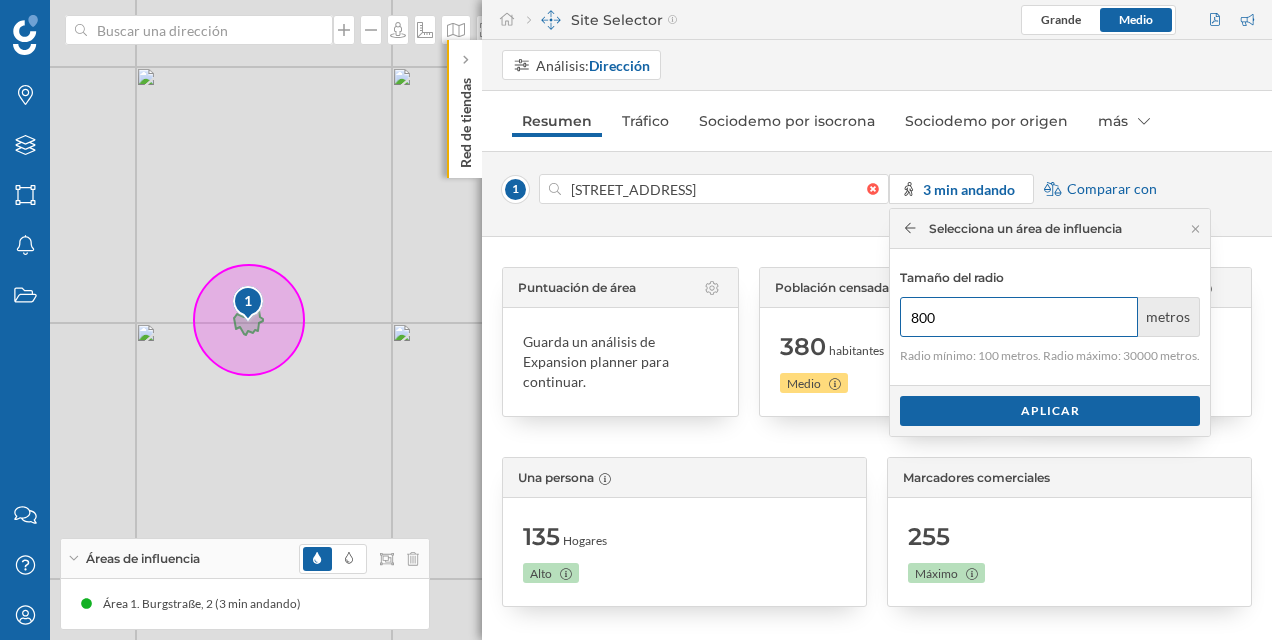 click on "800" at bounding box center [1019, 317] 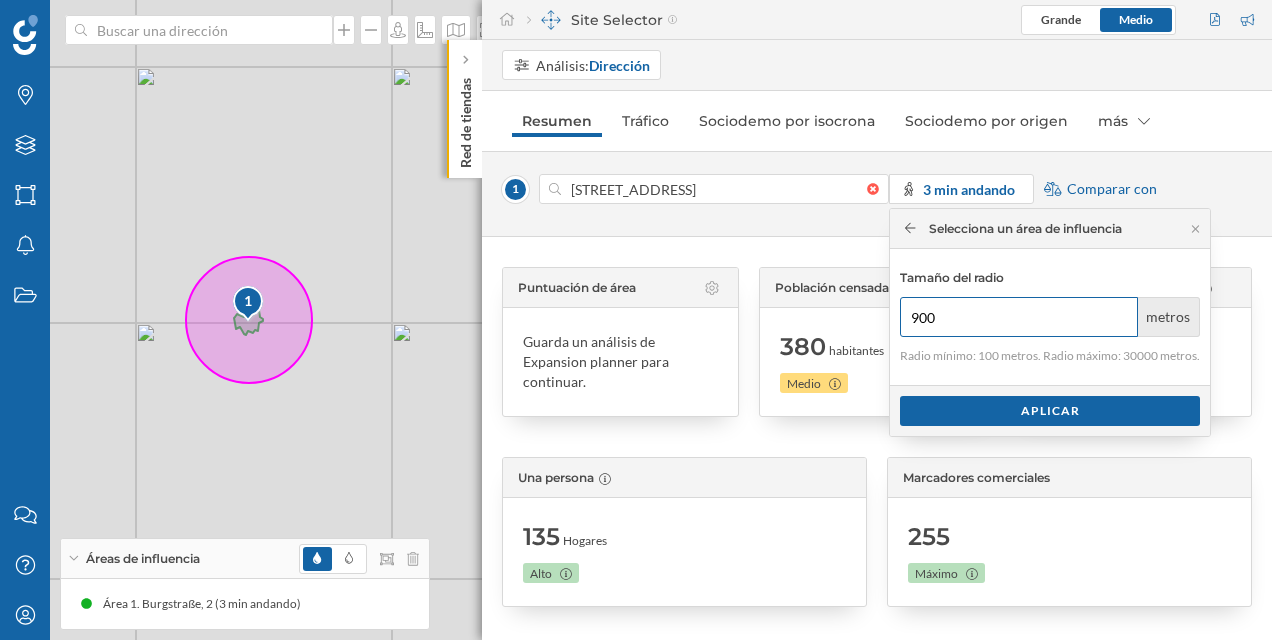 type on "900" 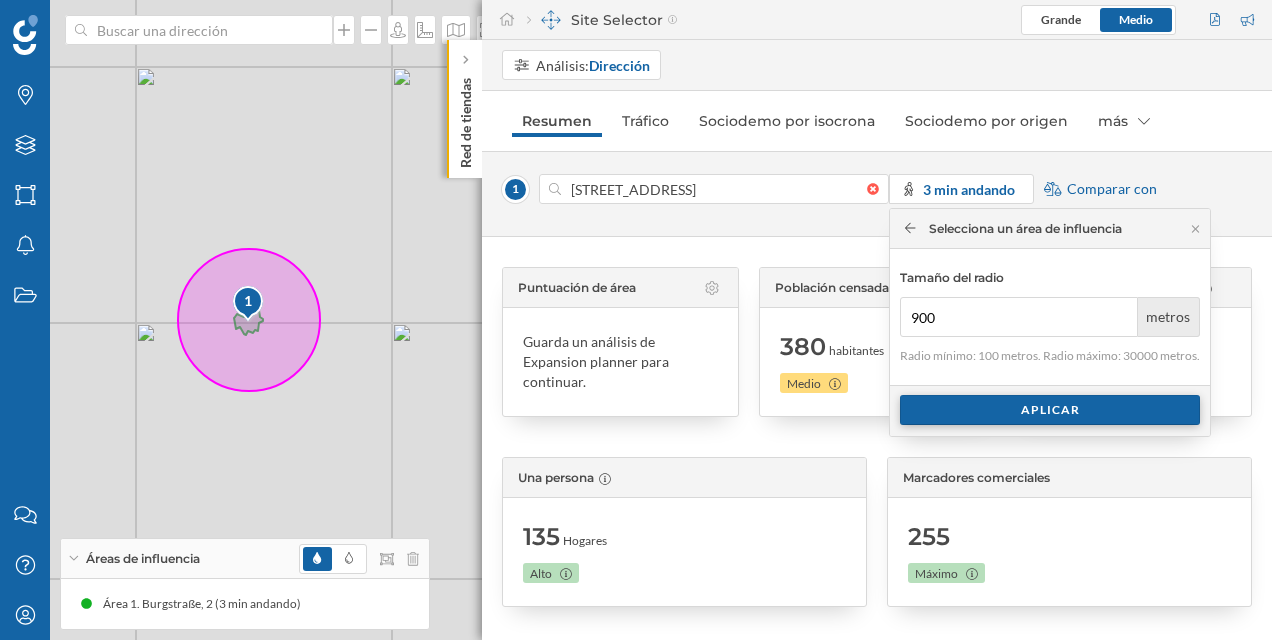 click on "Aplicar" at bounding box center [1050, 410] 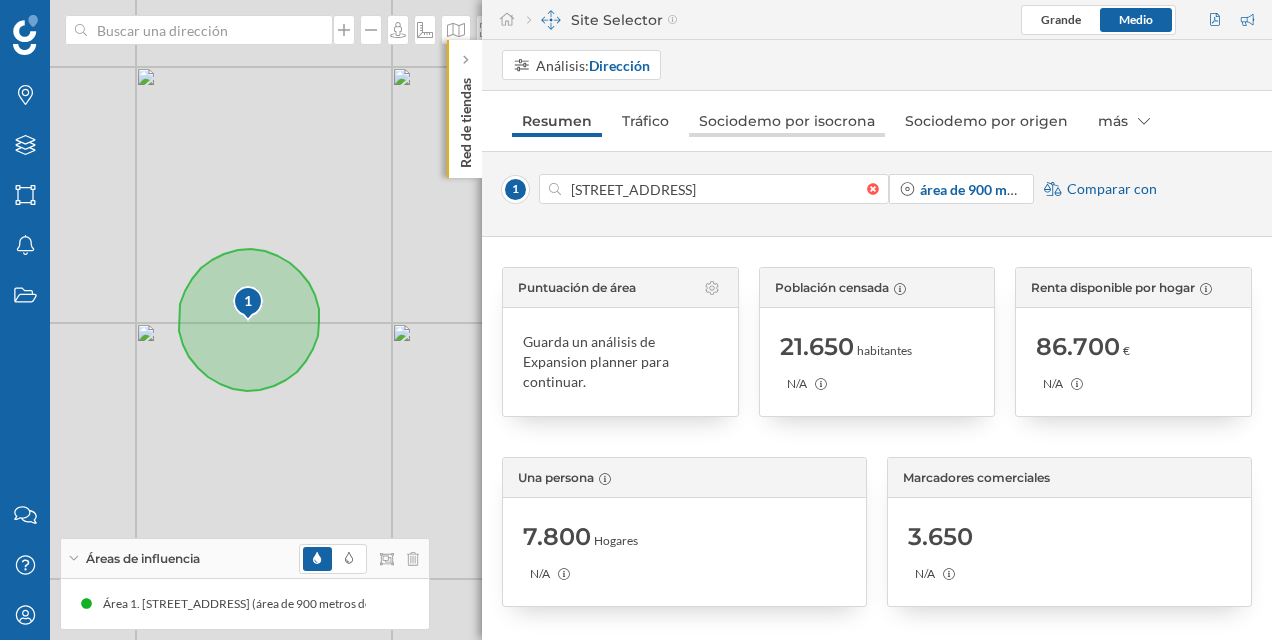 click on "Sociodemo por isocrona" at bounding box center (787, 121) 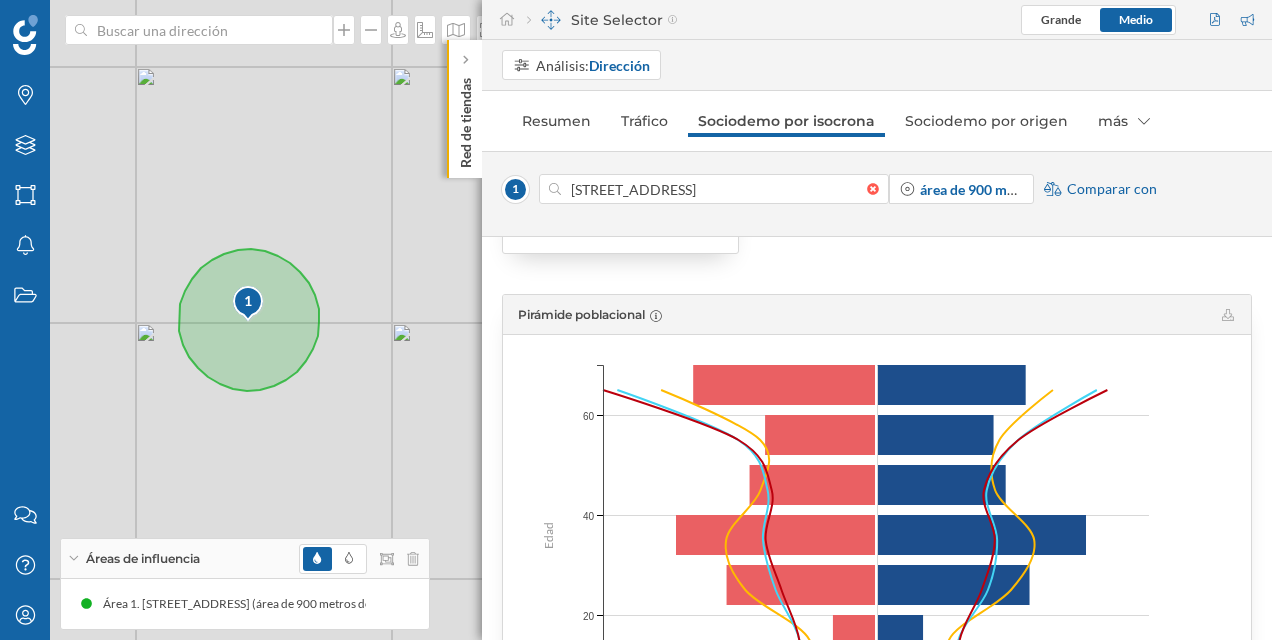 scroll, scrollTop: 207, scrollLeft: 0, axis: vertical 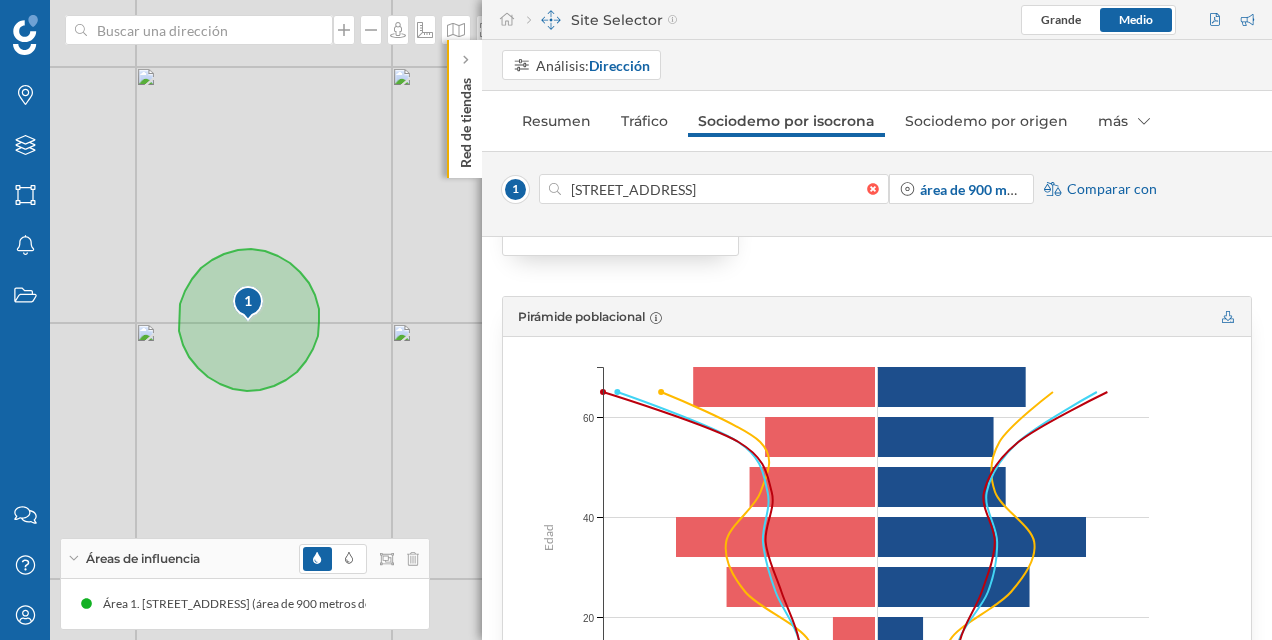click 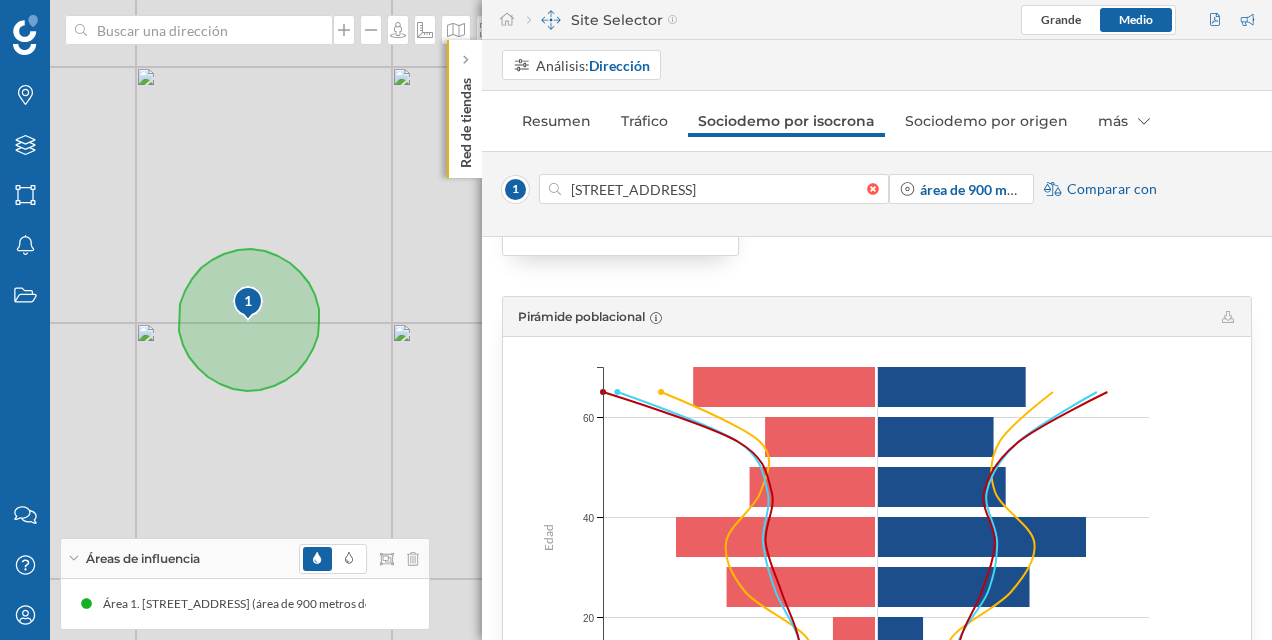 drag, startPoint x: 370, startPoint y: 403, endPoint x: 432, endPoint y: 415, distance: 63.15061 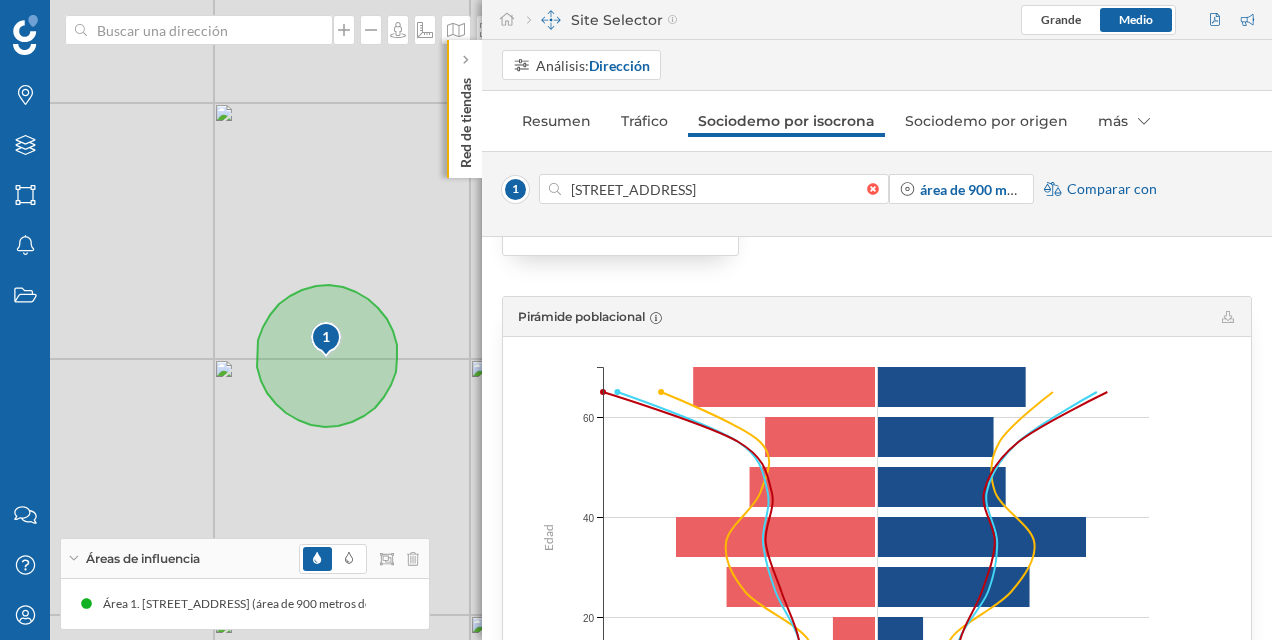 drag, startPoint x: 414, startPoint y: 406, endPoint x: 421, endPoint y: 434, distance: 28.86174 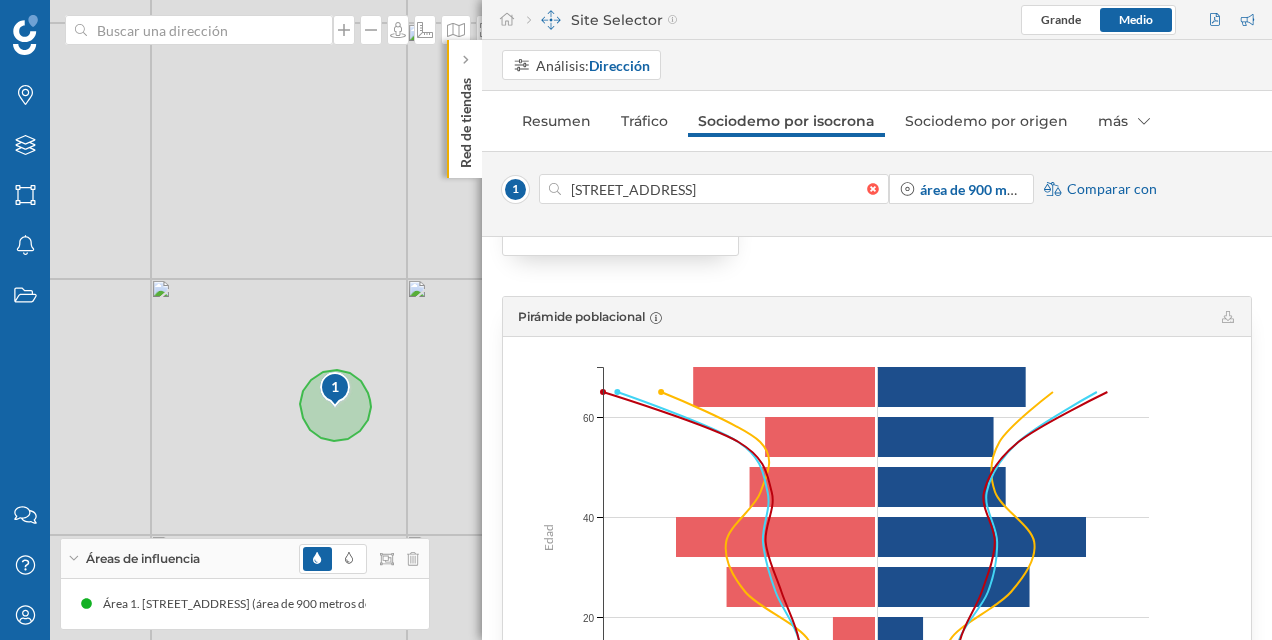 drag, startPoint x: 414, startPoint y: 434, endPoint x: 374, endPoint y: 444, distance: 41.231056 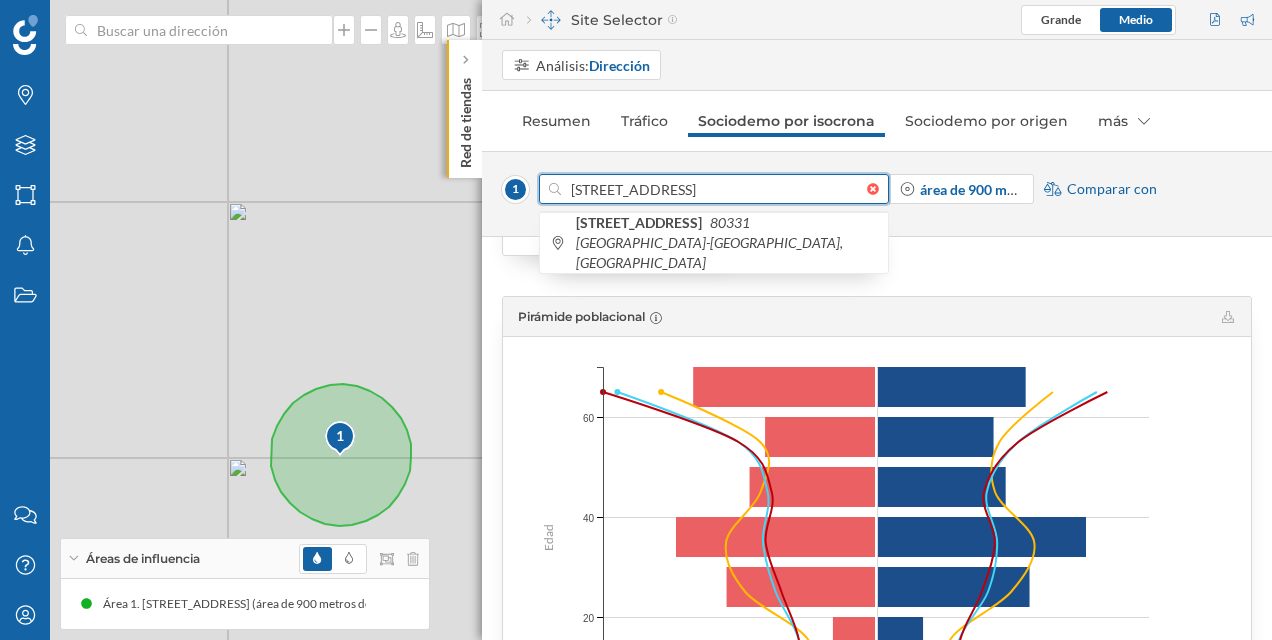 drag, startPoint x: 833, startPoint y: 188, endPoint x: 506, endPoint y: 193, distance: 327.03824 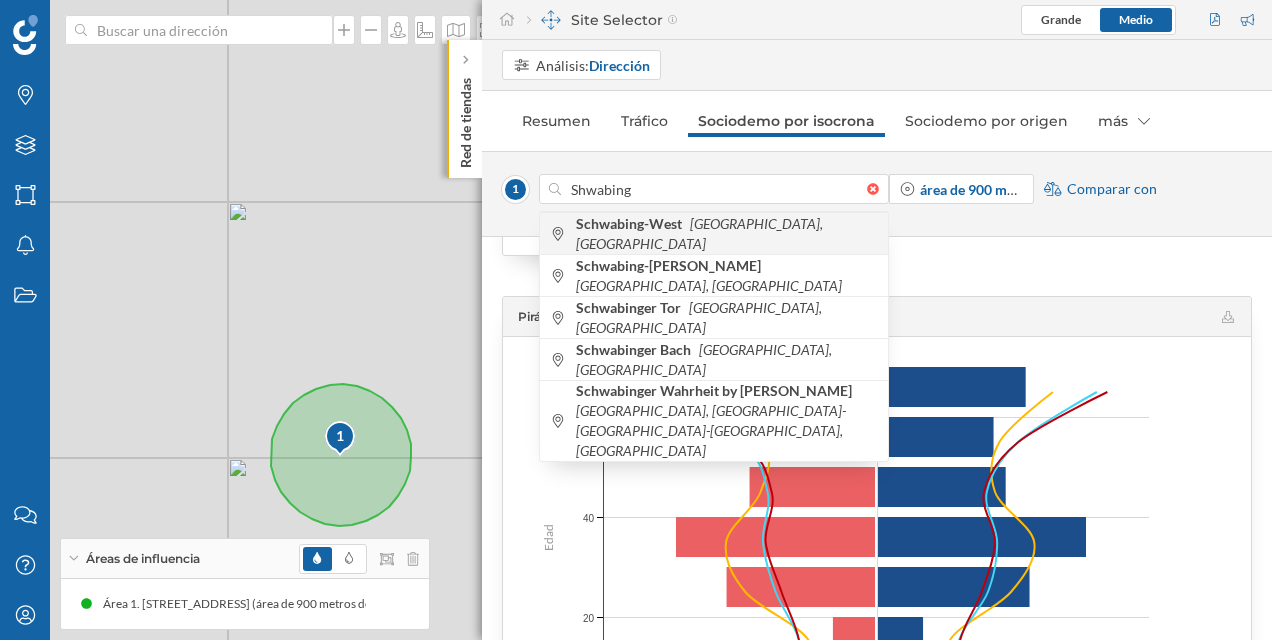 click on "Schwabing-West" at bounding box center [631, 223] 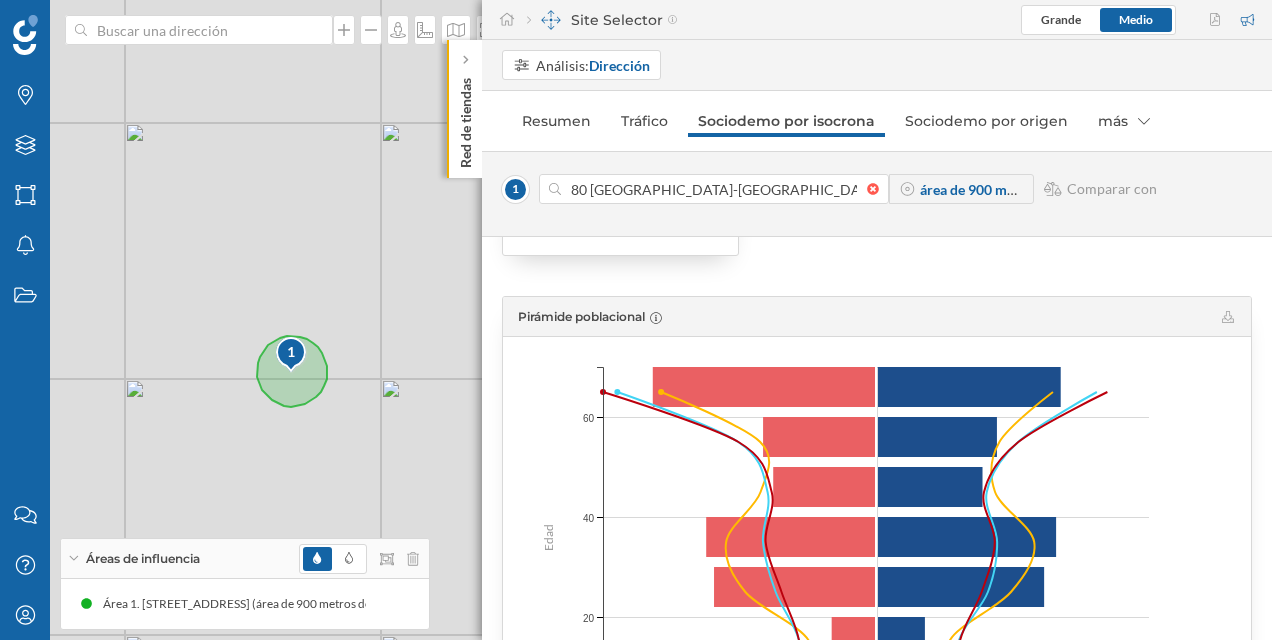 drag, startPoint x: 336, startPoint y: 422, endPoint x: 354, endPoint y: 382, distance: 43.863426 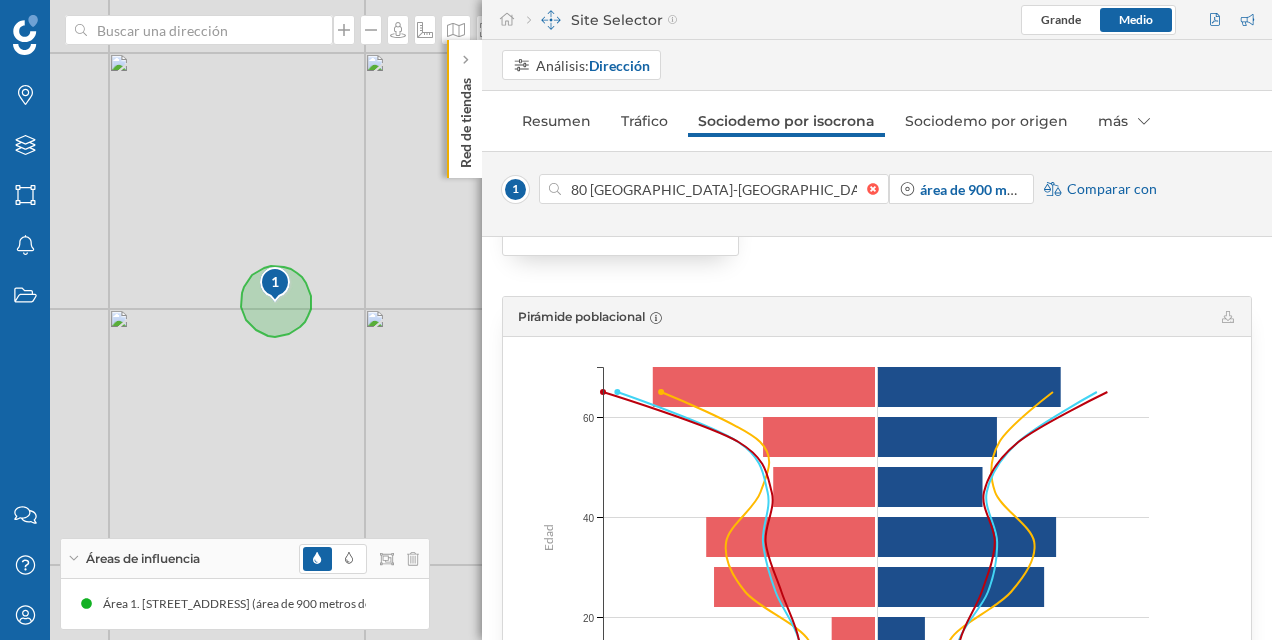 drag, startPoint x: 298, startPoint y: 370, endPoint x: 388, endPoint y: 362, distance: 90.35486 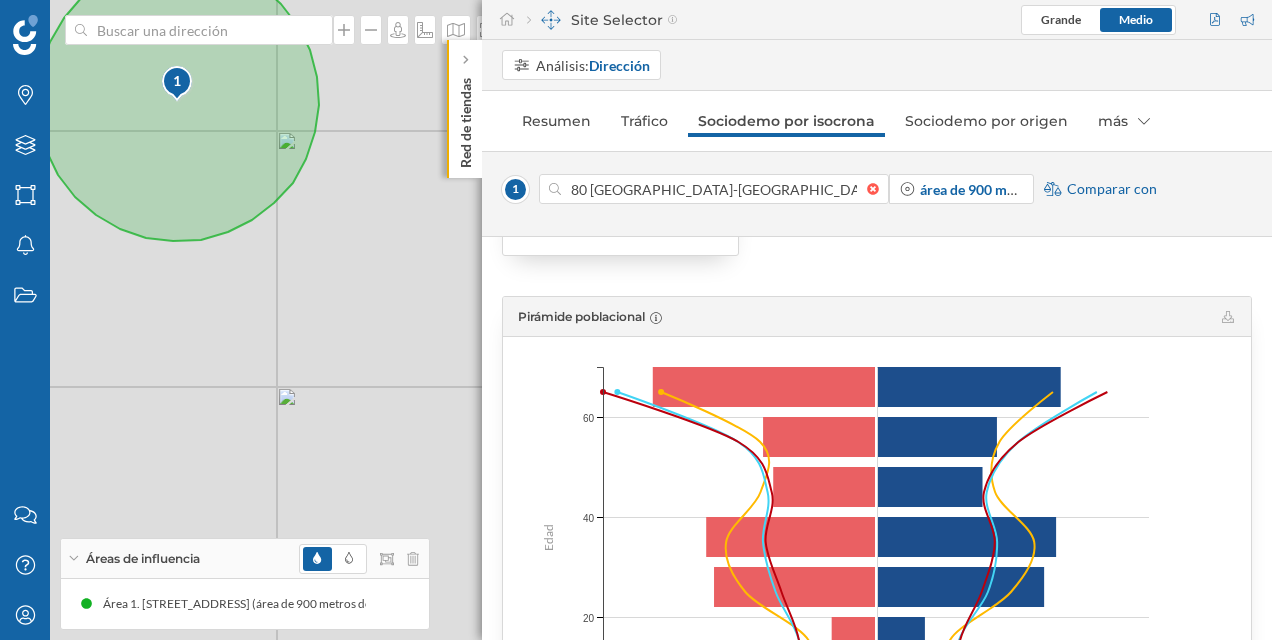 drag, startPoint x: 298, startPoint y: 320, endPoint x: 235, endPoint y: 343, distance: 67.06713 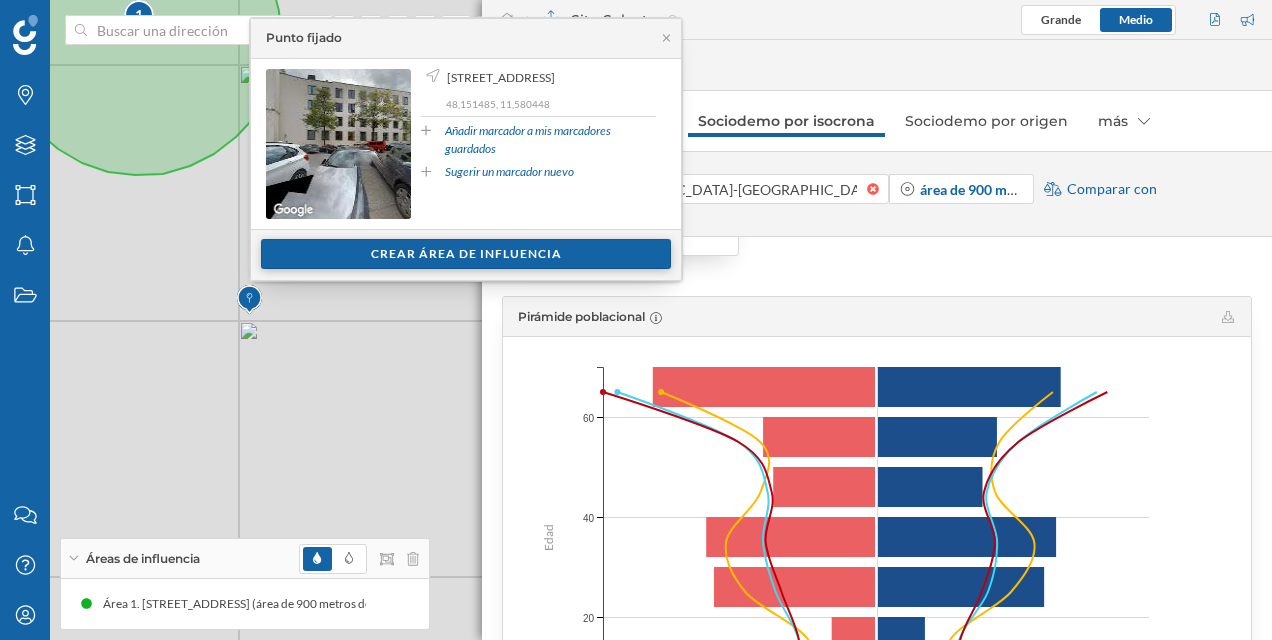 click on "Crear área de influencia" at bounding box center [466, 254] 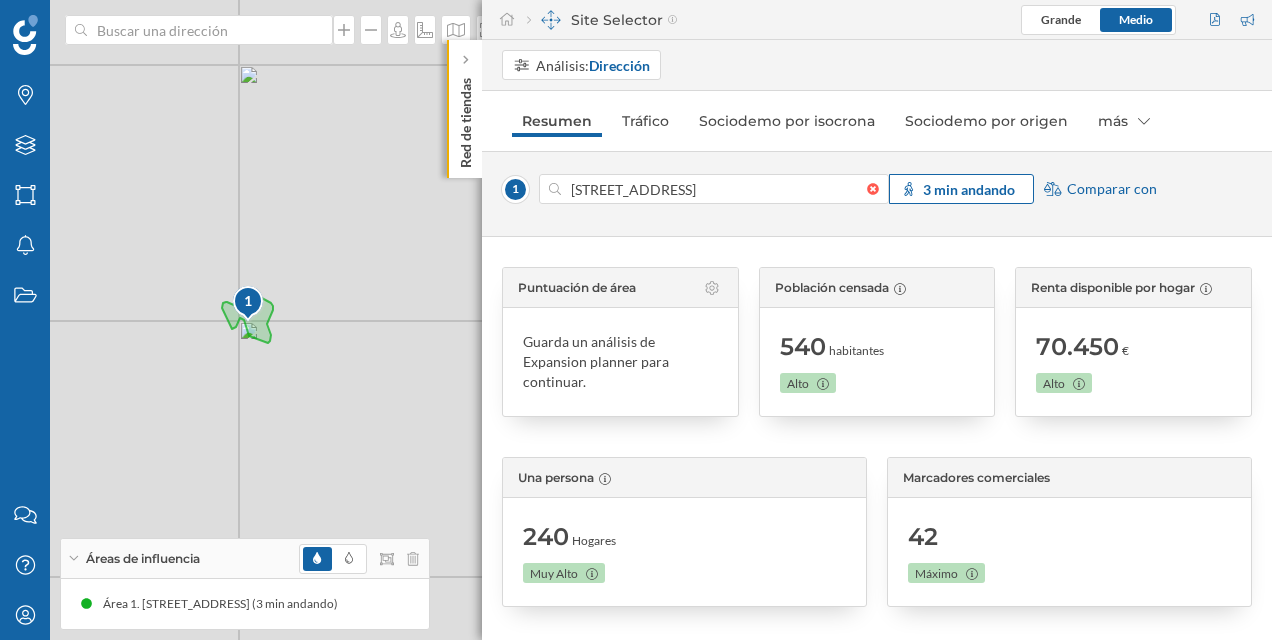 click on "3 min andando" at bounding box center [969, 189] 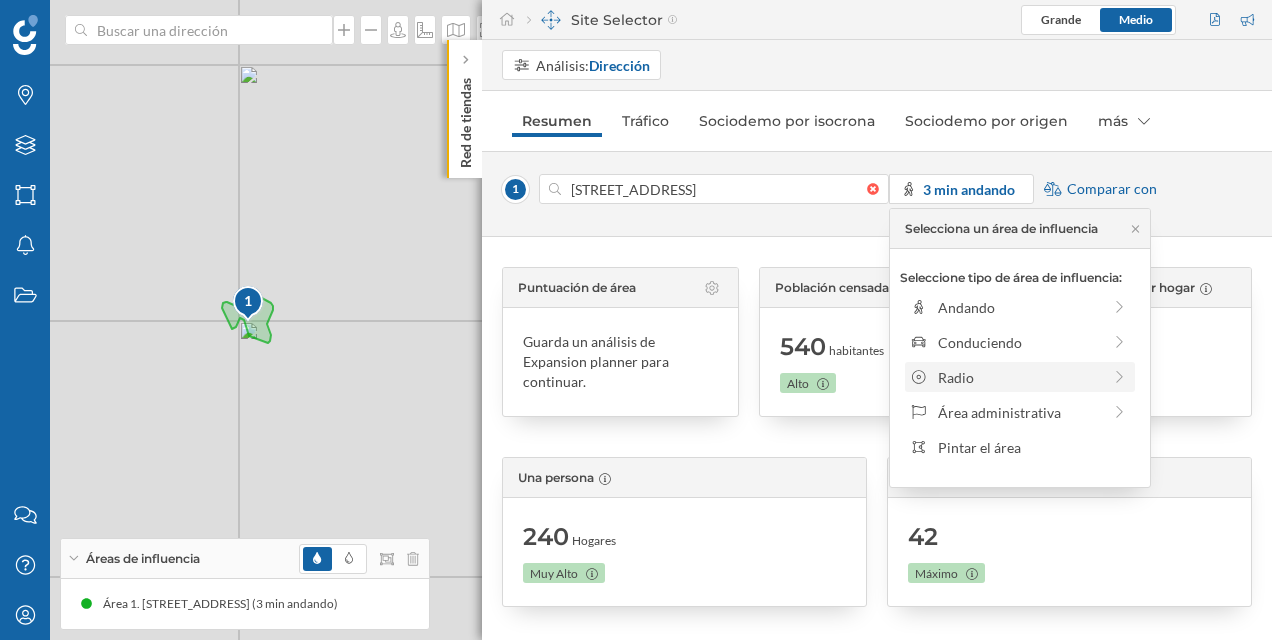 click on "Radio" at bounding box center [1019, 377] 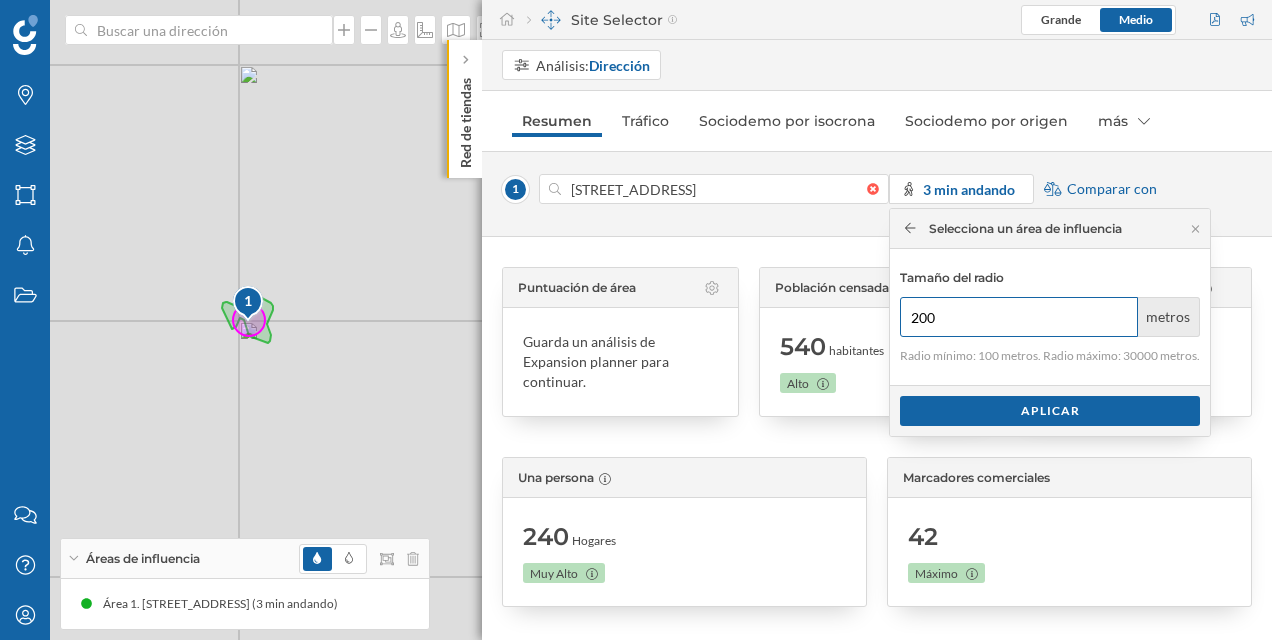 click on "200" at bounding box center (1019, 317) 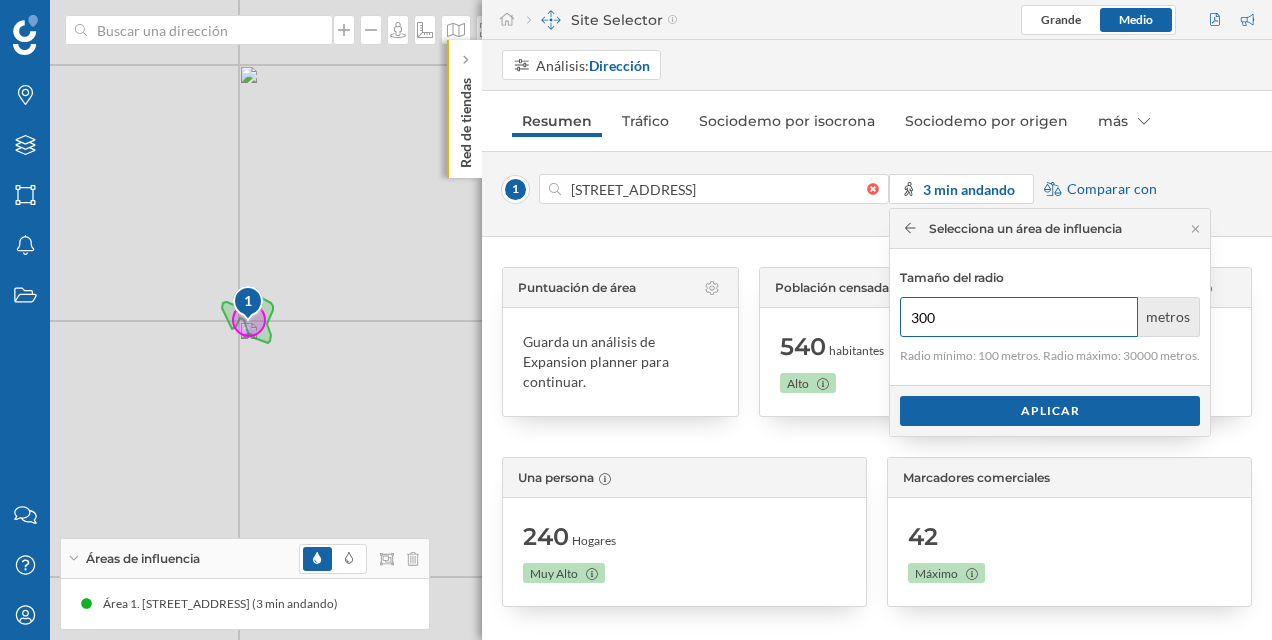 click on "300" at bounding box center (1019, 317) 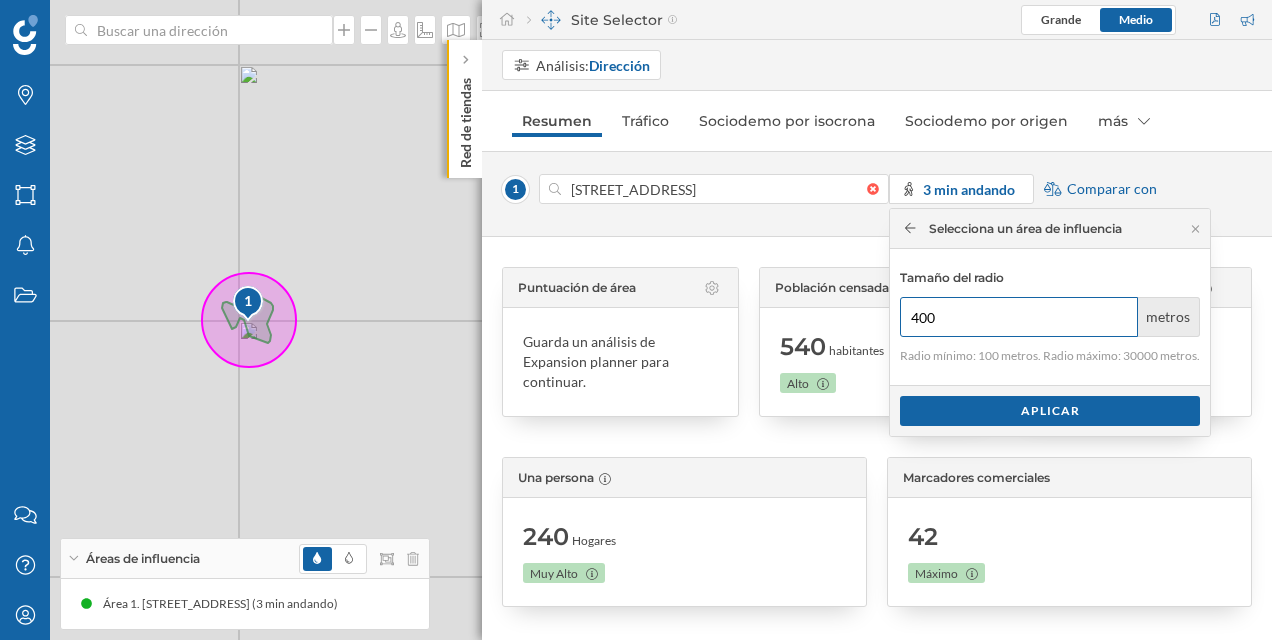 click on "400" at bounding box center [1019, 317] 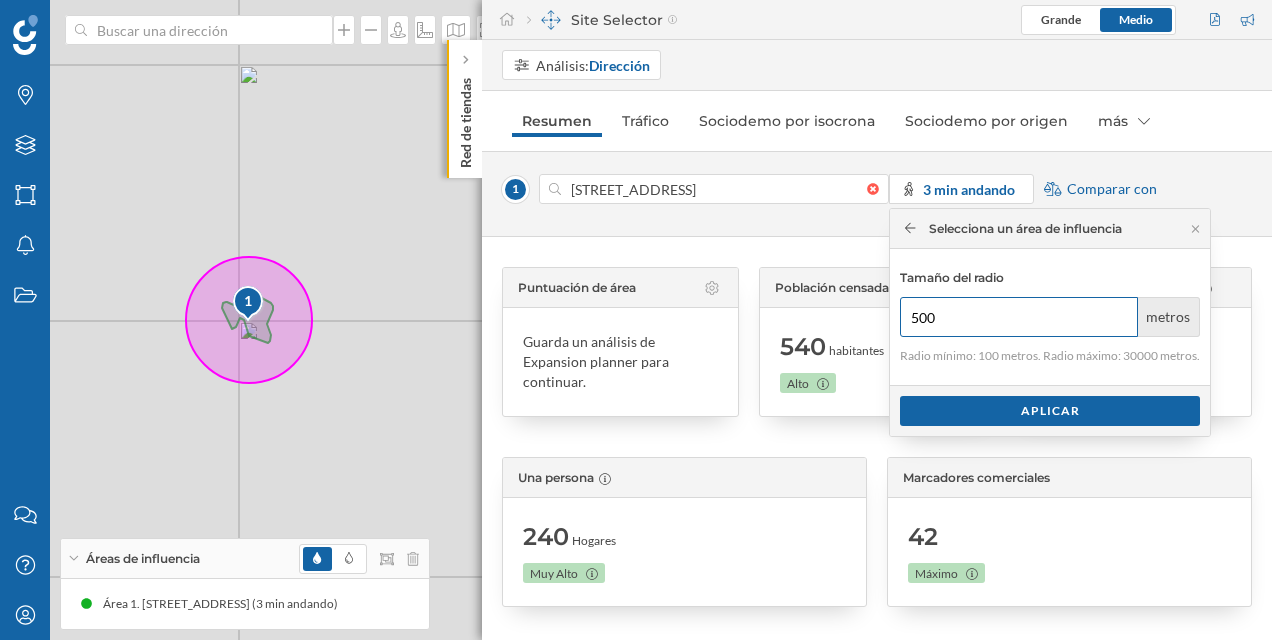 click on "500" at bounding box center [1019, 317] 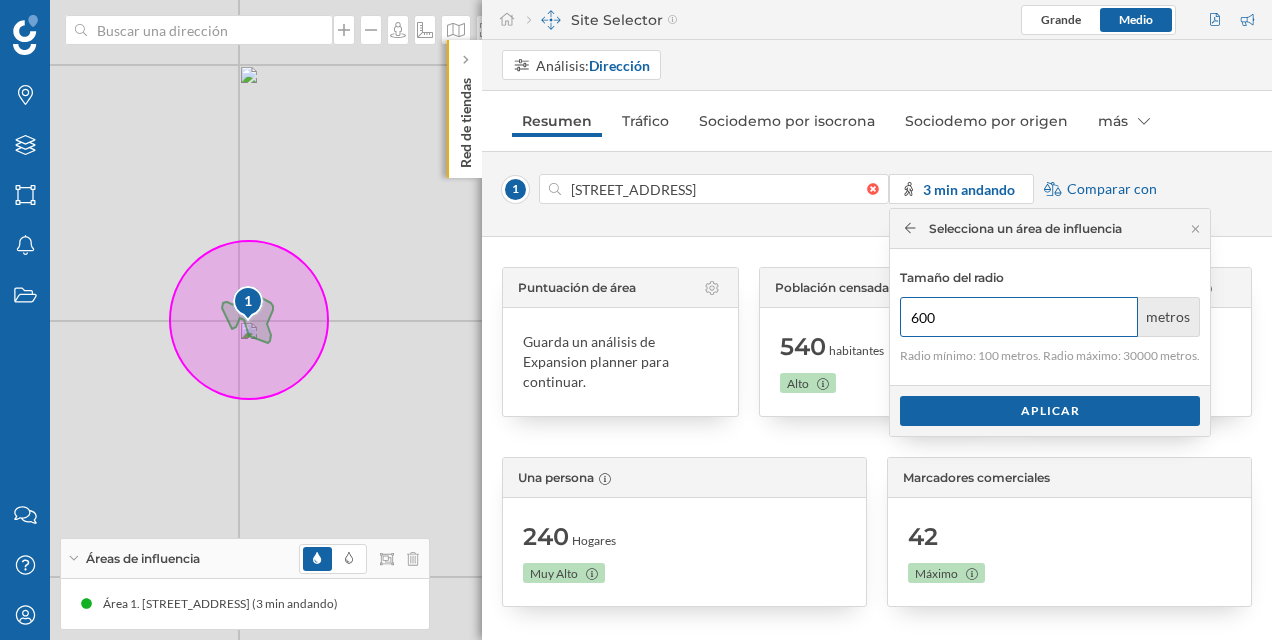 click on "600" at bounding box center [1019, 317] 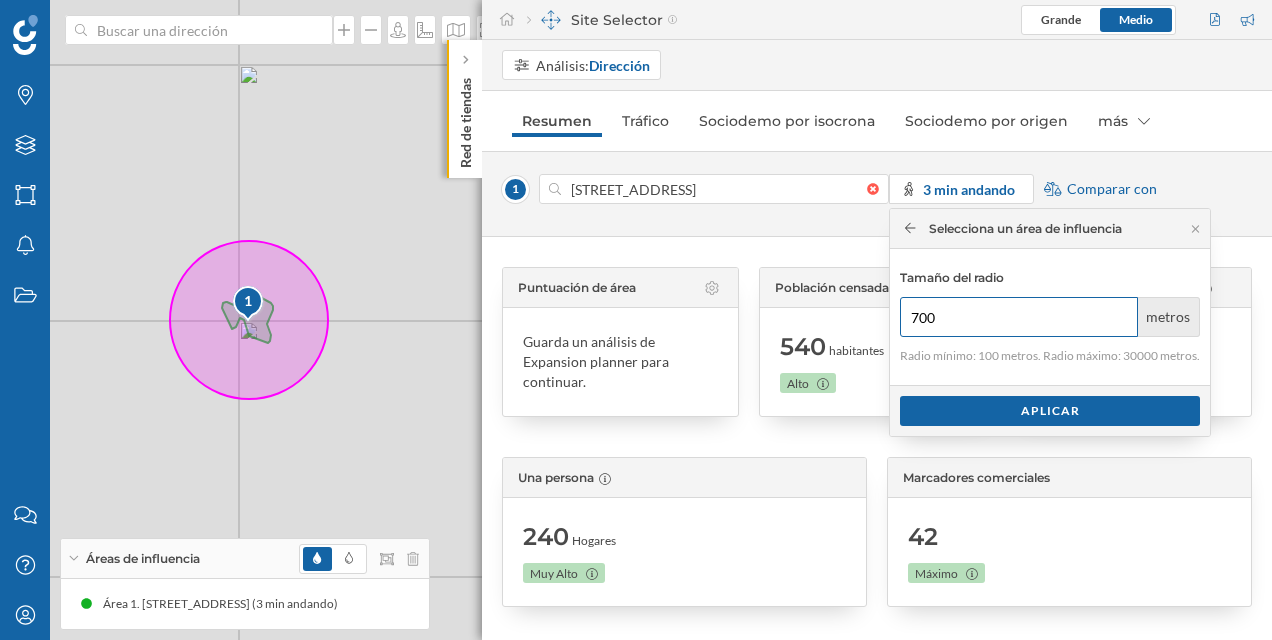 click on "700" at bounding box center (1019, 317) 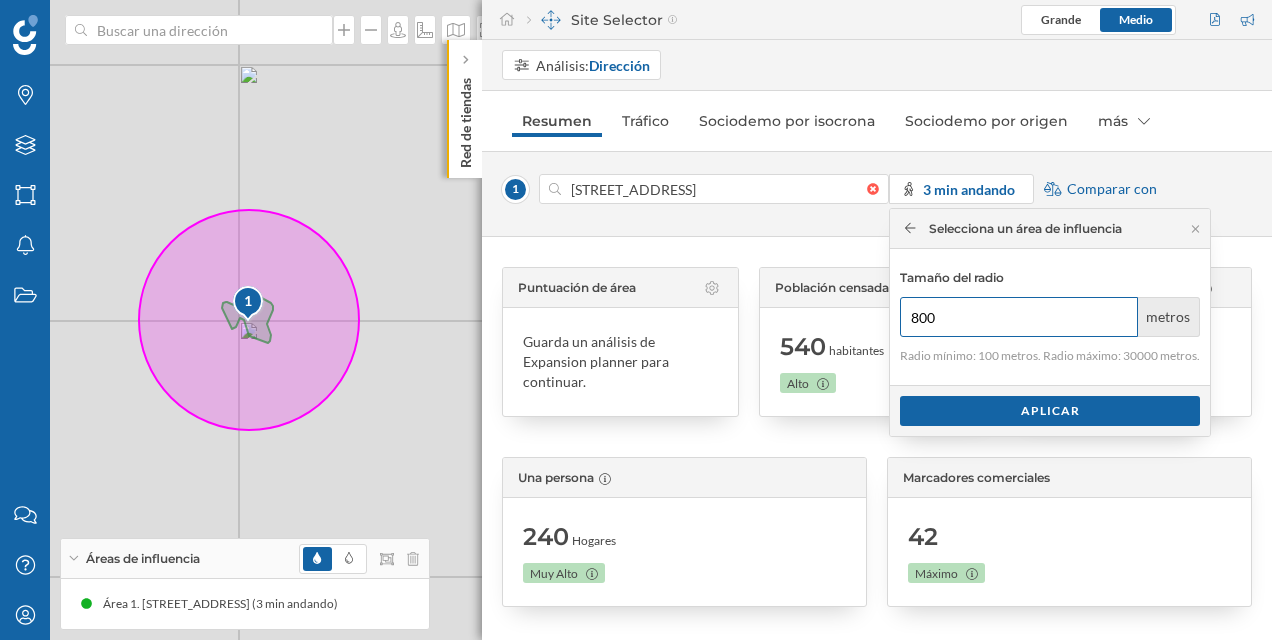 click on "800" at bounding box center [1019, 317] 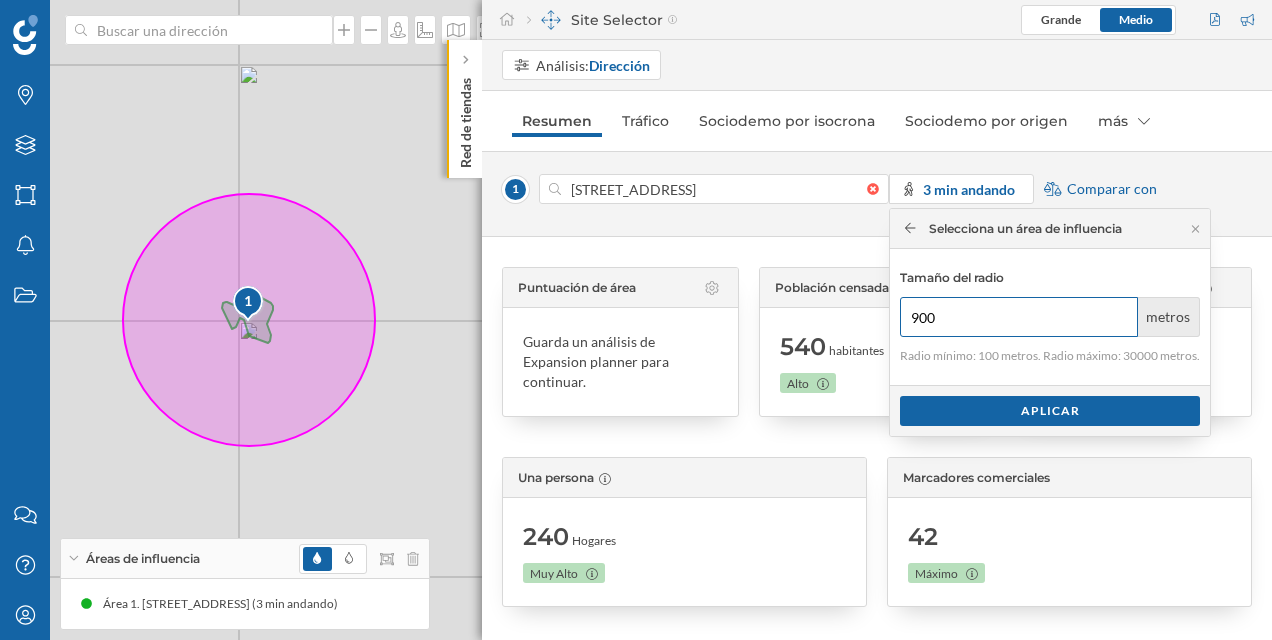 click on "900" at bounding box center (1019, 317) 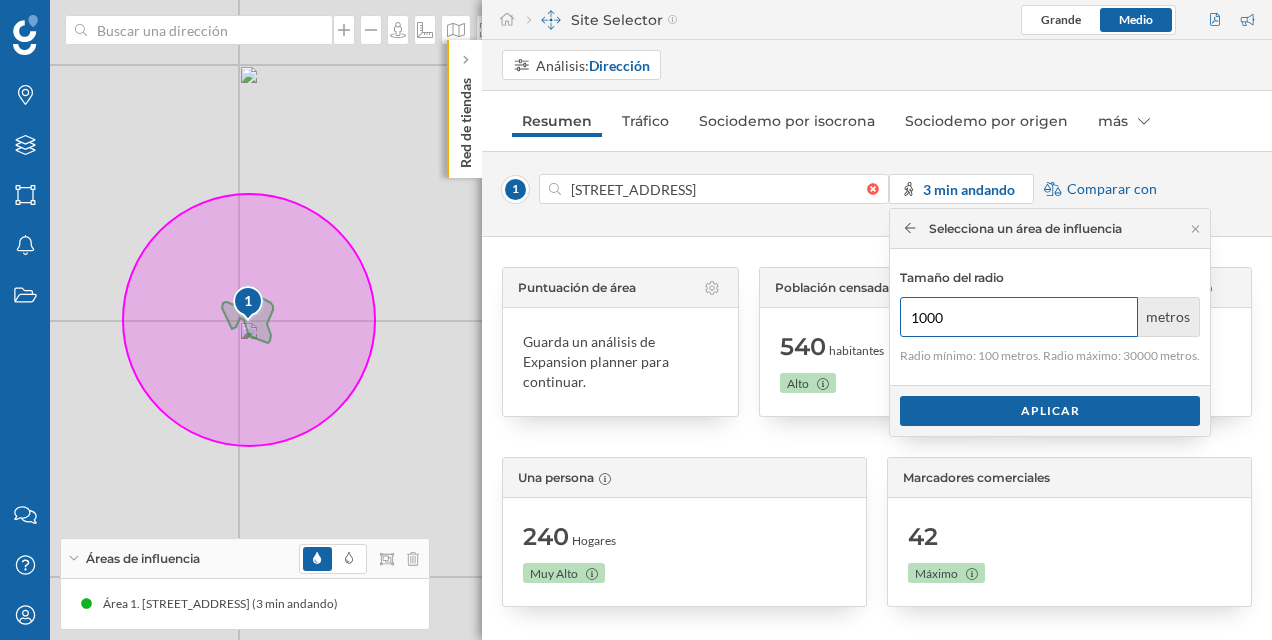 click on "1000" at bounding box center (1019, 317) 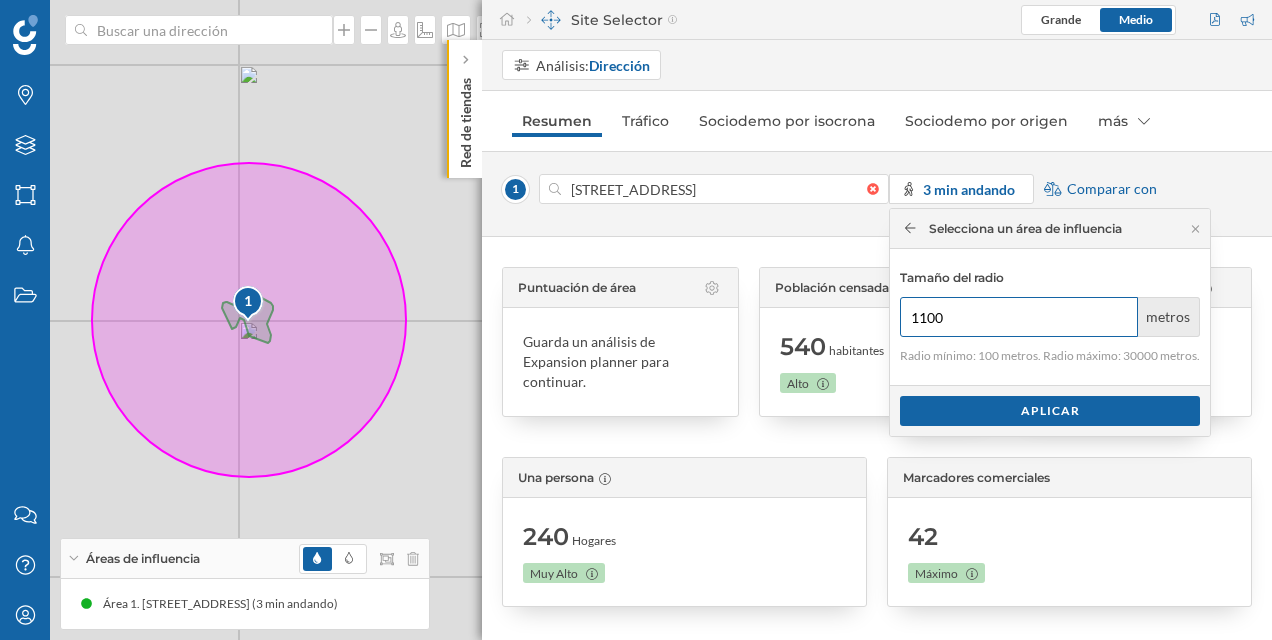 type on "1100" 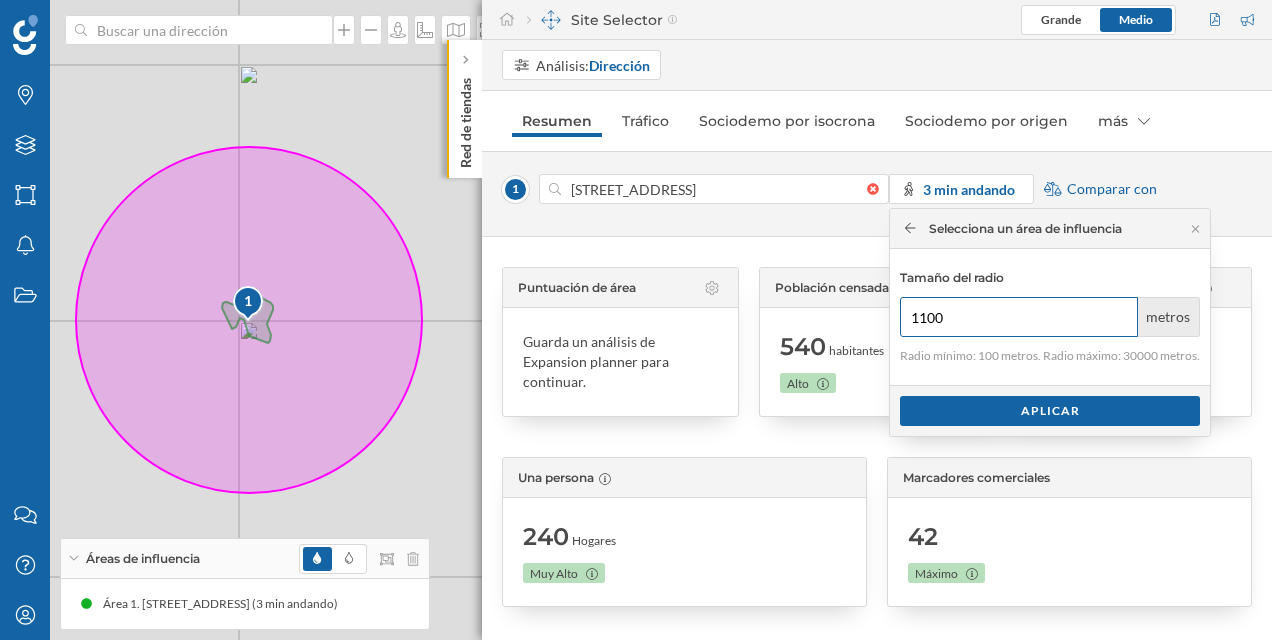 click on "1100" at bounding box center (1019, 317) 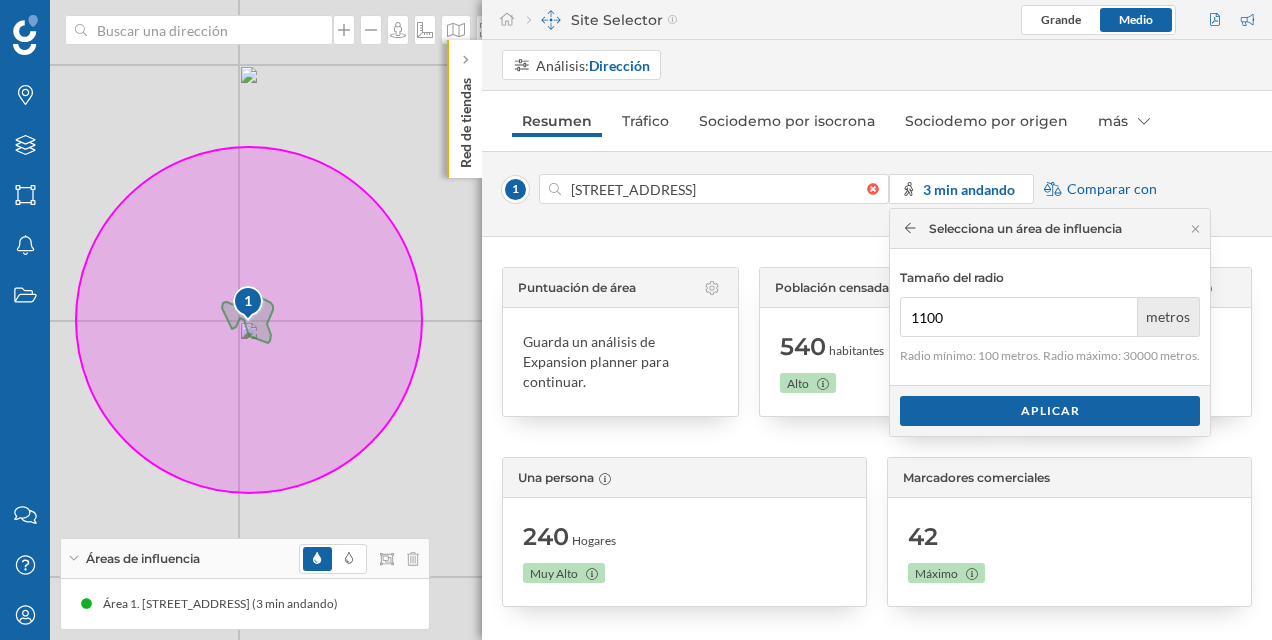 click on "Selecciona un área de influencia" at bounding box center (1013, 229) 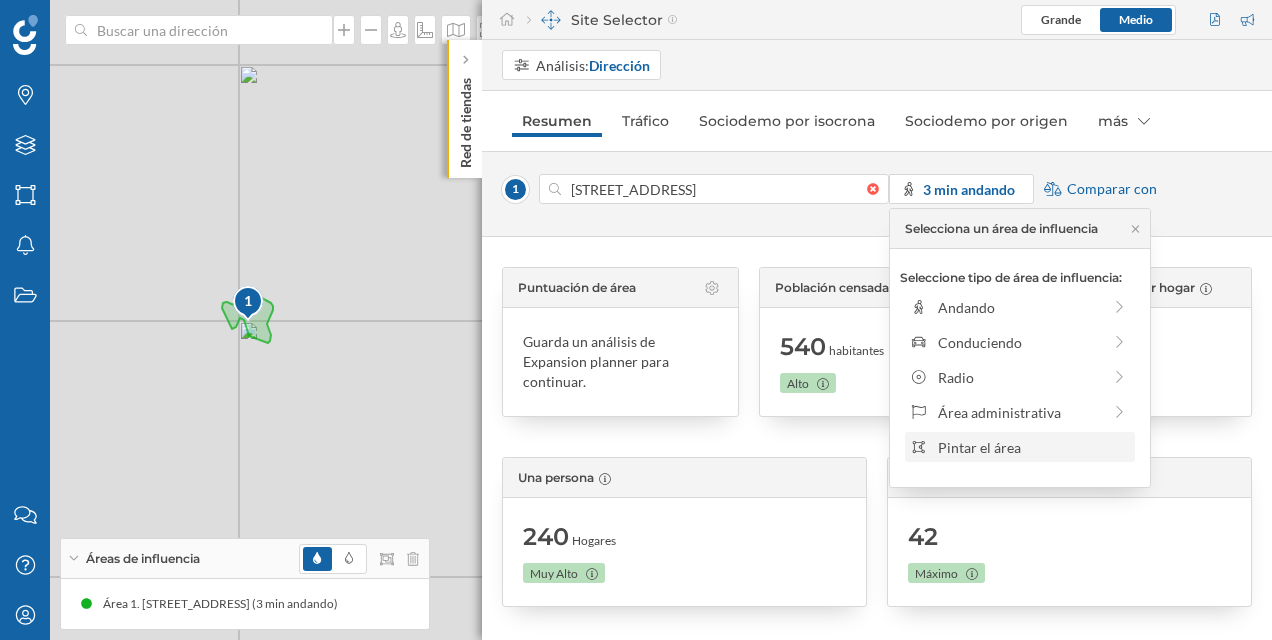 click on "Pintar el área" at bounding box center [1033, 447] 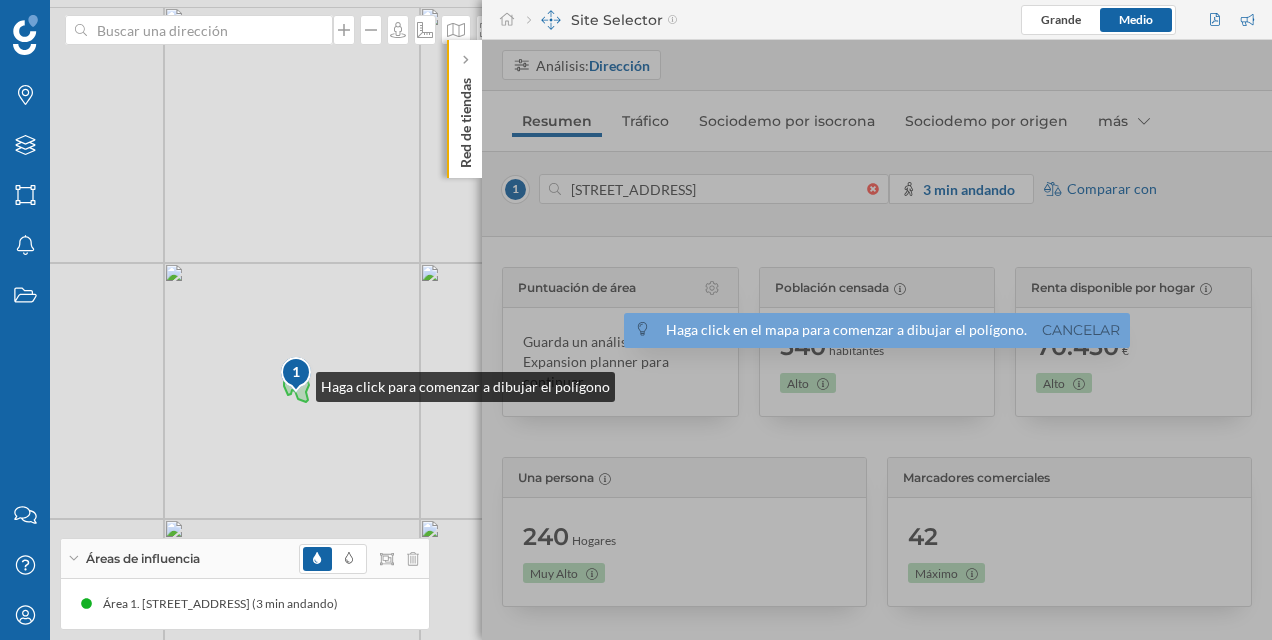 drag, startPoint x: 256, startPoint y: 294, endPoint x: 298, endPoint y: 385, distance: 100.22475 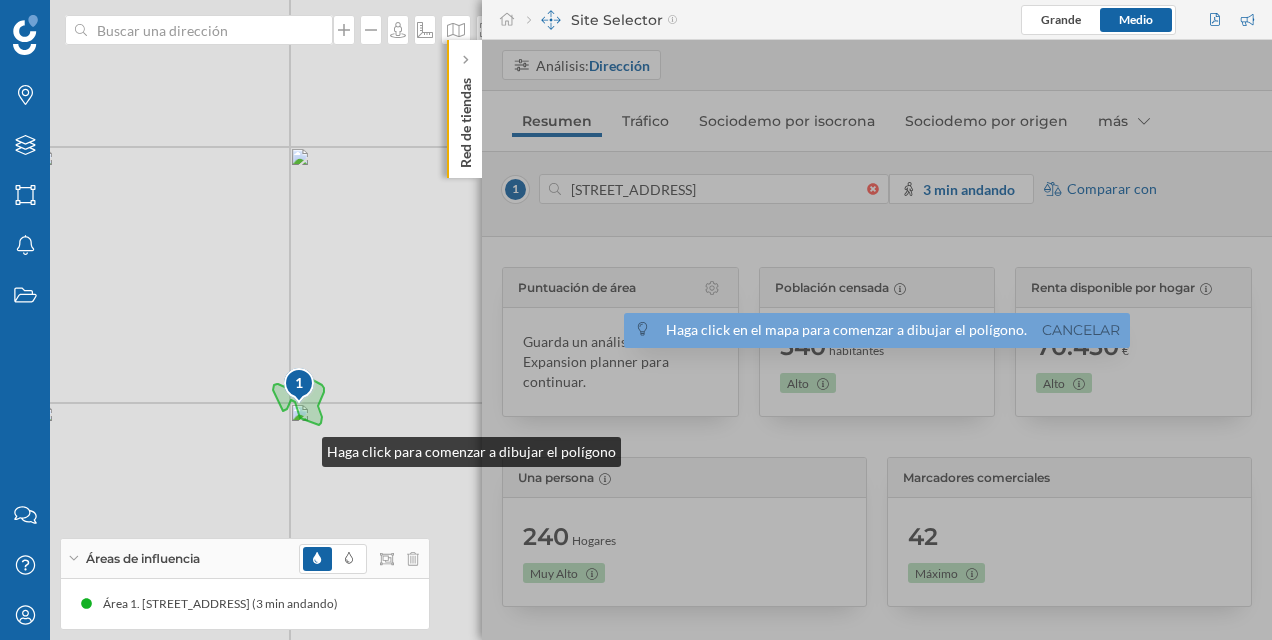 click on "1 ©  Mapbox  ©  OpenStreetMap   Improve this map" at bounding box center (636, 320) 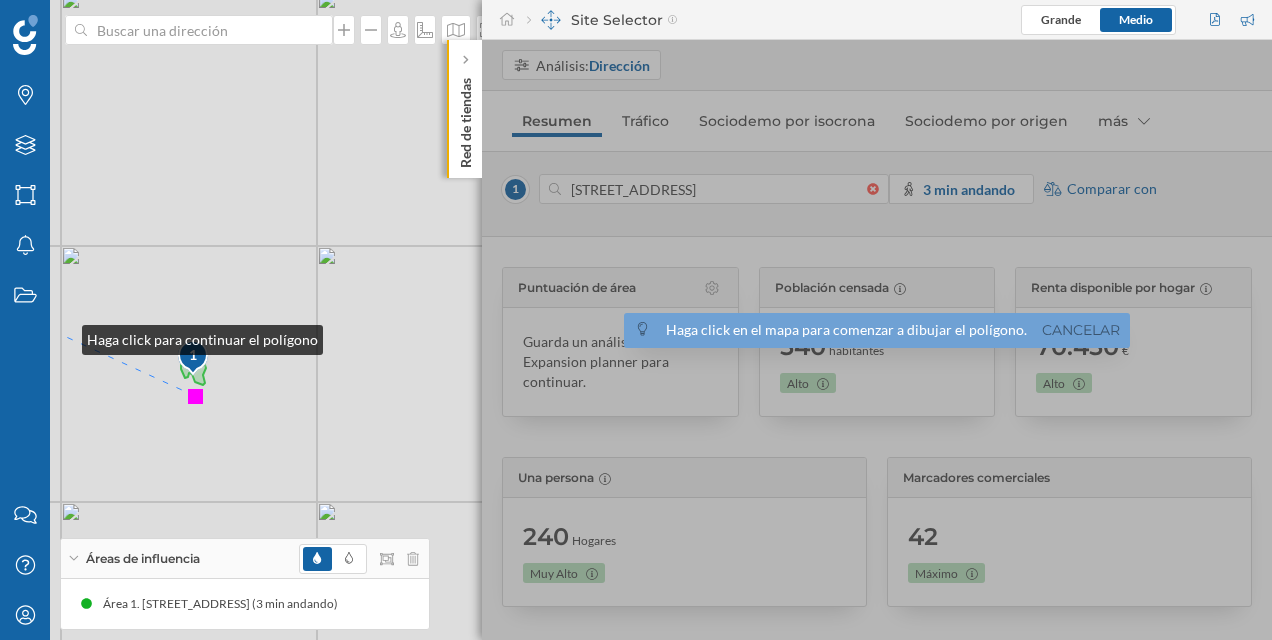 click on "1 ©  Mapbox  ©  OpenStreetMap   Improve this map" at bounding box center [636, 320] 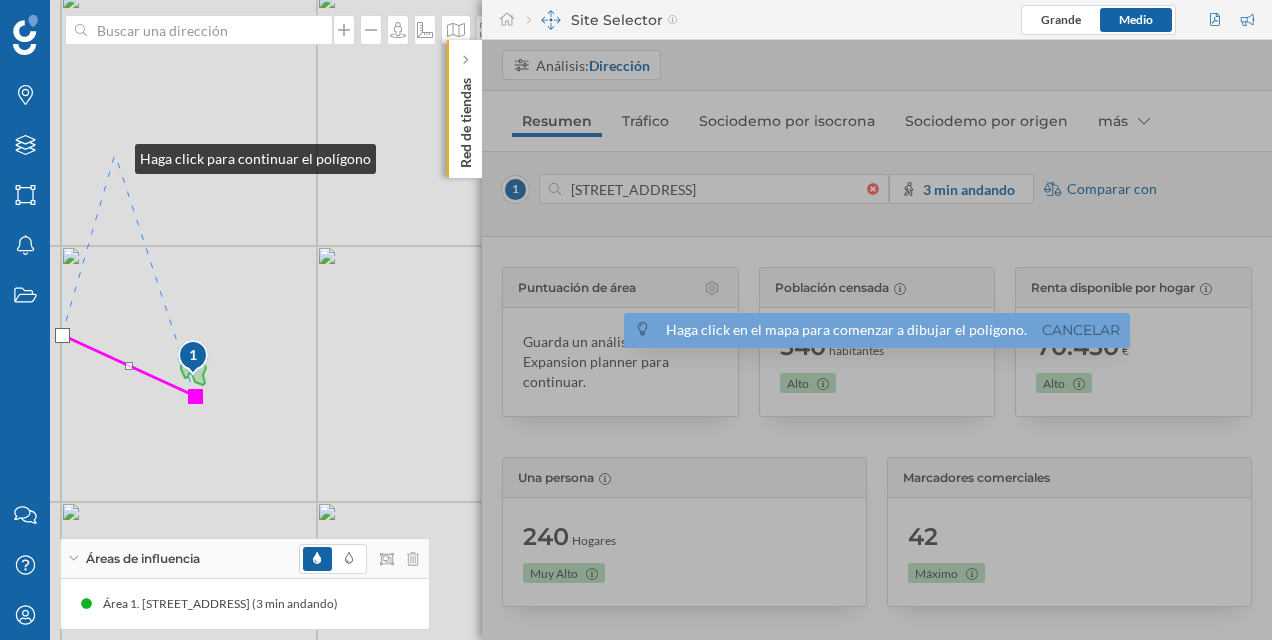 click on "1 ©  Mapbox  ©  OpenStreetMap   Improve this map" at bounding box center [636, 320] 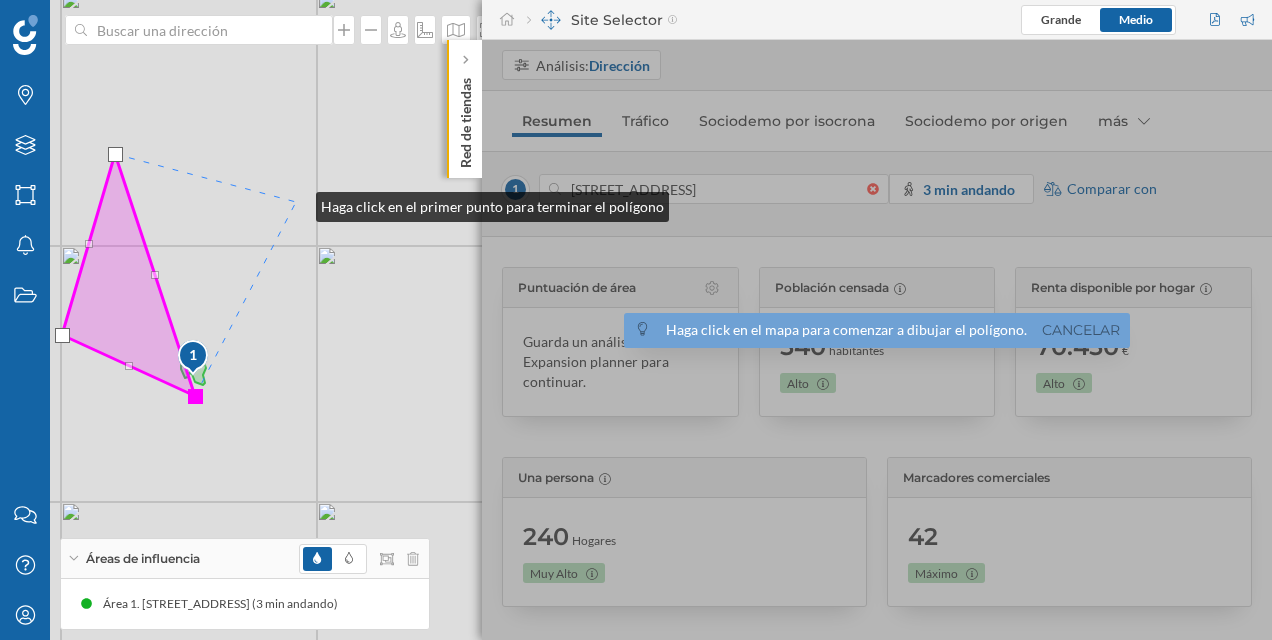 click on "1 ©  Mapbox  ©  OpenStreetMap   Improve this map" at bounding box center [636, 320] 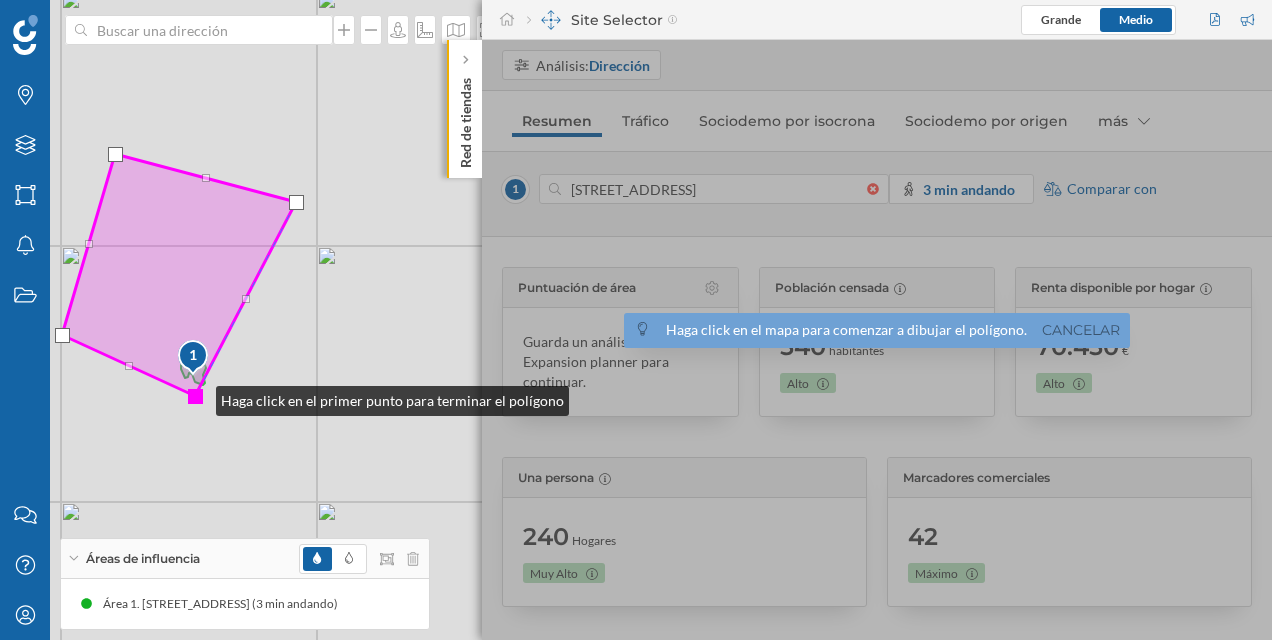 click at bounding box center [195, 396] 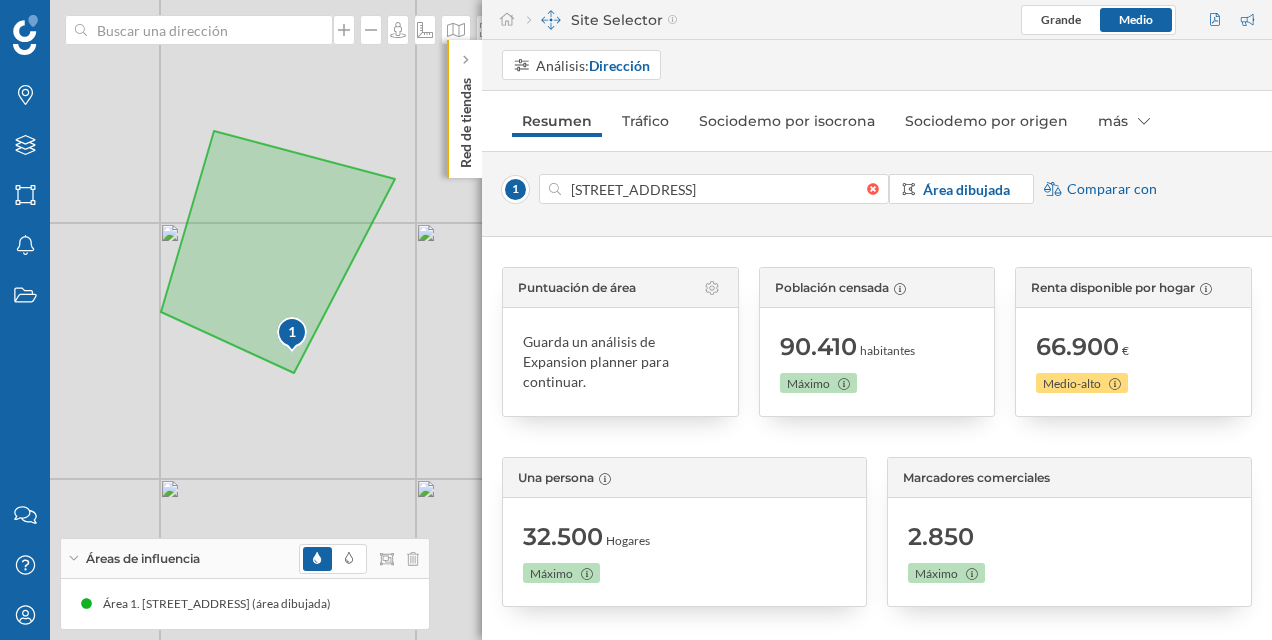 drag, startPoint x: 194, startPoint y: 365, endPoint x: 235, endPoint y: 396, distance: 51.40039 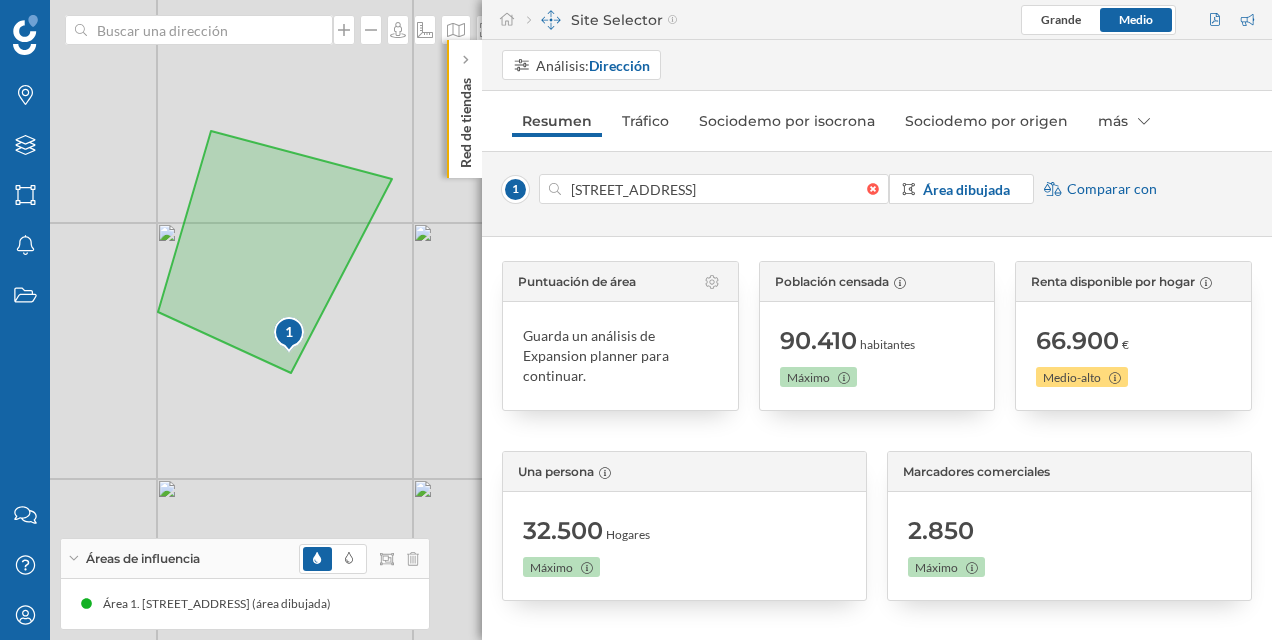scroll, scrollTop: 0, scrollLeft: 0, axis: both 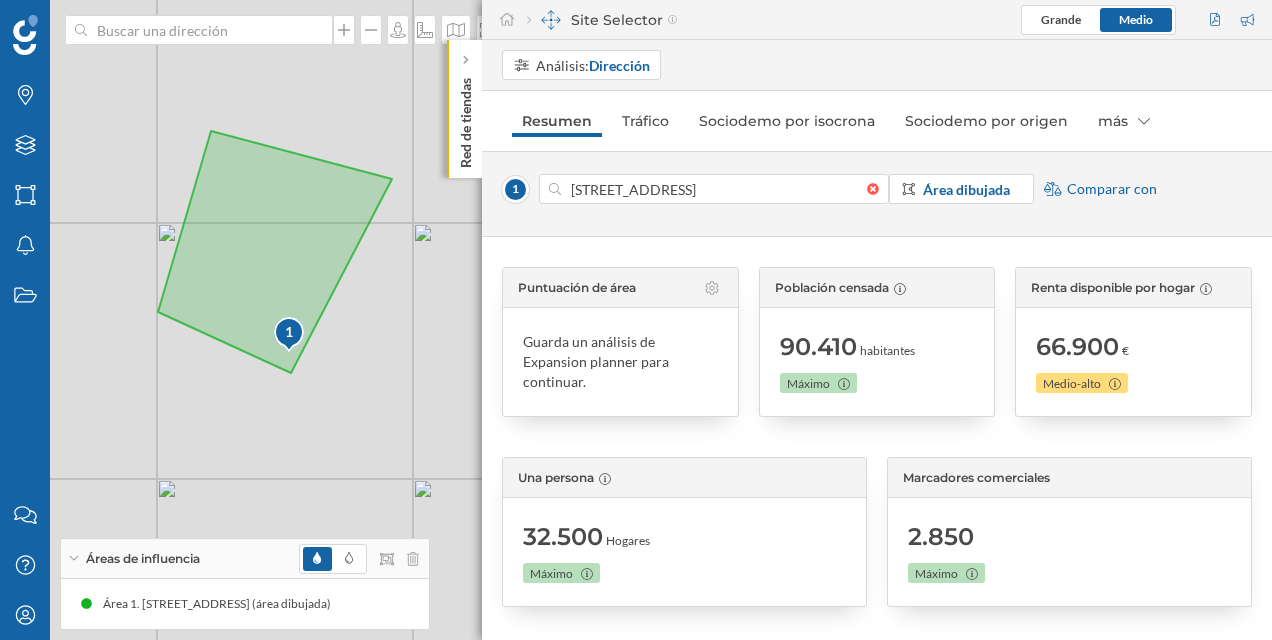 click on "1
[STREET_ADDRESS]                     Área dibujada        Comparar con" at bounding box center (877, 194) 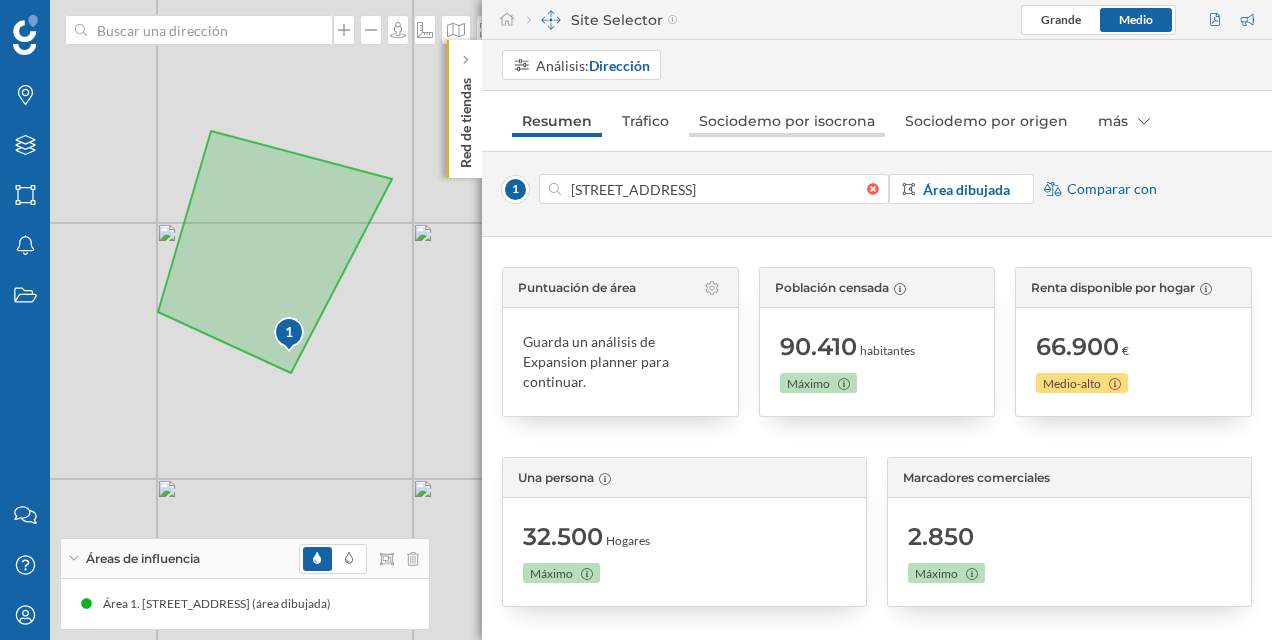 click on "Sociodemo por isocrona" at bounding box center [787, 121] 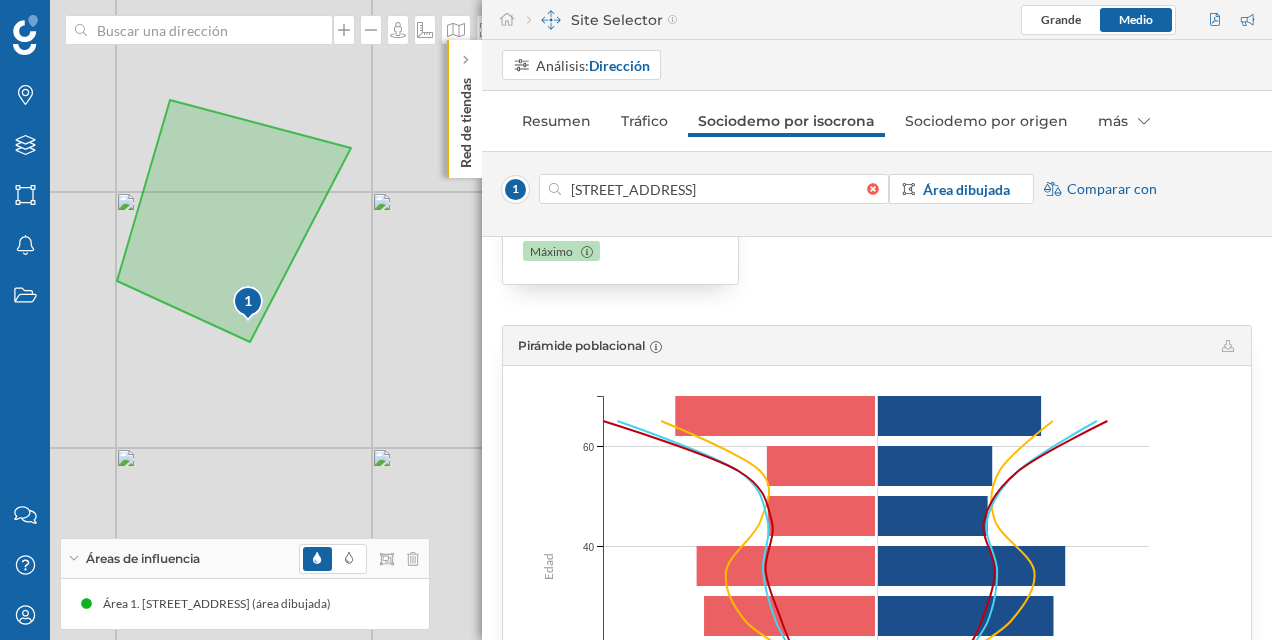 scroll, scrollTop: 177, scrollLeft: 0, axis: vertical 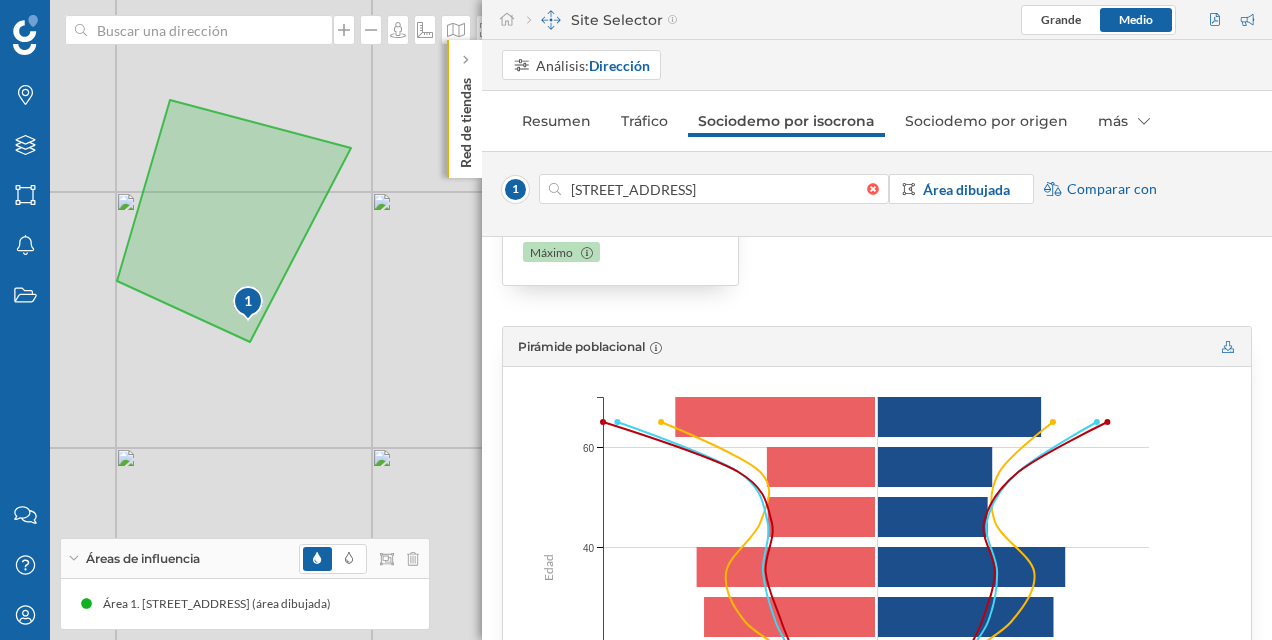 click 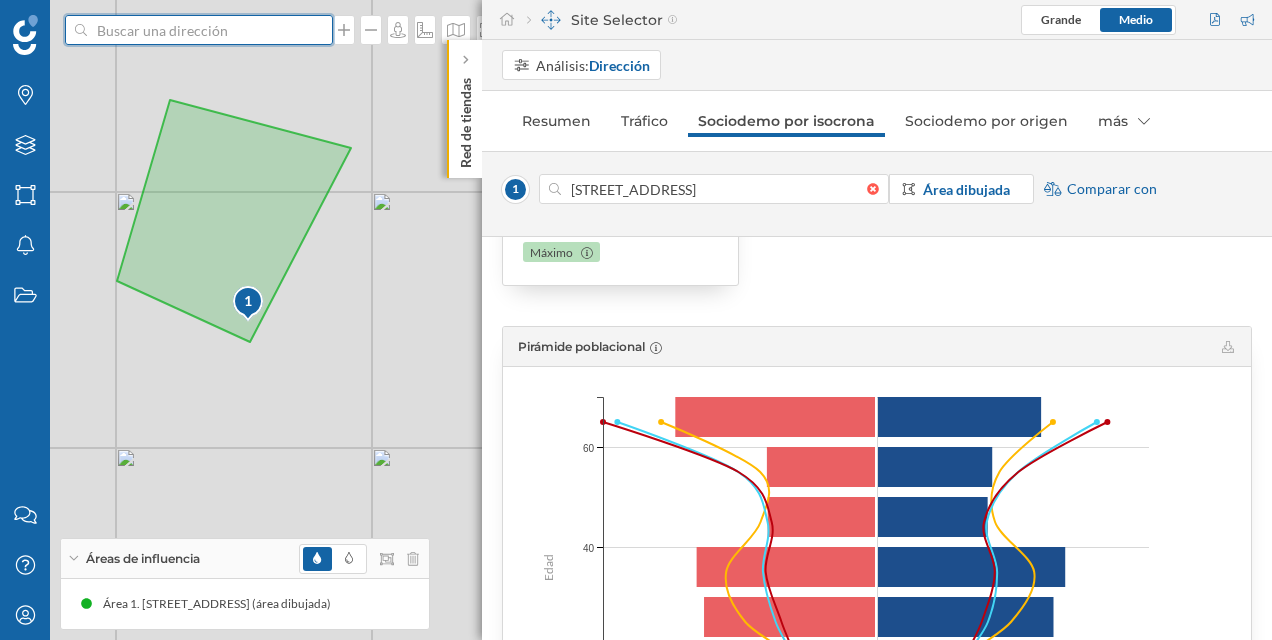 click at bounding box center (199, 30) 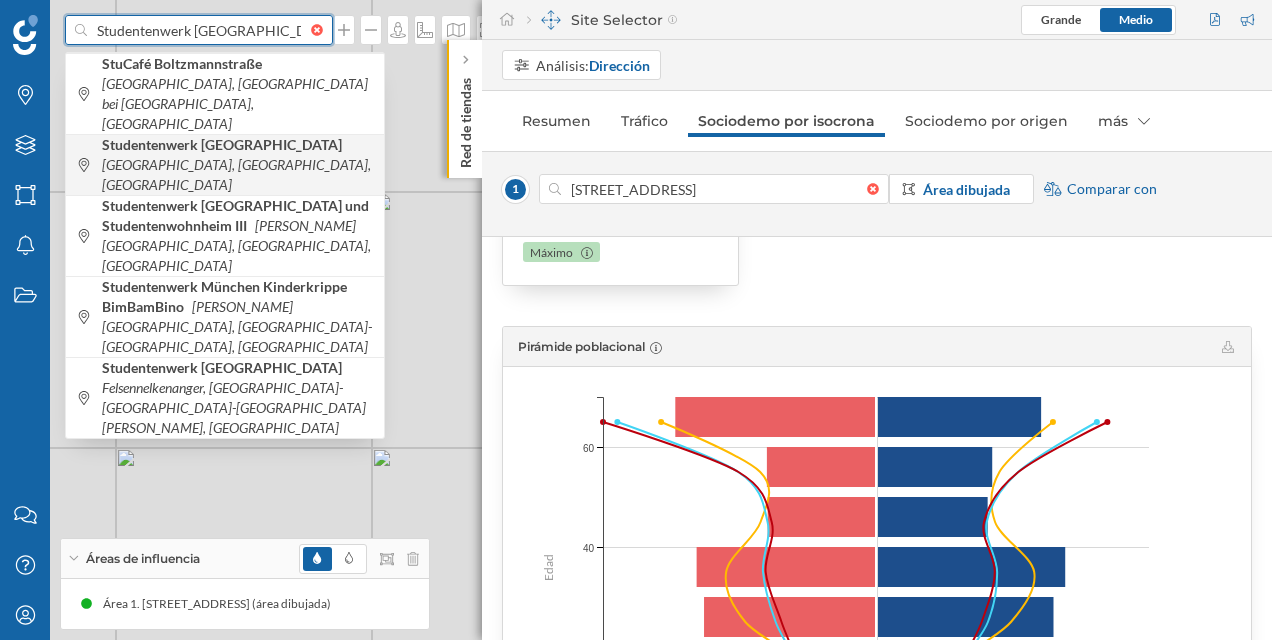 type on "Studentenwerk [GEOGRAPHIC_DATA]" 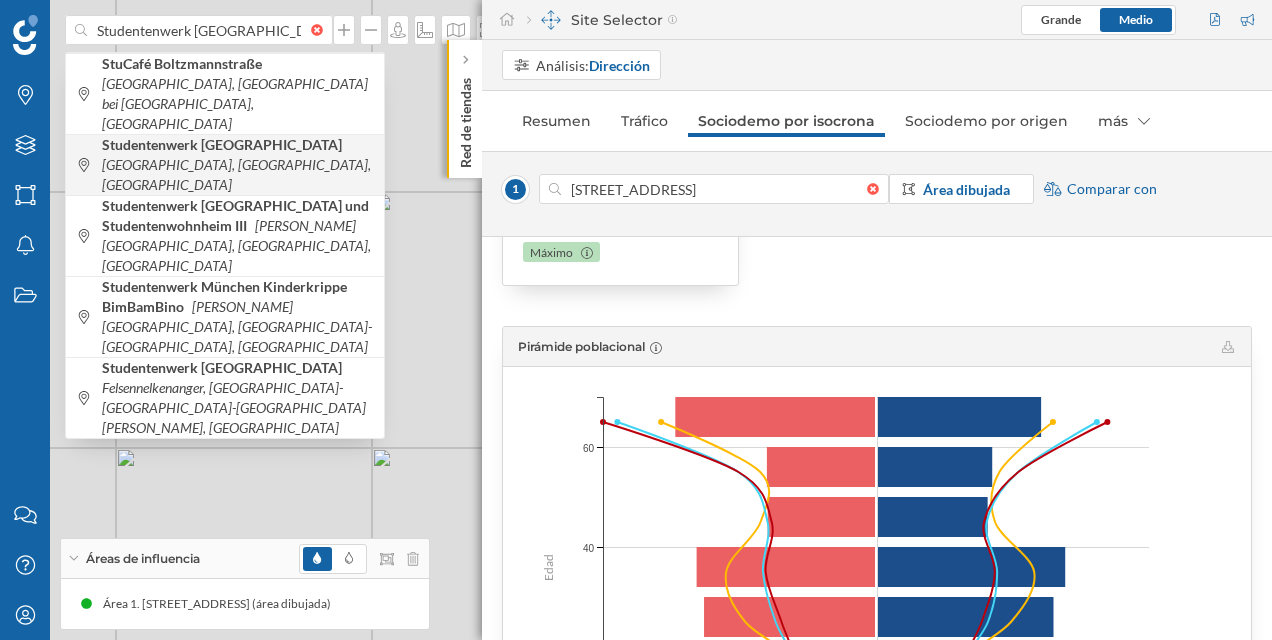 click on "[GEOGRAPHIC_DATA], [GEOGRAPHIC_DATA], [GEOGRAPHIC_DATA]" at bounding box center [236, 174] 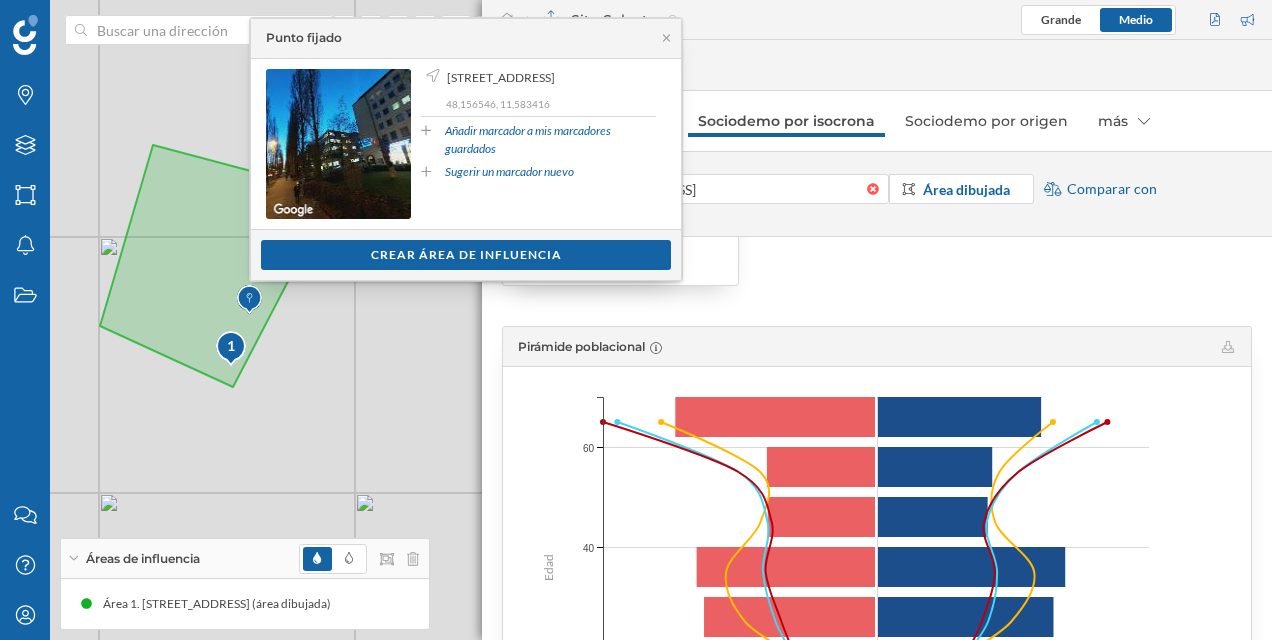 drag, startPoint x: 284, startPoint y: 354, endPoint x: 330, endPoint y: 390, distance: 58.412327 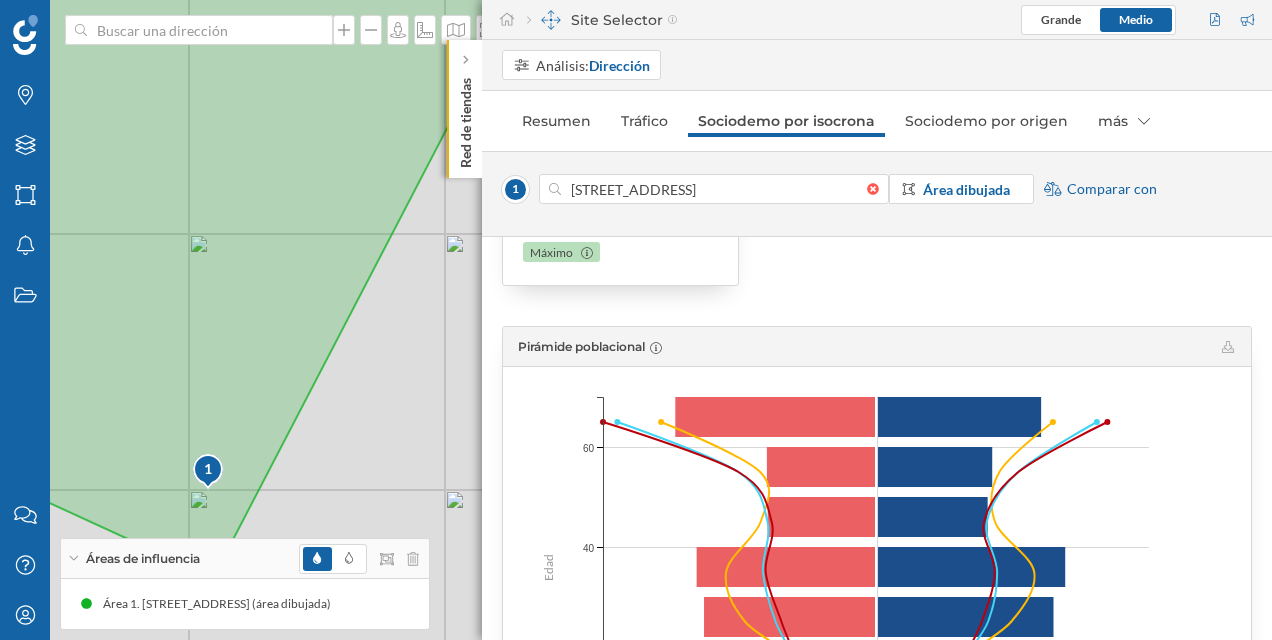 drag, startPoint x: 324, startPoint y: 364, endPoint x: 436, endPoint y: 437, distance: 133.68994 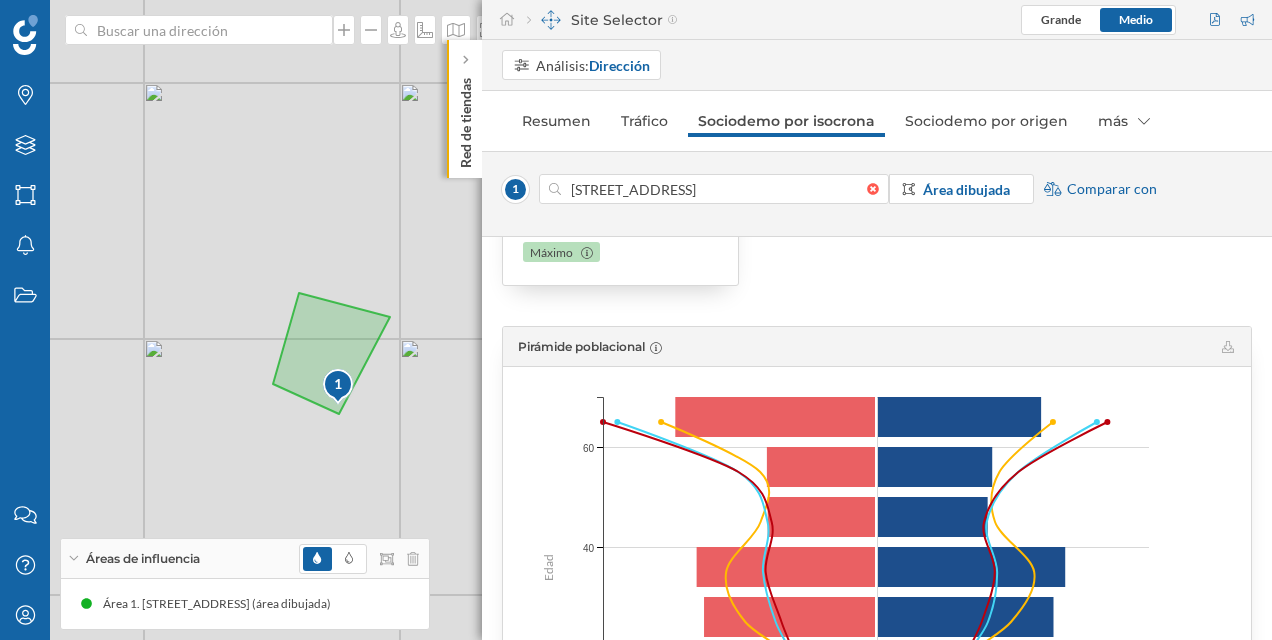 scroll, scrollTop: 0, scrollLeft: 0, axis: both 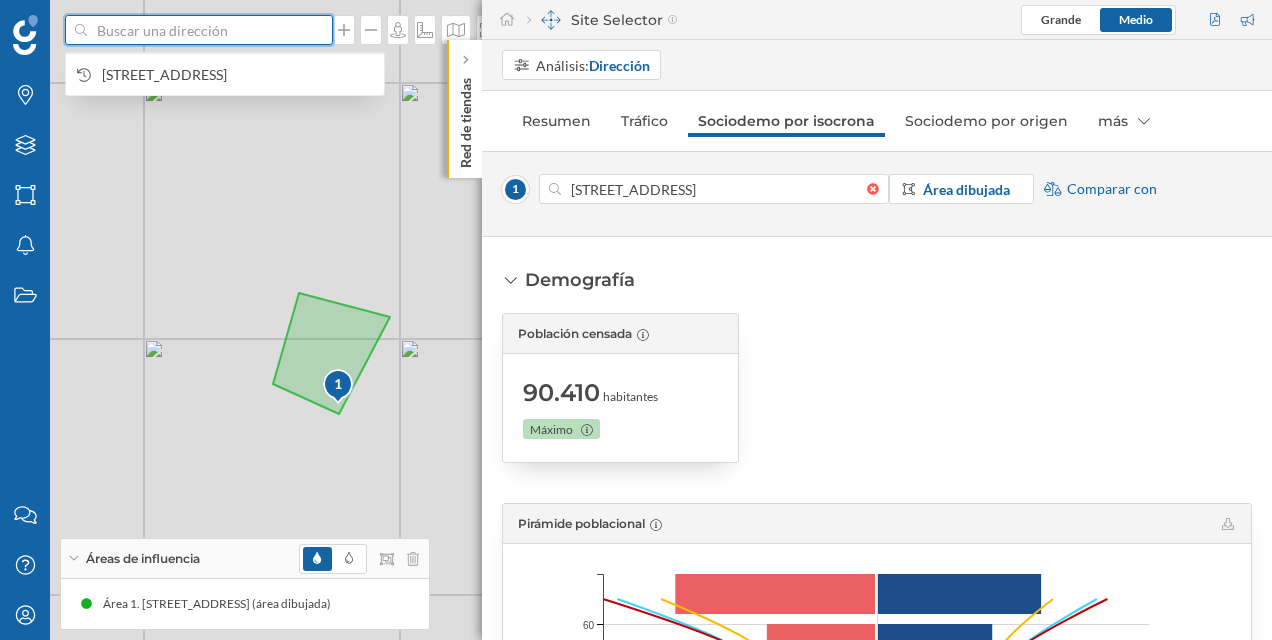 click at bounding box center (199, 30) 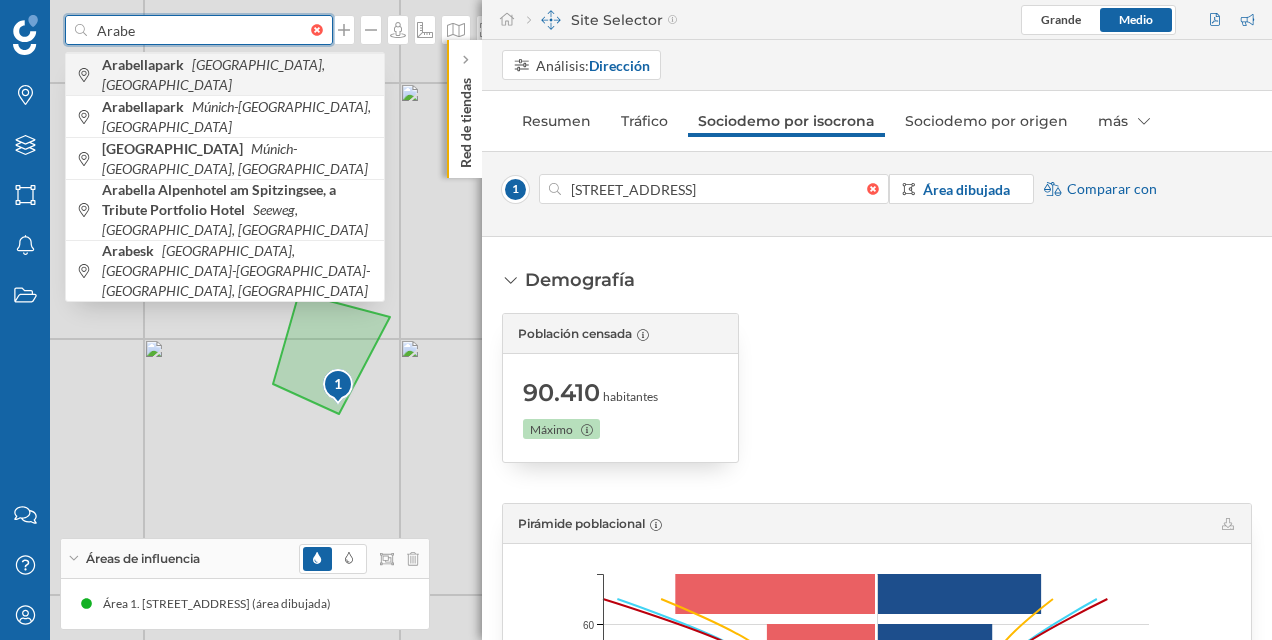 type on "Arabe" 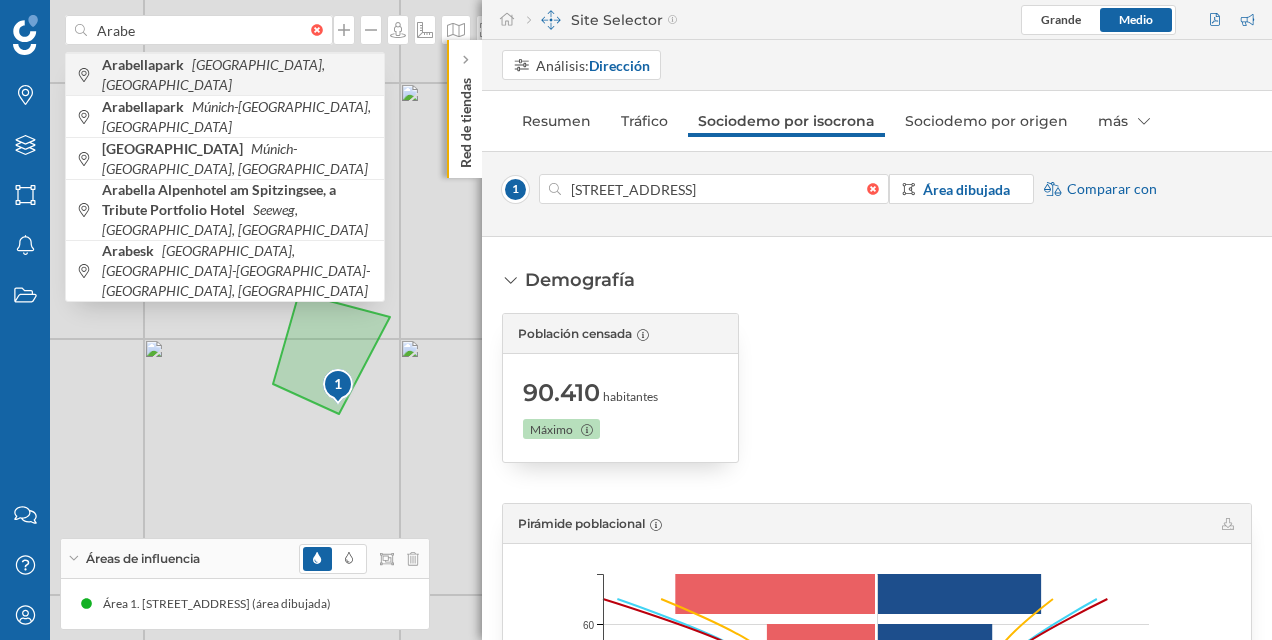 click on "Arabellapark   [GEOGRAPHIC_DATA], [GEOGRAPHIC_DATA]" at bounding box center (225, 74) 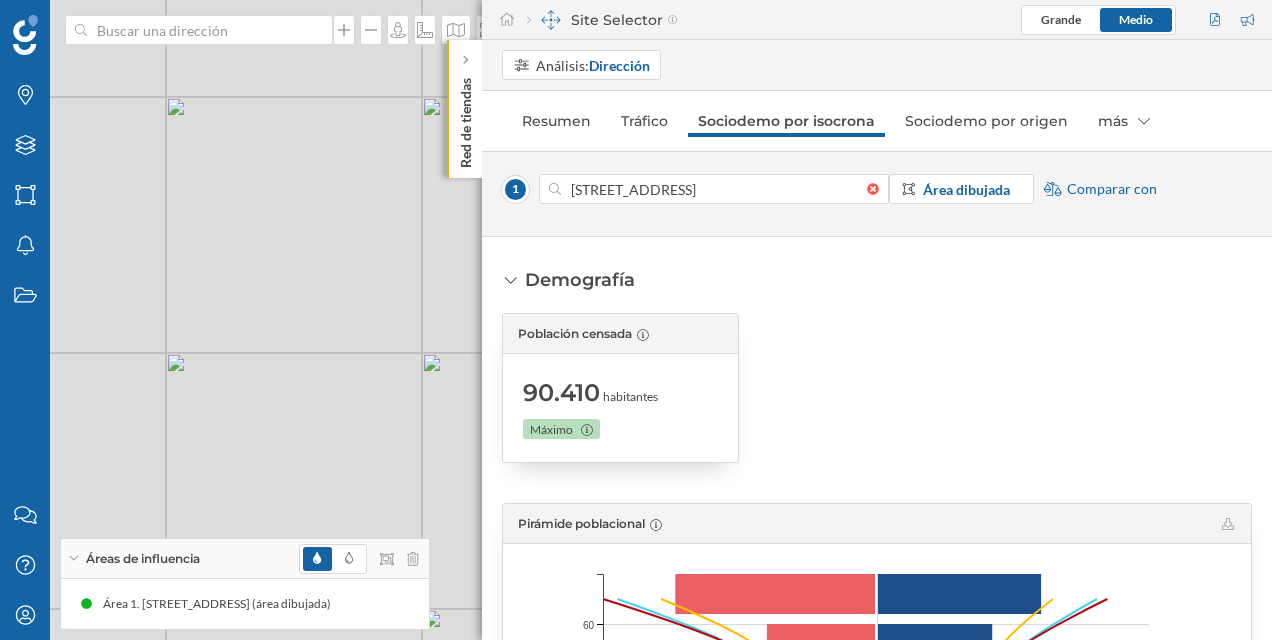 drag, startPoint x: 265, startPoint y: 327, endPoint x: 342, endPoint y: 367, distance: 86.76981 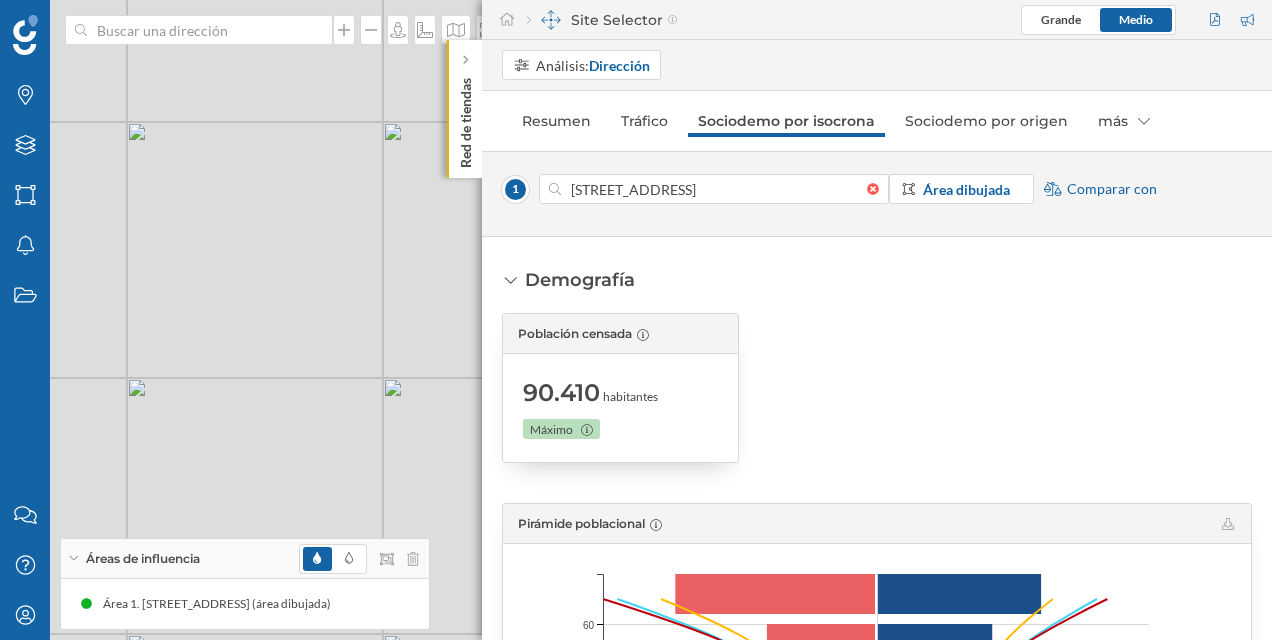 drag, startPoint x: 278, startPoint y: 355, endPoint x: 312, endPoint y: 382, distance: 43.416588 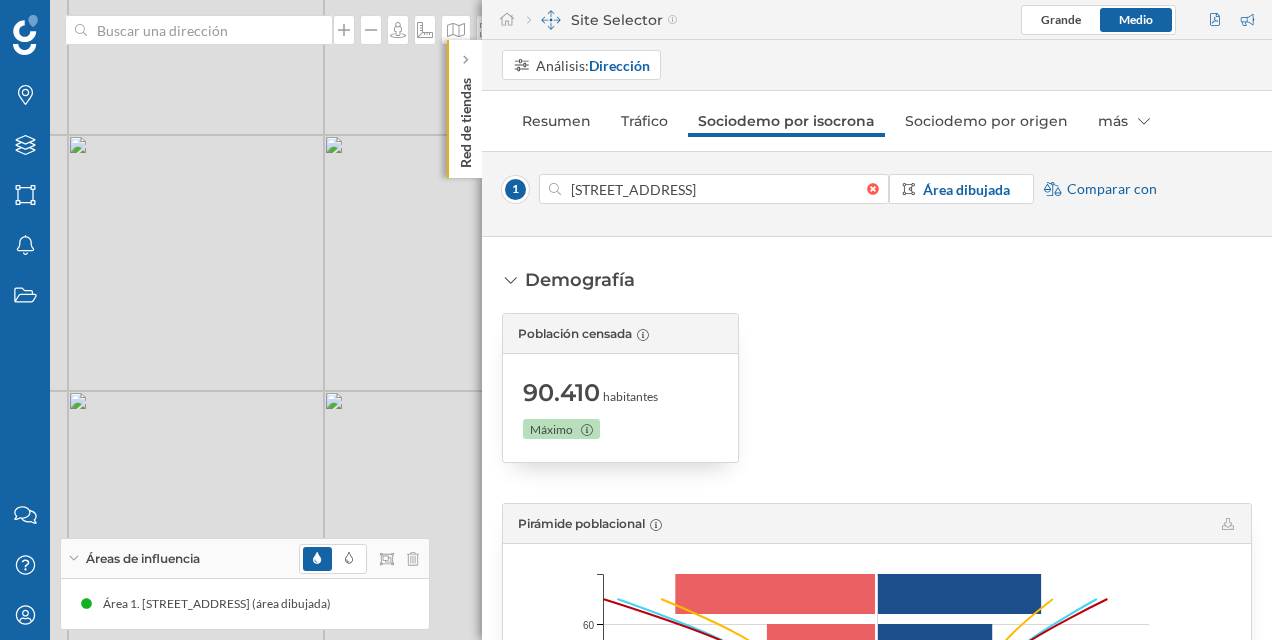 drag, startPoint x: 252, startPoint y: 395, endPoint x: 188, endPoint y: 309, distance: 107.200745 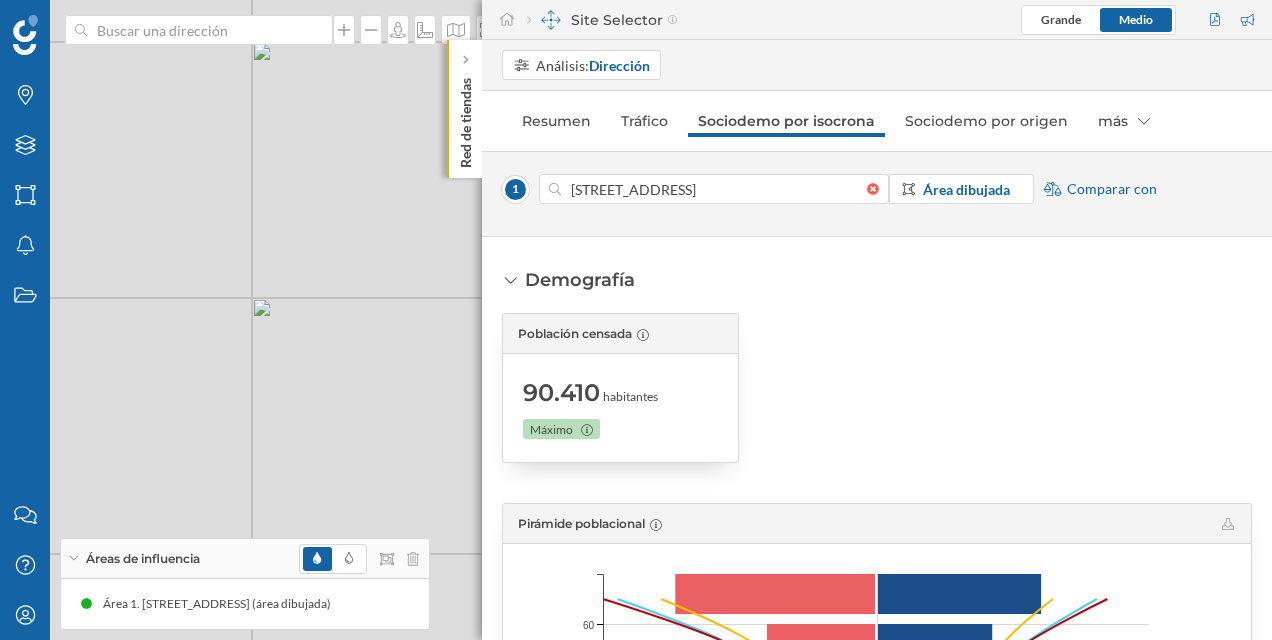 drag, startPoint x: 366, startPoint y: 340, endPoint x: 320, endPoint y: 344, distance: 46.173584 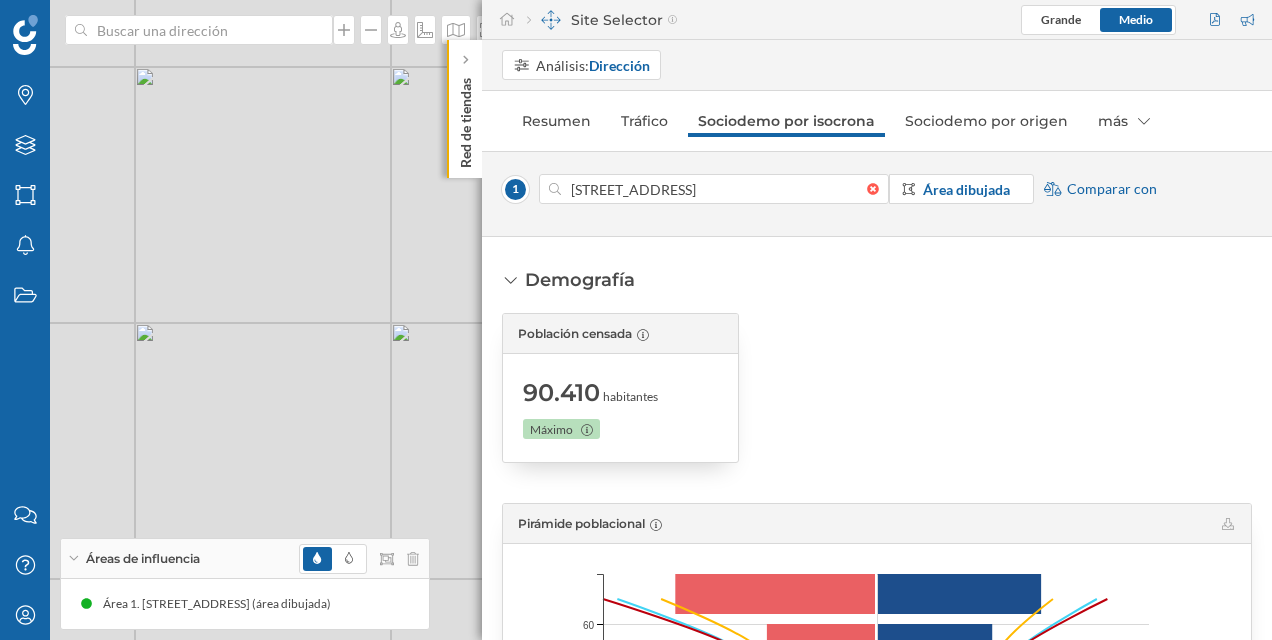 drag, startPoint x: 320, startPoint y: 344, endPoint x: 402, endPoint y: 363, distance: 84.17244 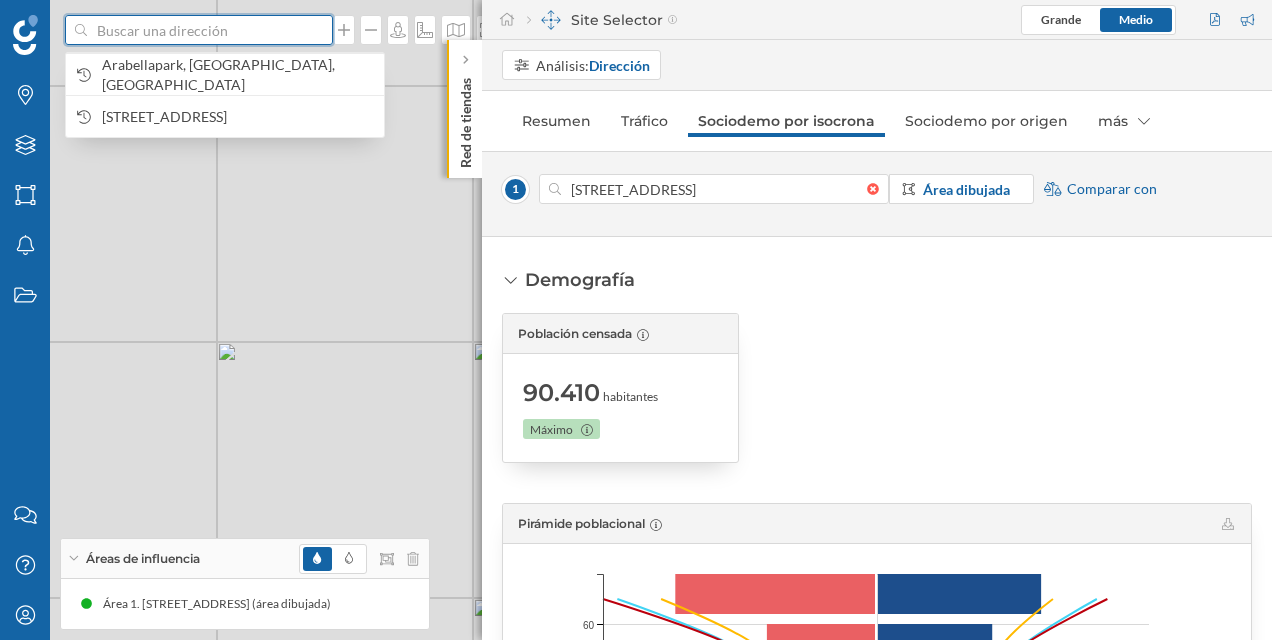 click at bounding box center (199, 30) 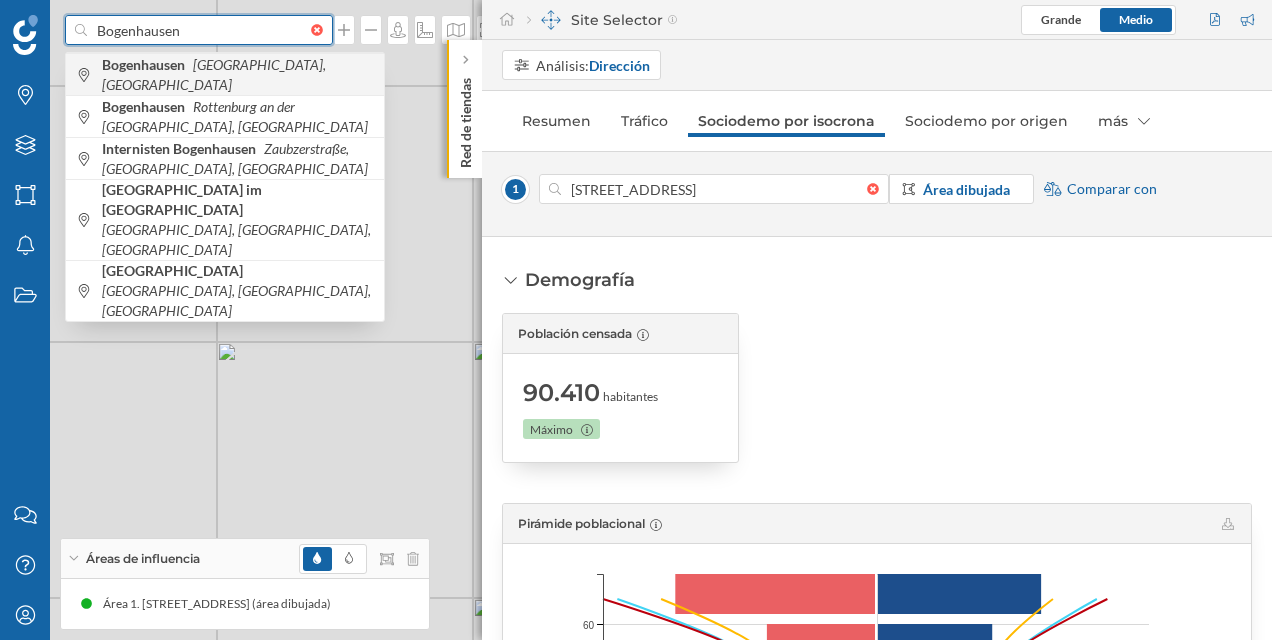 type on "Bogenhausen" 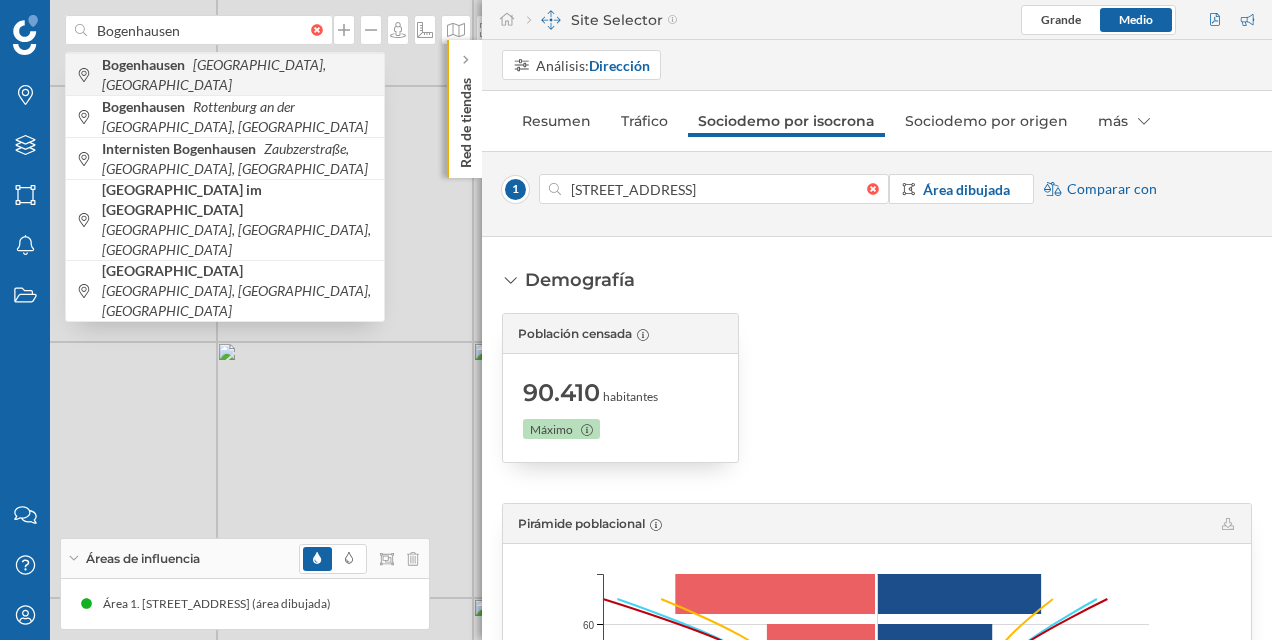 click on "Bogenhausen   Múnich, [GEOGRAPHIC_DATA]" at bounding box center [238, 75] 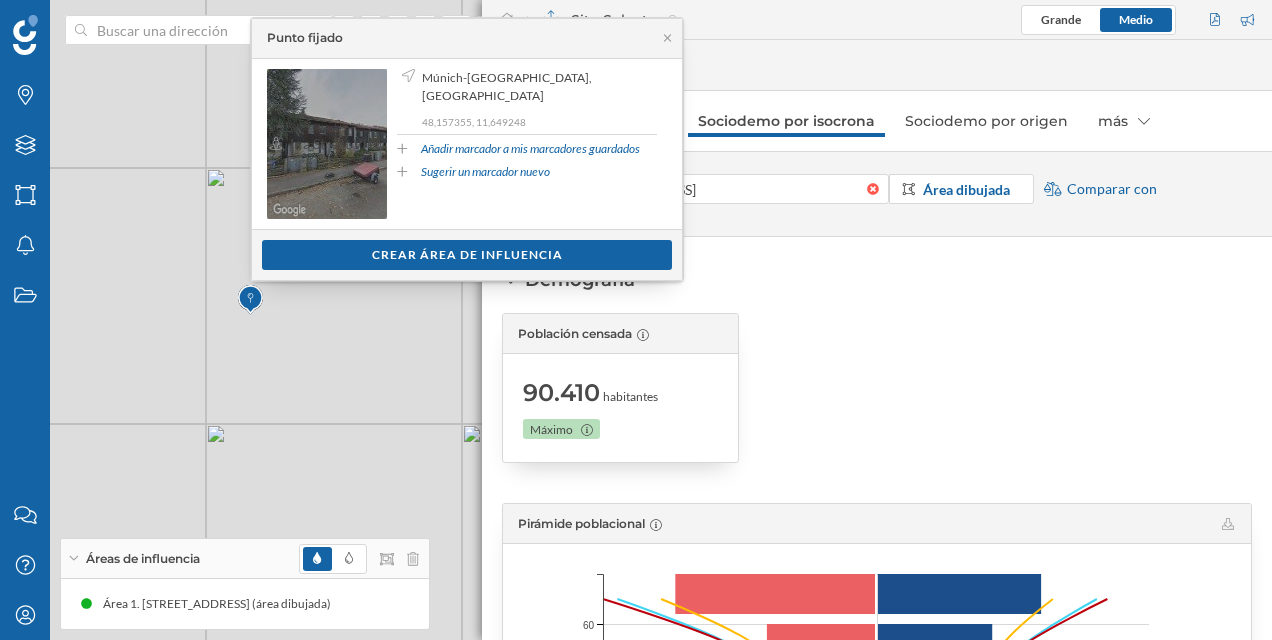 click 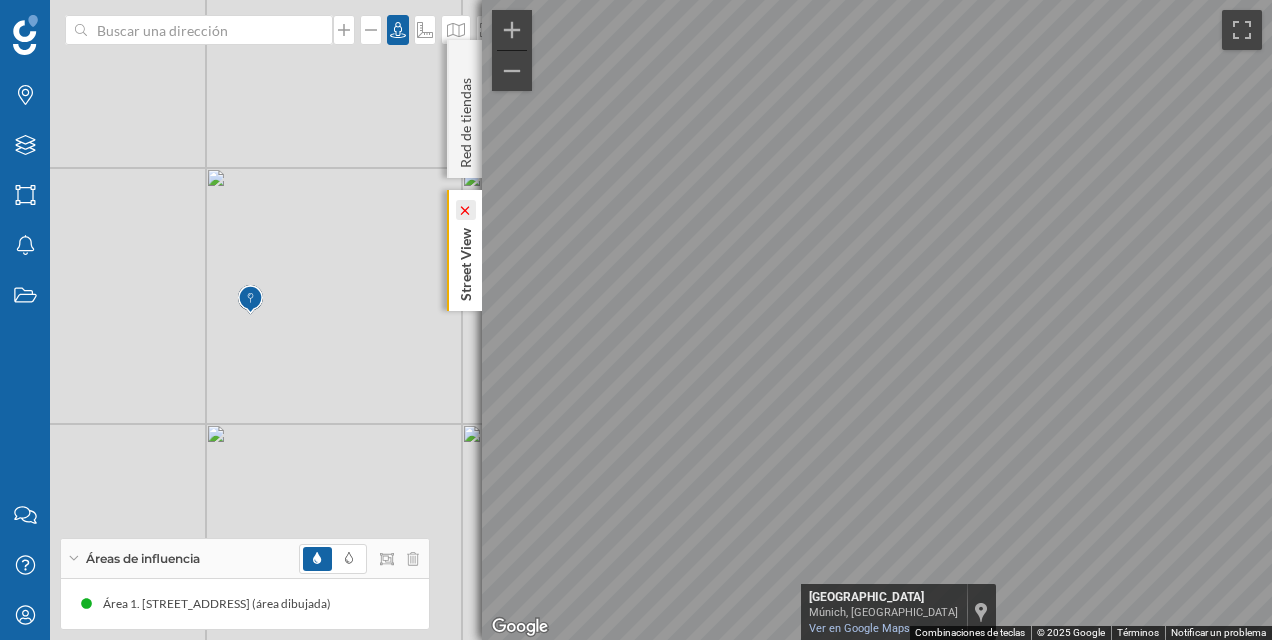 click 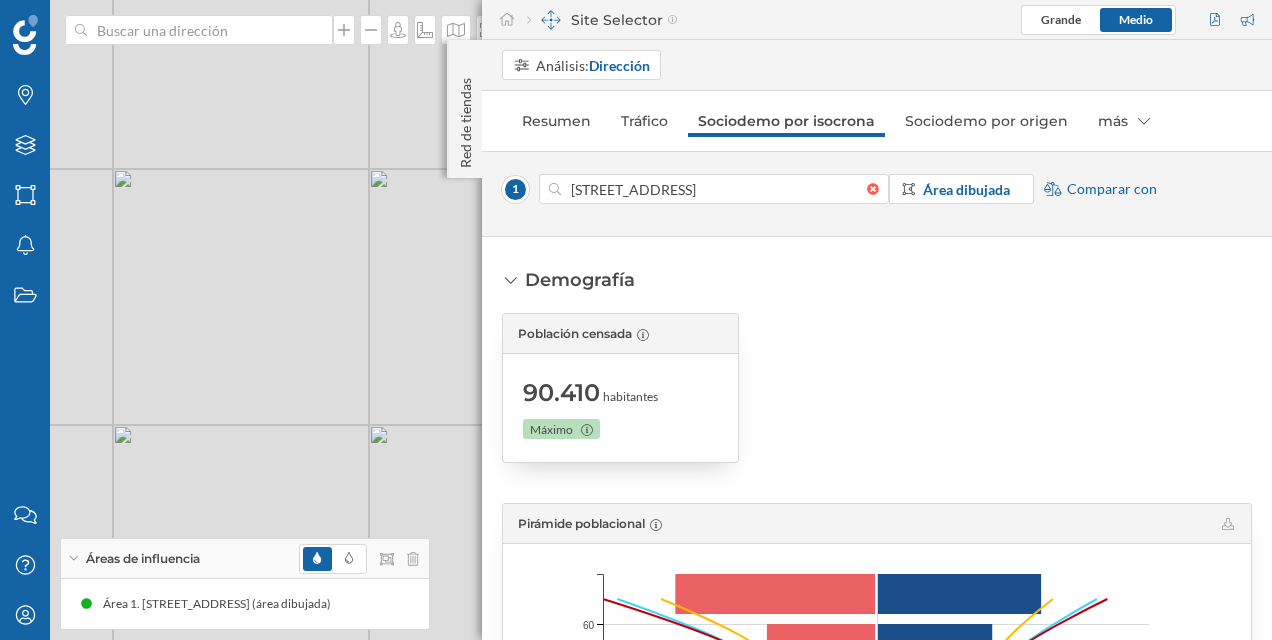 drag, startPoint x: 395, startPoint y: 336, endPoint x: 470, endPoint y: 334, distance: 75.026665 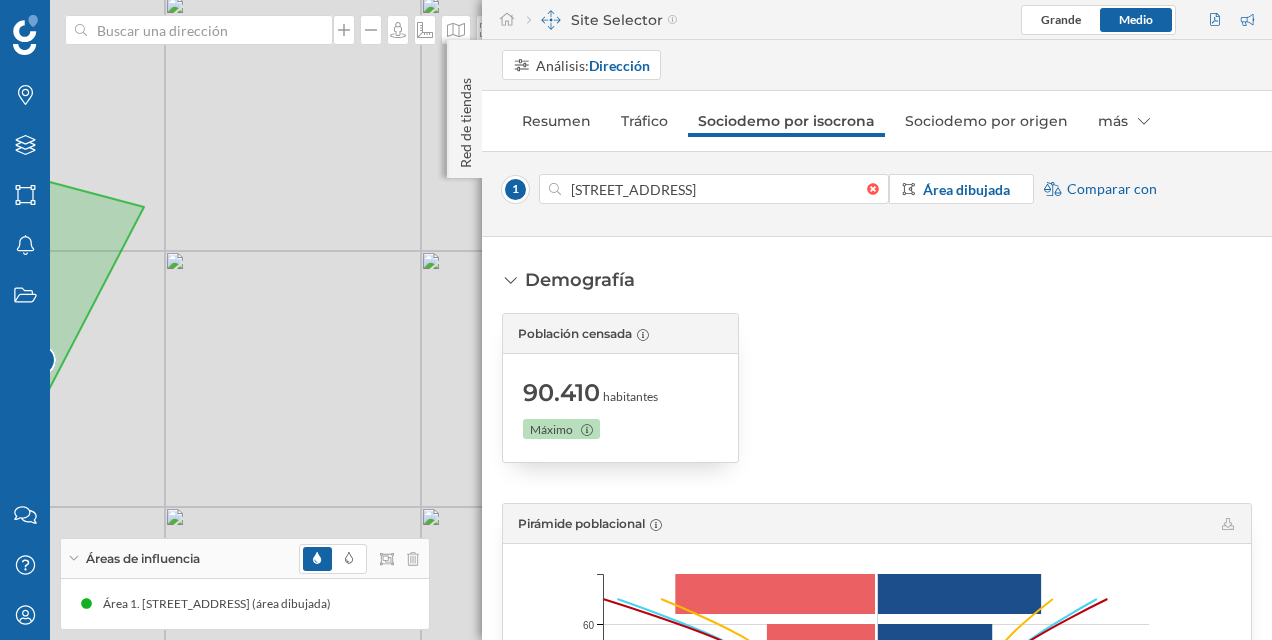 drag, startPoint x: 412, startPoint y: 373, endPoint x: 461, endPoint y: 234, distance: 147.38385 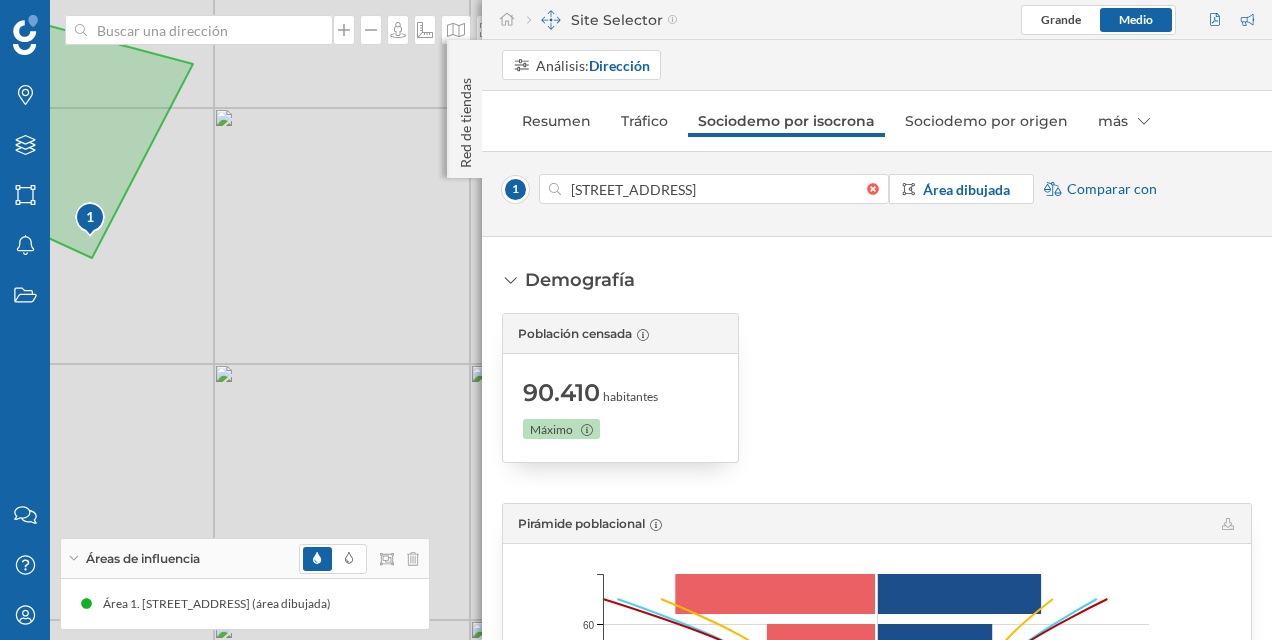 drag, startPoint x: 264, startPoint y: 299, endPoint x: 495, endPoint y: 254, distance: 235.3423 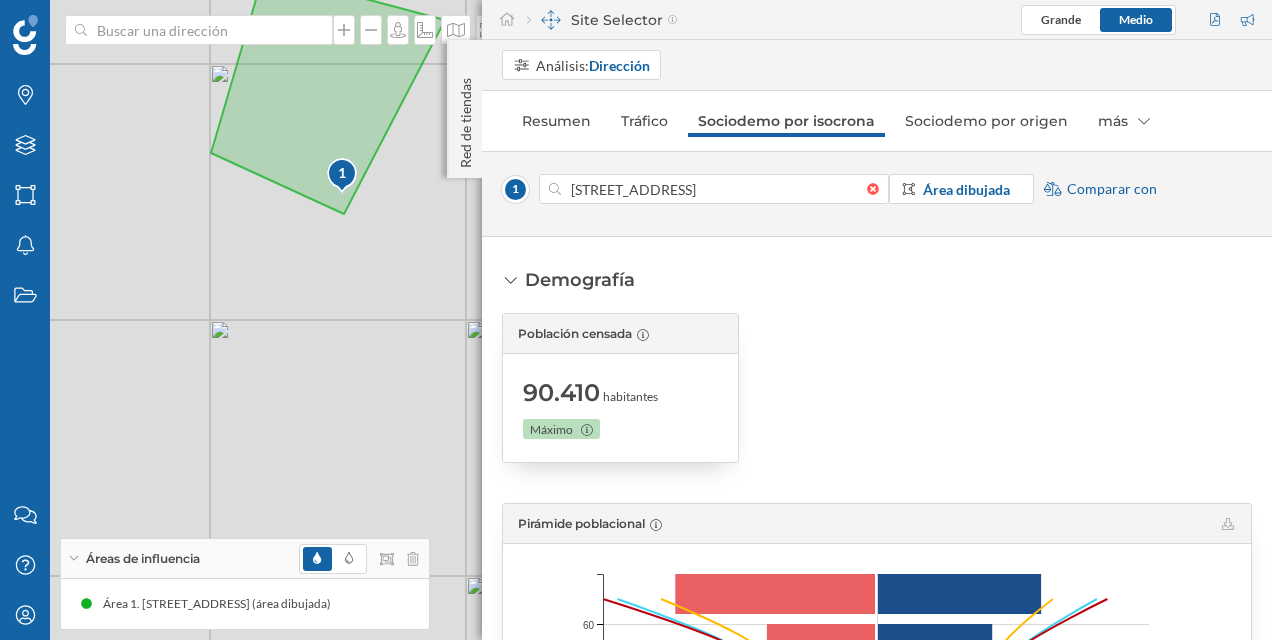 drag, startPoint x: 352, startPoint y: 274, endPoint x: 559, endPoint y: 292, distance: 207.78113 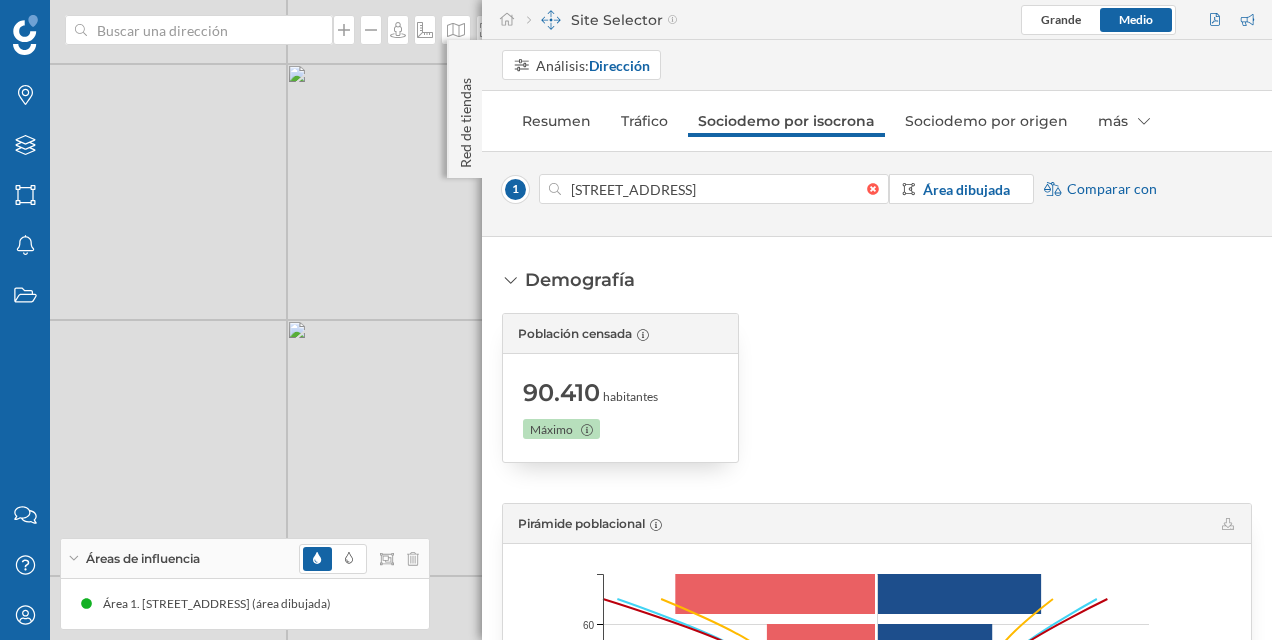 drag, startPoint x: 393, startPoint y: 322, endPoint x: 550, endPoint y: 305, distance: 157.9177 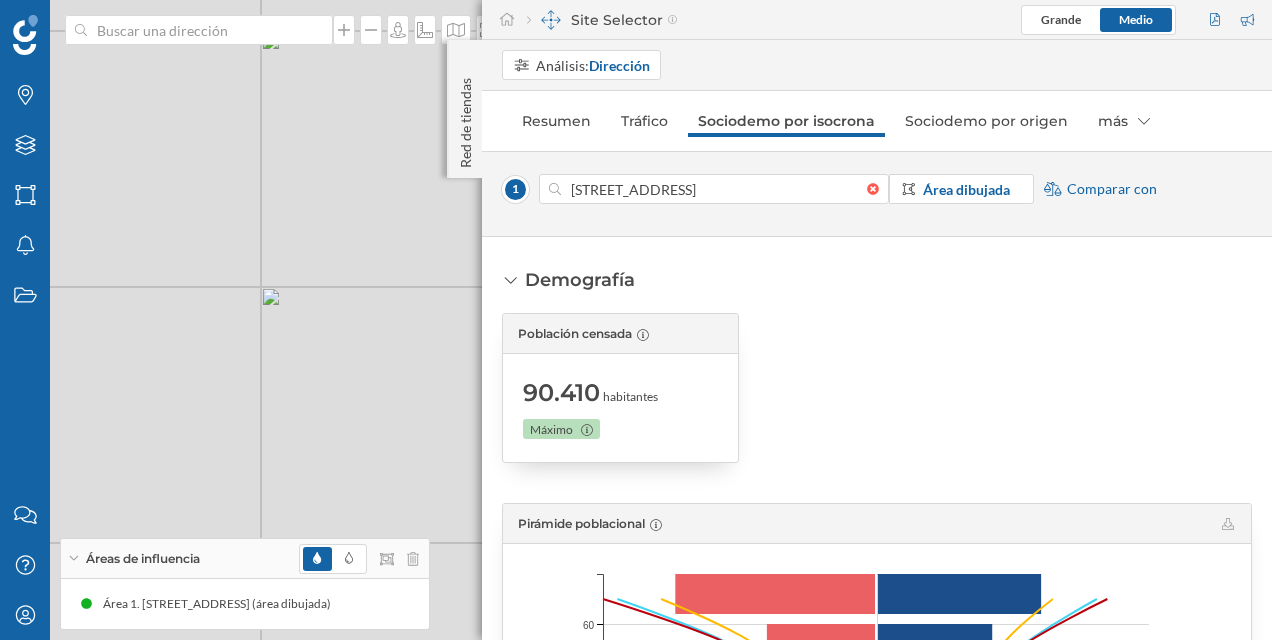 drag, startPoint x: 370, startPoint y: 338, endPoint x: 325, endPoint y: 305, distance: 55.803226 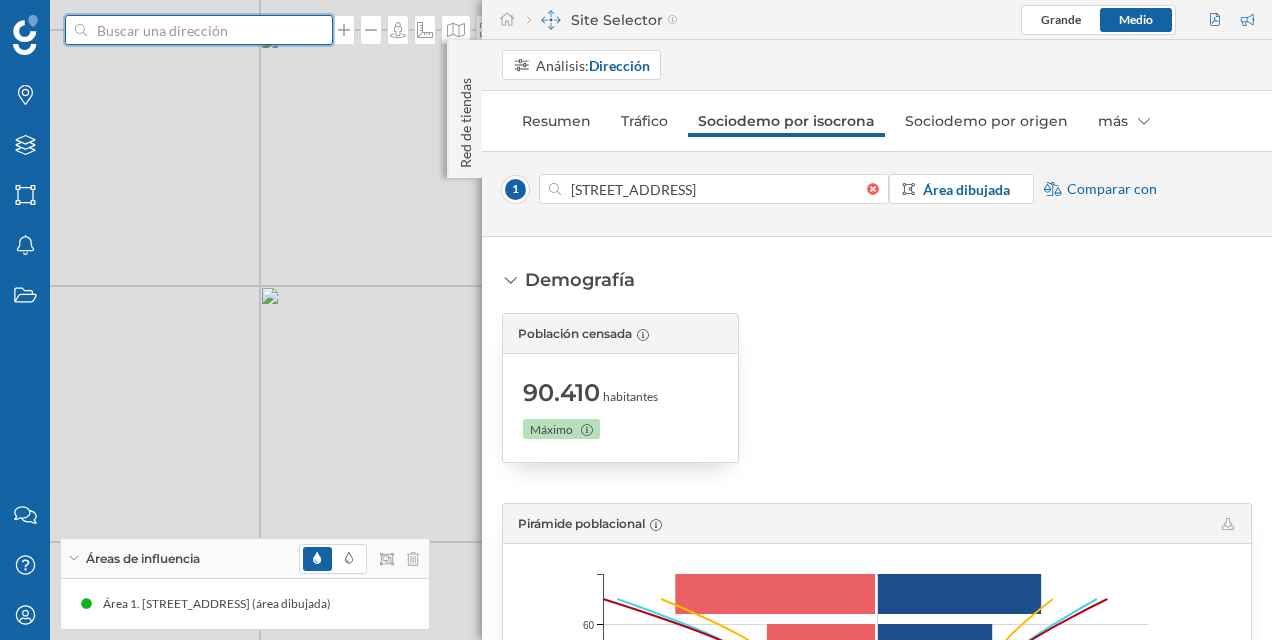 click at bounding box center [199, 30] 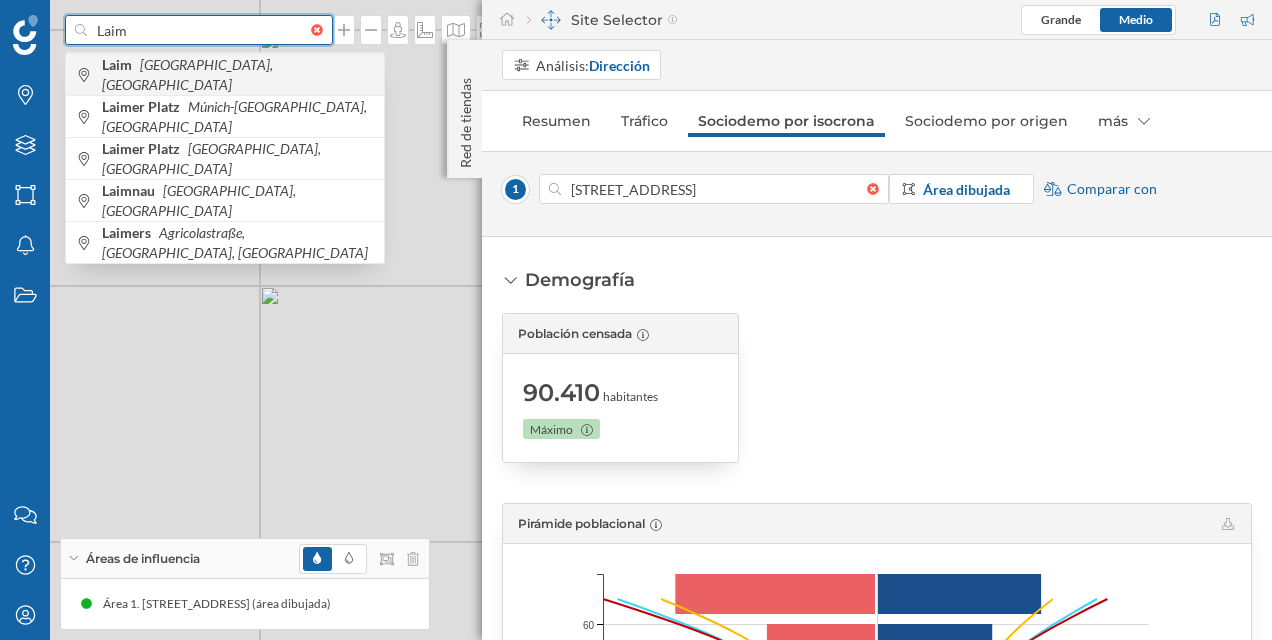 type on "Laim" 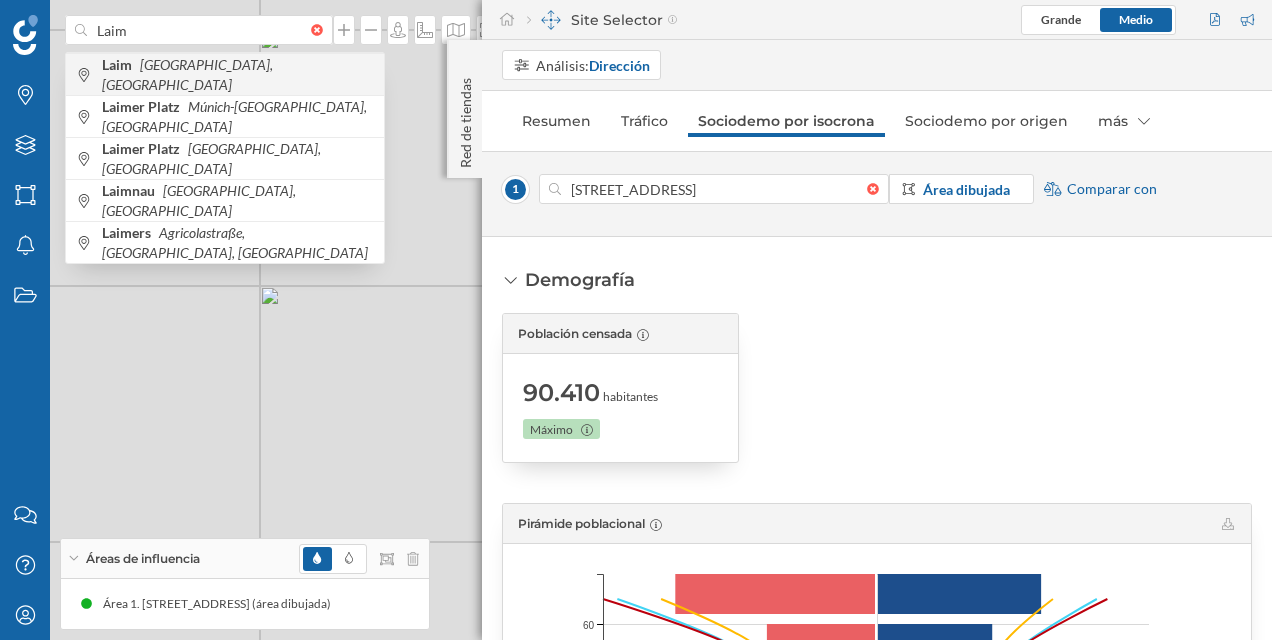 click on "[GEOGRAPHIC_DATA], [GEOGRAPHIC_DATA]" at bounding box center (187, 74) 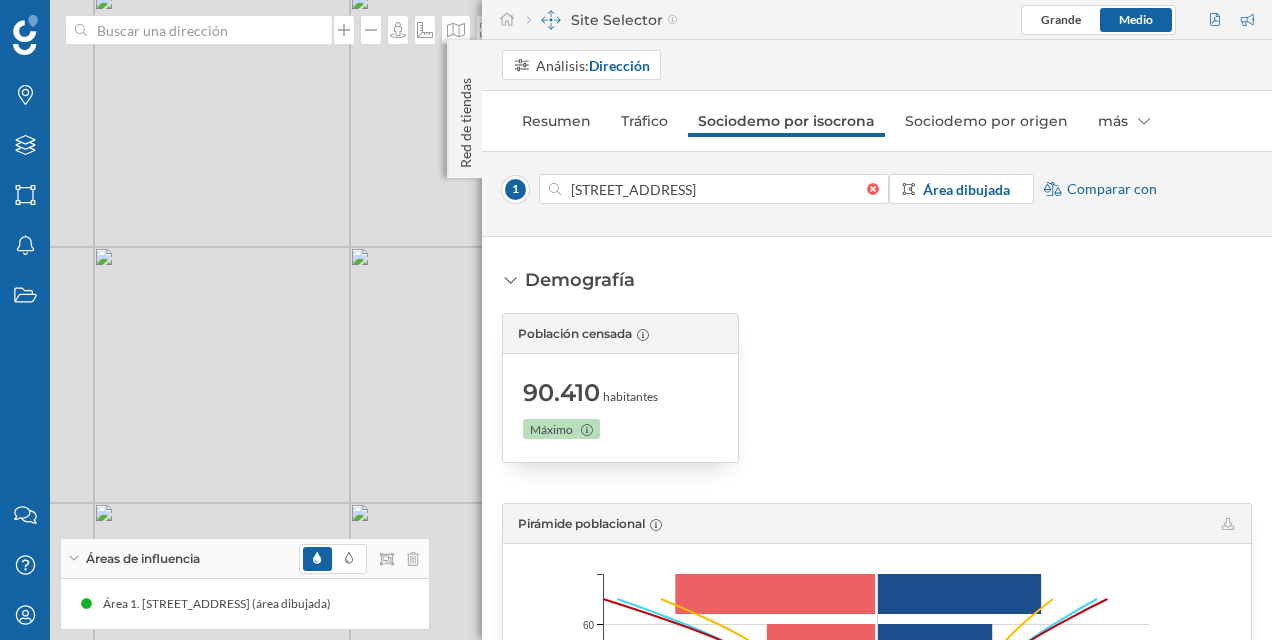 drag, startPoint x: 324, startPoint y: 352, endPoint x: 208, endPoint y: 256, distance: 150.57224 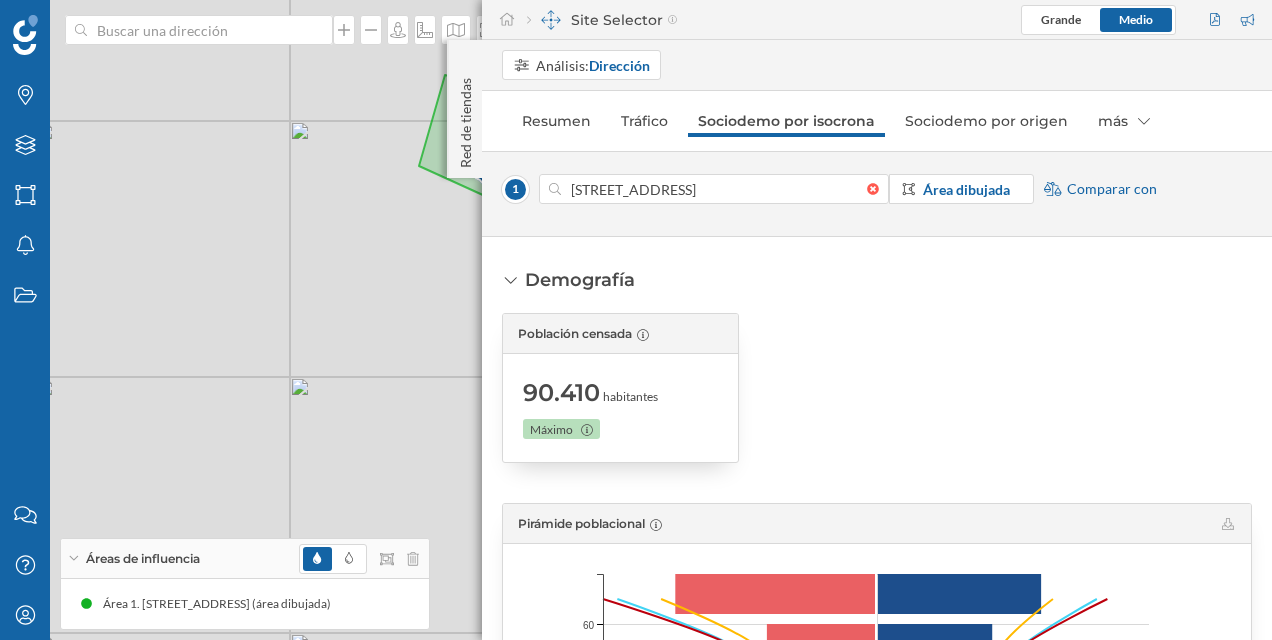 drag, startPoint x: 208, startPoint y: 256, endPoint x: 96, endPoint y: 266, distance: 112.44554 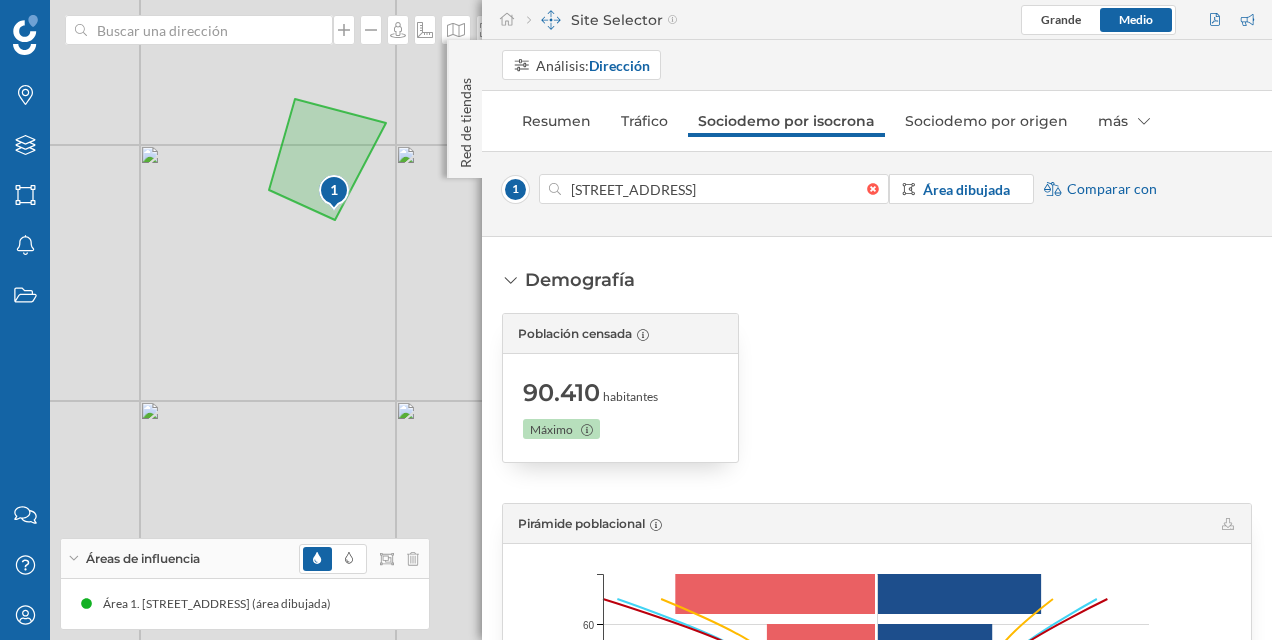 drag, startPoint x: 274, startPoint y: 273, endPoint x: 120, endPoint y: 303, distance: 156.89487 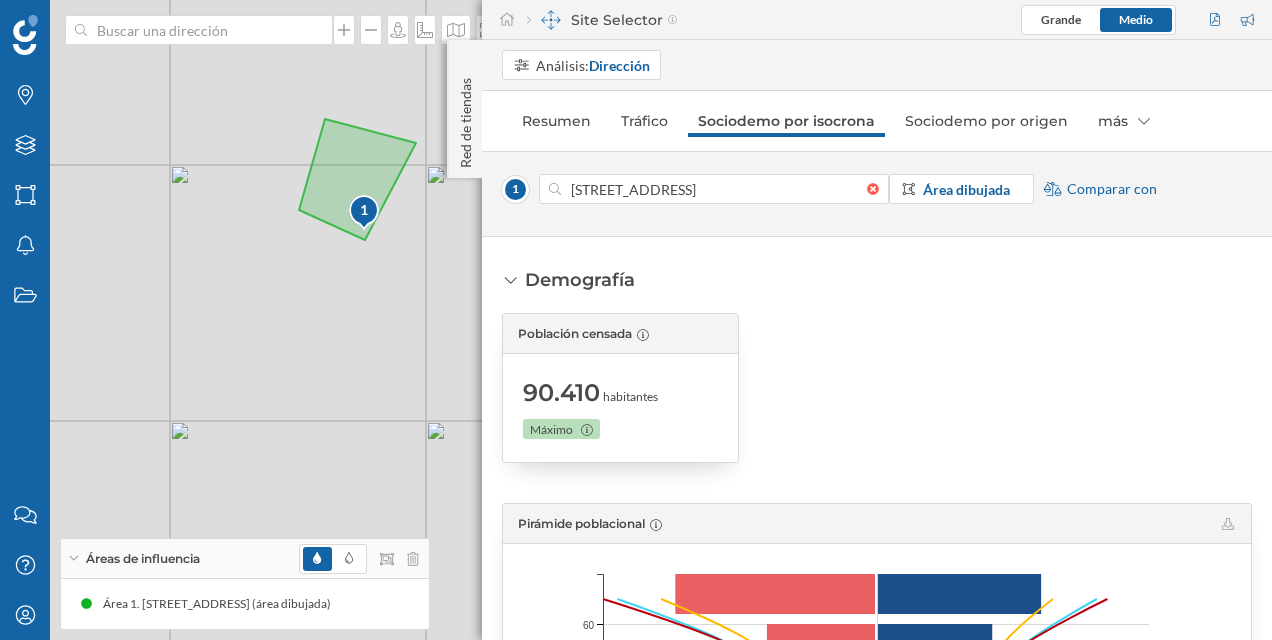 drag, startPoint x: 173, startPoint y: 285, endPoint x: 227, endPoint y: 305, distance: 57.58472 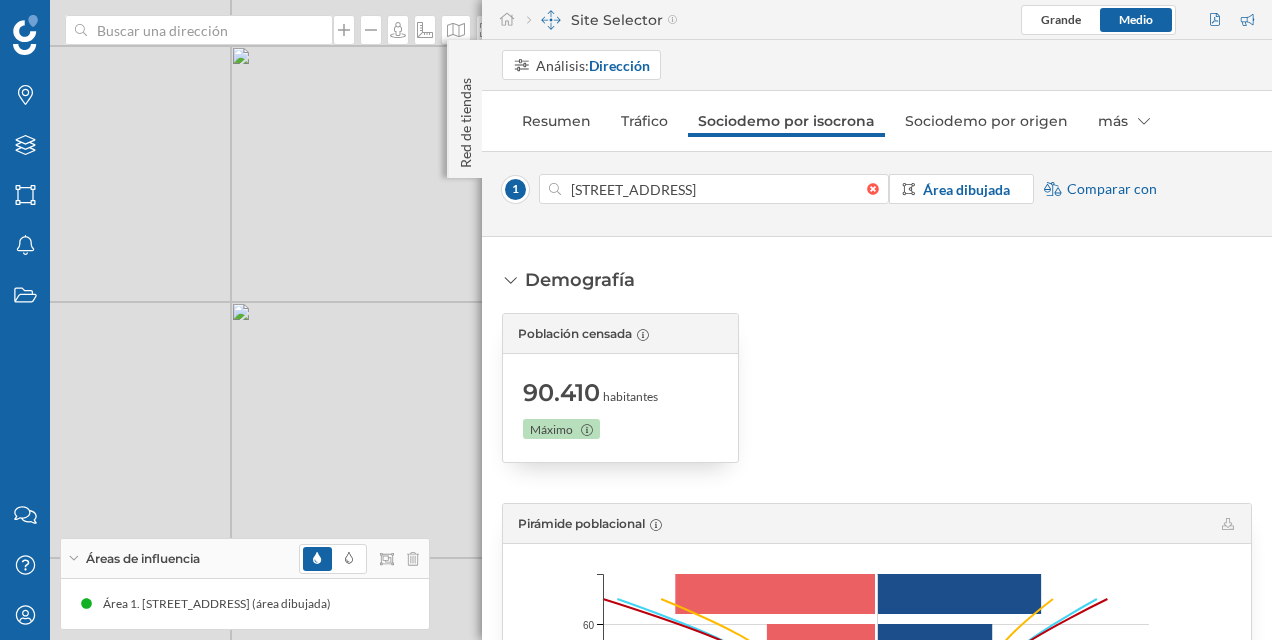 drag, startPoint x: 240, startPoint y: 308, endPoint x: 325, endPoint y: 314, distance: 85.2115 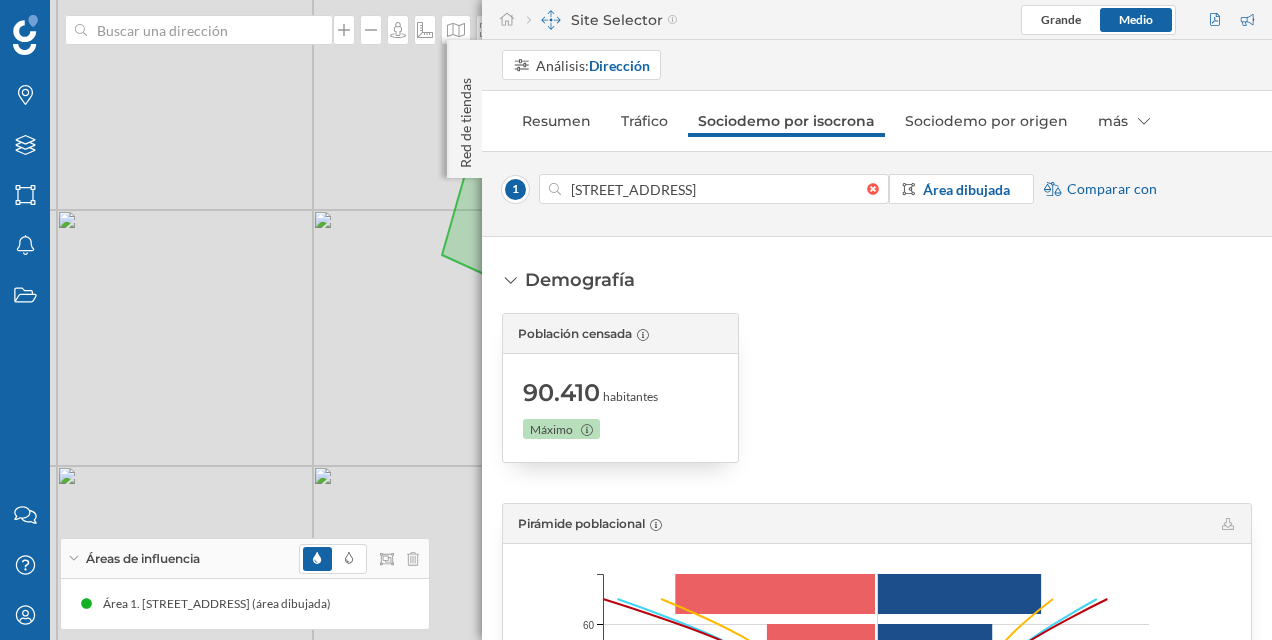 drag, startPoint x: 324, startPoint y: 292, endPoint x: 358, endPoint y: 323, distance: 46.010868 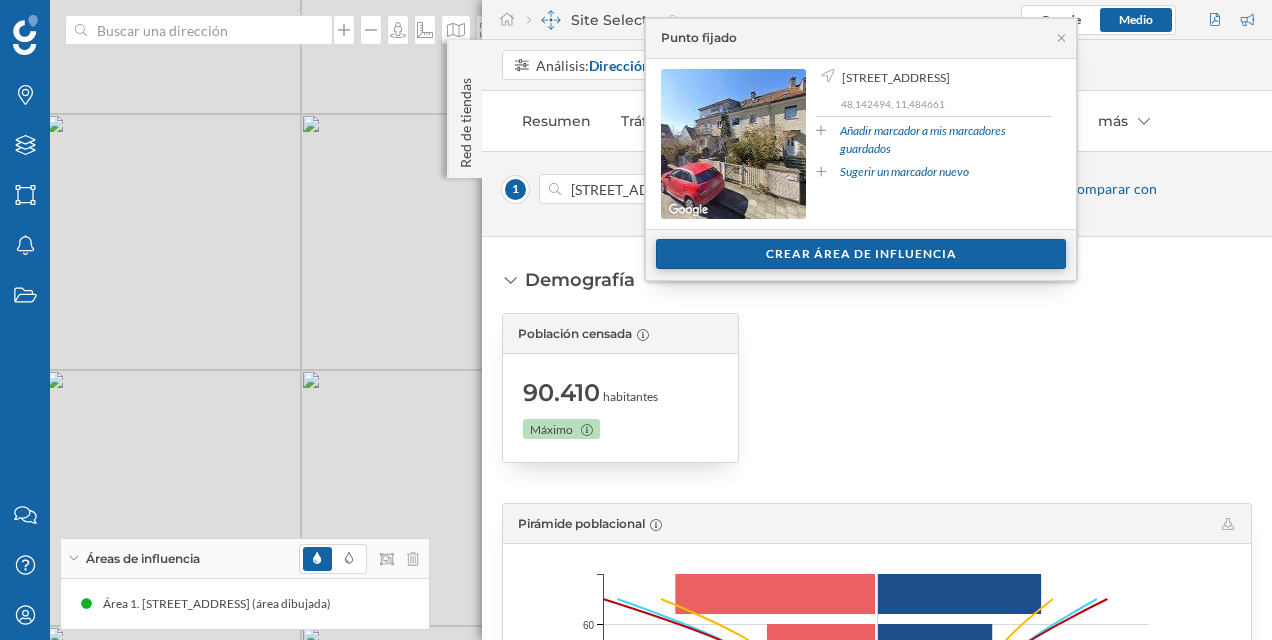 click on "Crear área de influencia" at bounding box center [861, 254] 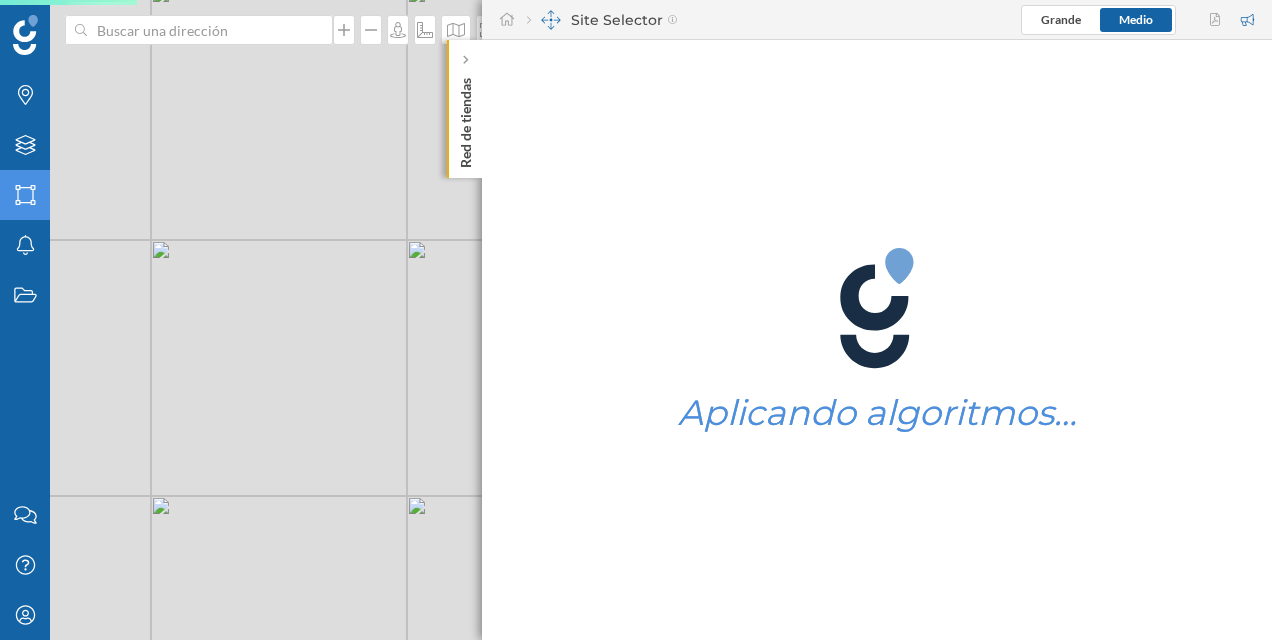 drag, startPoint x: 402, startPoint y: 307, endPoint x: 45, endPoint y: 180, distance: 378.91687 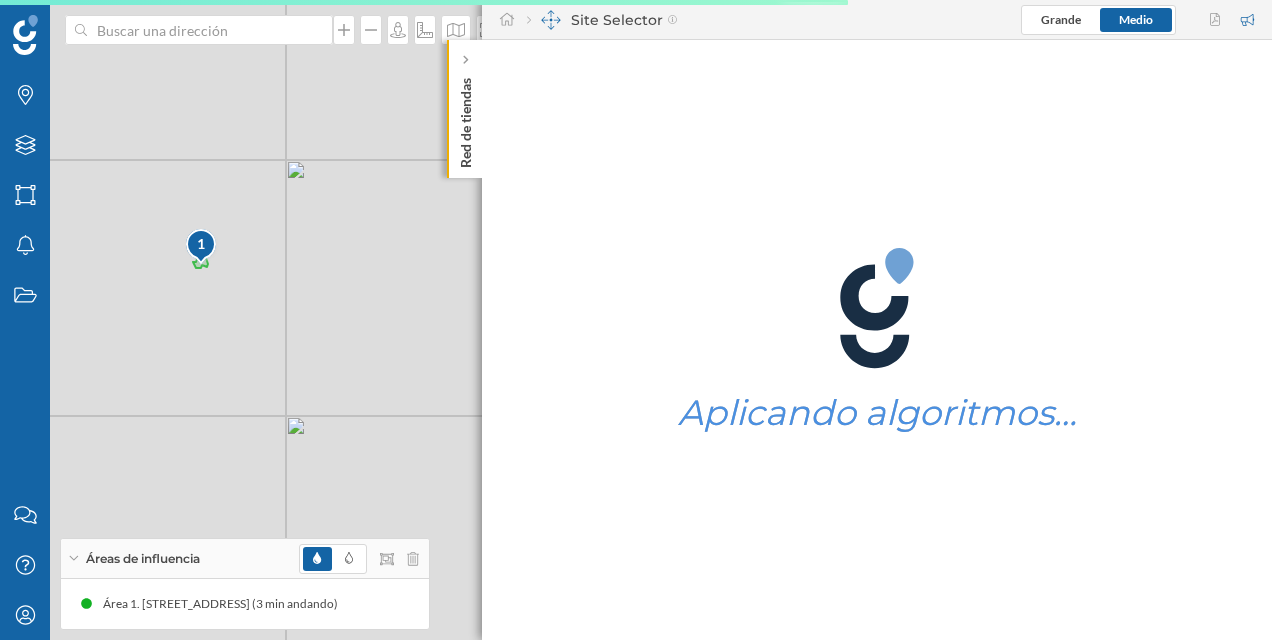 drag, startPoint x: 394, startPoint y: 250, endPoint x: 252, endPoint y: 292, distance: 148.08105 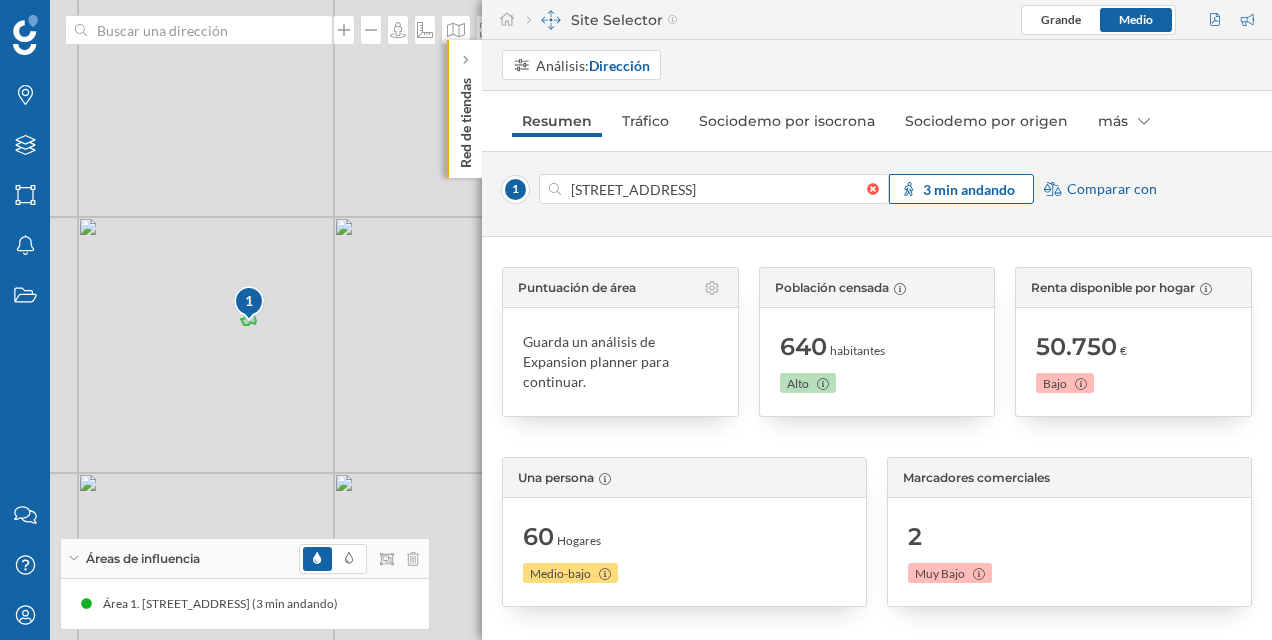click on "3 min andando" at bounding box center (969, 189) 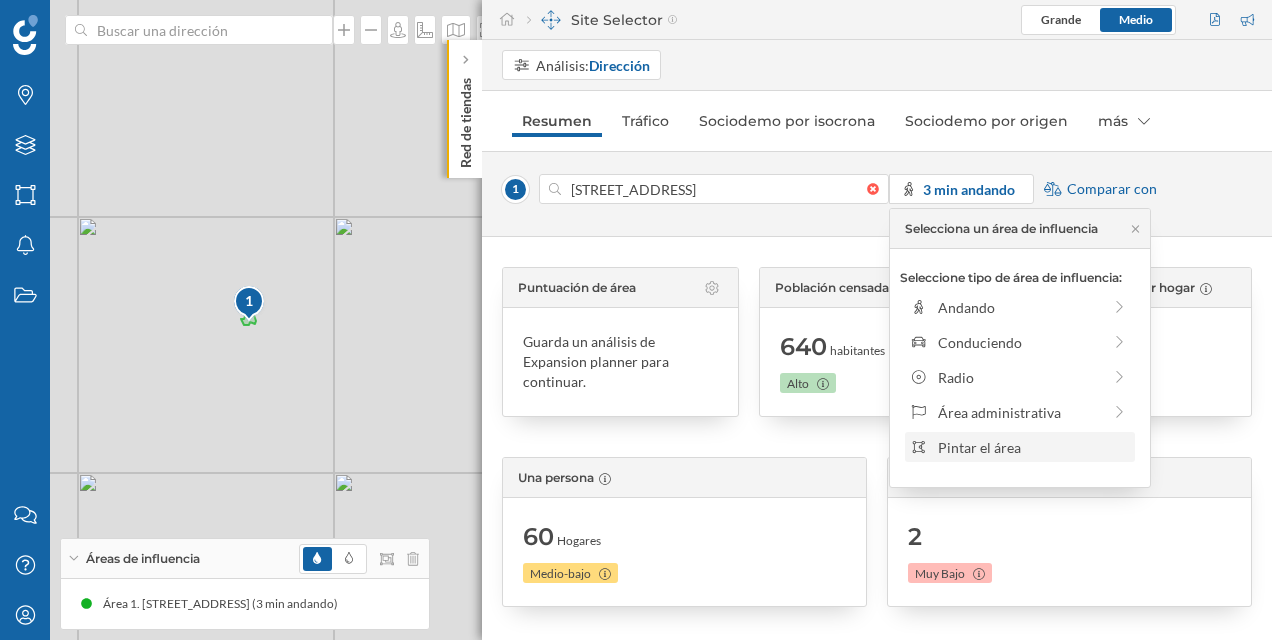 click on "Pintar el área" at bounding box center (1033, 447) 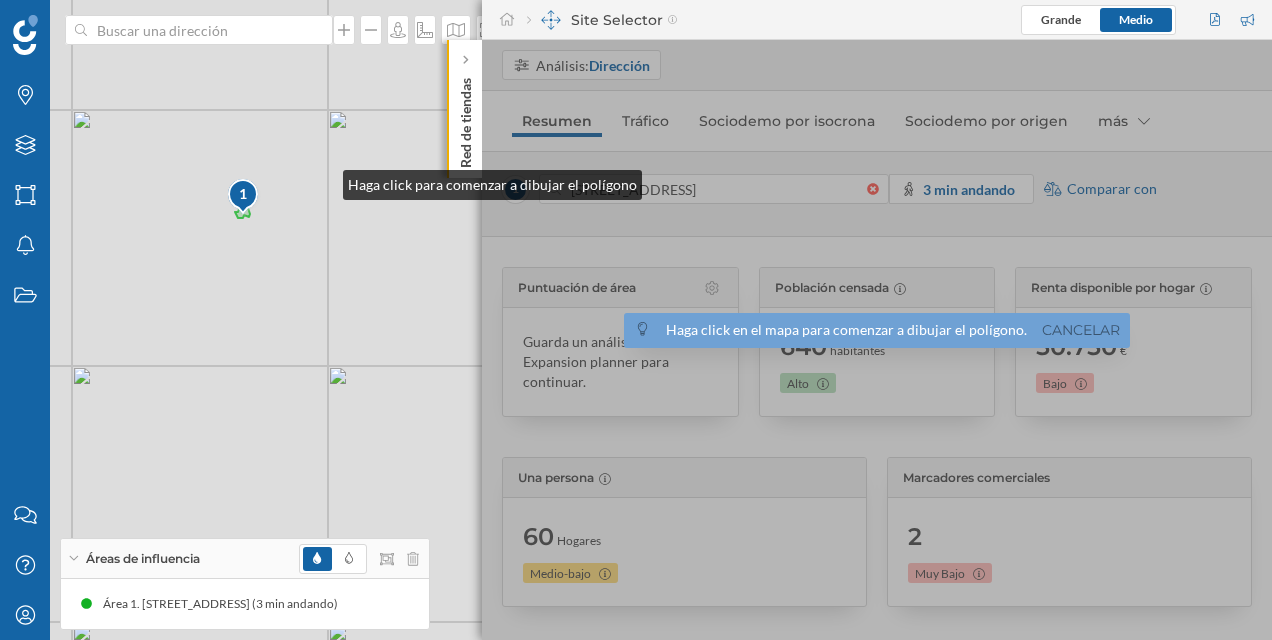 drag, startPoint x: 329, startPoint y: 287, endPoint x: 321, endPoint y: 170, distance: 117.273186 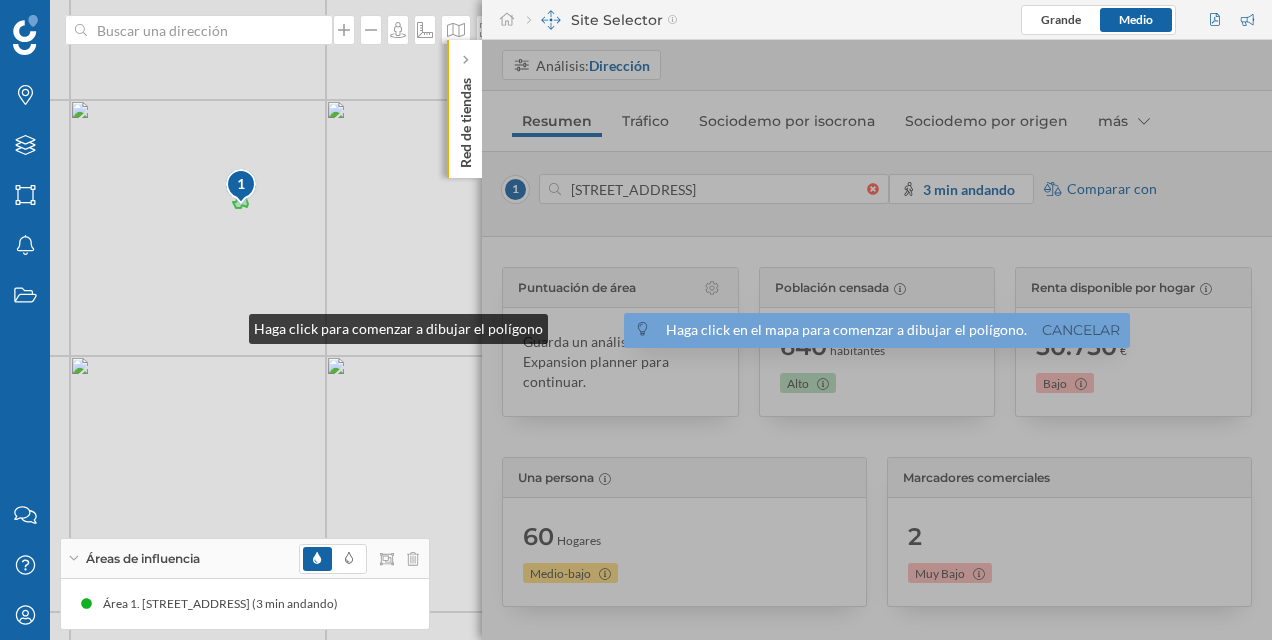 click on "1 ©  Mapbox  ©  OpenStreetMap   Improve this map" at bounding box center [636, 320] 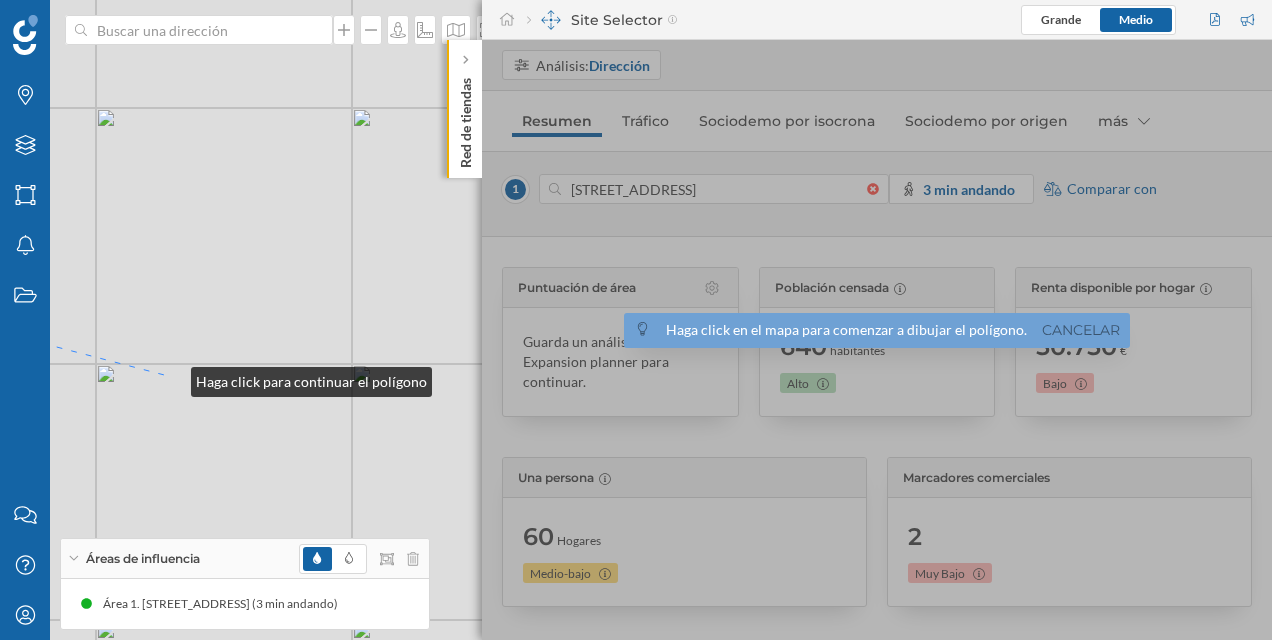 drag, startPoint x: 401, startPoint y: 369, endPoint x: 171, endPoint y: 377, distance: 230.13908 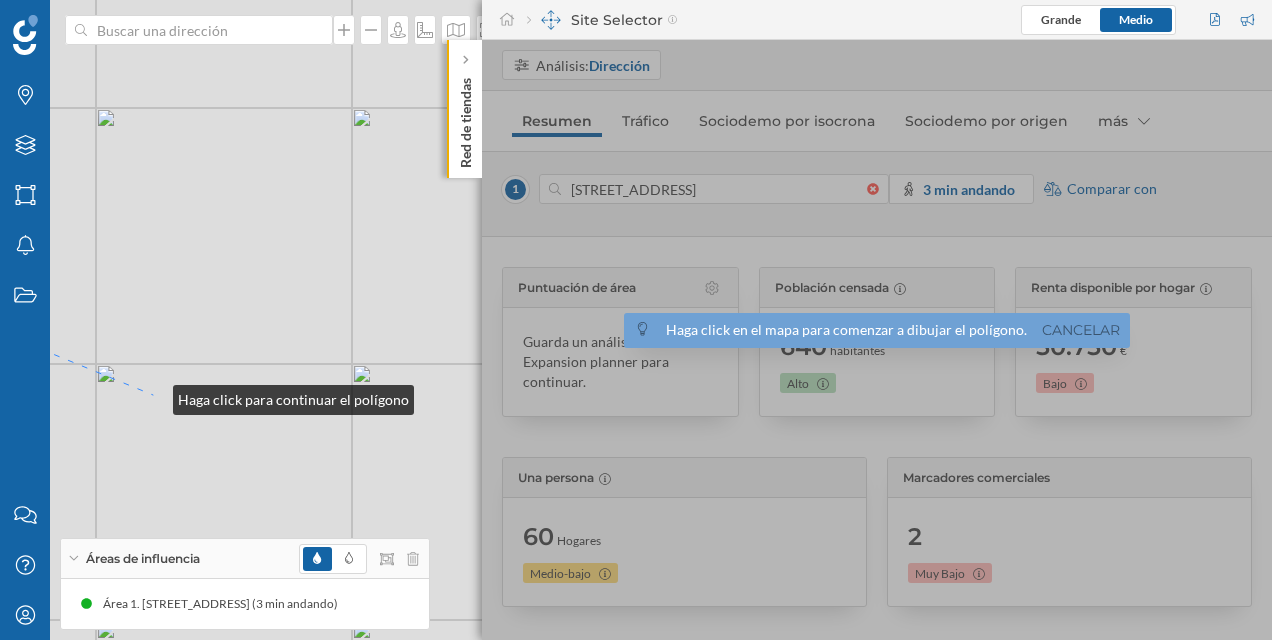 click on "1 ©  Mapbox  ©  OpenStreetMap   Improve this map" at bounding box center (636, 320) 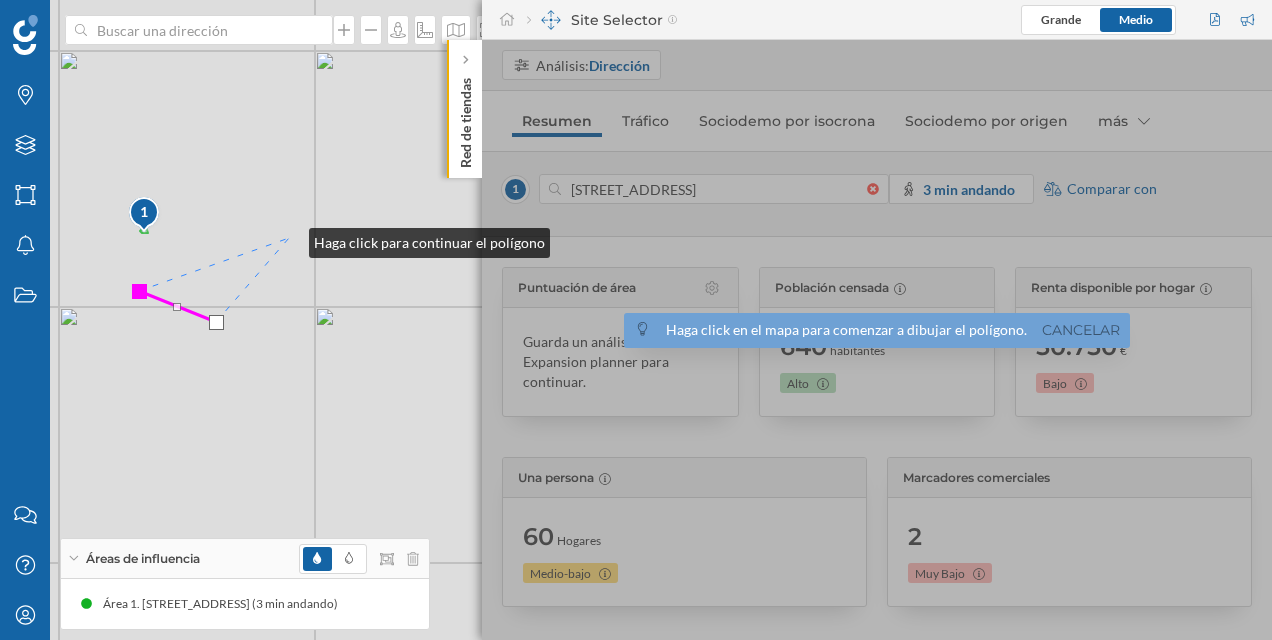 click on "1 ©  Mapbox  ©  OpenStreetMap   Improve this map" at bounding box center (636, 320) 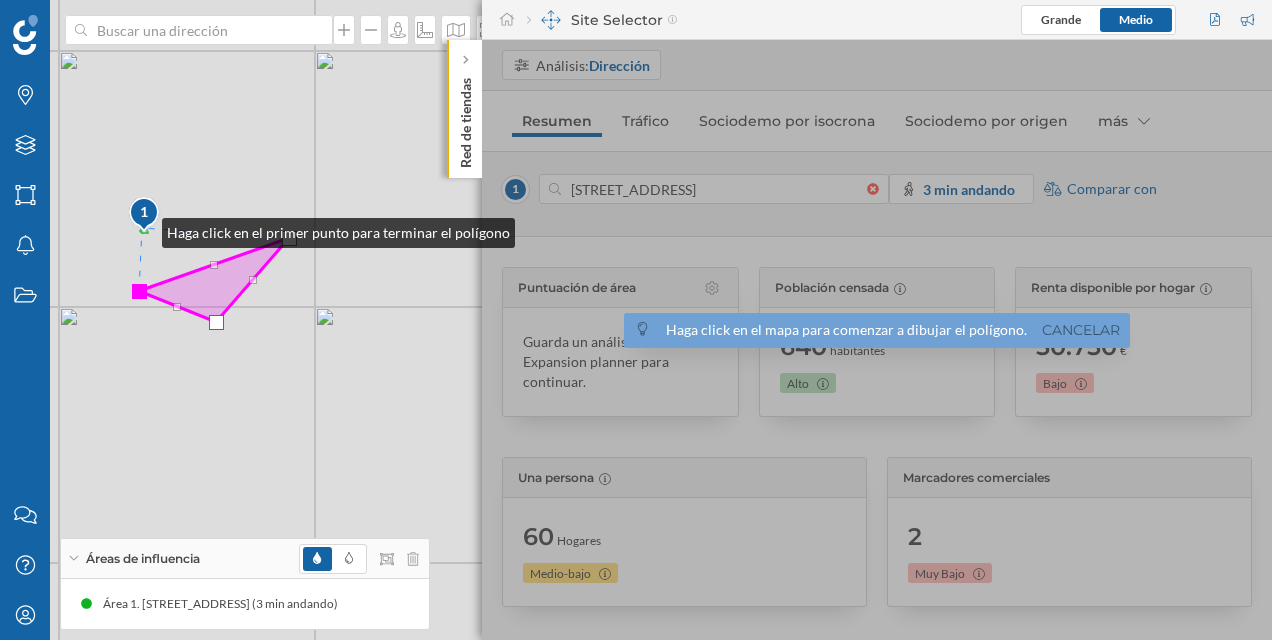 click at bounding box center (145, 215) 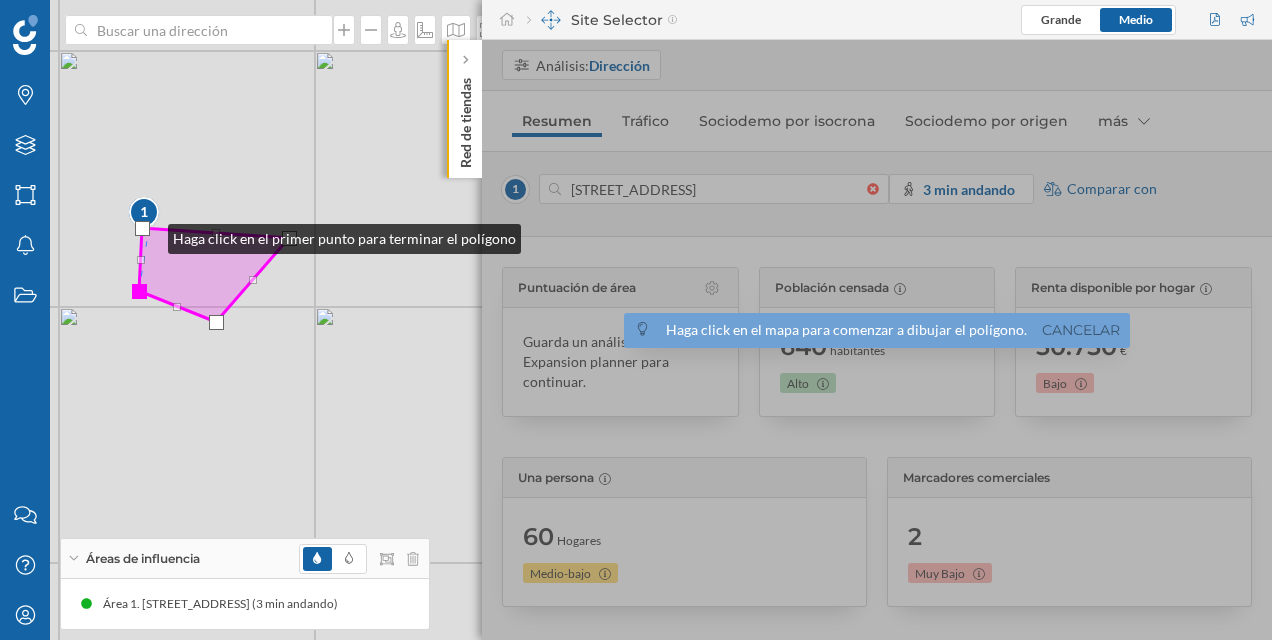 click at bounding box center [142, 228] 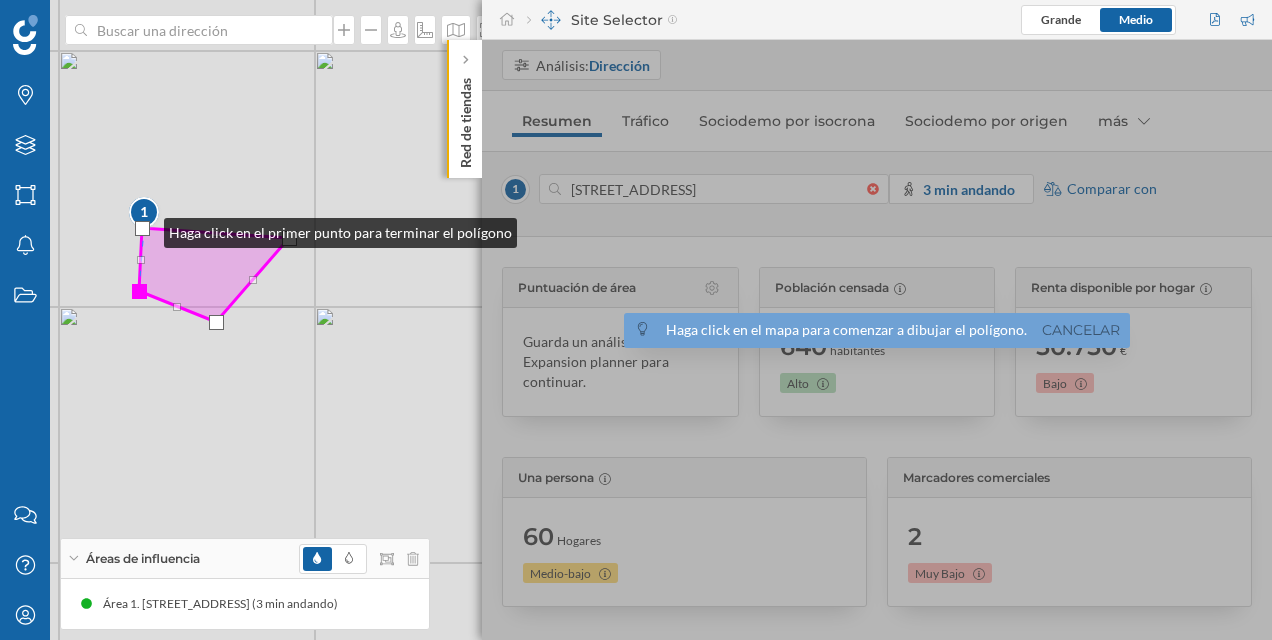 click at bounding box center [142, 228] 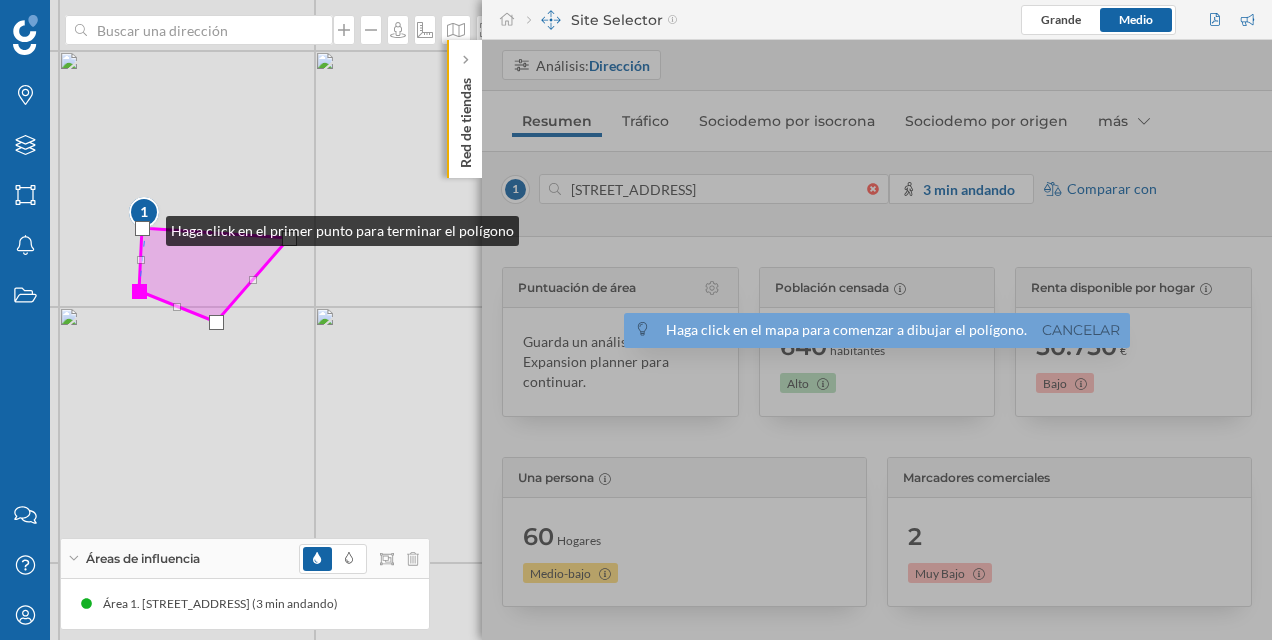 click at bounding box center [142, 228] 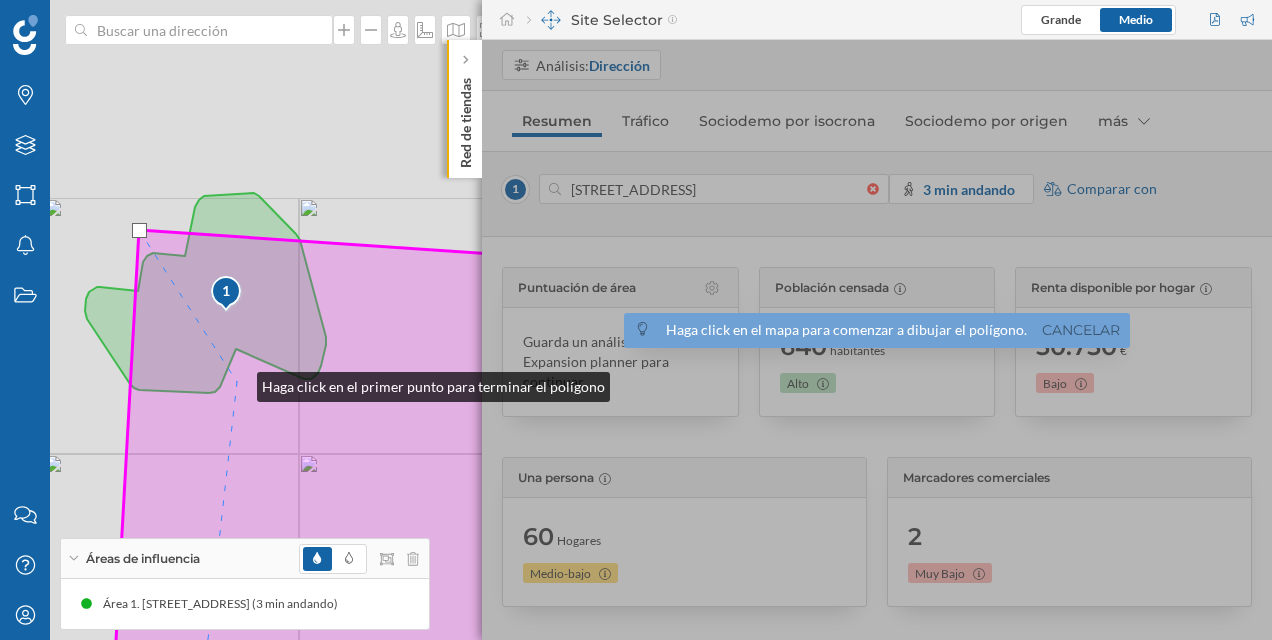 drag, startPoint x: 116, startPoint y: 163, endPoint x: 187, endPoint y: 341, distance: 191.63768 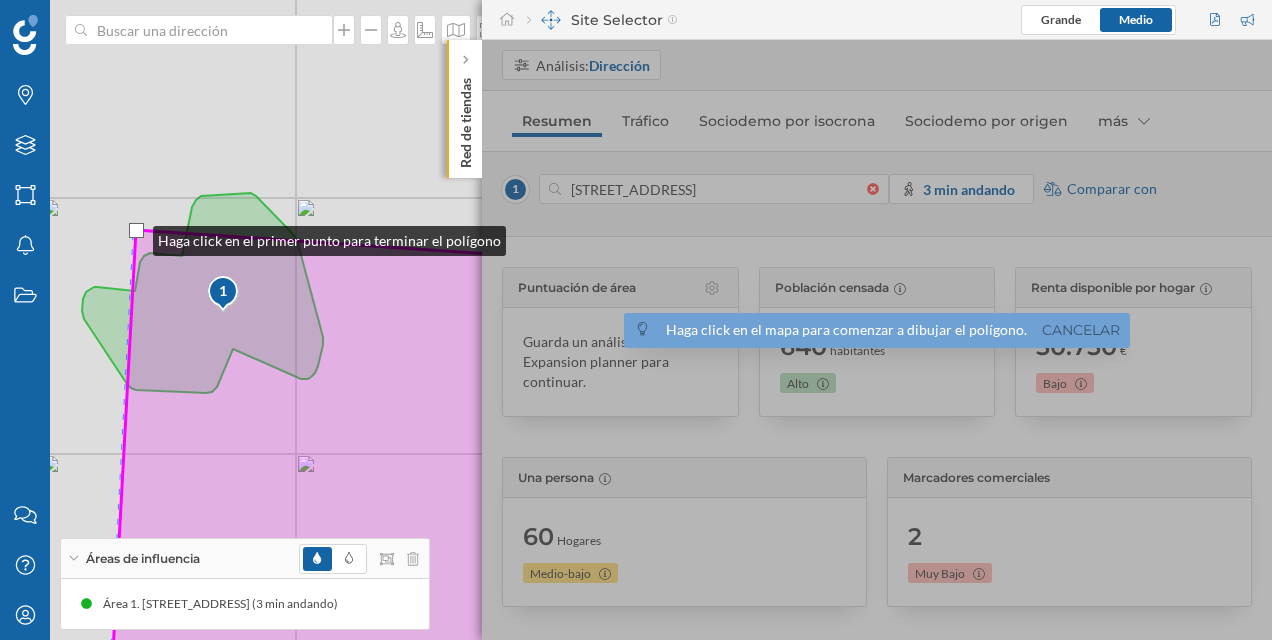 click at bounding box center [136, 230] 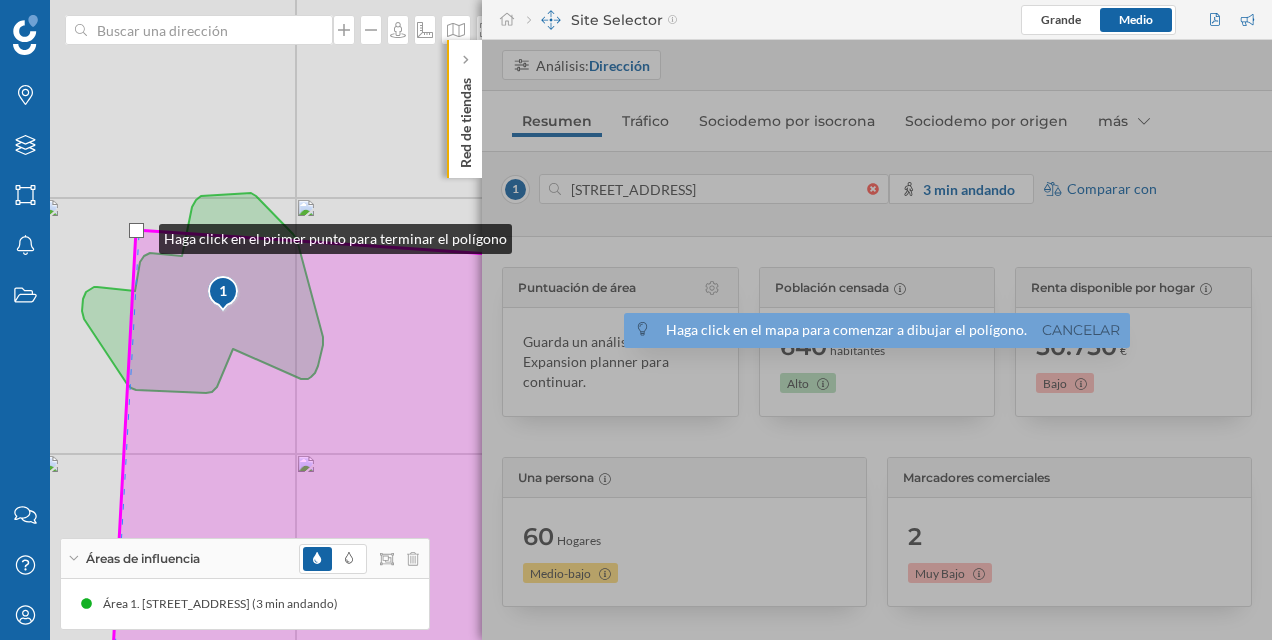 click at bounding box center (136, 230) 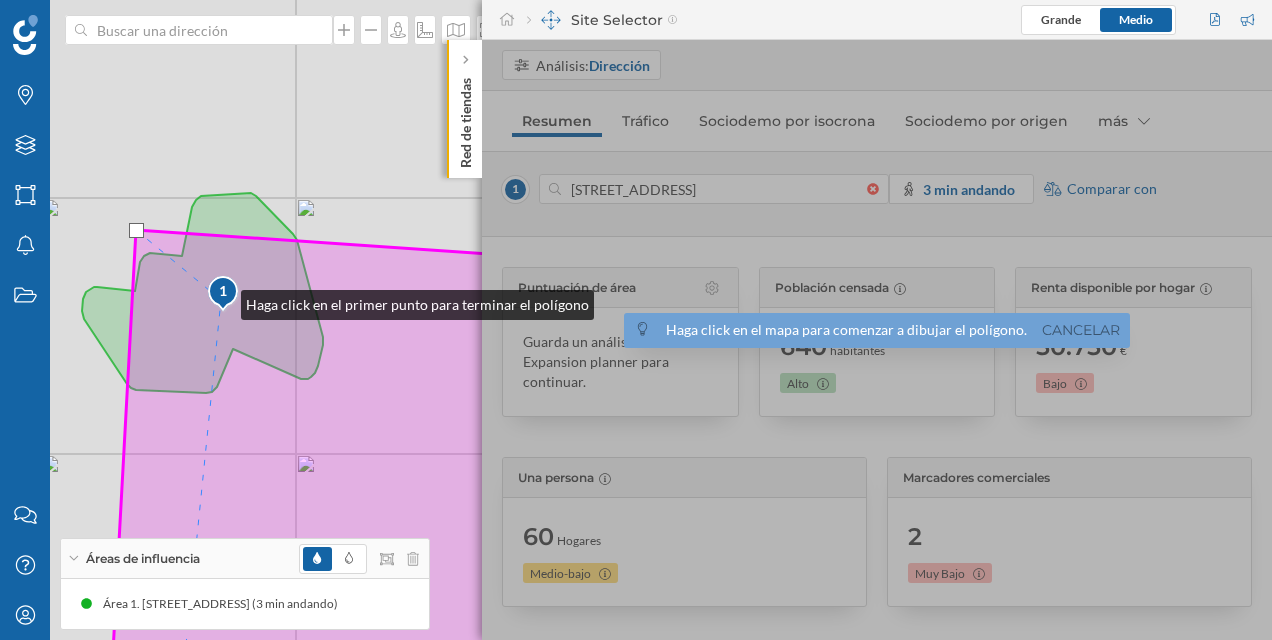 click on "1" at bounding box center (223, 291) 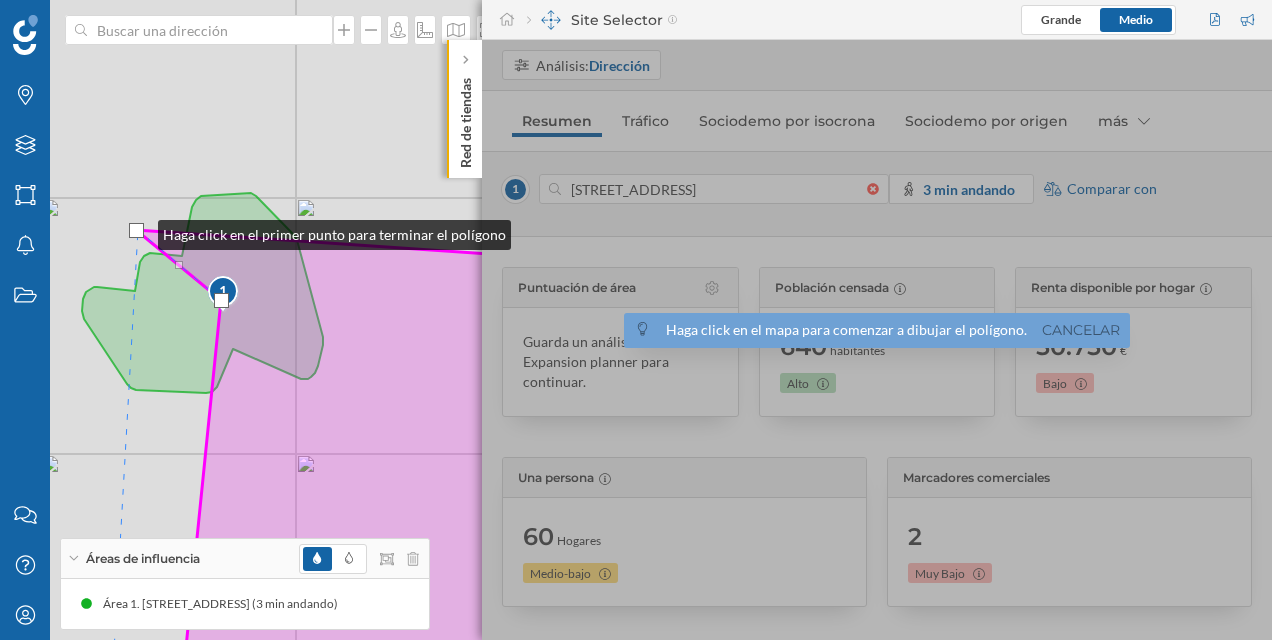 click at bounding box center [136, 230] 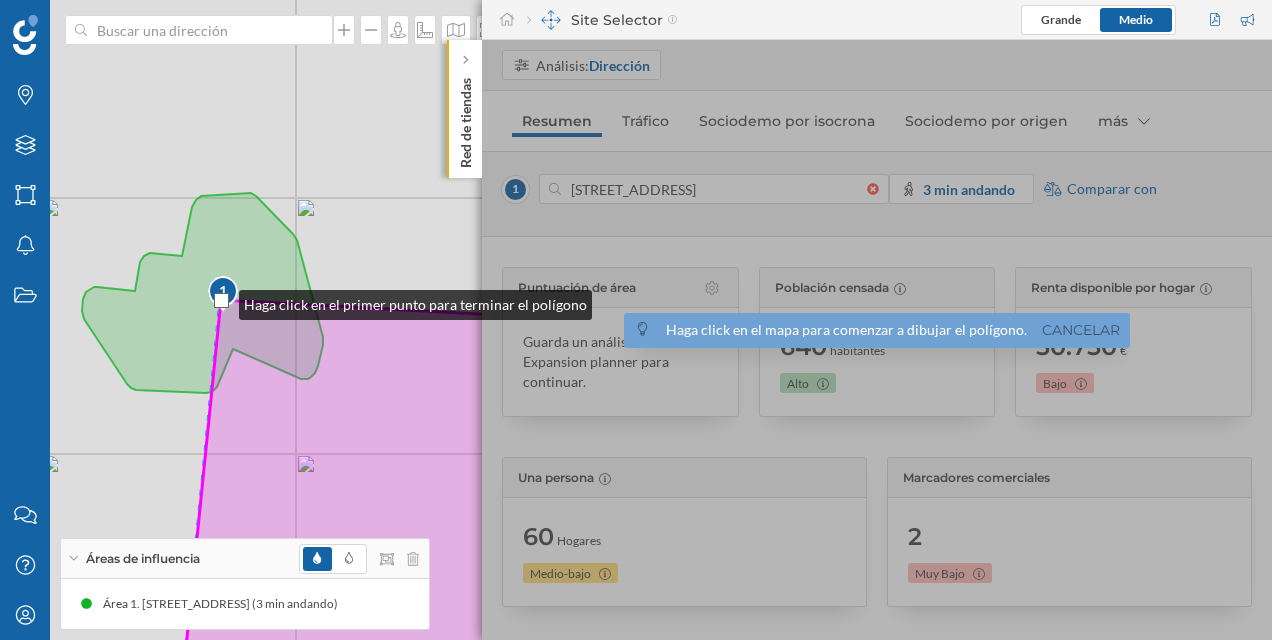 click at bounding box center [221, 300] 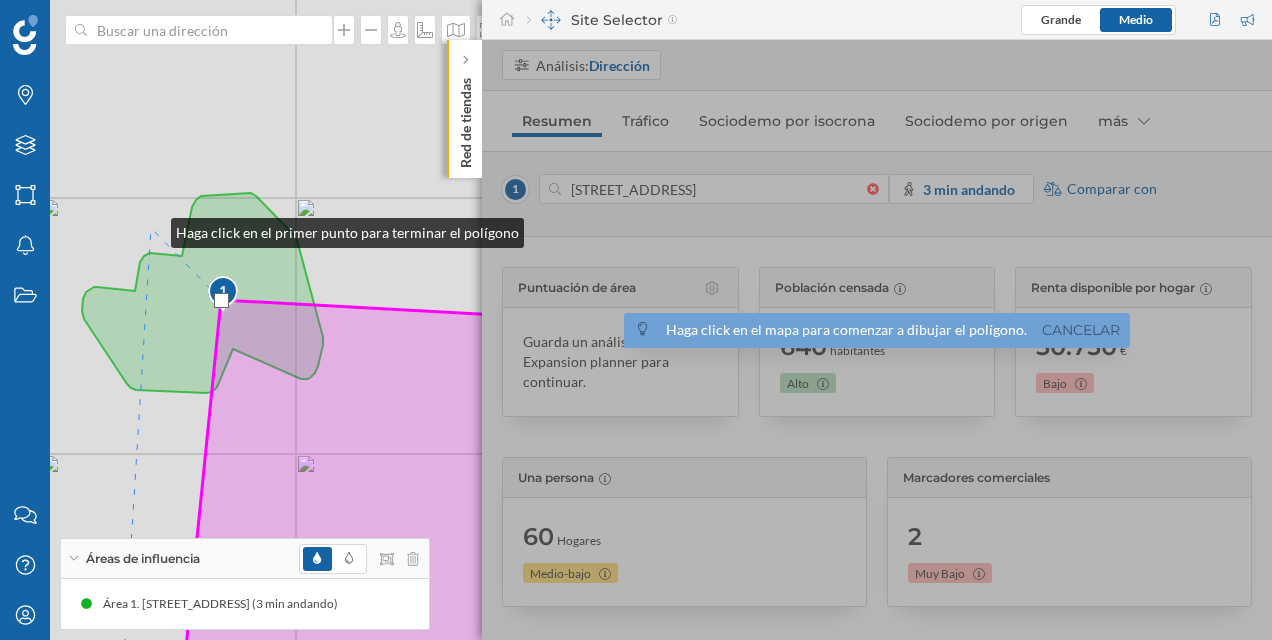 click on "1 ©  Mapbox  ©  OpenStreetMap   Improve this map" at bounding box center (636, 320) 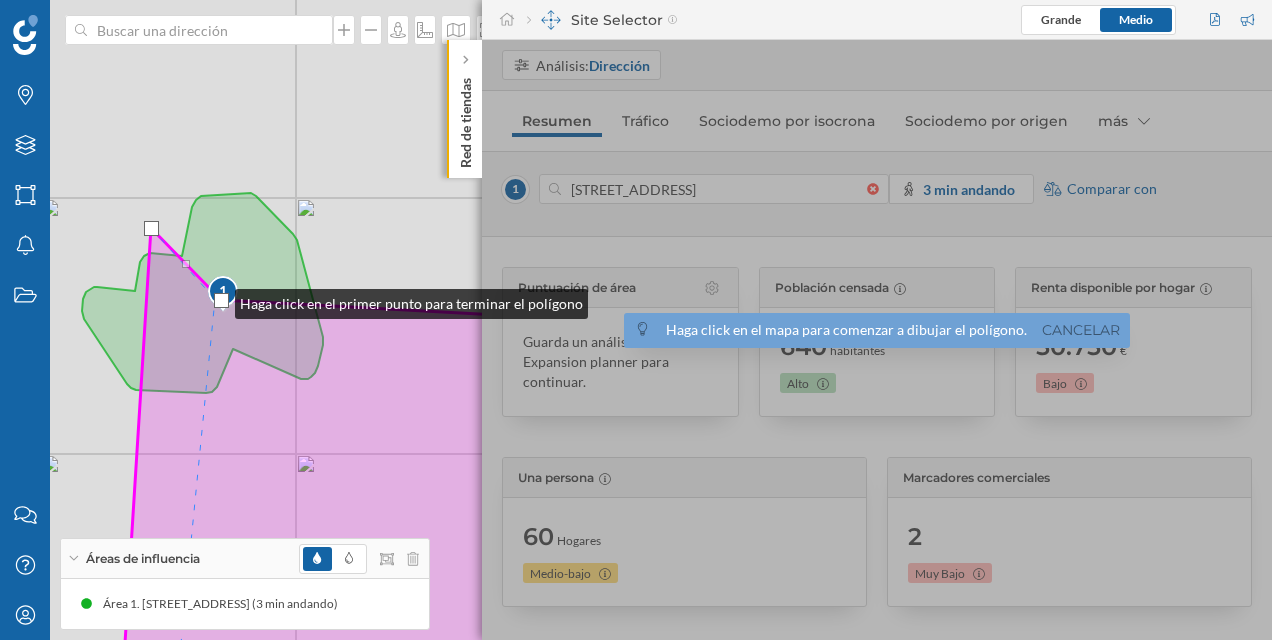 click at bounding box center [221, 300] 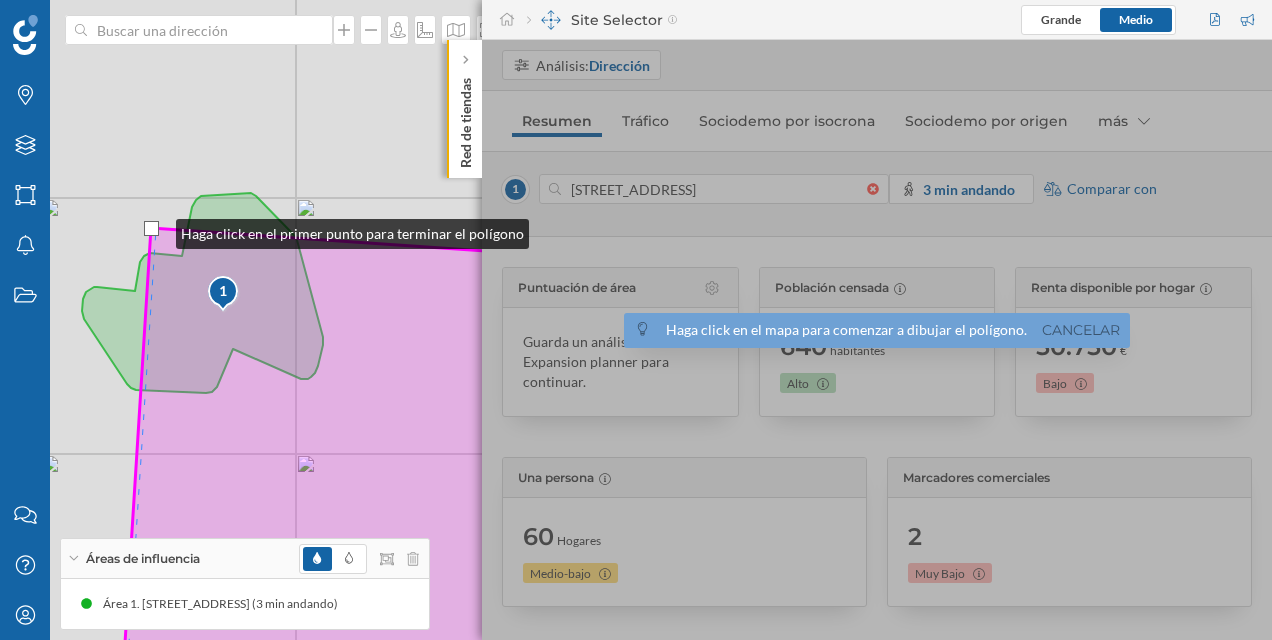 click at bounding box center [151, 228] 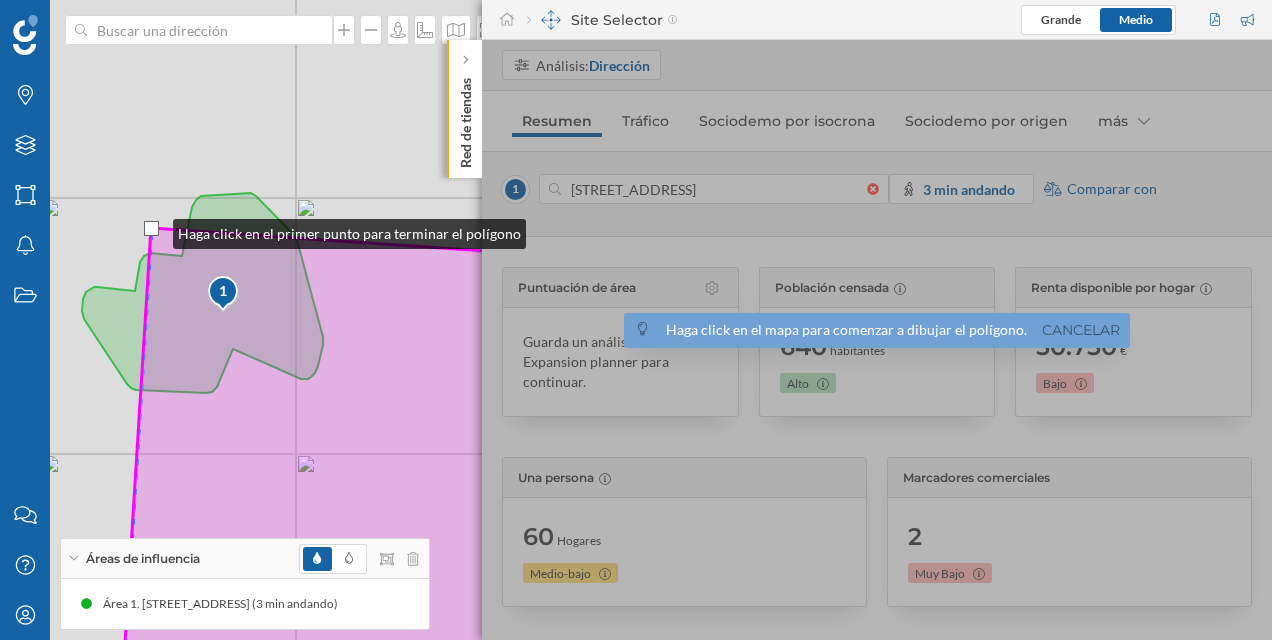 click at bounding box center [151, 228] 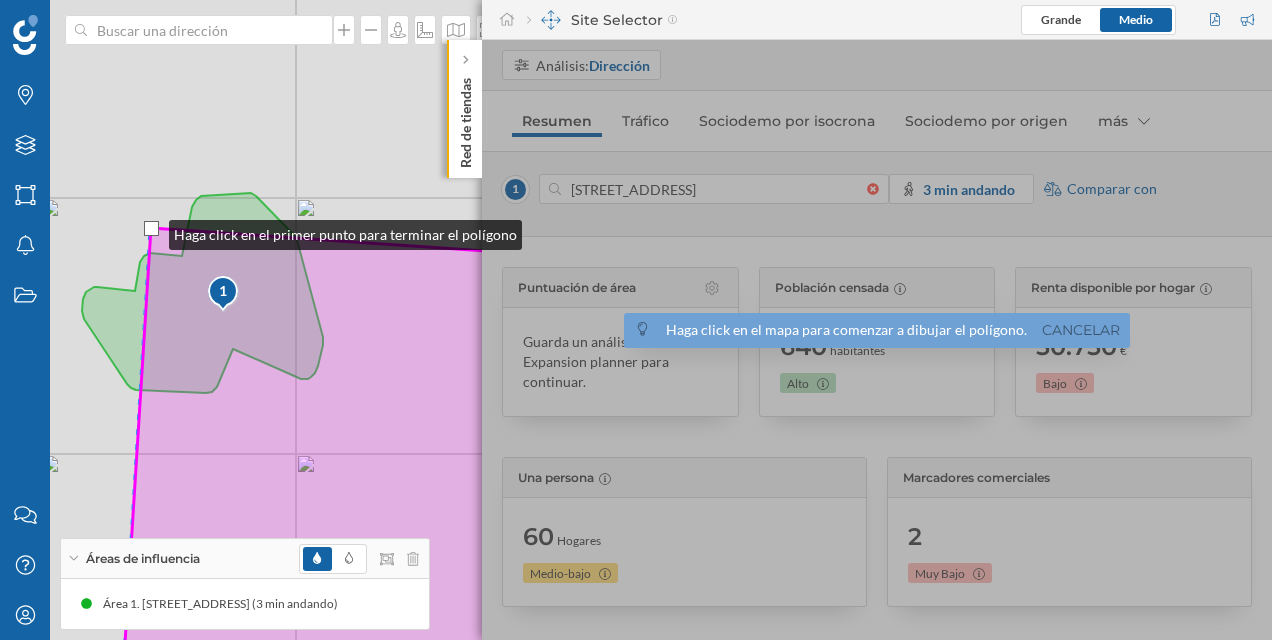 click at bounding box center [151, 228] 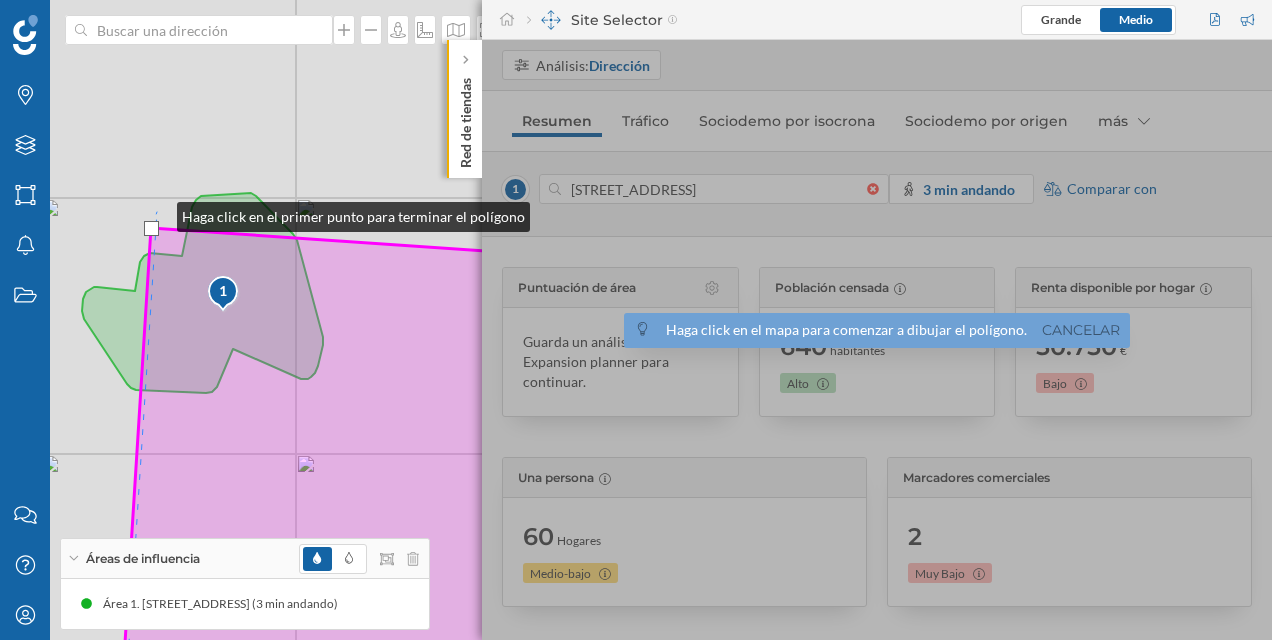 click on "1 ©  Mapbox  ©  OpenStreetMap   Improve this map" at bounding box center [636, 320] 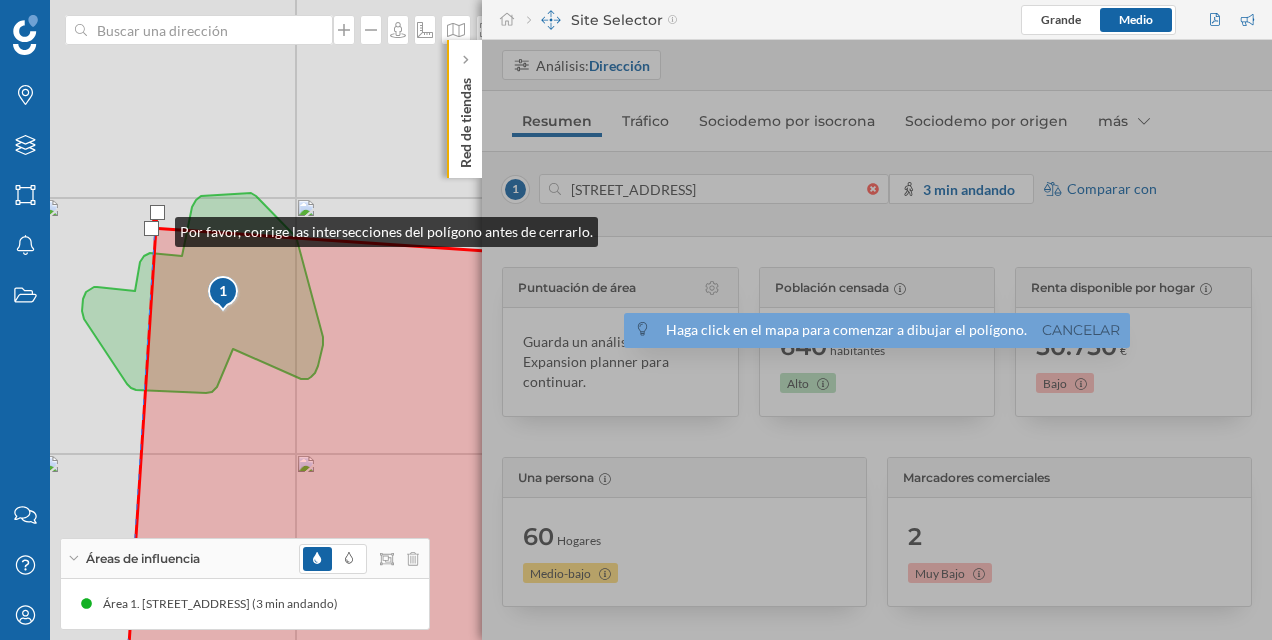 click at bounding box center (151, 228) 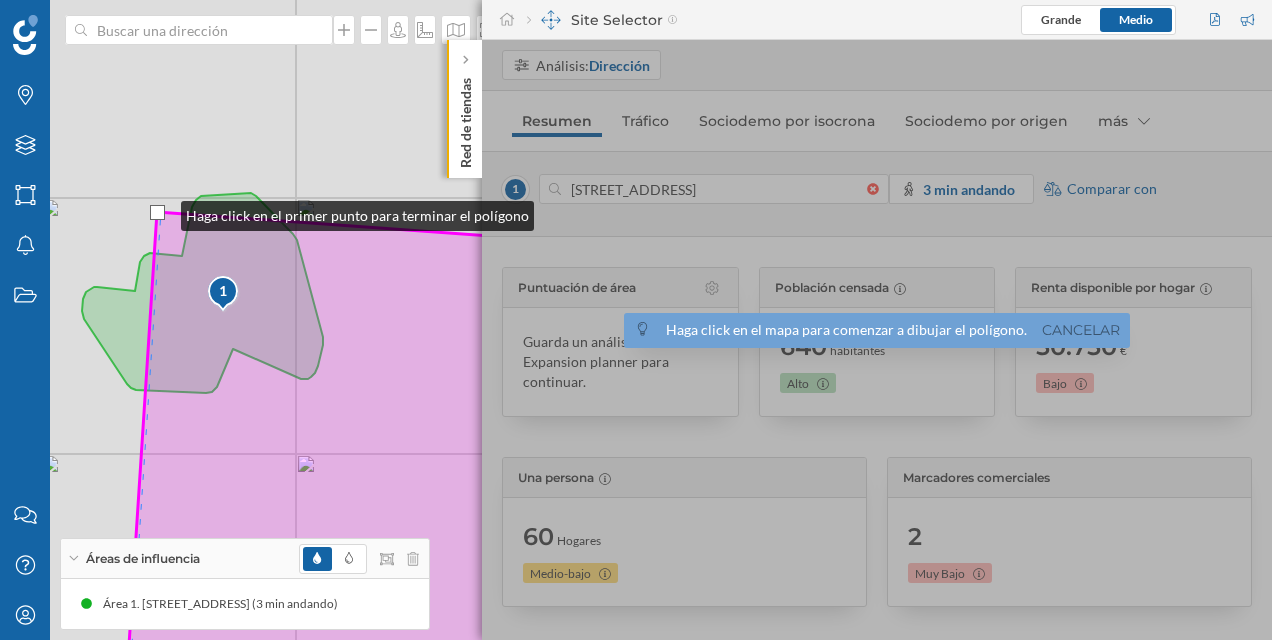 click at bounding box center [157, 212] 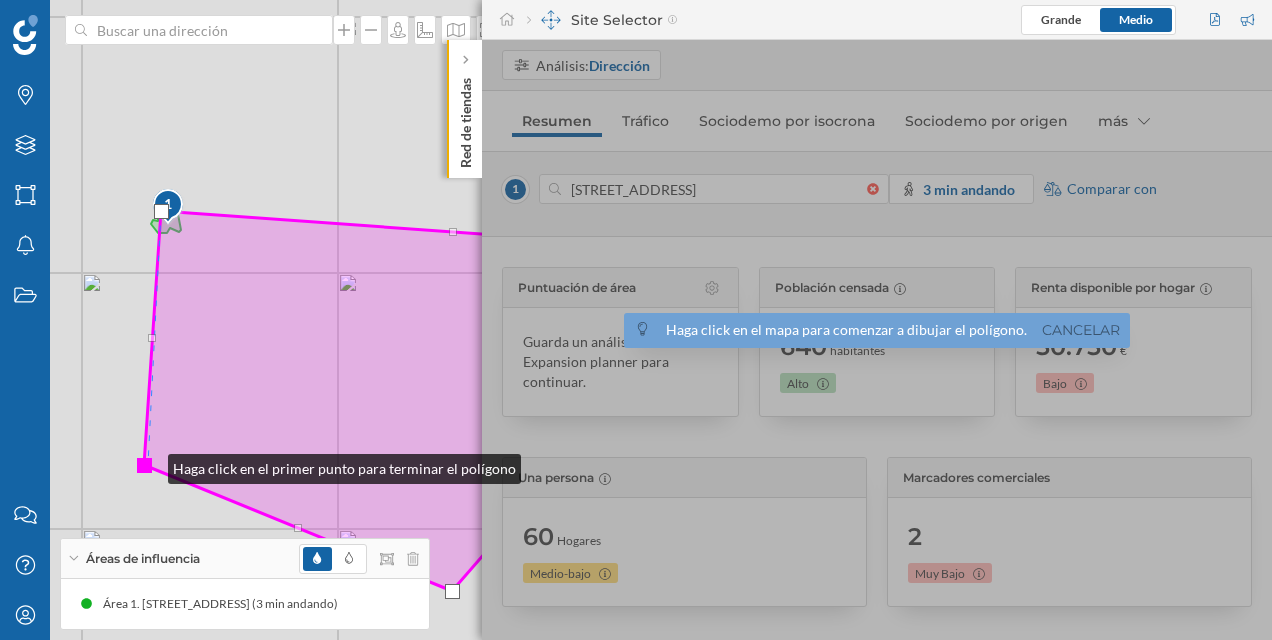 click at bounding box center (144, 465) 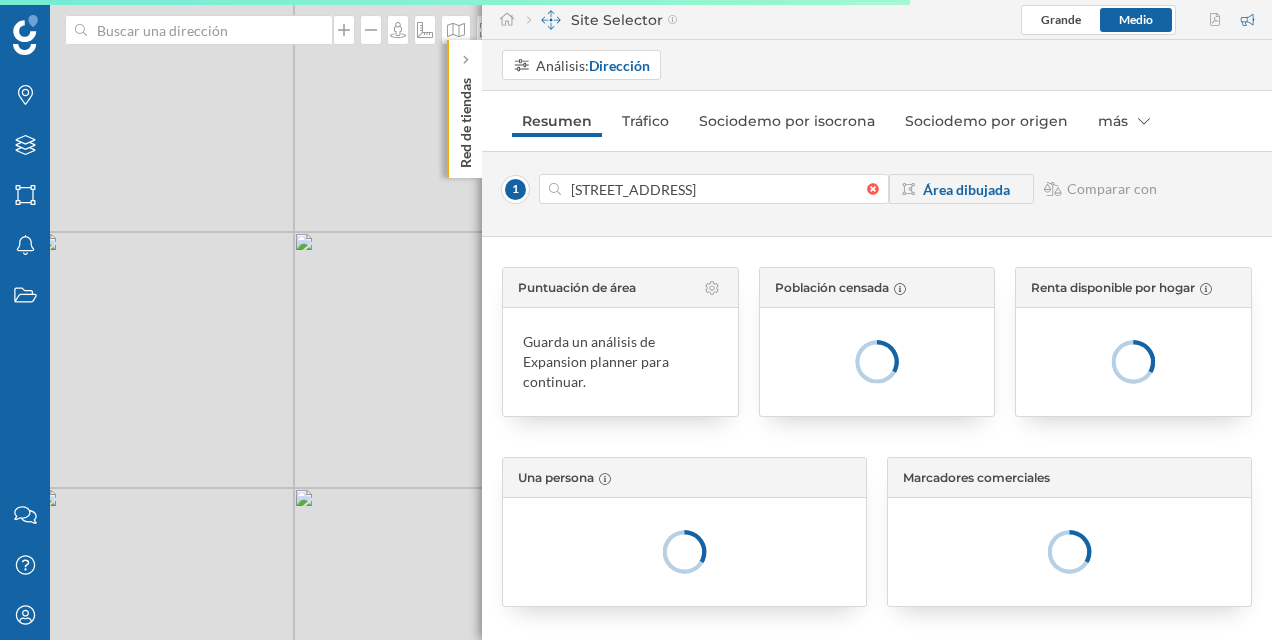 drag, startPoint x: 290, startPoint y: 349, endPoint x: 217, endPoint y: 404, distance: 91.400215 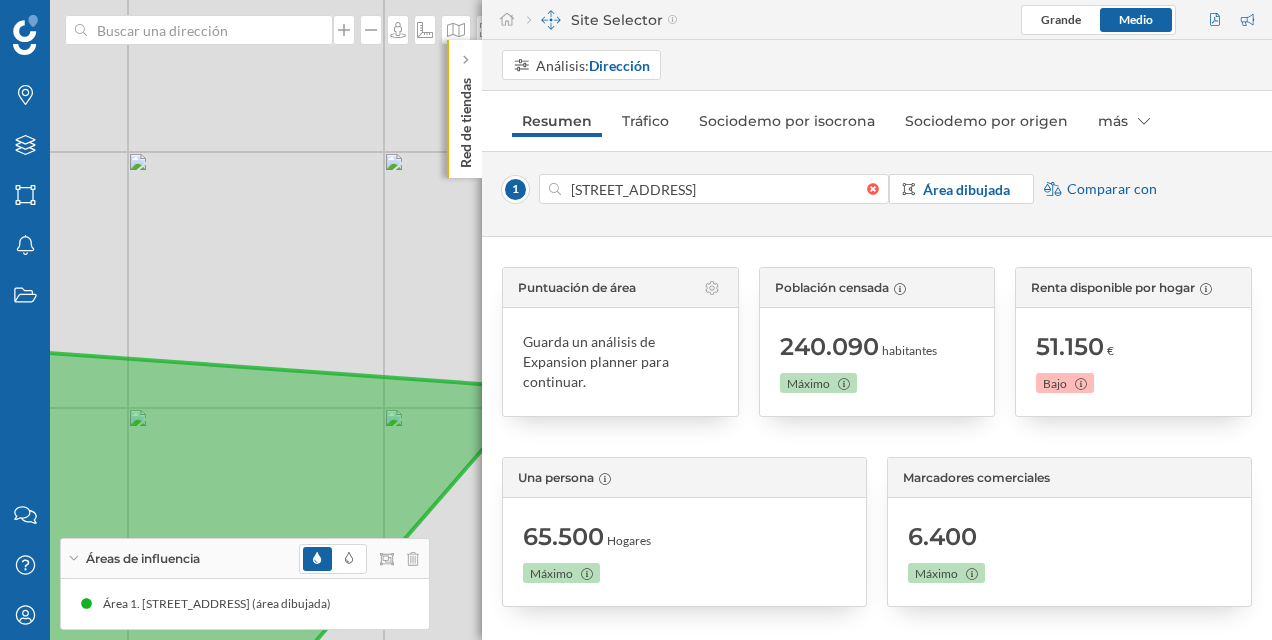 drag, startPoint x: 225, startPoint y: 464, endPoint x: 307, endPoint y: 506, distance: 92.13034 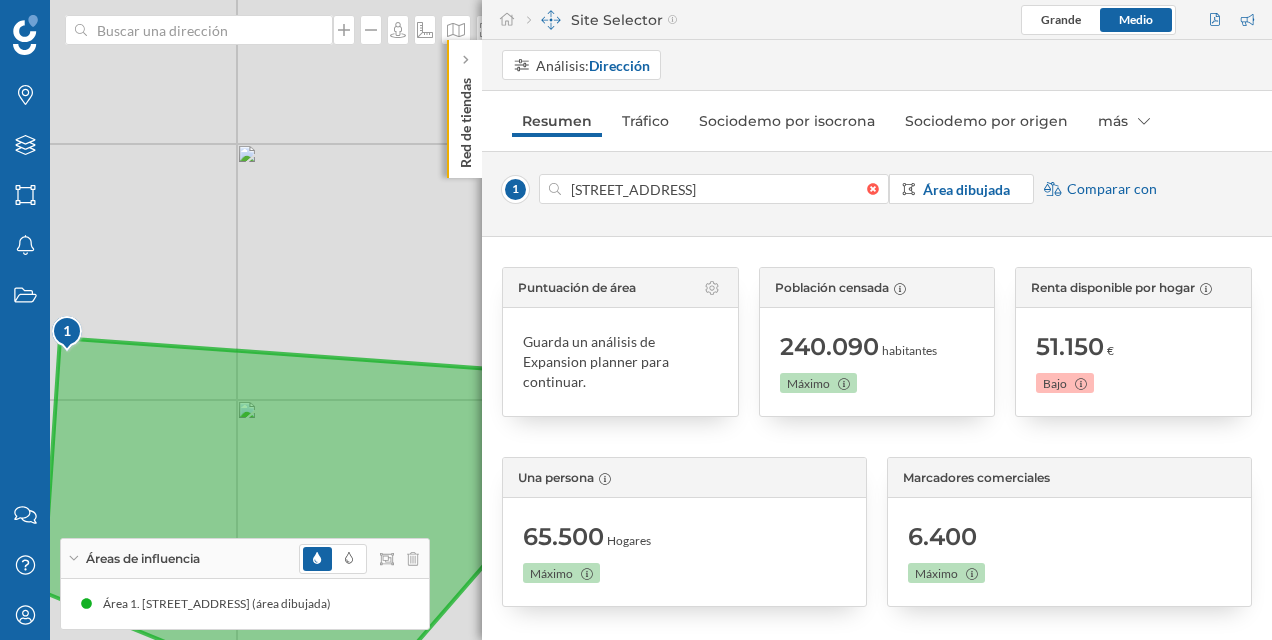 drag, startPoint x: 226, startPoint y: 450, endPoint x: 331, endPoint y: 430, distance: 106.887794 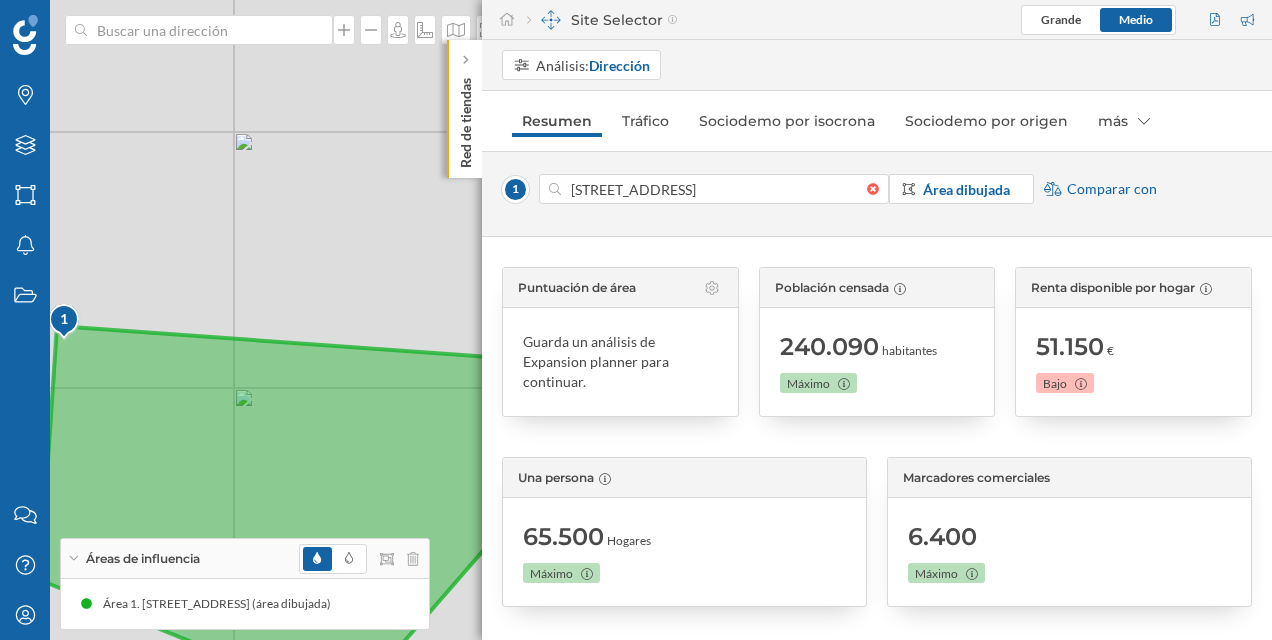 drag, startPoint x: 327, startPoint y: 427, endPoint x: 413, endPoint y: 359, distance: 109.63576 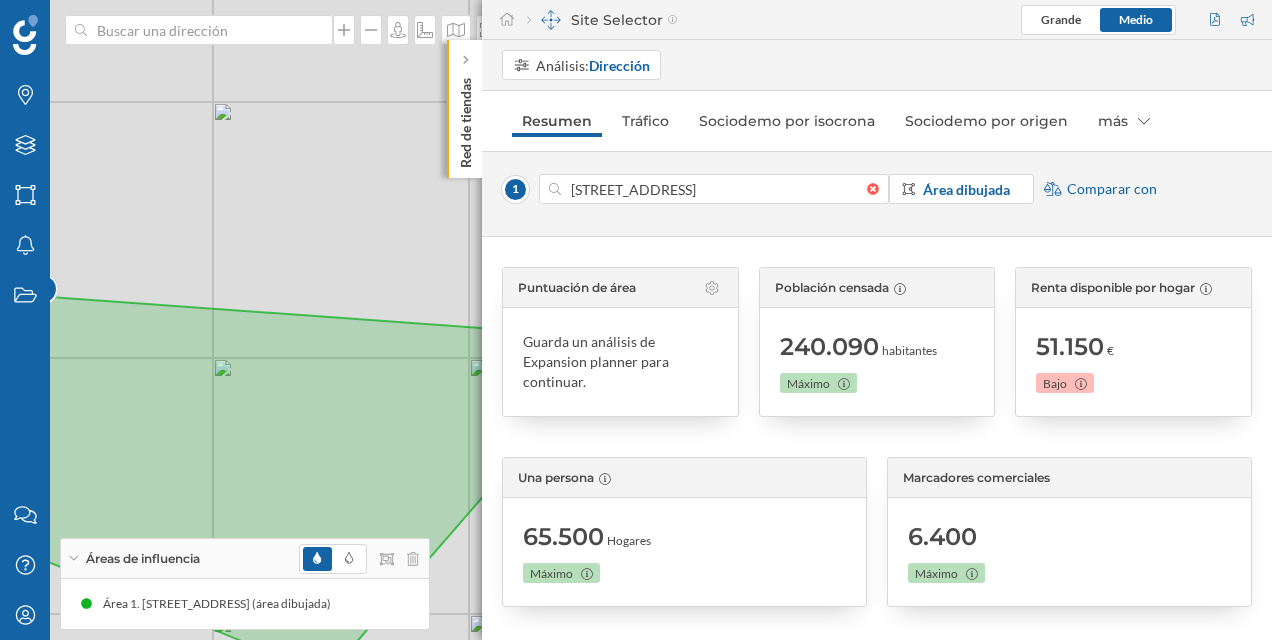 drag, startPoint x: 401, startPoint y: 304, endPoint x: 680, endPoint y: 278, distance: 280.20886 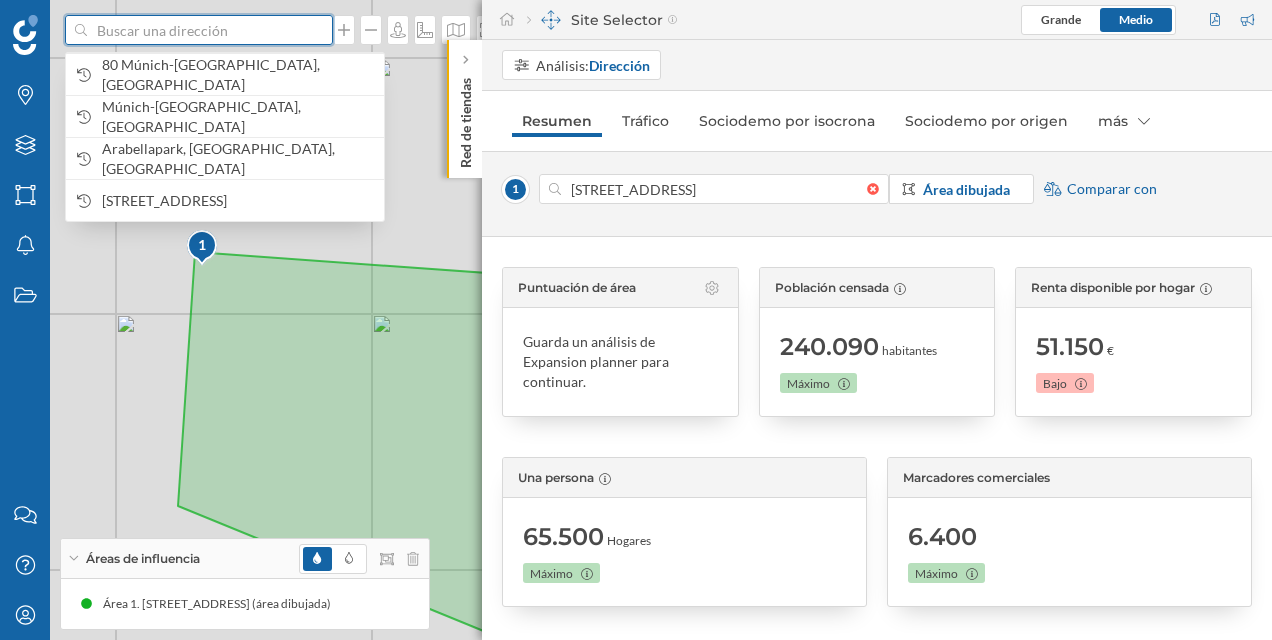 click at bounding box center (199, 30) 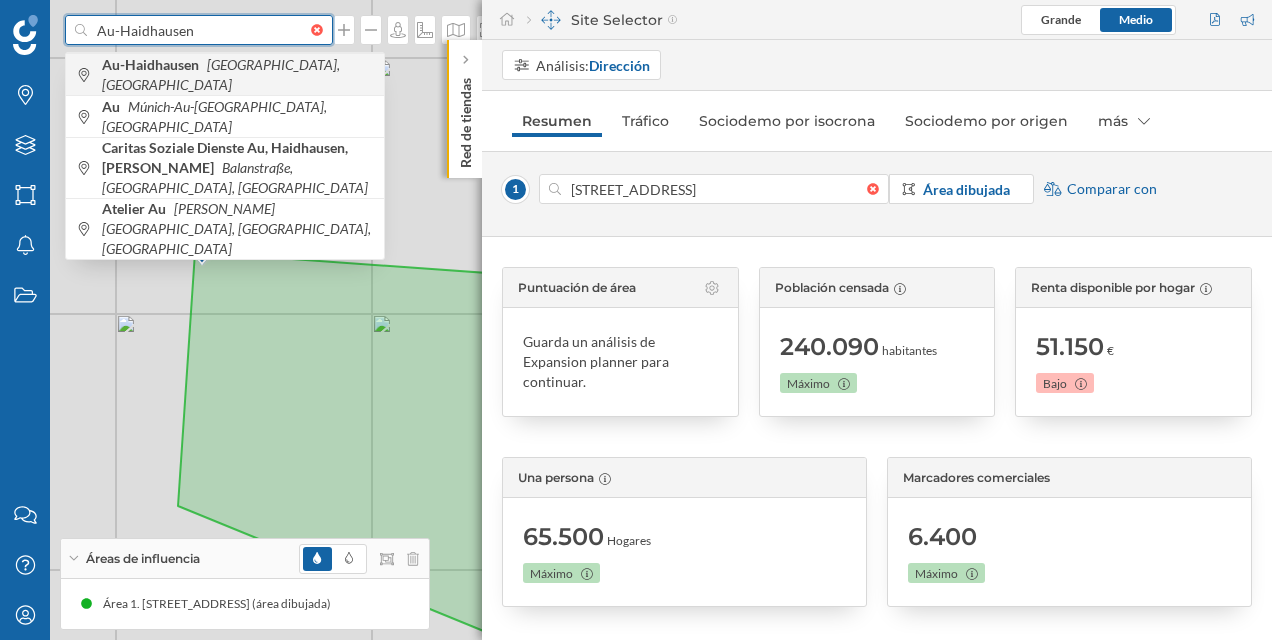type on "Au-Haidhausen" 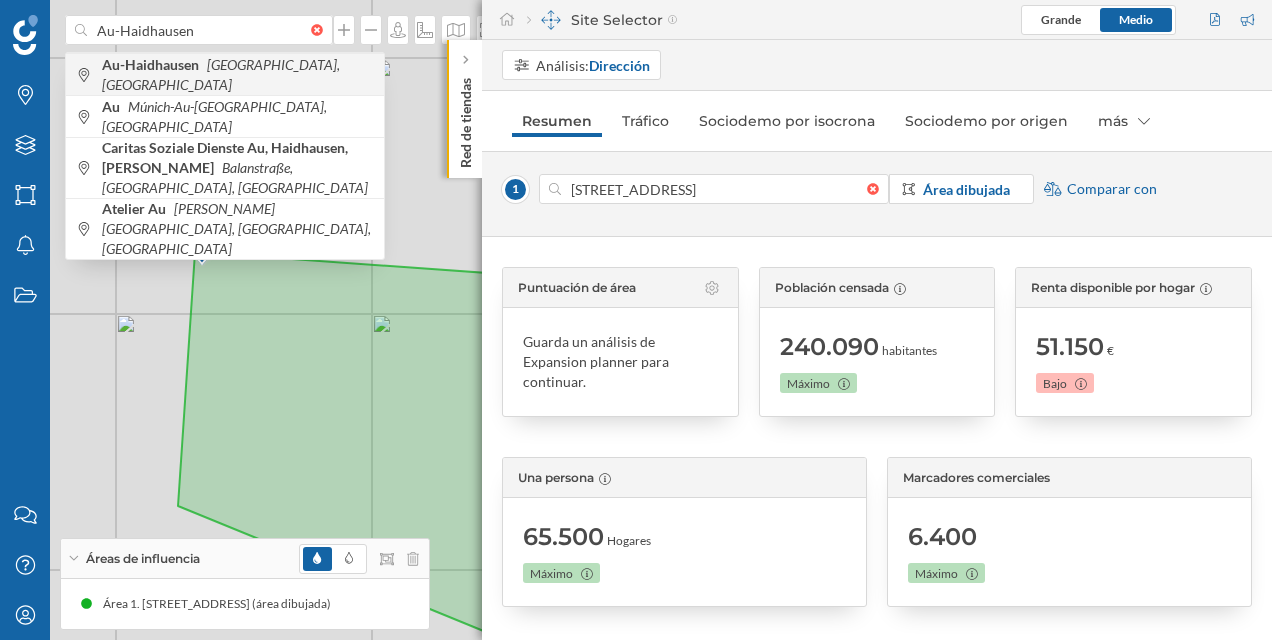 click on "Au-Haidhausen   [GEOGRAPHIC_DATA], [GEOGRAPHIC_DATA]" at bounding box center (225, 74) 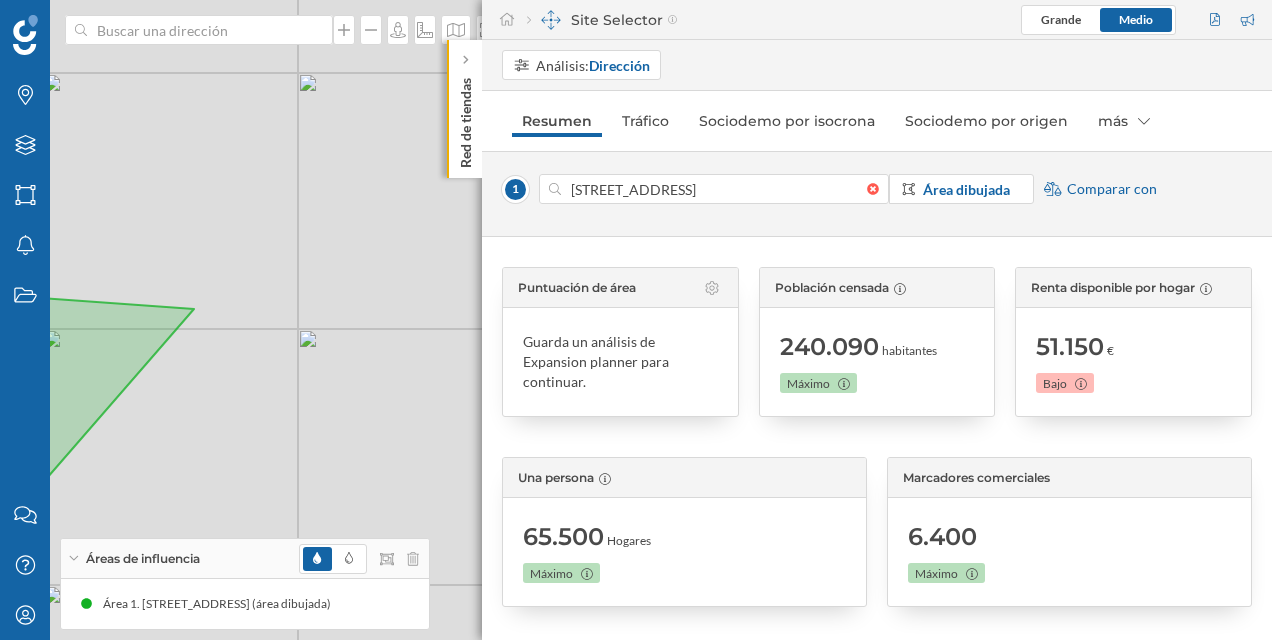 drag, startPoint x: 312, startPoint y: 314, endPoint x: 312, endPoint y: 359, distance: 45 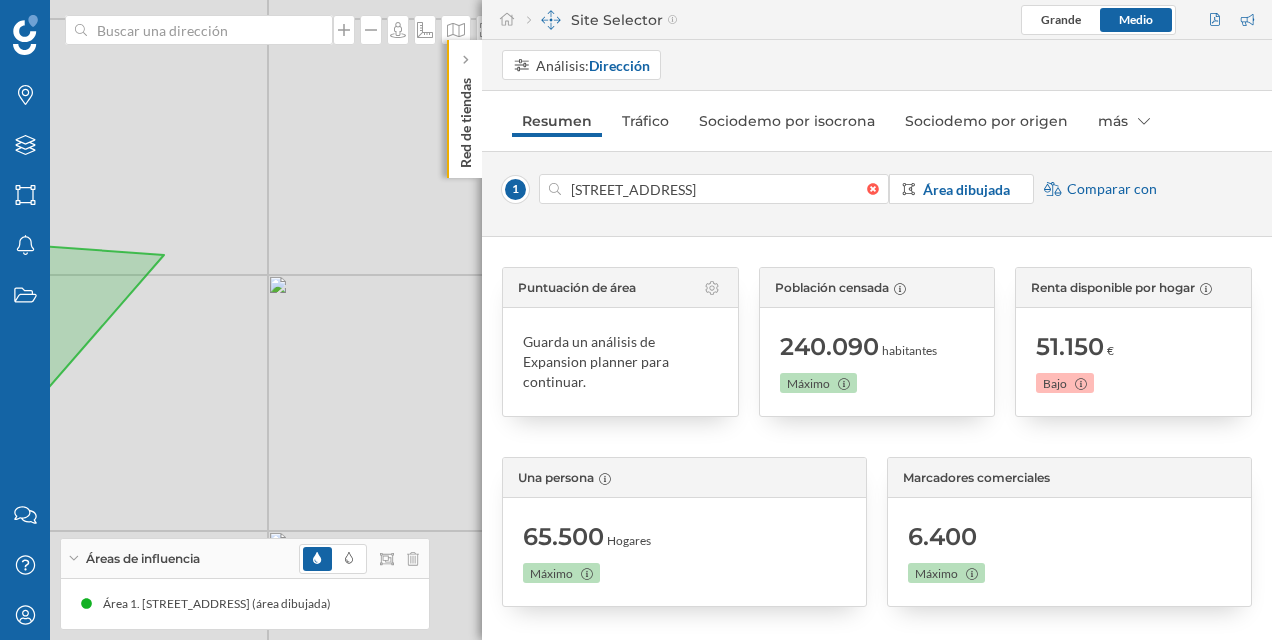 drag, startPoint x: 272, startPoint y: 345, endPoint x: 238, endPoint y: 323, distance: 40.496914 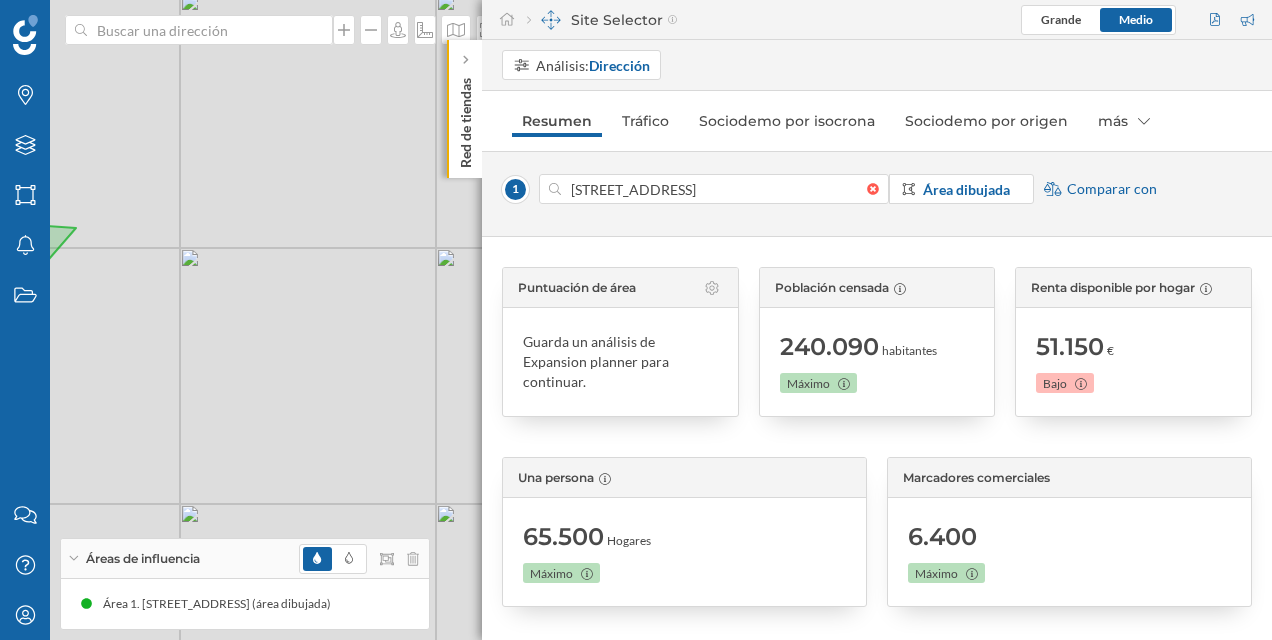drag, startPoint x: 298, startPoint y: 322, endPoint x: 190, endPoint y: 293, distance: 111.82576 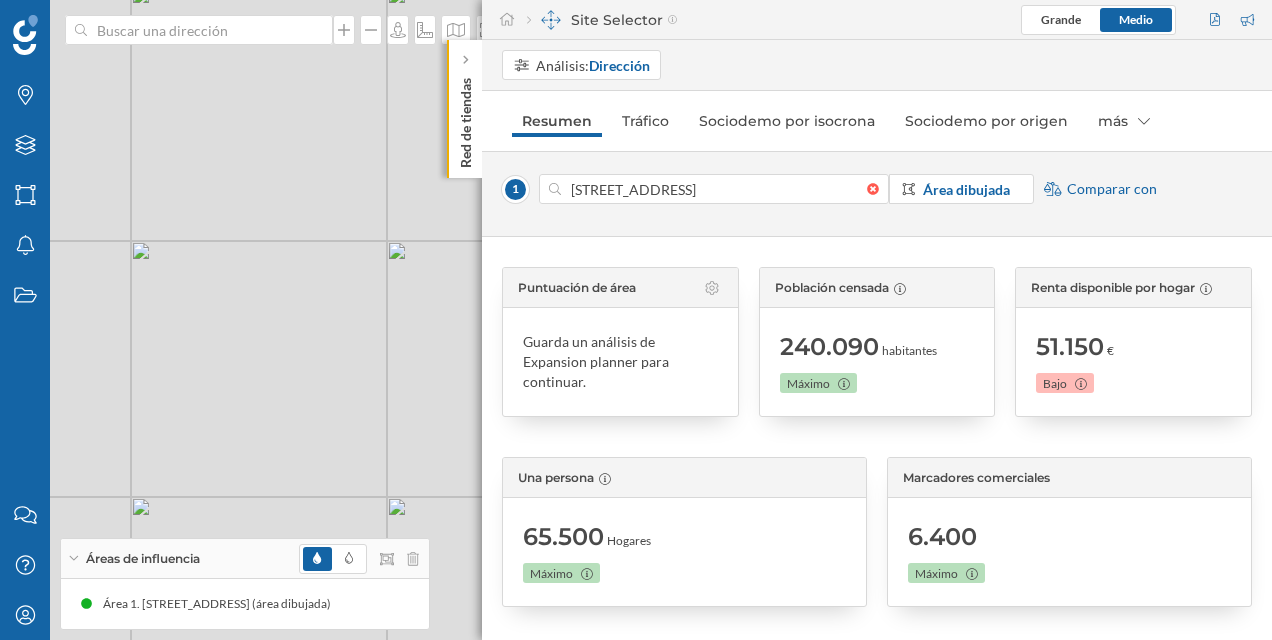 drag, startPoint x: 327, startPoint y: 292, endPoint x: 223, endPoint y: 271, distance: 106.09901 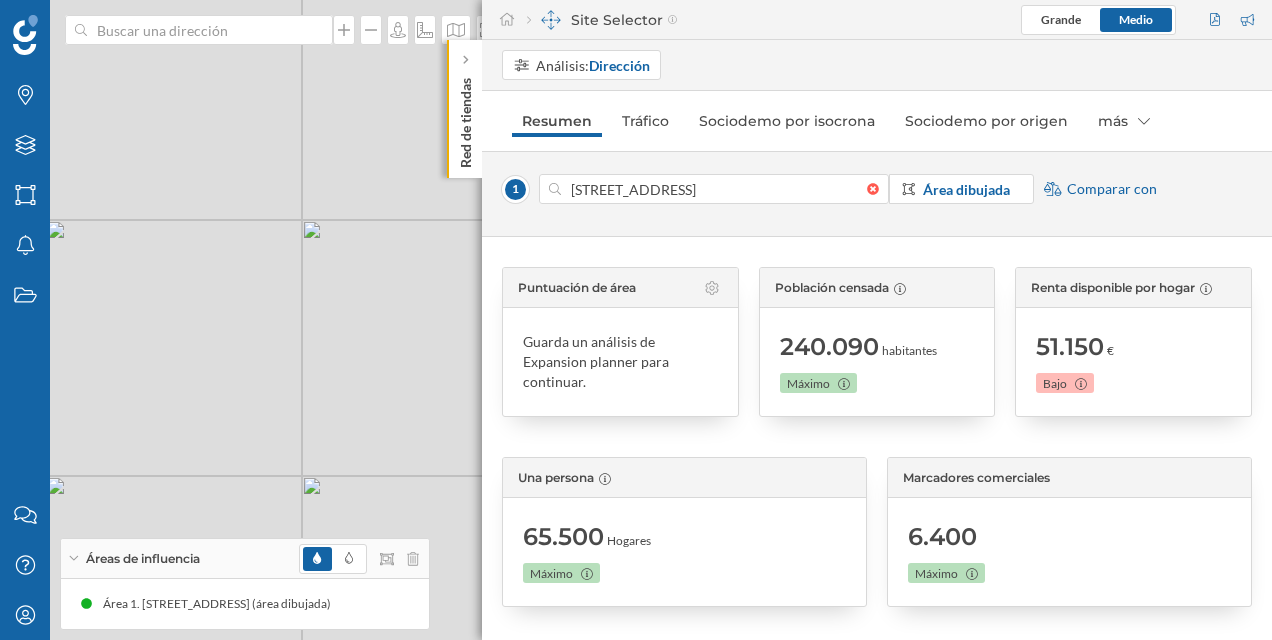 drag, startPoint x: 379, startPoint y: 297, endPoint x: 274, endPoint y: 263, distance: 110.36757 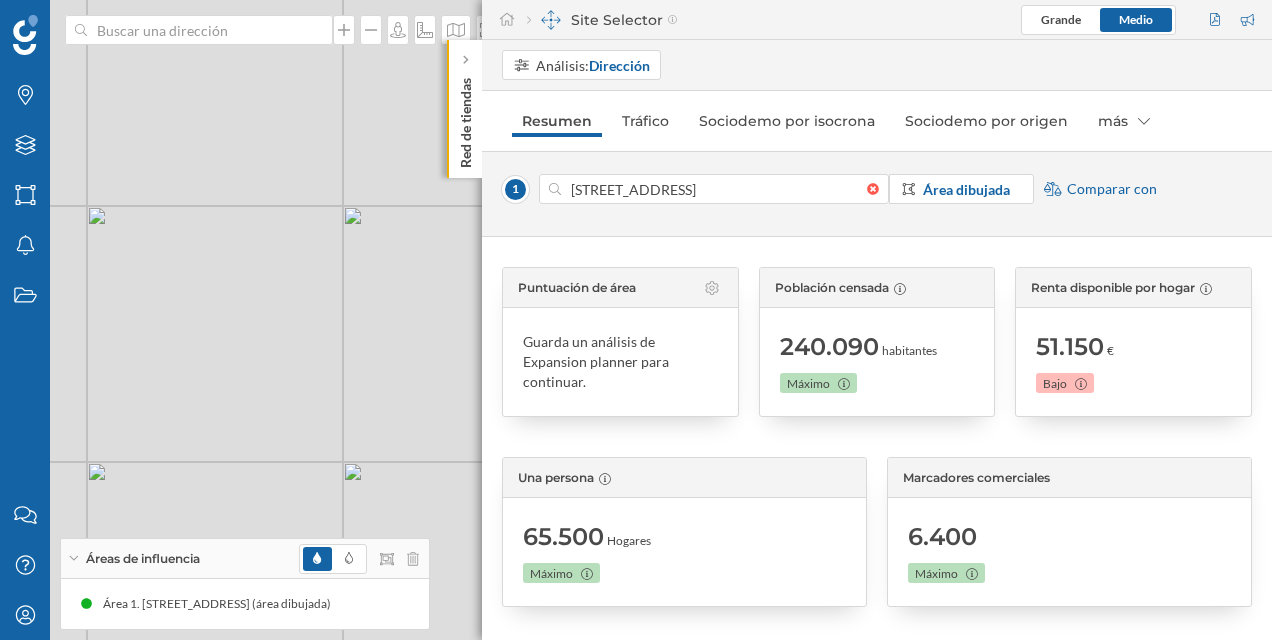drag, startPoint x: 282, startPoint y: 270, endPoint x: 546, endPoint y: 299, distance: 265.588 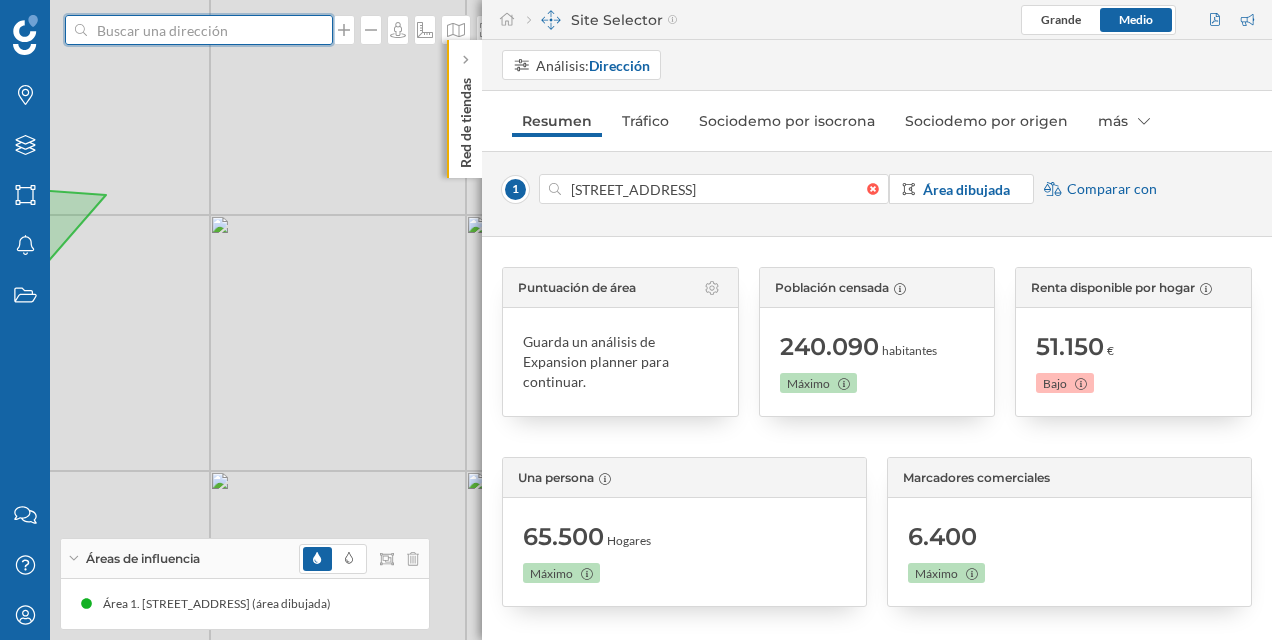 click at bounding box center (199, 30) 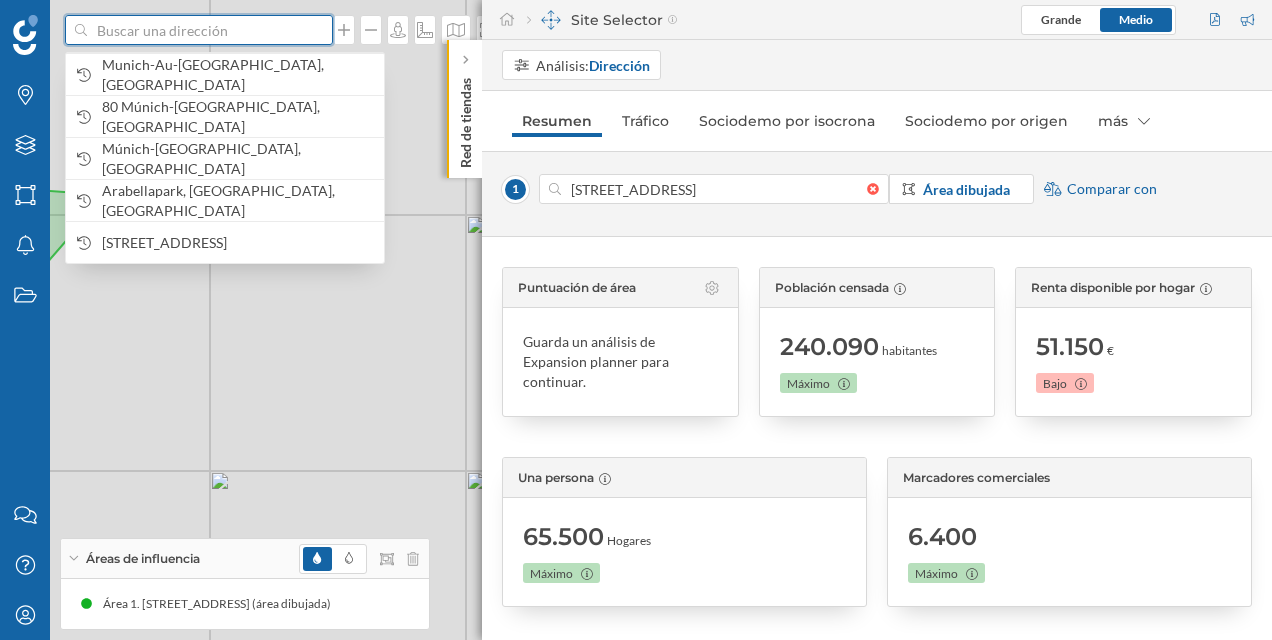 paste on "[GEOGRAPHIC_DATA]" 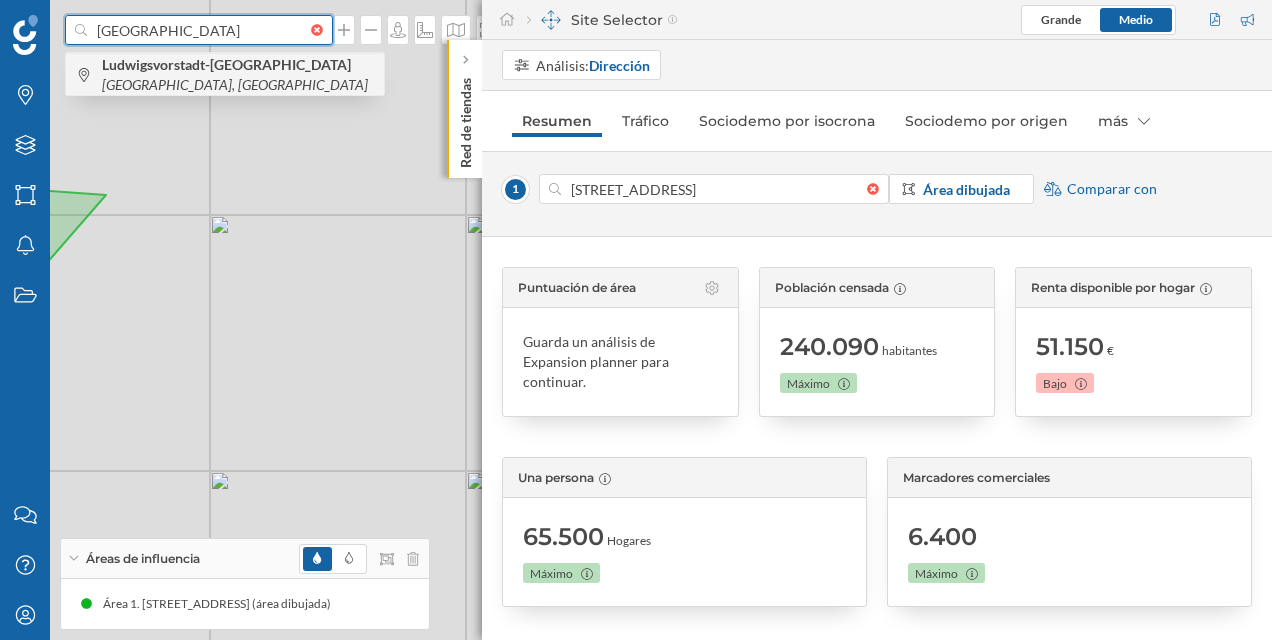 type on "[GEOGRAPHIC_DATA]" 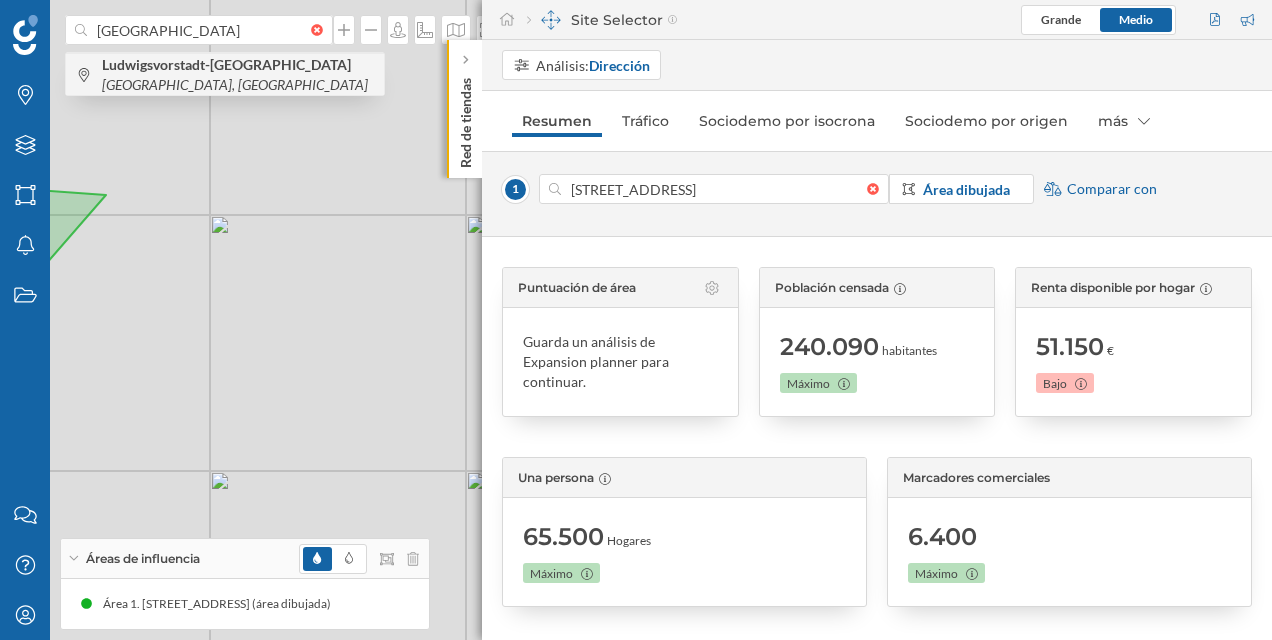 click on "Ludwigsvorstadt-Isarvorstadt   [GEOGRAPHIC_DATA], [GEOGRAPHIC_DATA]" at bounding box center [238, 75] 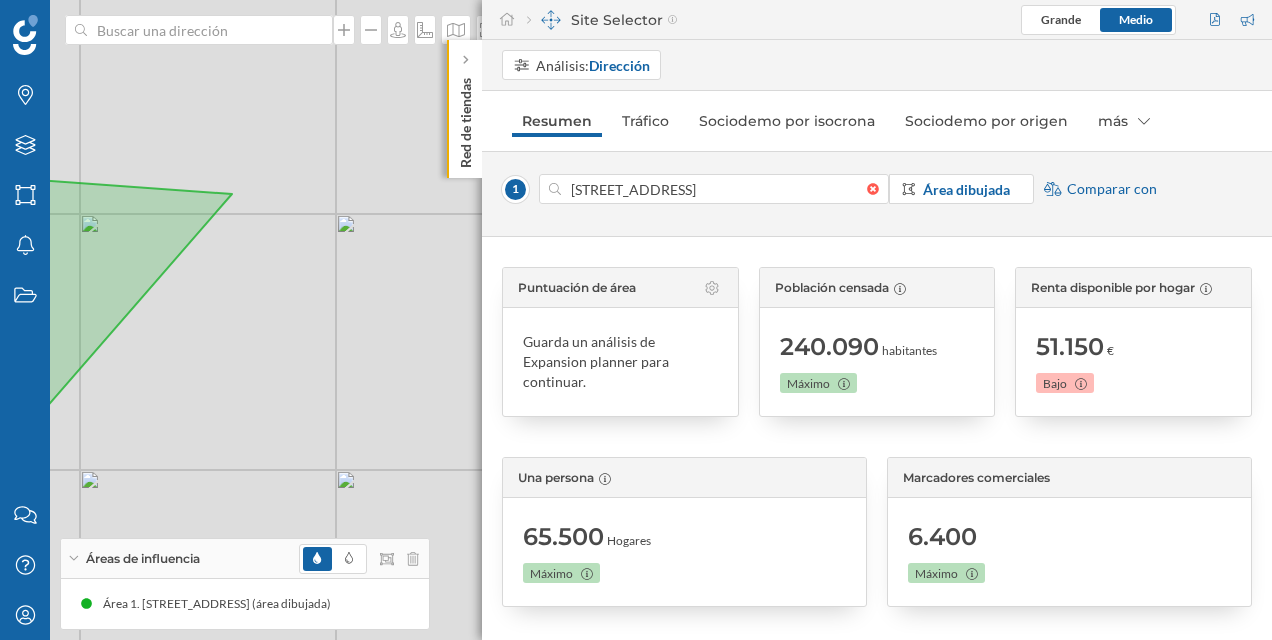 drag, startPoint x: 348, startPoint y: 315, endPoint x: 184, endPoint y: 301, distance: 164.59648 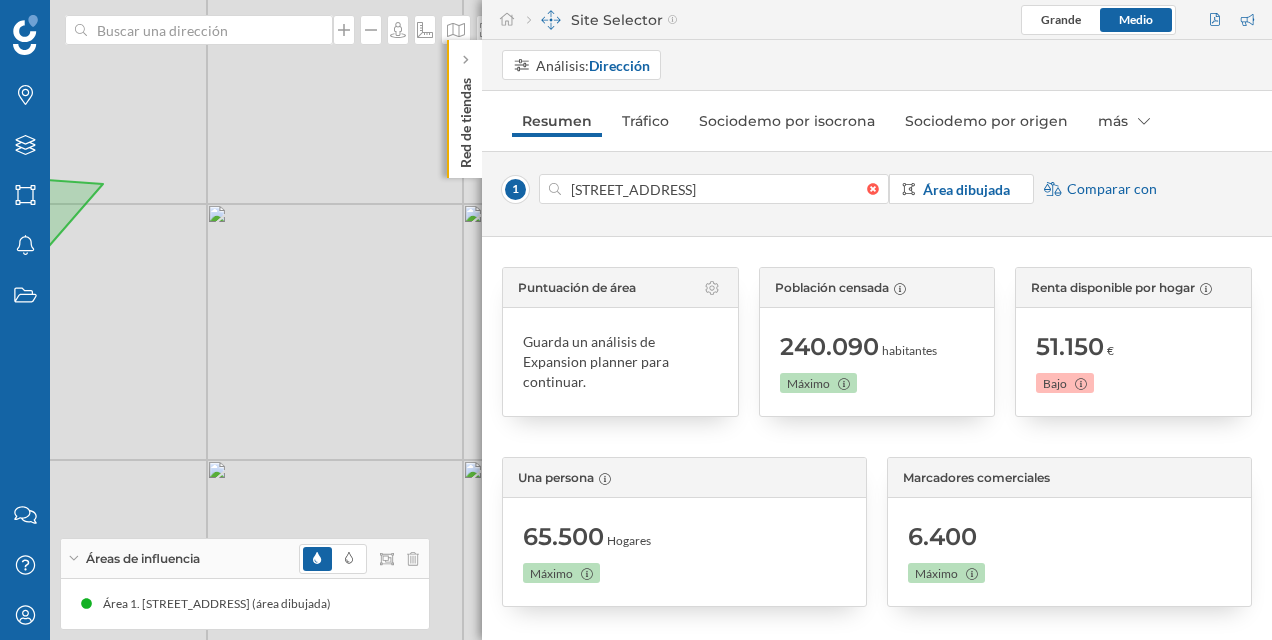 drag, startPoint x: 316, startPoint y: 297, endPoint x: 200, endPoint y: 286, distance: 116.520386 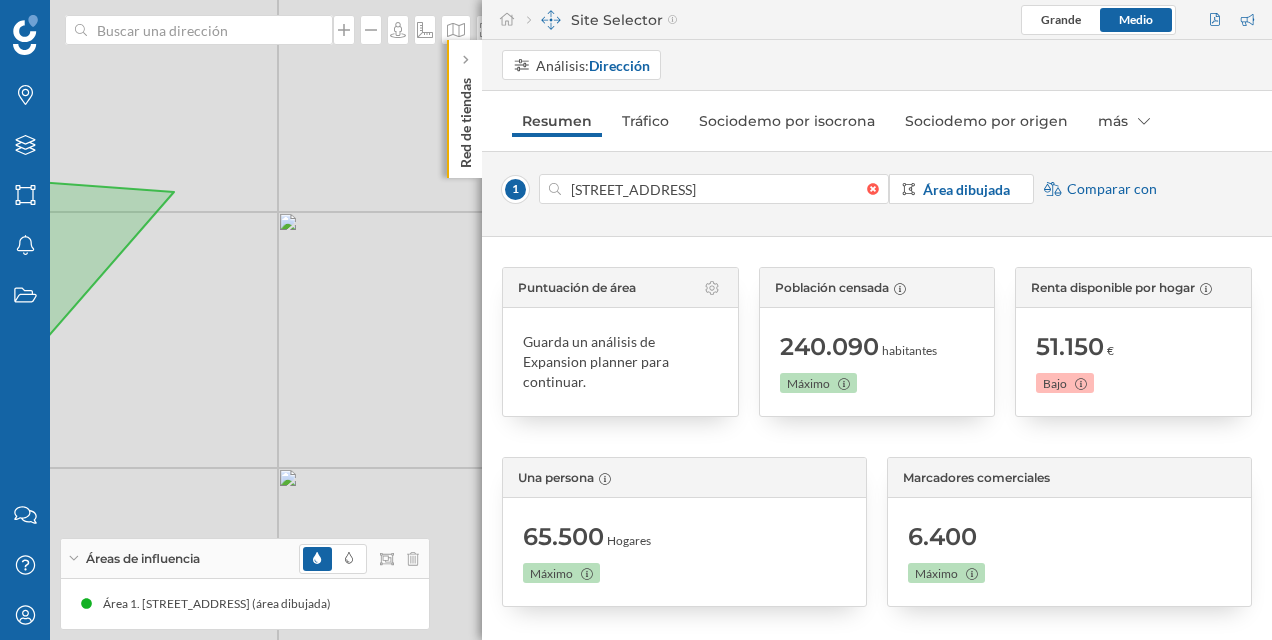 drag, startPoint x: 247, startPoint y: 302, endPoint x: 418, endPoint y: 340, distance: 175.17134 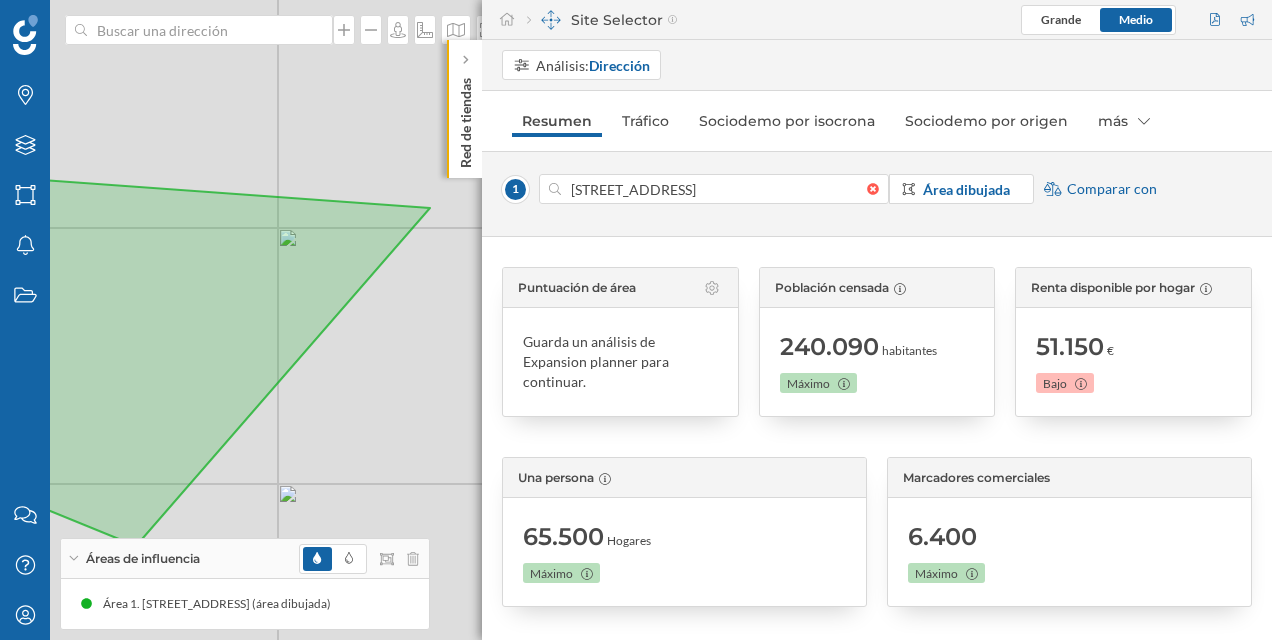 drag, startPoint x: 246, startPoint y: 326, endPoint x: 476, endPoint y: 292, distance: 232.49947 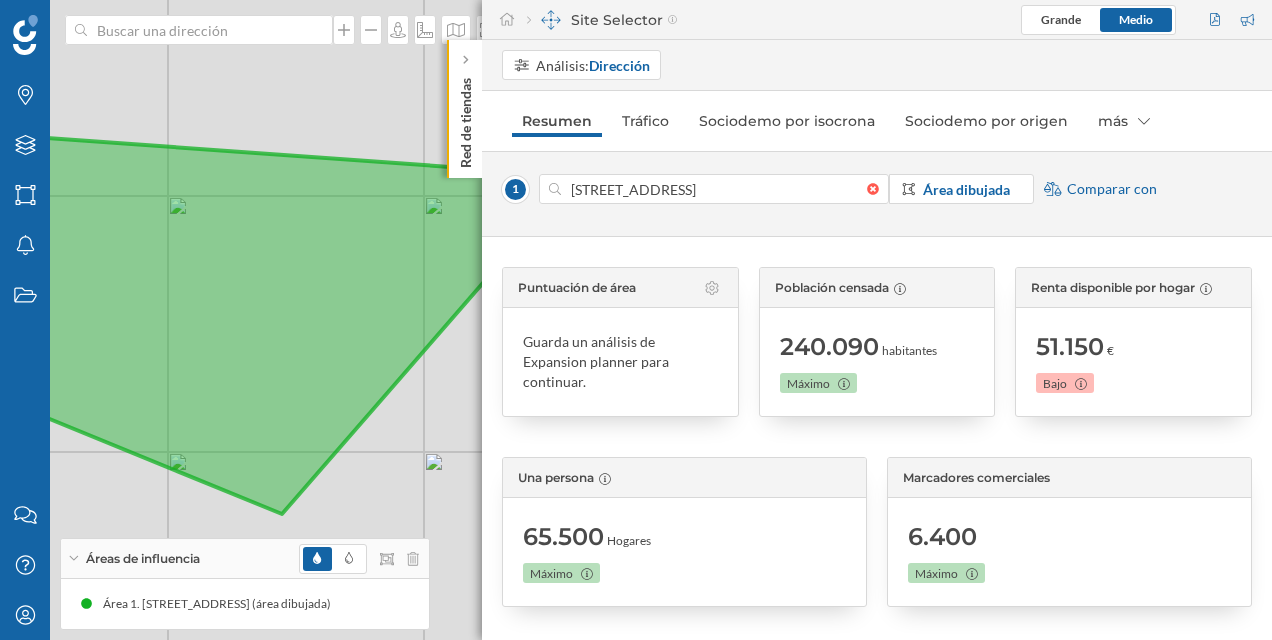 drag, startPoint x: 314, startPoint y: 308, endPoint x: 464, endPoint y: 266, distance: 155.76906 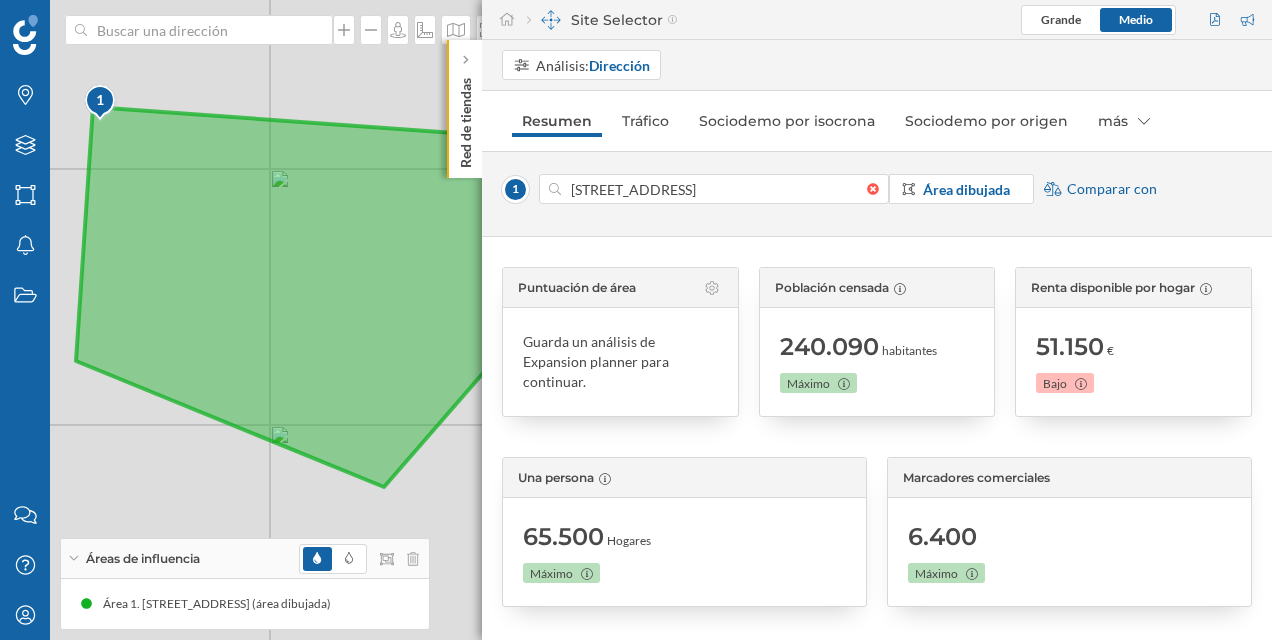 drag, startPoint x: 412, startPoint y: 303, endPoint x: 162, endPoint y: 300, distance: 250.018 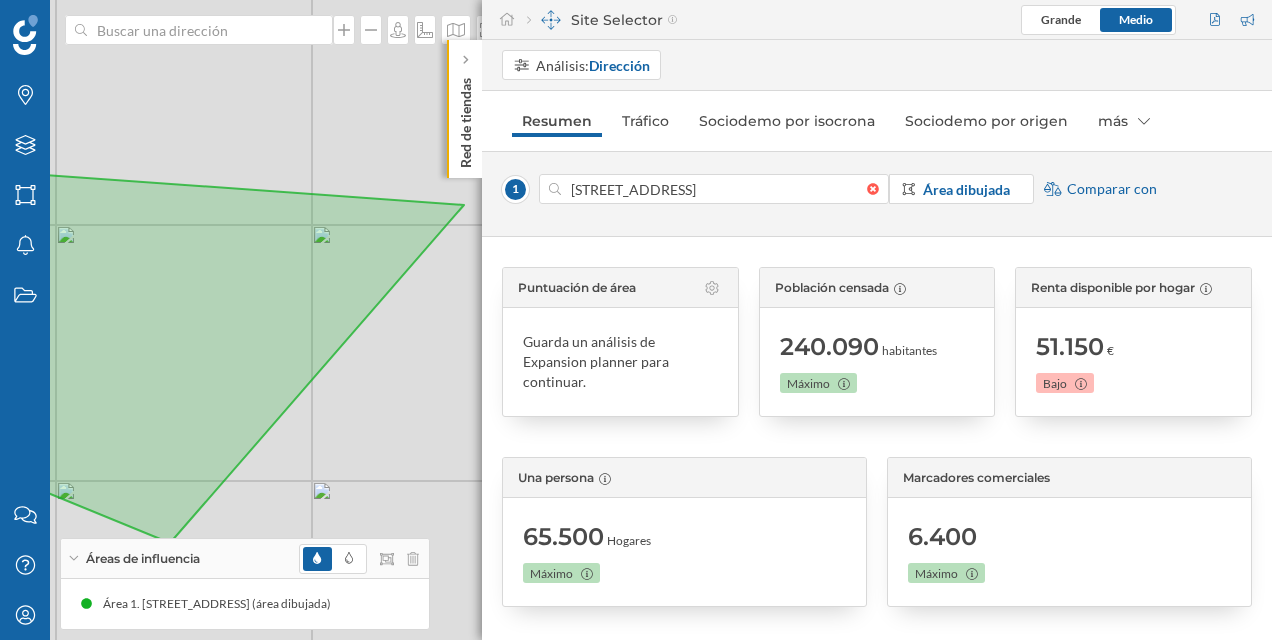 drag, startPoint x: 362, startPoint y: 275, endPoint x: 480, endPoint y: 396, distance: 169.01184 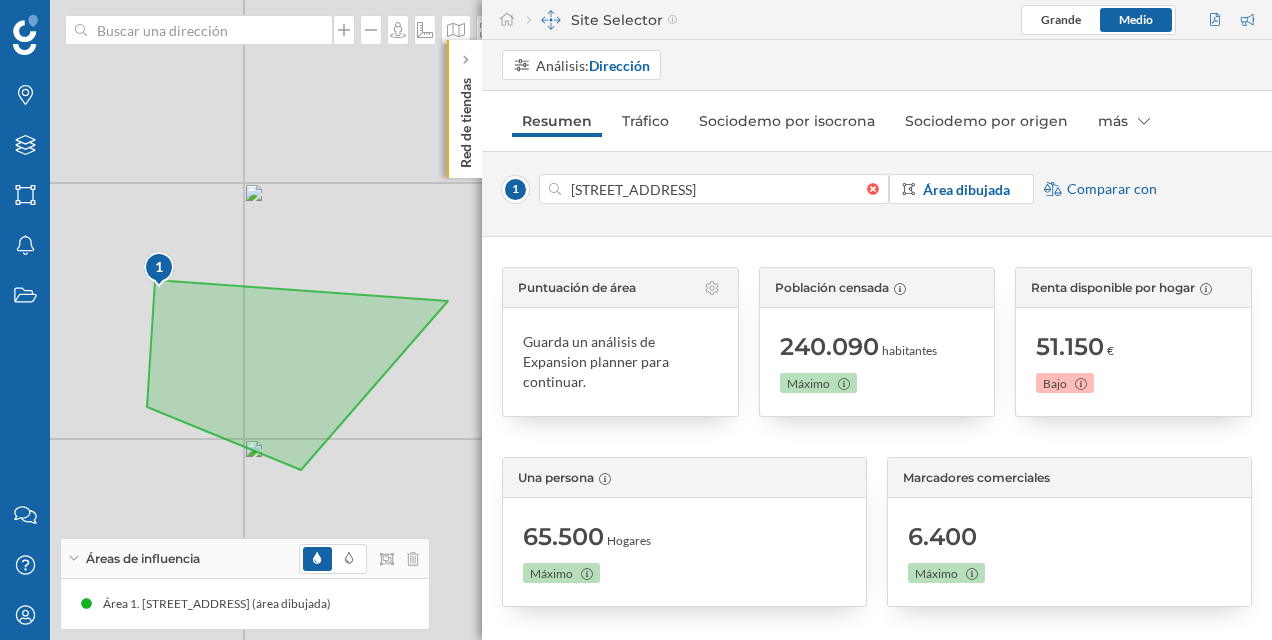drag, startPoint x: 264, startPoint y: 270, endPoint x: 358, endPoint y: 284, distance: 95.036835 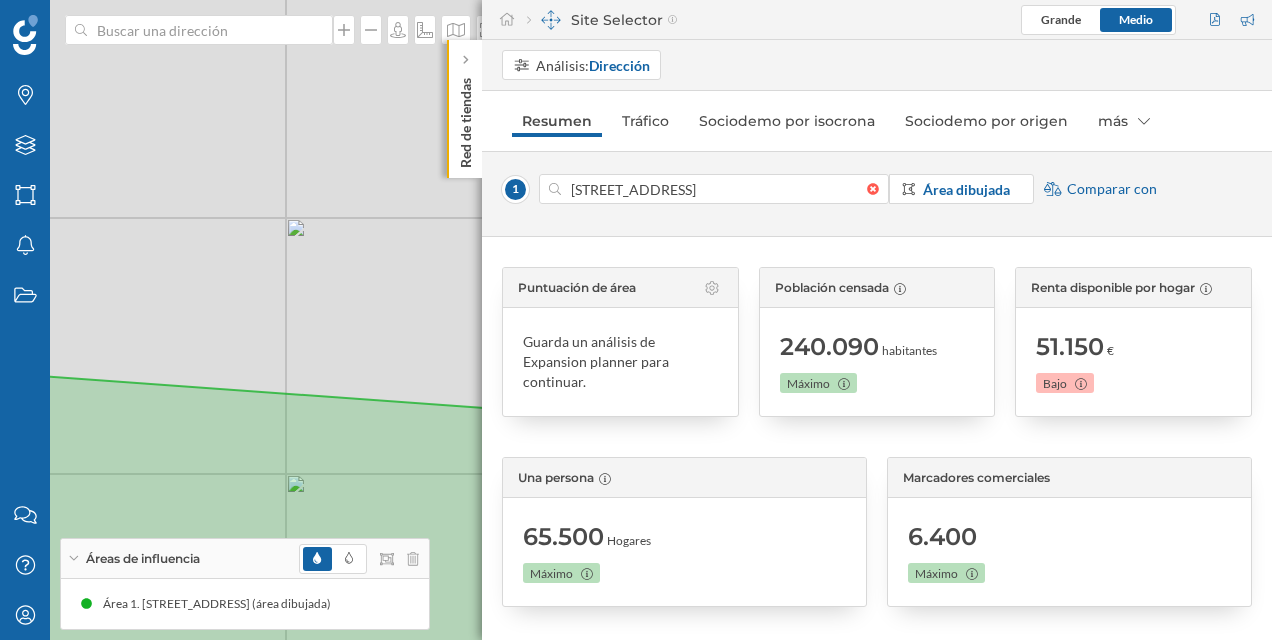 drag, startPoint x: 306, startPoint y: 296, endPoint x: 223, endPoint y: 338, distance: 93.0215 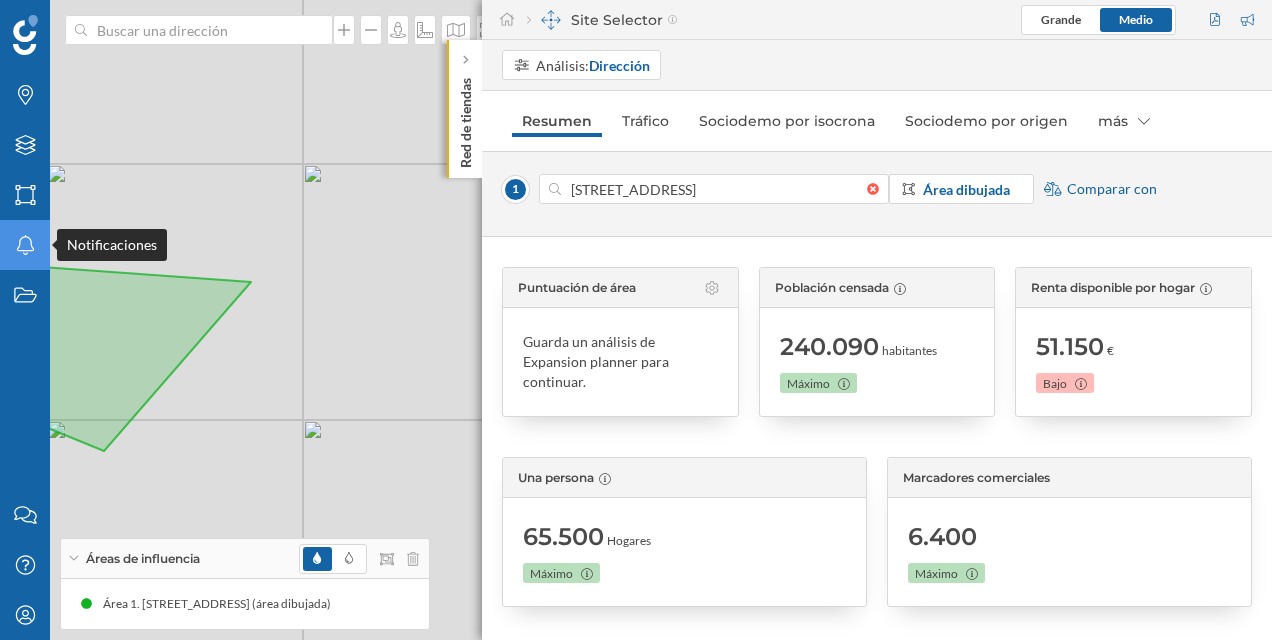 drag, startPoint x: 178, startPoint y: 298, endPoint x: 9, endPoint y: 236, distance: 180.01389 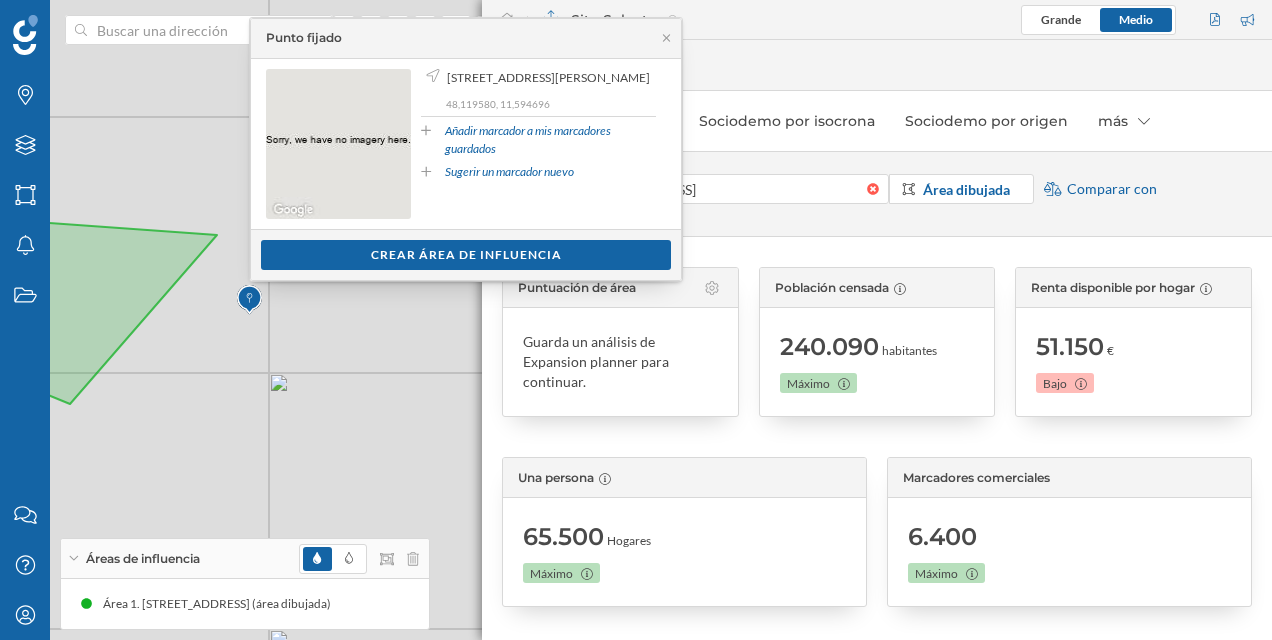 click on "1 ©  Mapbox  ©  OpenStreetMap   Improve this map" at bounding box center [636, 320] 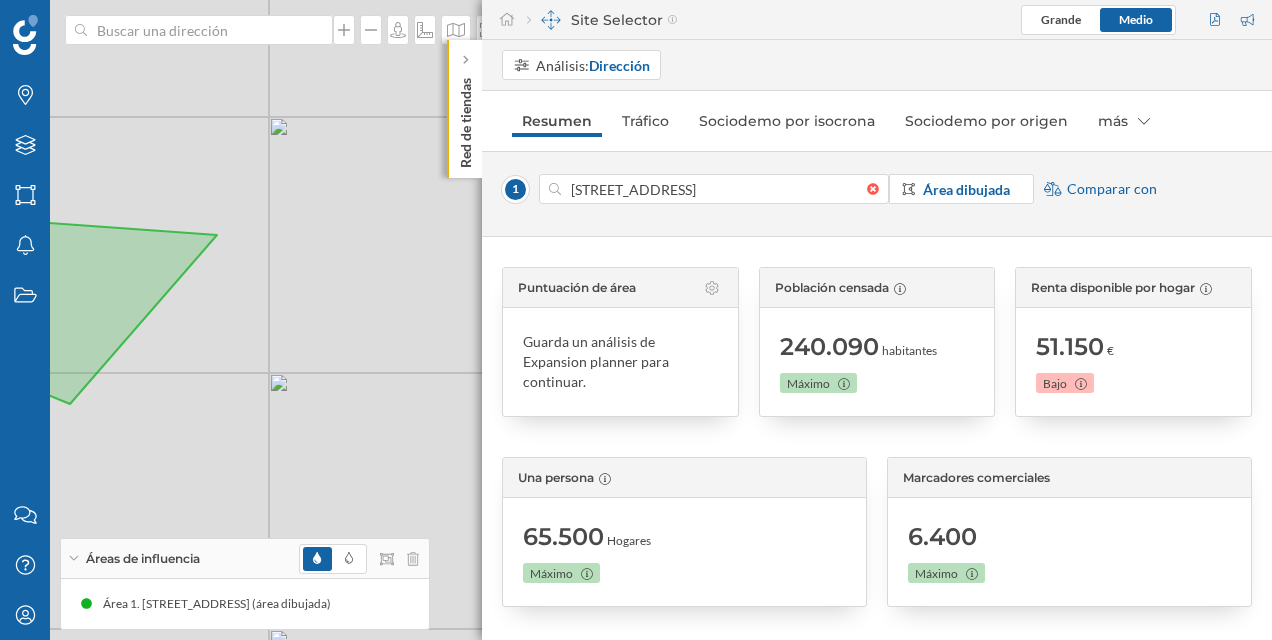 click on "1 ©  Mapbox  ©  OpenStreetMap   Improve this map" at bounding box center [636, 320] 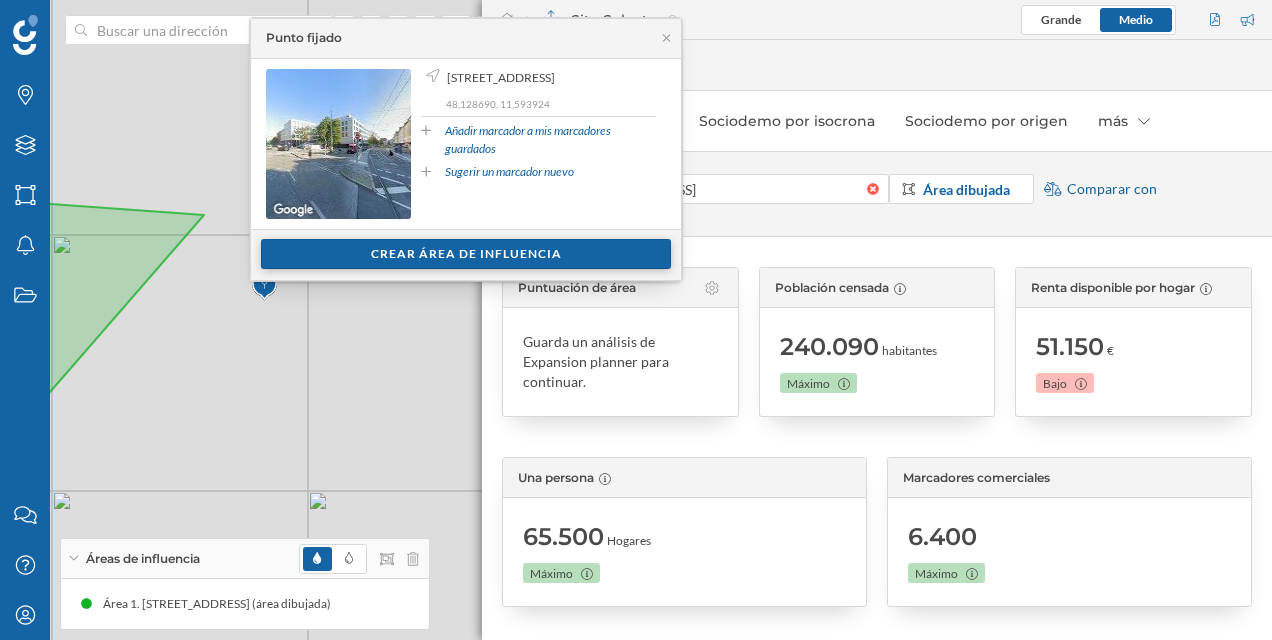 click on "Crear área de influencia" at bounding box center [466, 254] 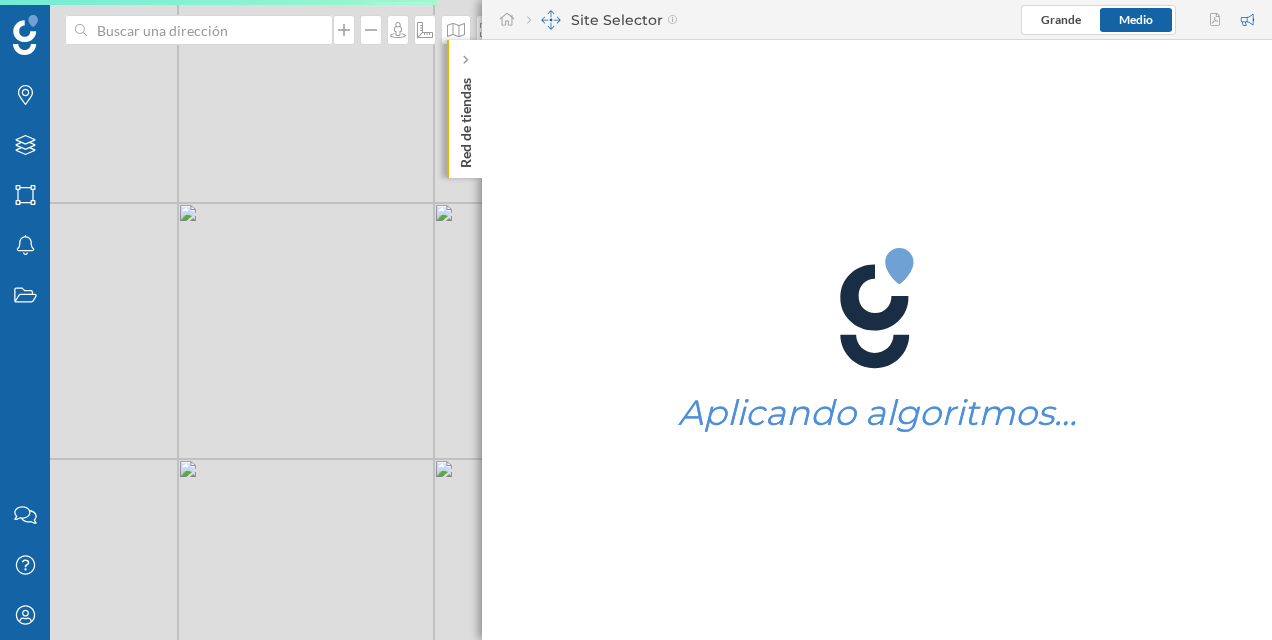 drag, startPoint x: 254, startPoint y: 230, endPoint x: 392, endPoint y: 310, distance: 159.51175 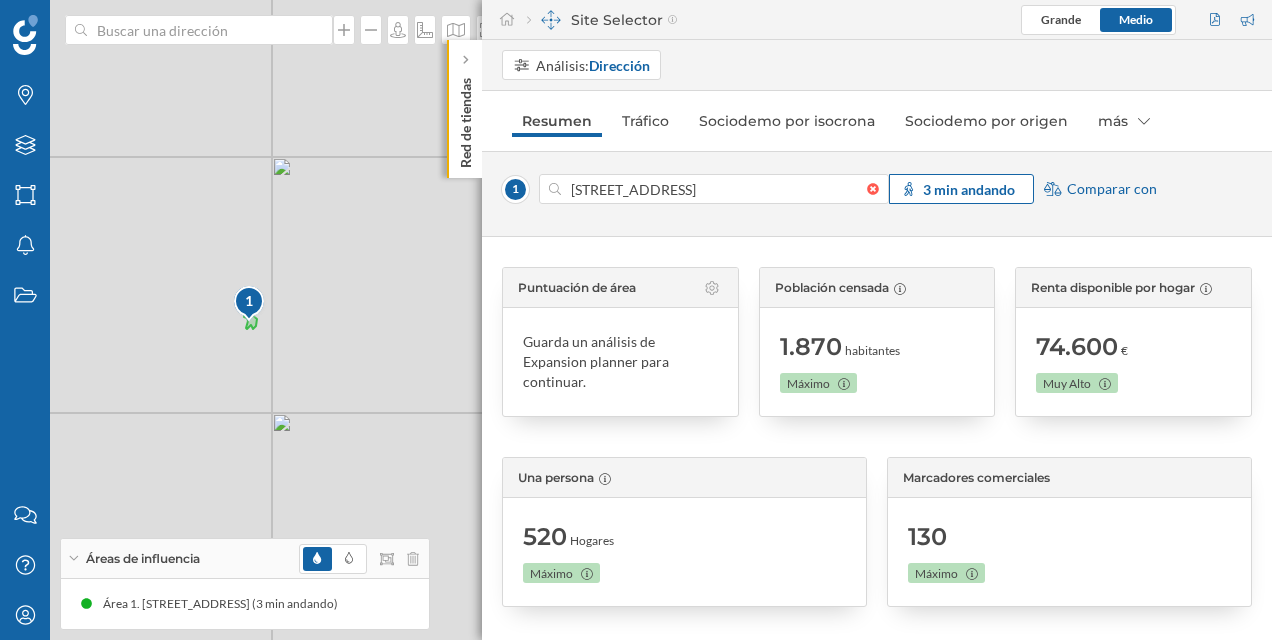 click on "3 min andando" at bounding box center [969, 189] 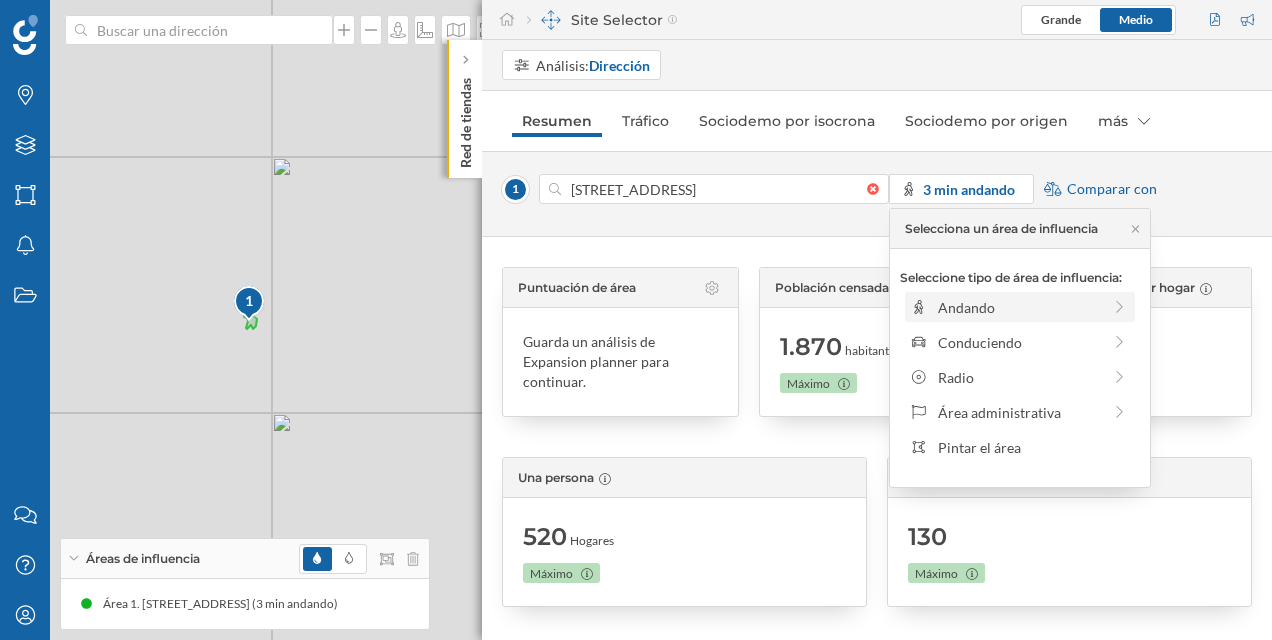 click on "Andando" at bounding box center [1019, 307] 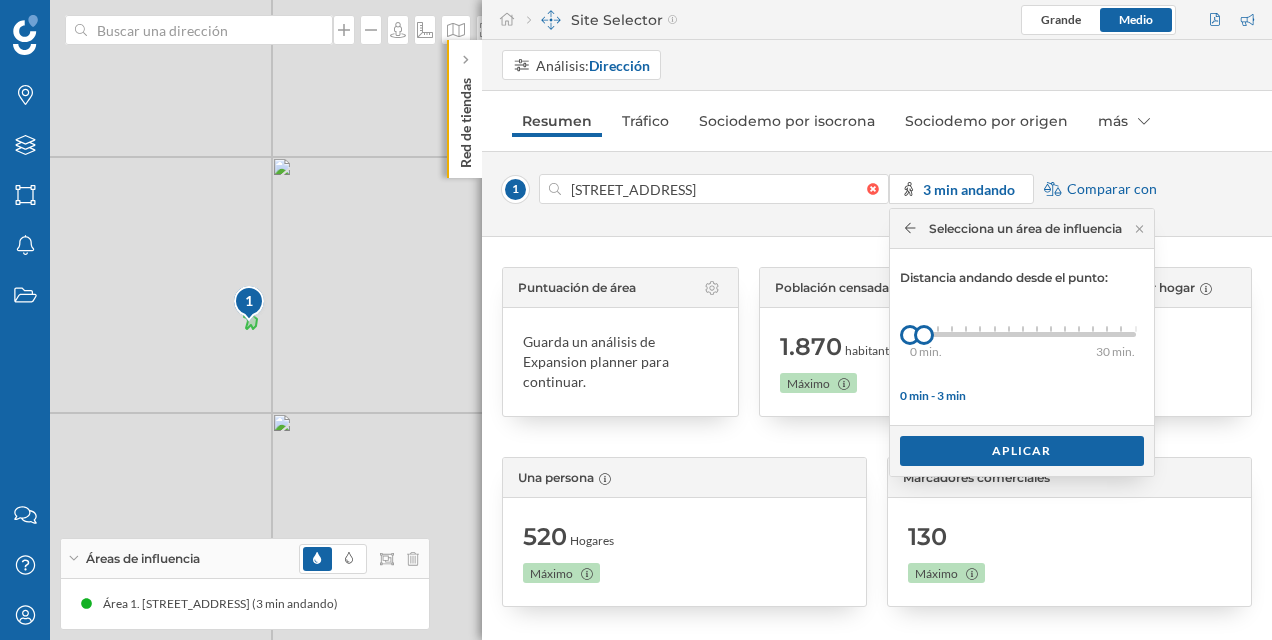 click on "Selecciona un área de influencia" at bounding box center (1013, 229) 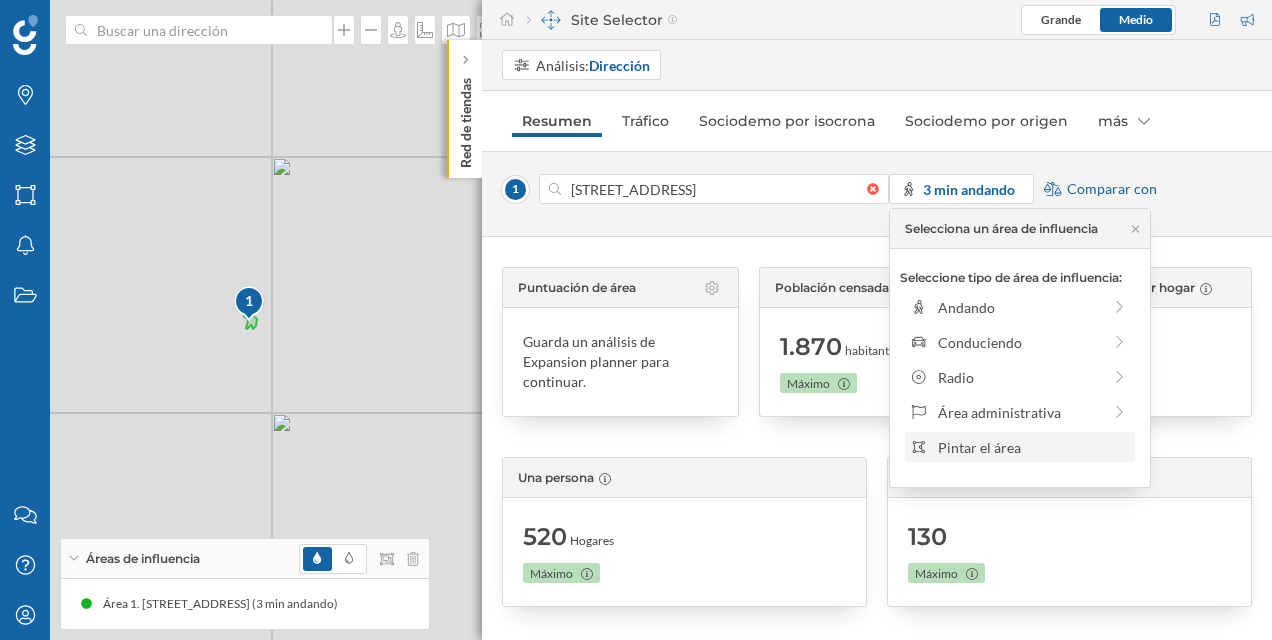 click on "Pintar el área" at bounding box center [1033, 447] 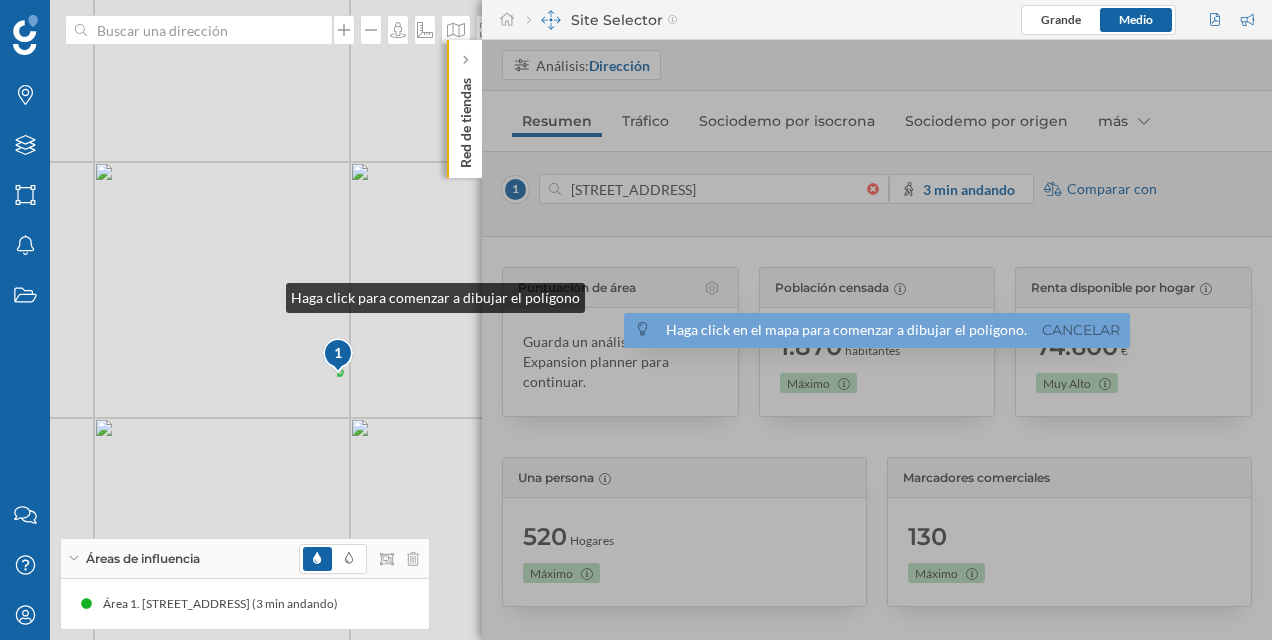 drag, startPoint x: 141, startPoint y: 205, endPoint x: 281, endPoint y: 300, distance: 169.18924 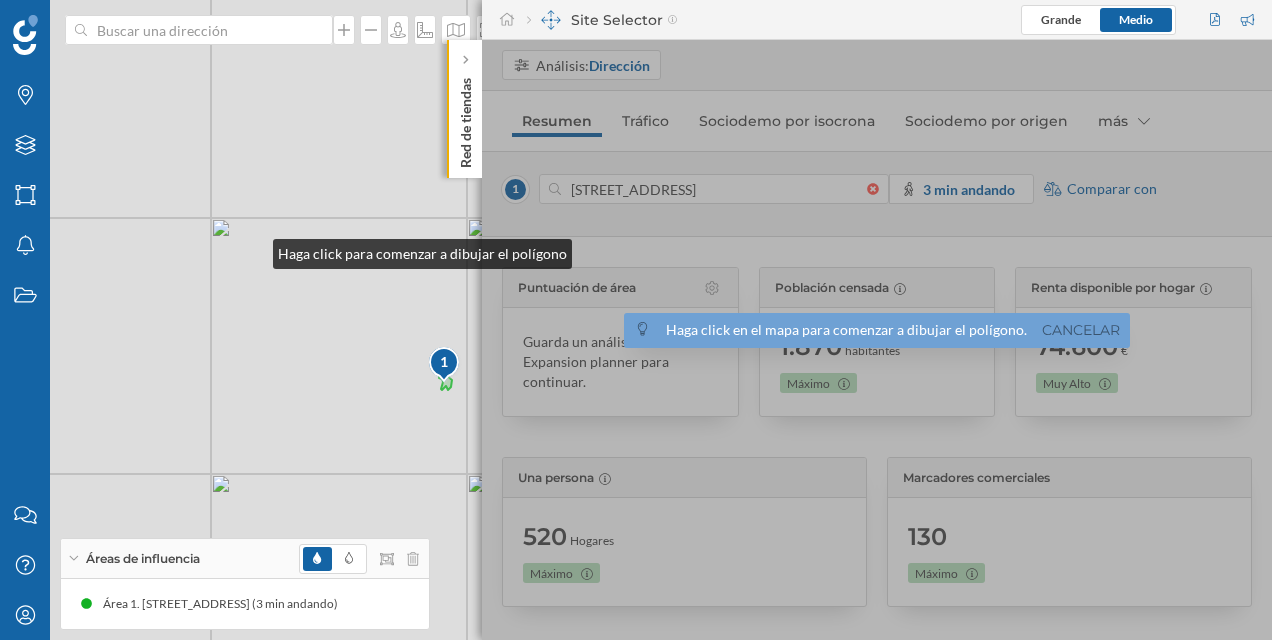 drag, startPoint x: 302, startPoint y: 307, endPoint x: 253, endPoint y: 249, distance: 75.9276 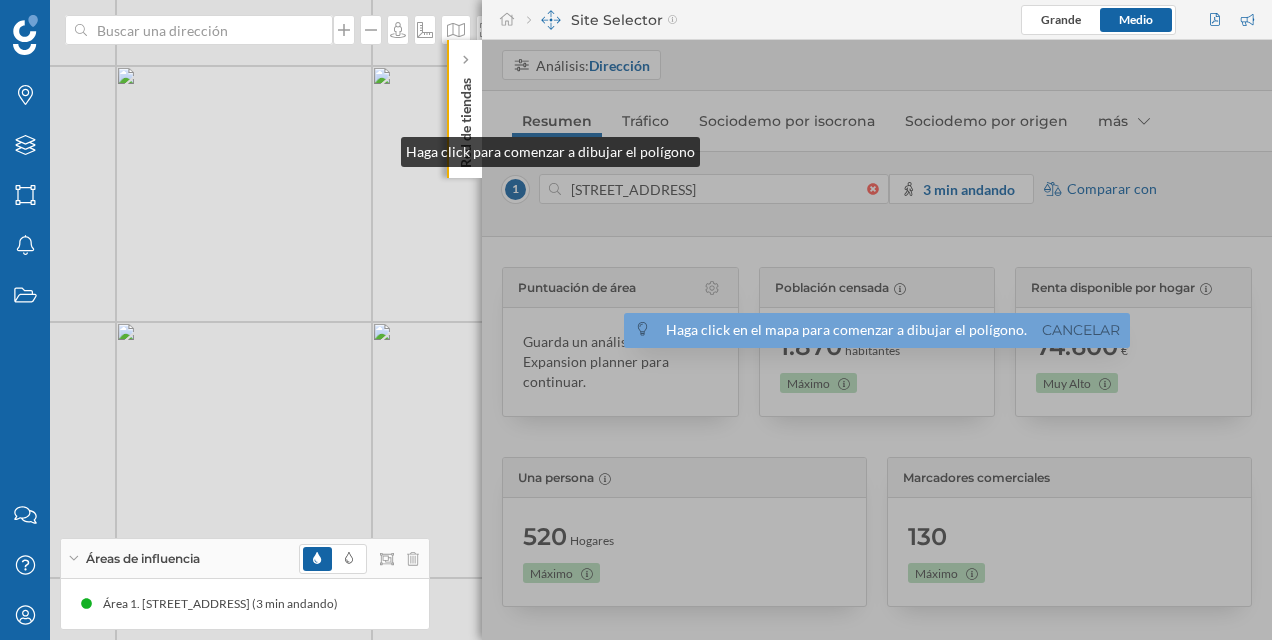 drag, startPoint x: 185, startPoint y: 251, endPoint x: 378, endPoint y: 146, distance: 219.71346 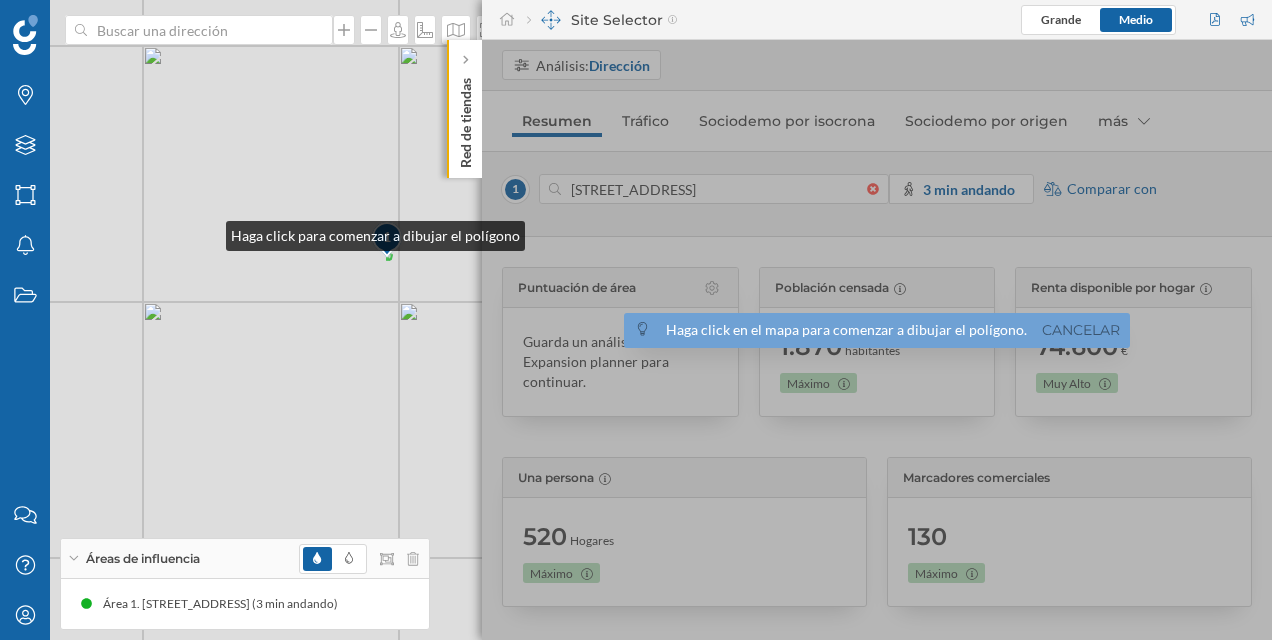 click on "1 ©  Mapbox  ©  OpenStreetMap   Improve this map" at bounding box center (636, 320) 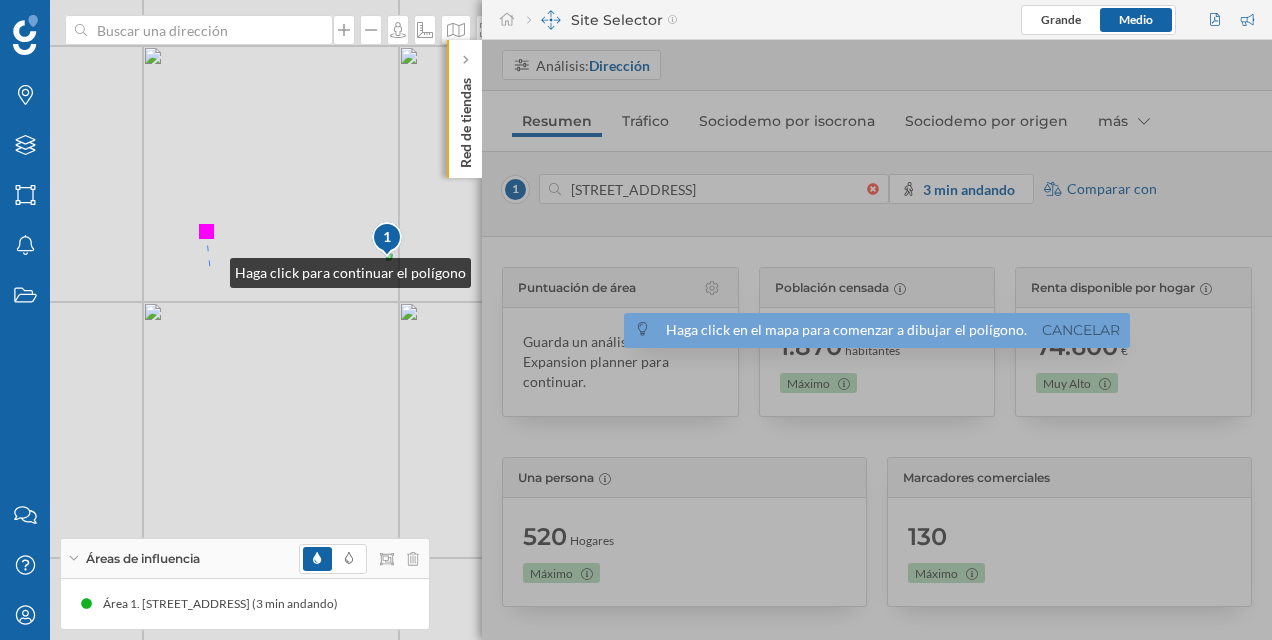click on "1 ©  Mapbox  ©  OpenStreetMap   Improve this map" at bounding box center [636, 320] 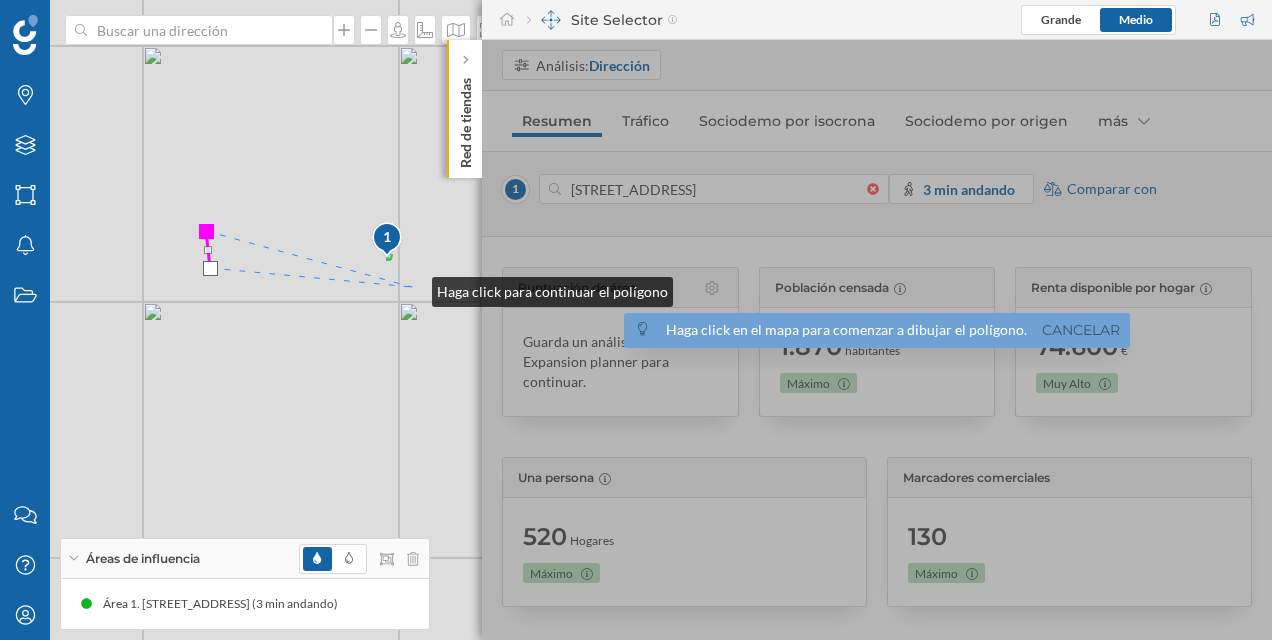 click on "1 ©  Mapbox  ©  OpenStreetMap   Improve this map" at bounding box center [636, 320] 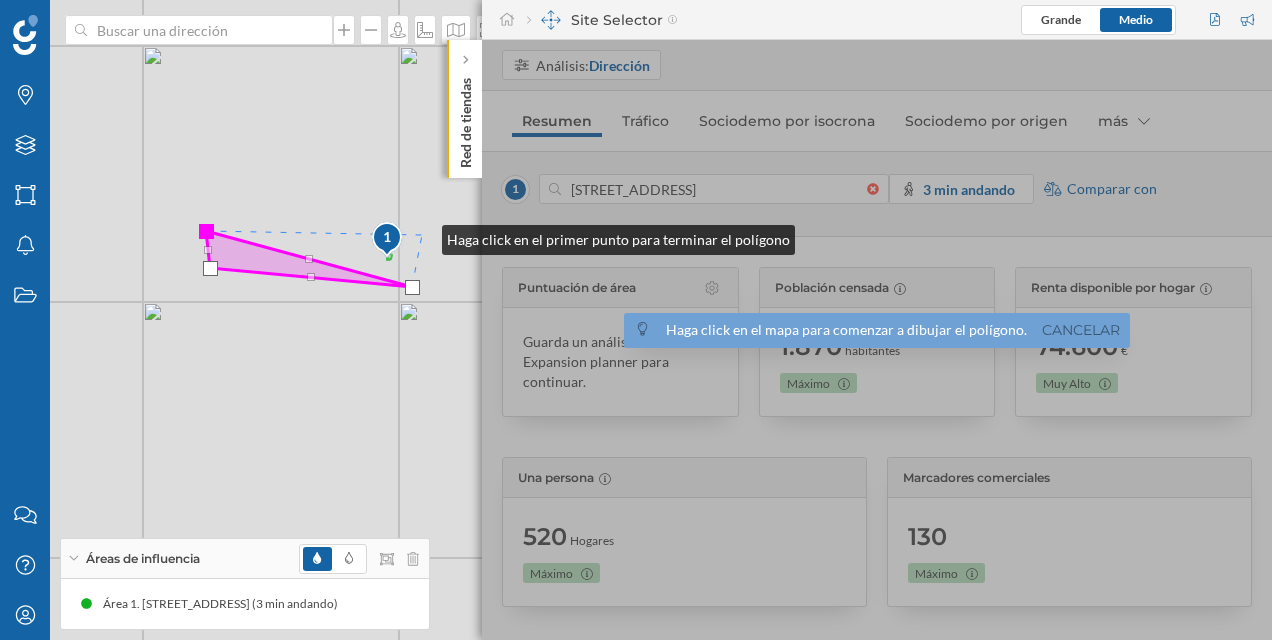 click on "1 ©  Mapbox  ©  OpenStreetMap   Improve this map" at bounding box center (636, 320) 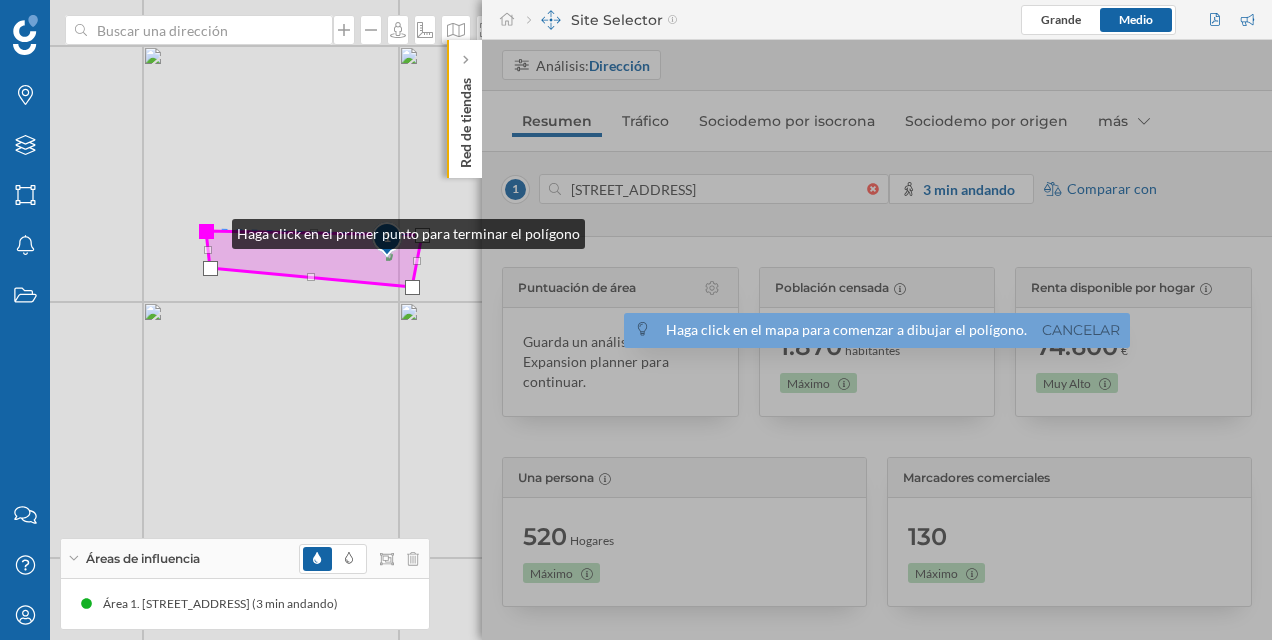 click at bounding box center (206, 231) 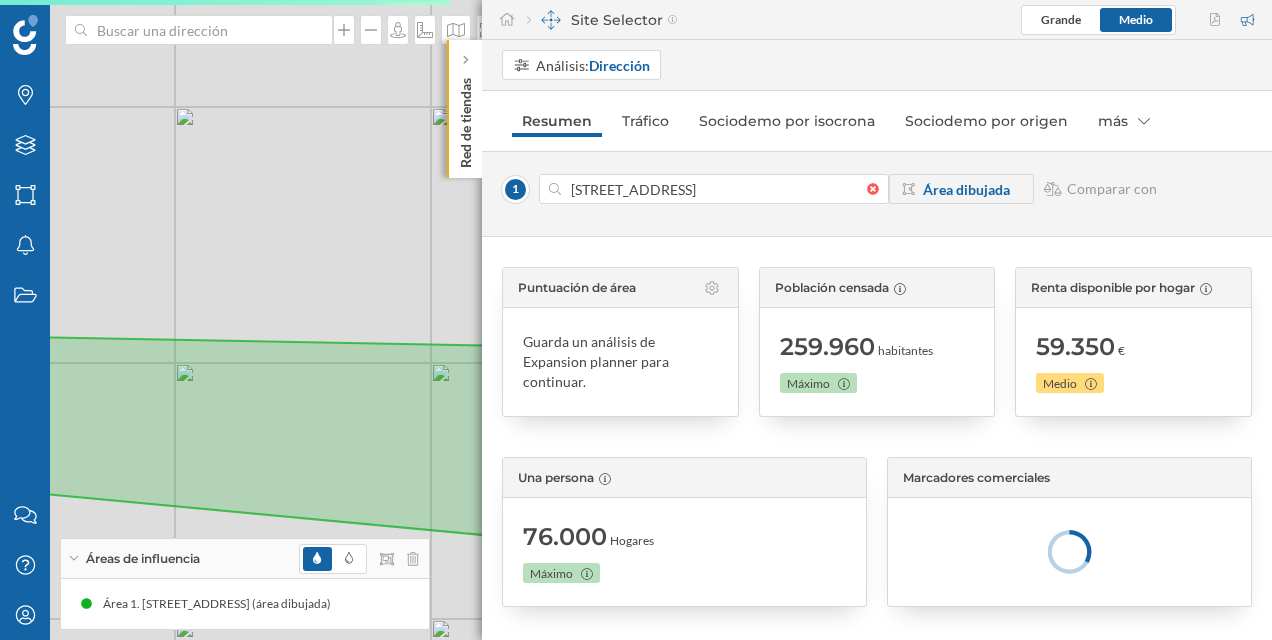 drag, startPoint x: 152, startPoint y: 280, endPoint x: 252, endPoint y: 266, distance: 100.97524 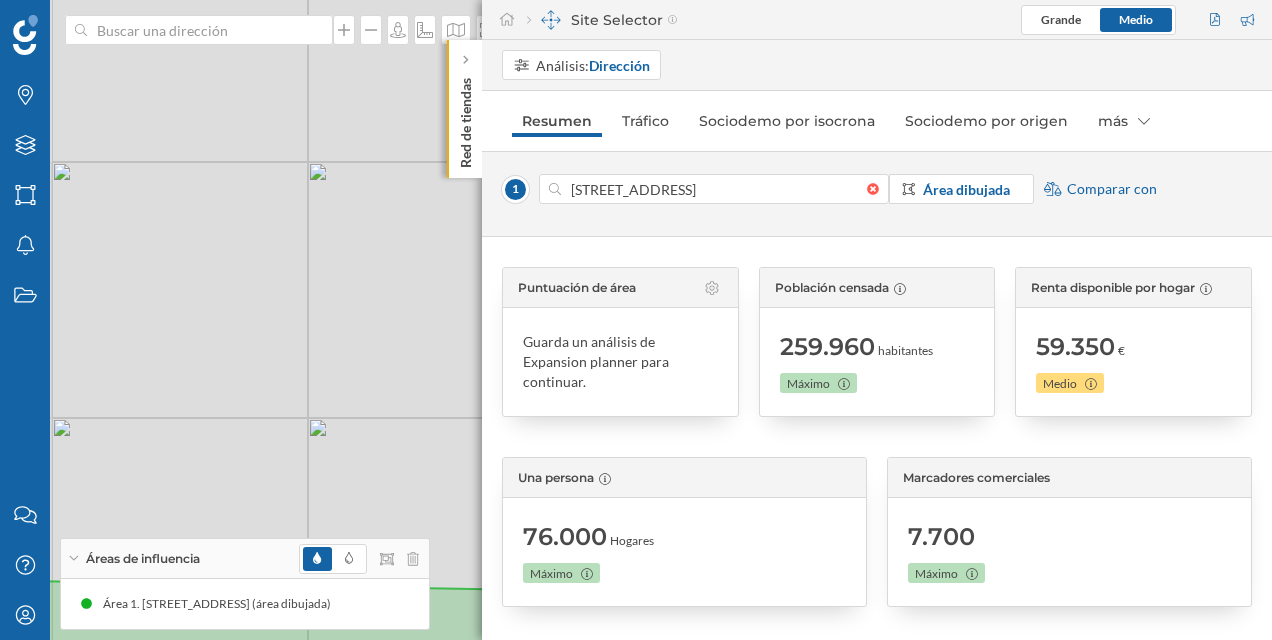 drag, startPoint x: 250, startPoint y: 259, endPoint x: 354, endPoint y: 283, distance: 106.733315 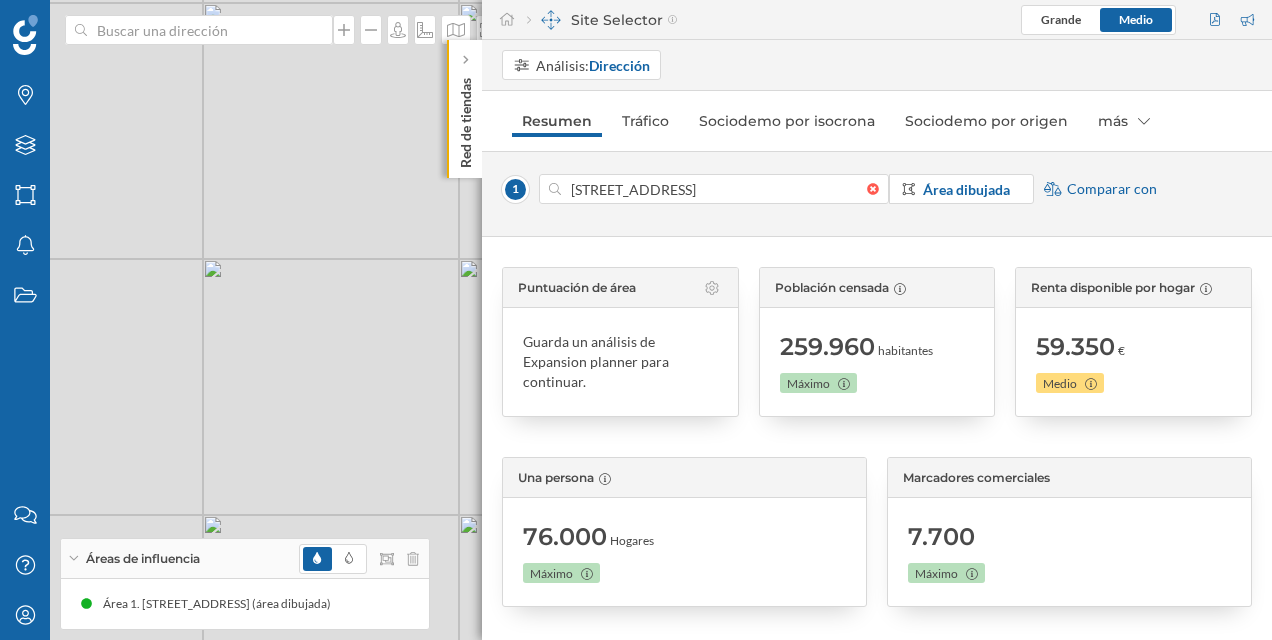 drag, startPoint x: 198, startPoint y: 276, endPoint x: 66, endPoint y: 197, distance: 153.83432 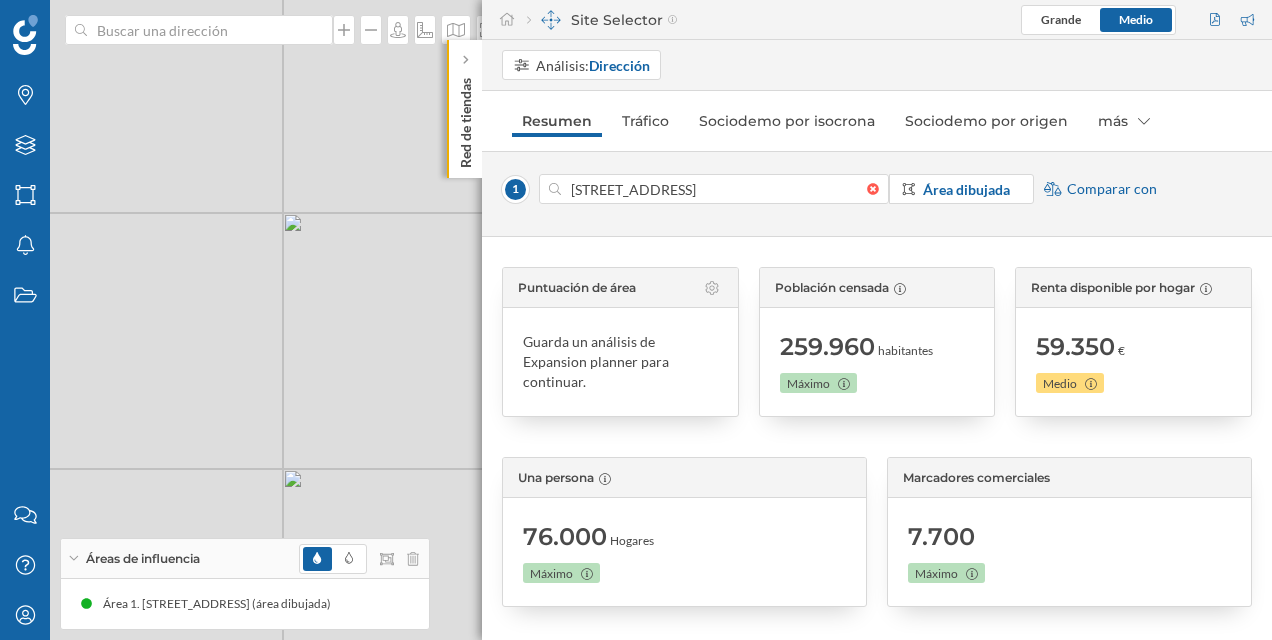 drag, startPoint x: 314, startPoint y: 276, endPoint x: -4, endPoint y: 192, distance: 328.9073 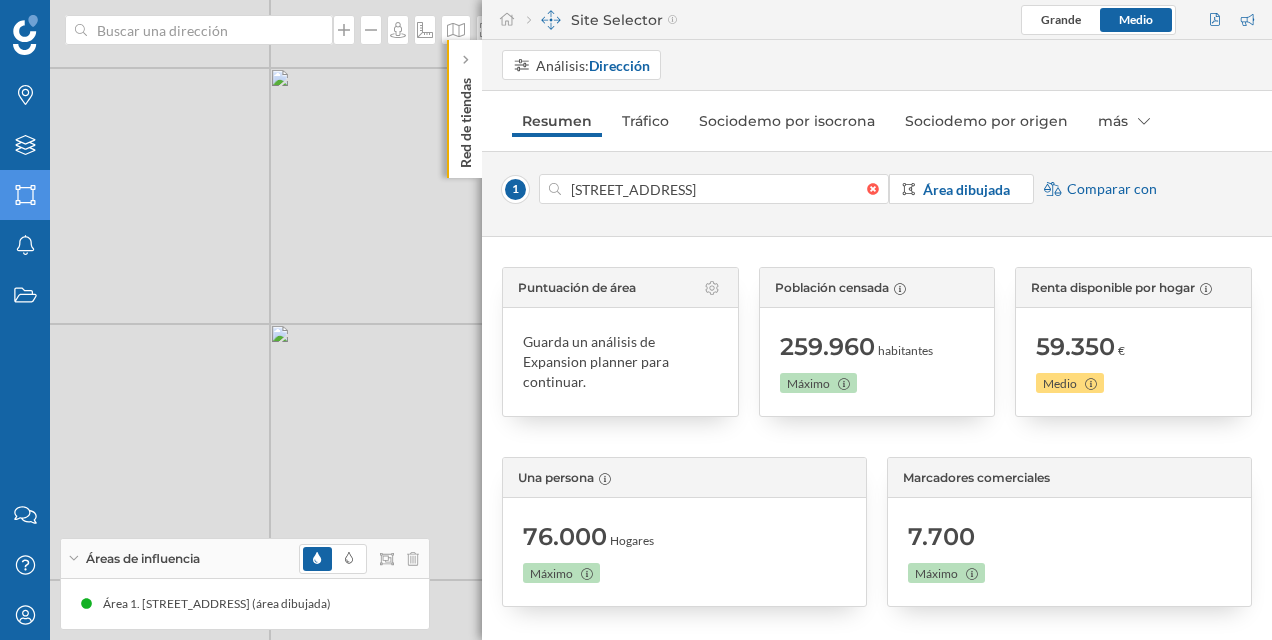 drag, startPoint x: 201, startPoint y: 253, endPoint x: 0, endPoint y: 194, distance: 209.48032 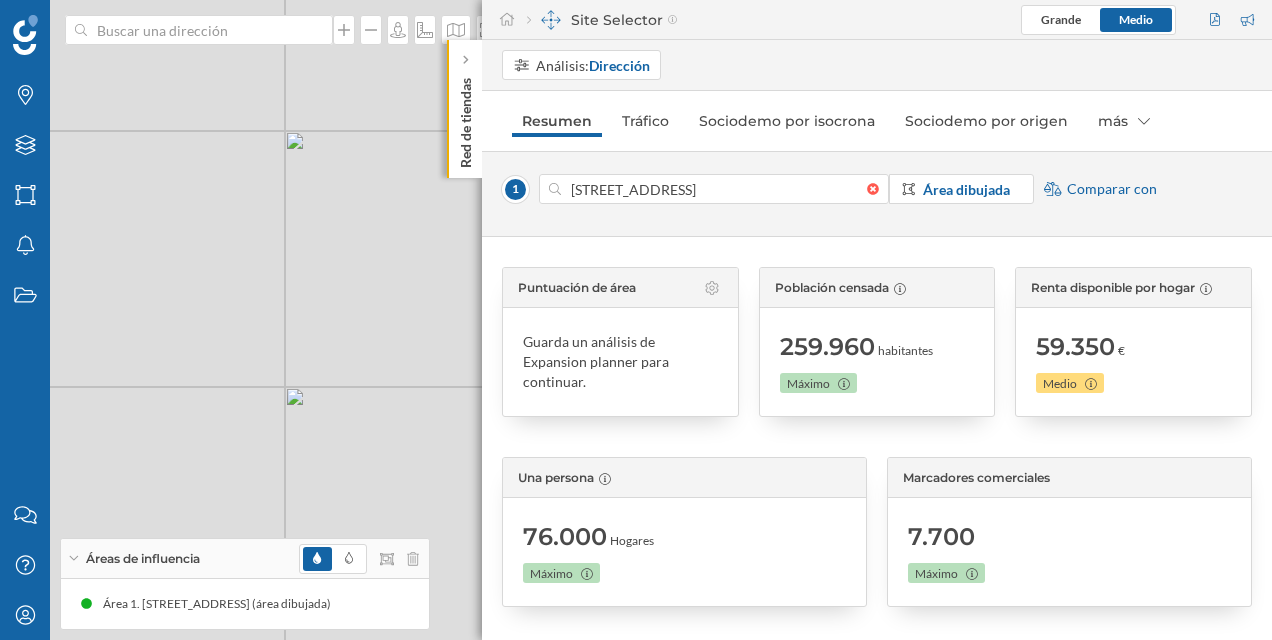 drag, startPoint x: 69, startPoint y: 218, endPoint x: 52, endPoint y: 267, distance: 51.86521 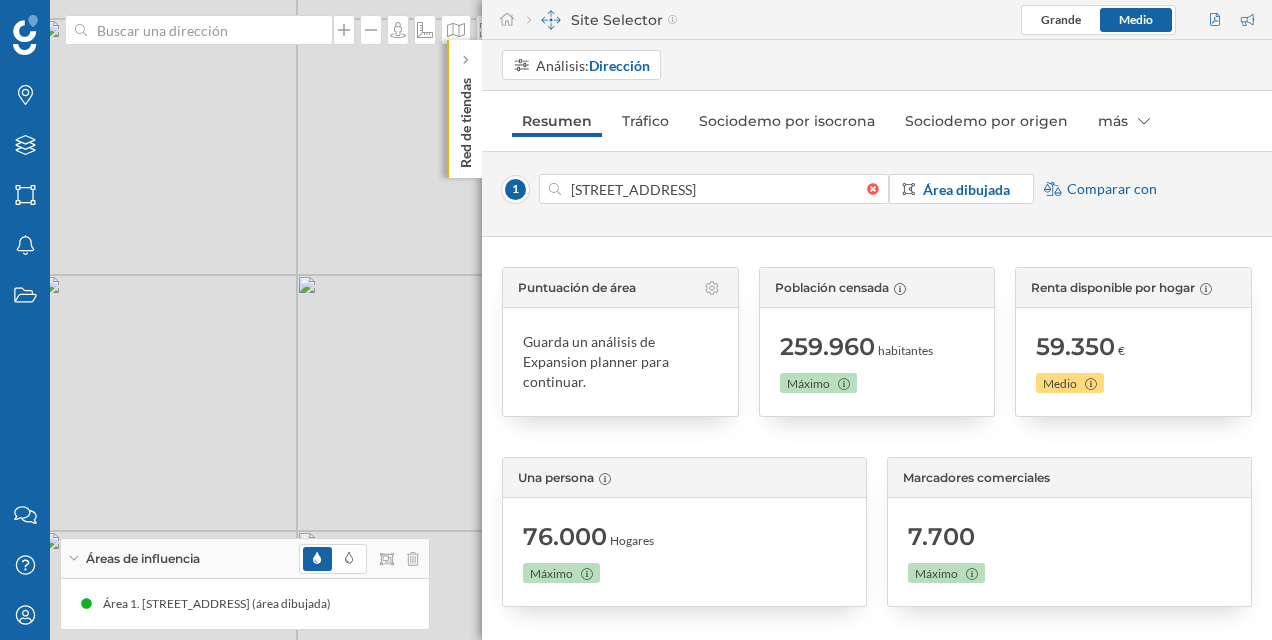 drag, startPoint x: 207, startPoint y: 329, endPoint x: -4, endPoint y: 229, distance: 233.49733 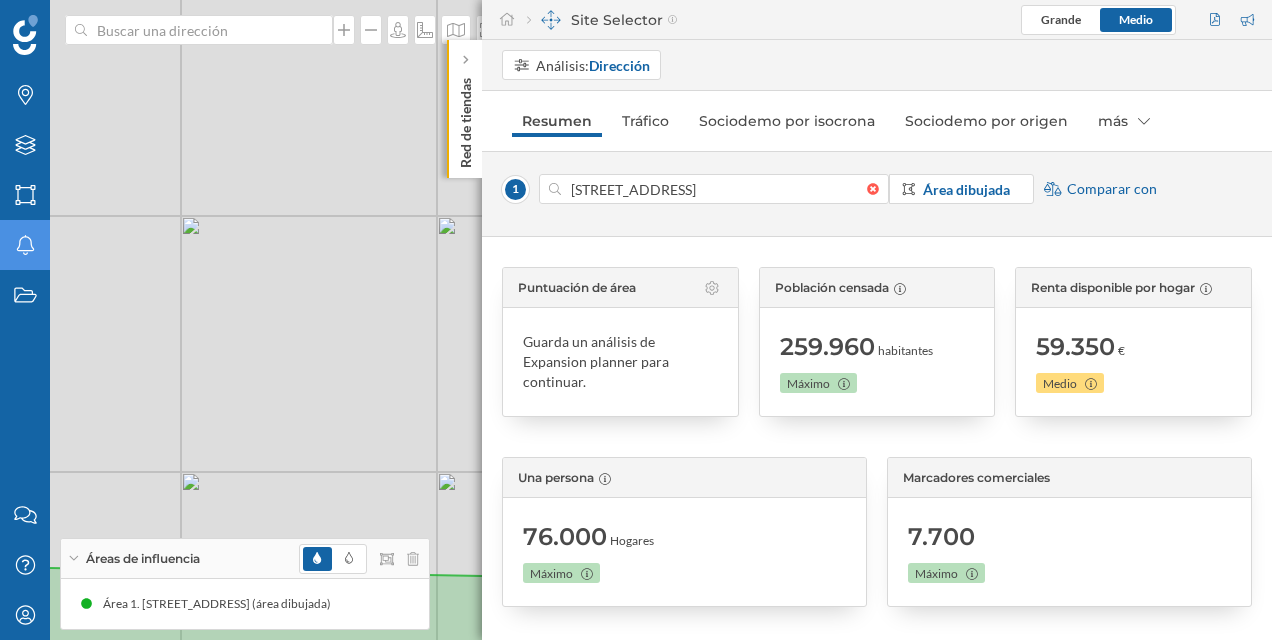 drag, startPoint x: 368, startPoint y: 293, endPoint x: 30, endPoint y: 233, distance: 343.28415 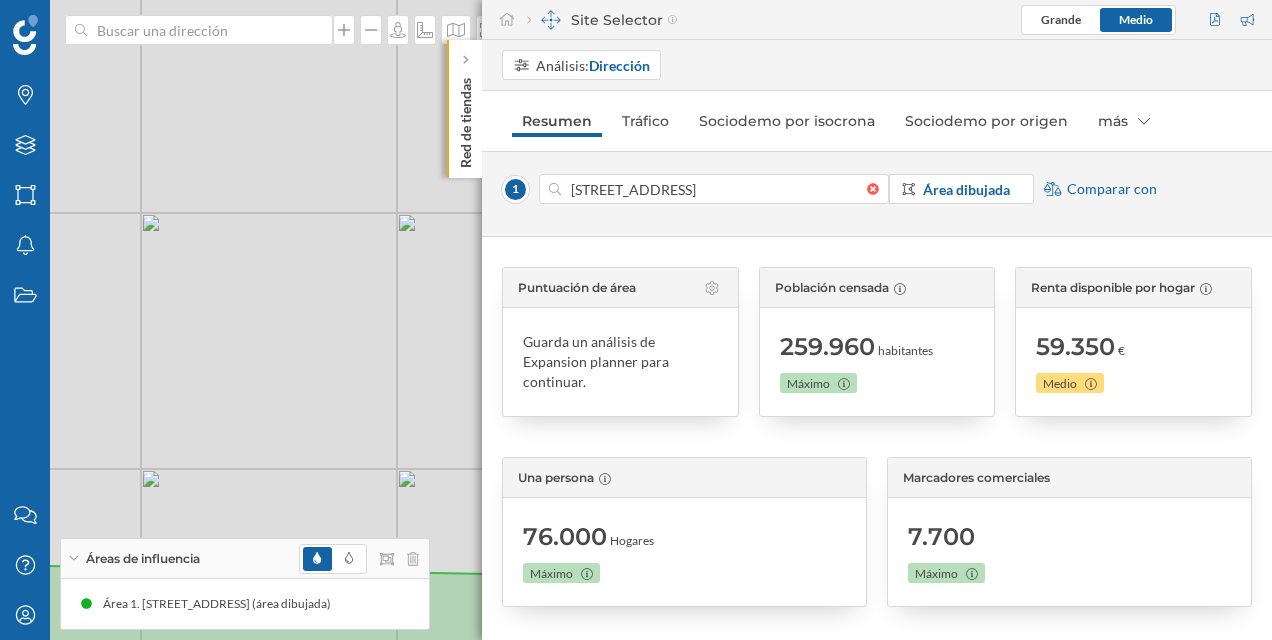 drag, startPoint x: 241, startPoint y: 270, endPoint x: 873, endPoint y: 382, distance: 641.84735 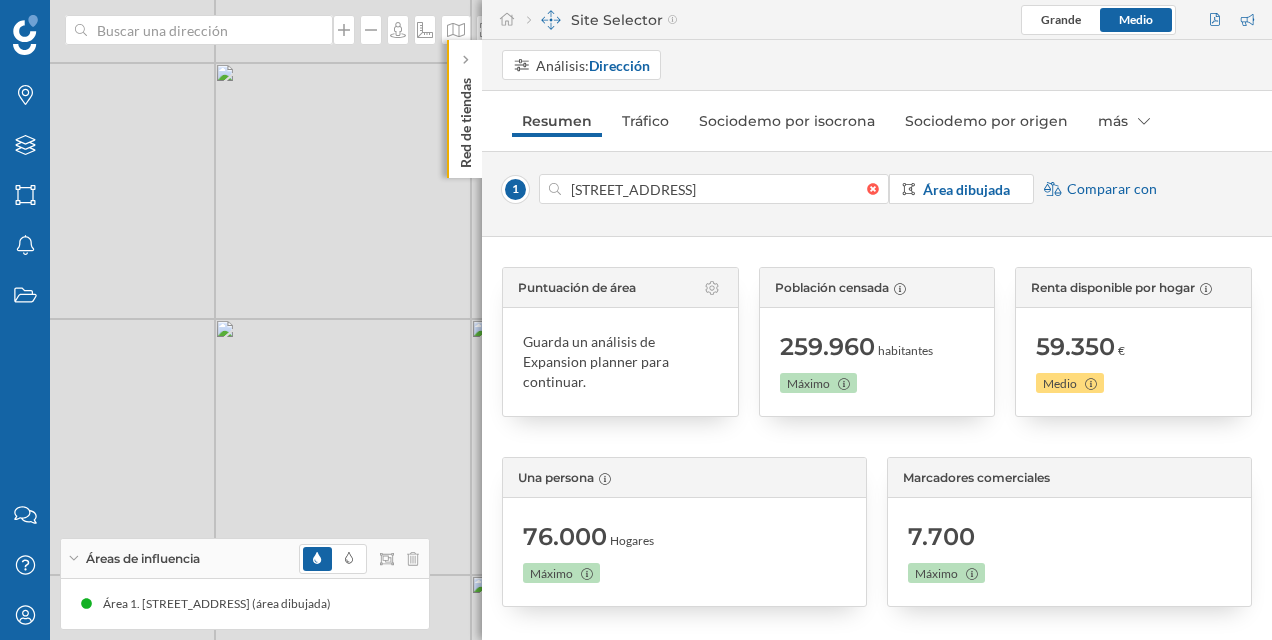 drag, startPoint x: 266, startPoint y: 282, endPoint x: 464, endPoint y: 264, distance: 198.8165 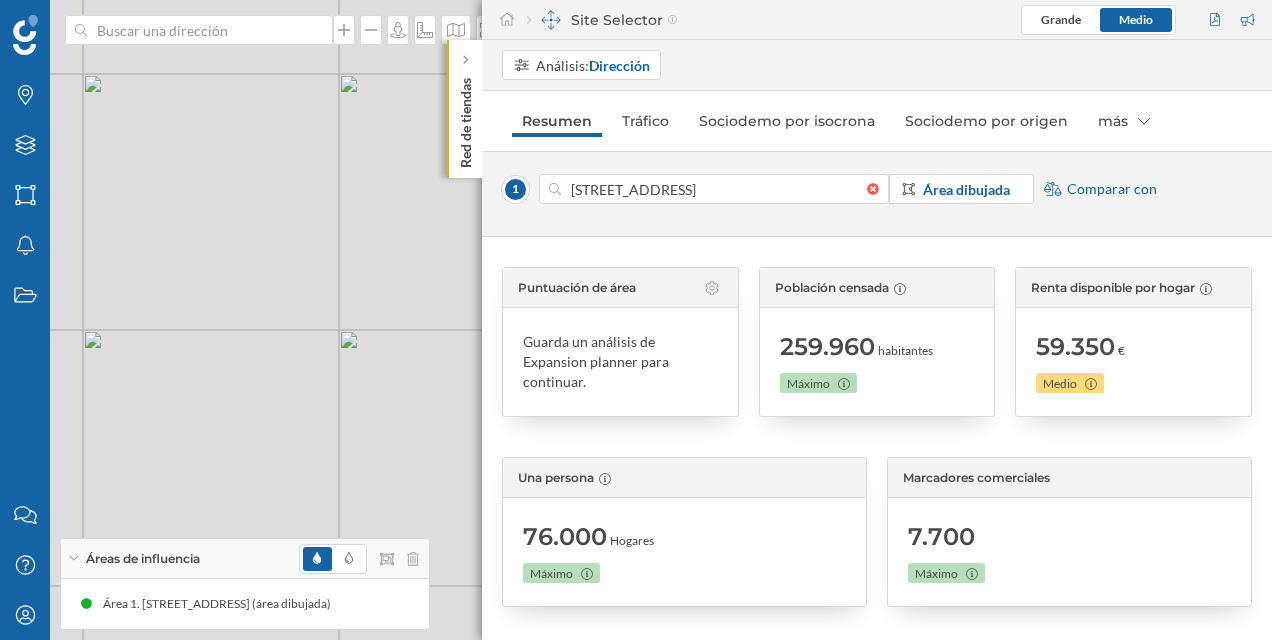 drag, startPoint x: 194, startPoint y: 254, endPoint x: 480, endPoint y: 274, distance: 286.69846 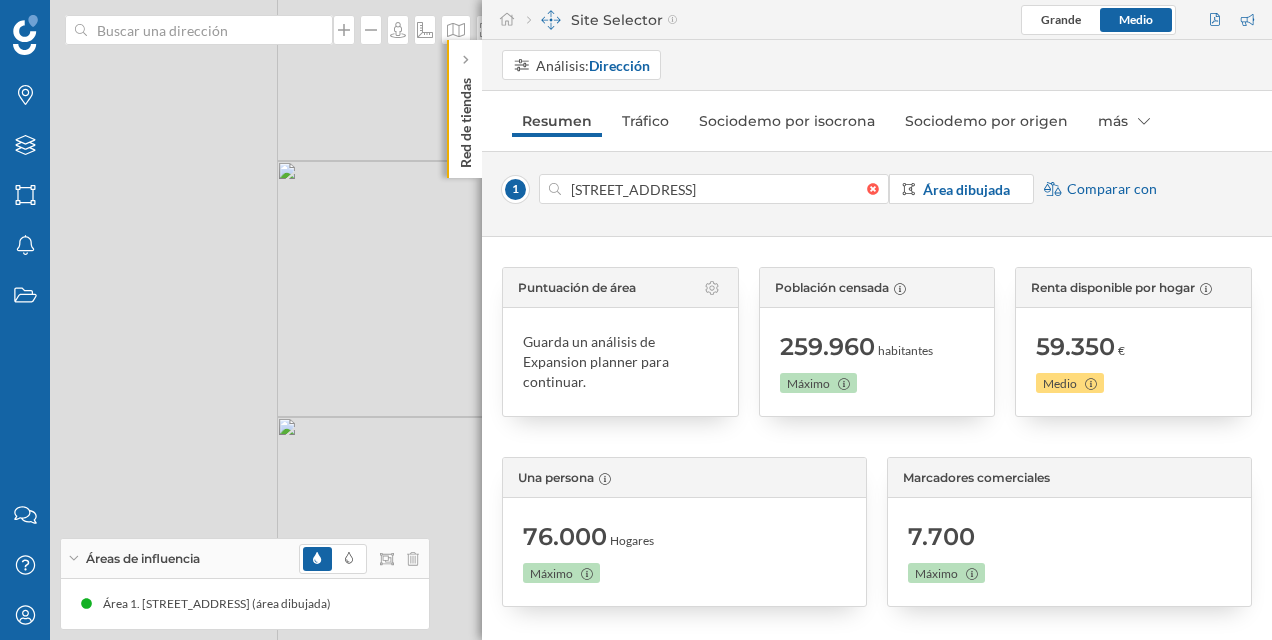 drag, startPoint x: 288, startPoint y: 249, endPoint x: 658, endPoint y: 293, distance: 372.60703 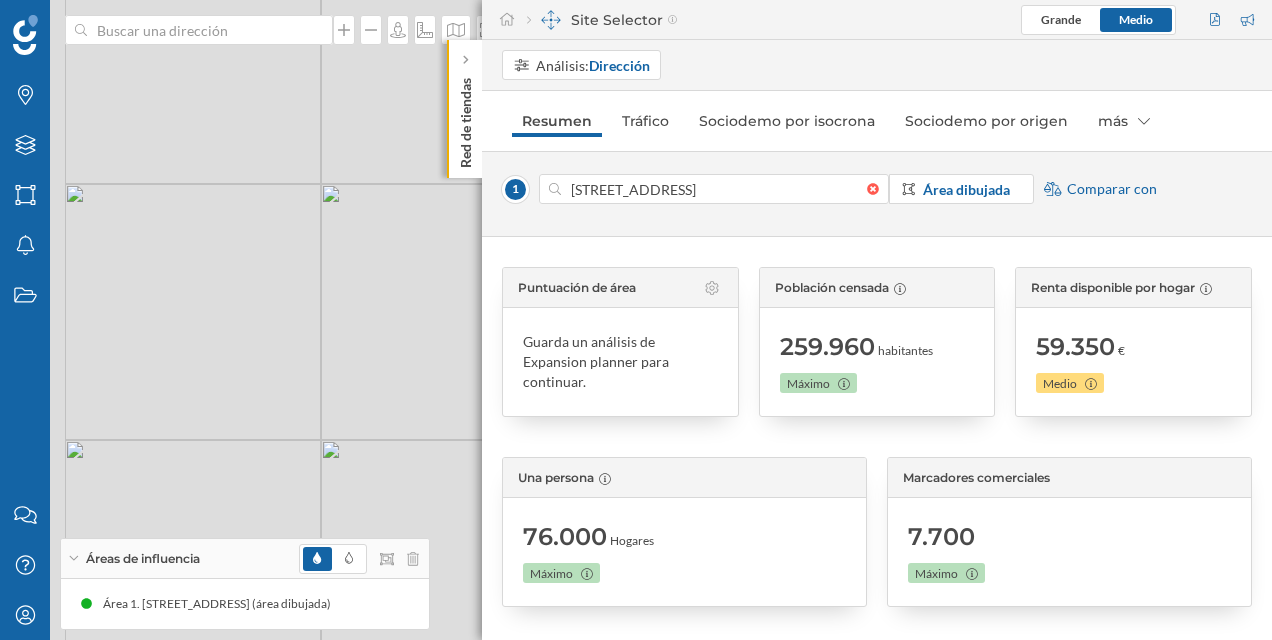 drag, startPoint x: 358, startPoint y: 293, endPoint x: 566, endPoint y: 314, distance: 209.0574 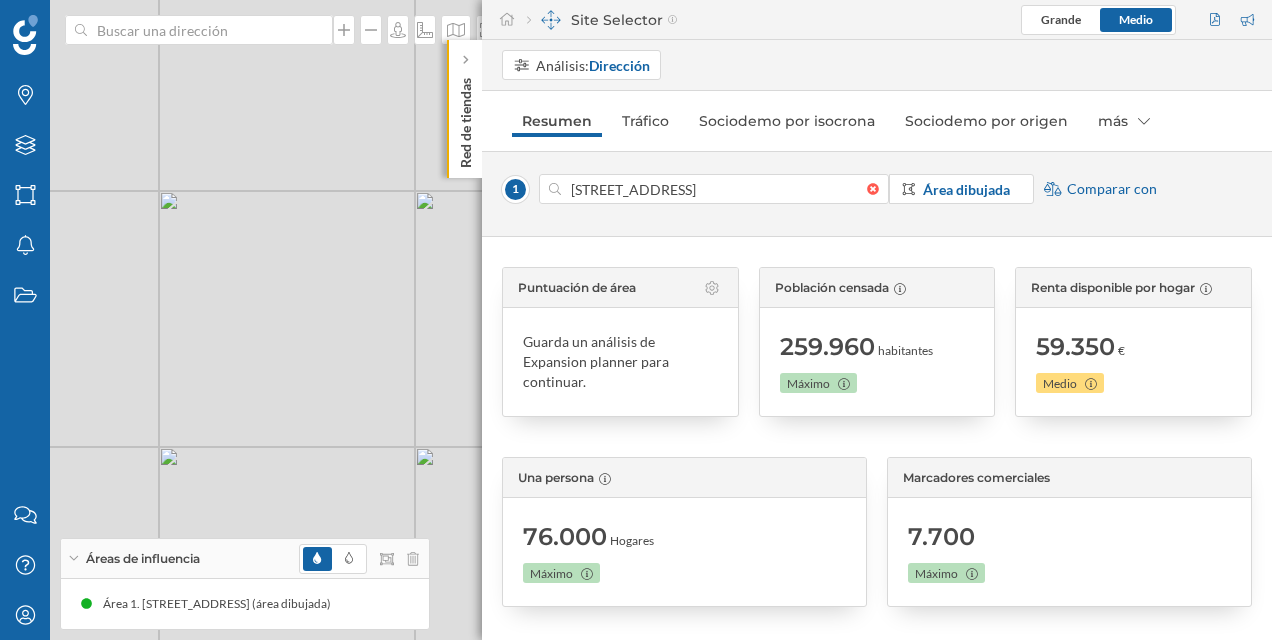 drag, startPoint x: 166, startPoint y: 213, endPoint x: 382, endPoint y: 245, distance: 218.3575 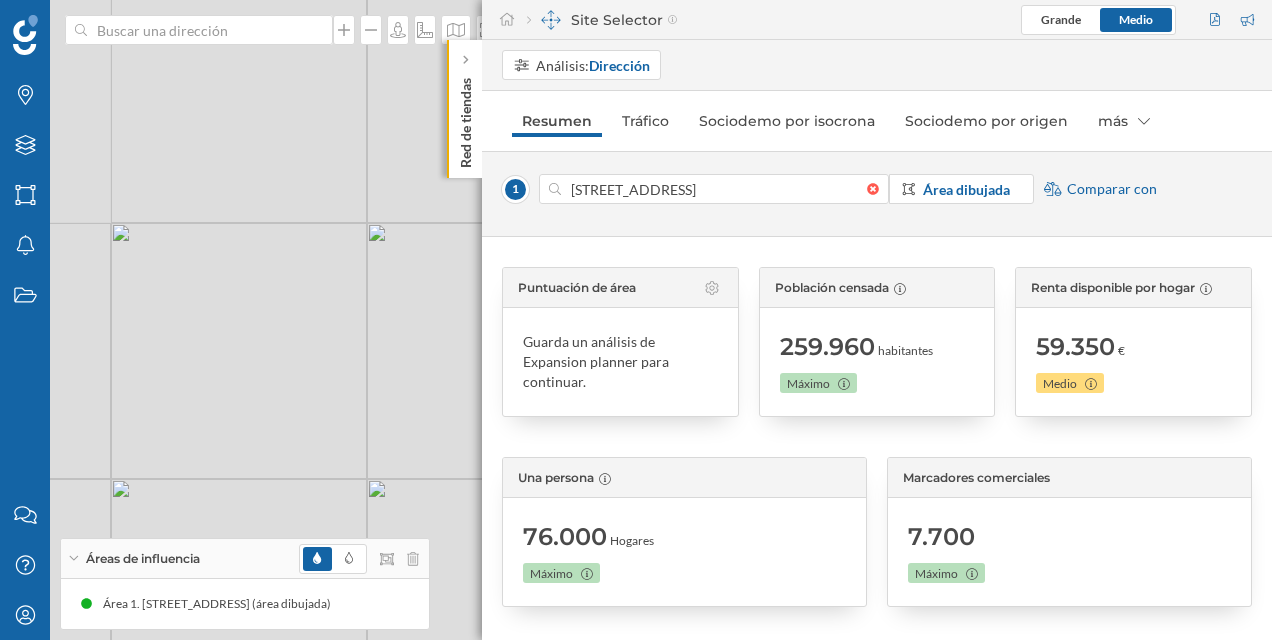 drag, startPoint x: 198, startPoint y: 251, endPoint x: 423, endPoint y: 264, distance: 225.37524 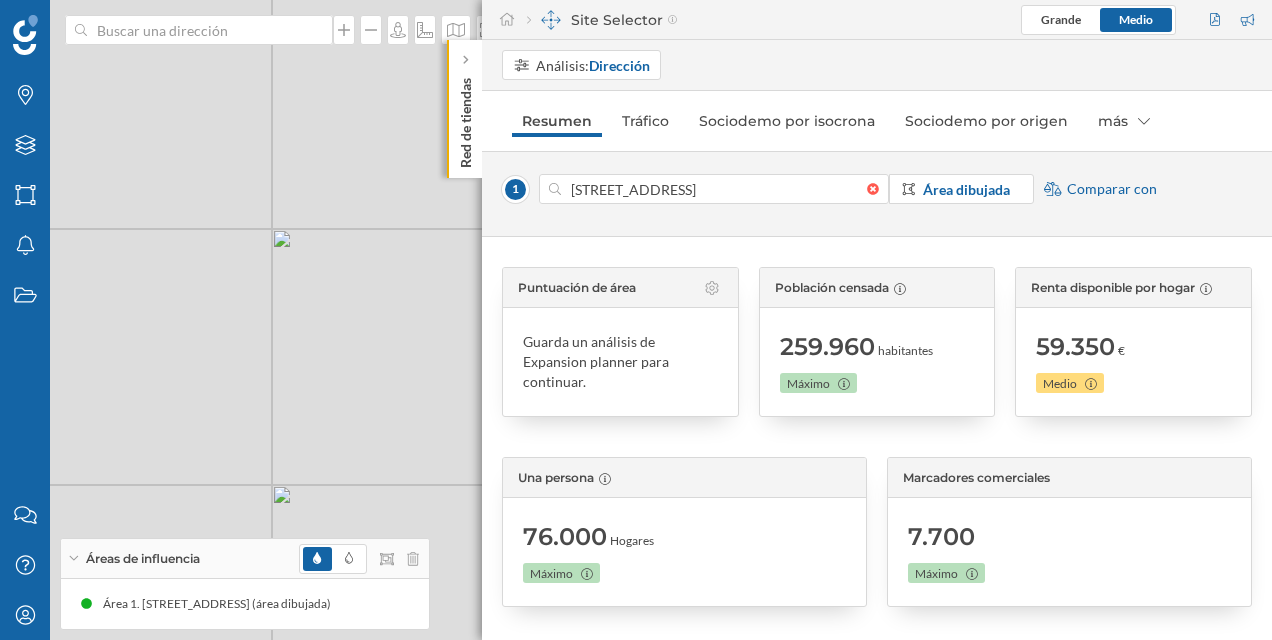 drag, startPoint x: 222, startPoint y: 274, endPoint x: 400, endPoint y: 272, distance: 178.01123 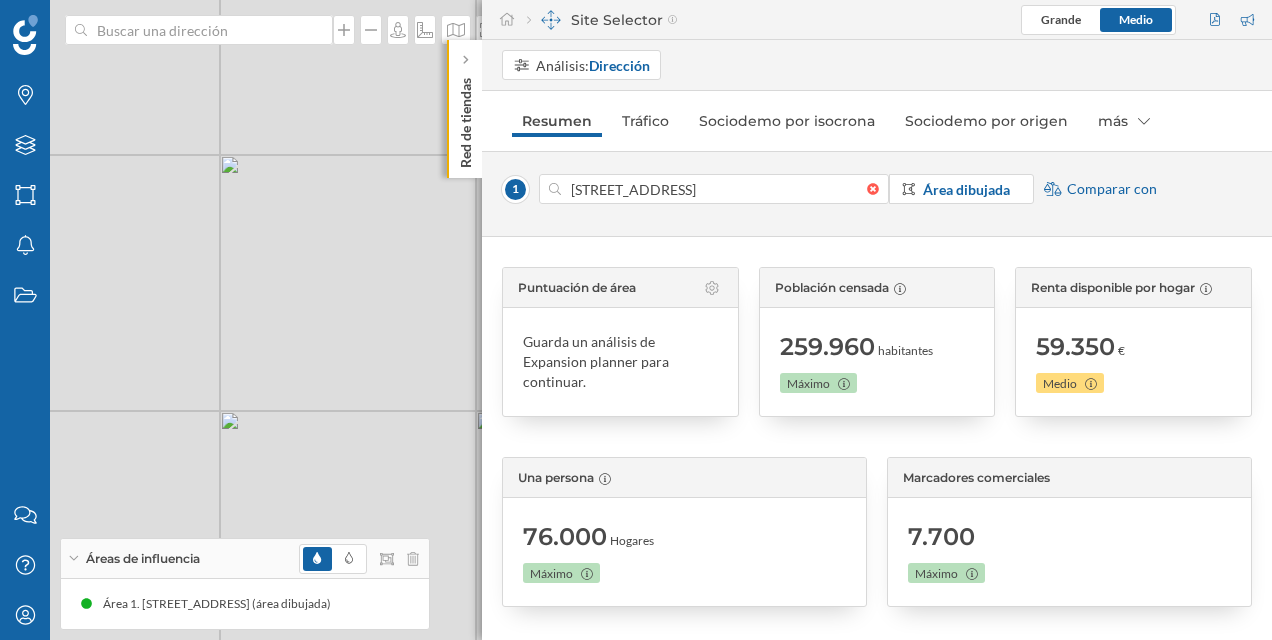 drag, startPoint x: 296, startPoint y: 312, endPoint x: 492, endPoint y: 220, distance: 216.5179 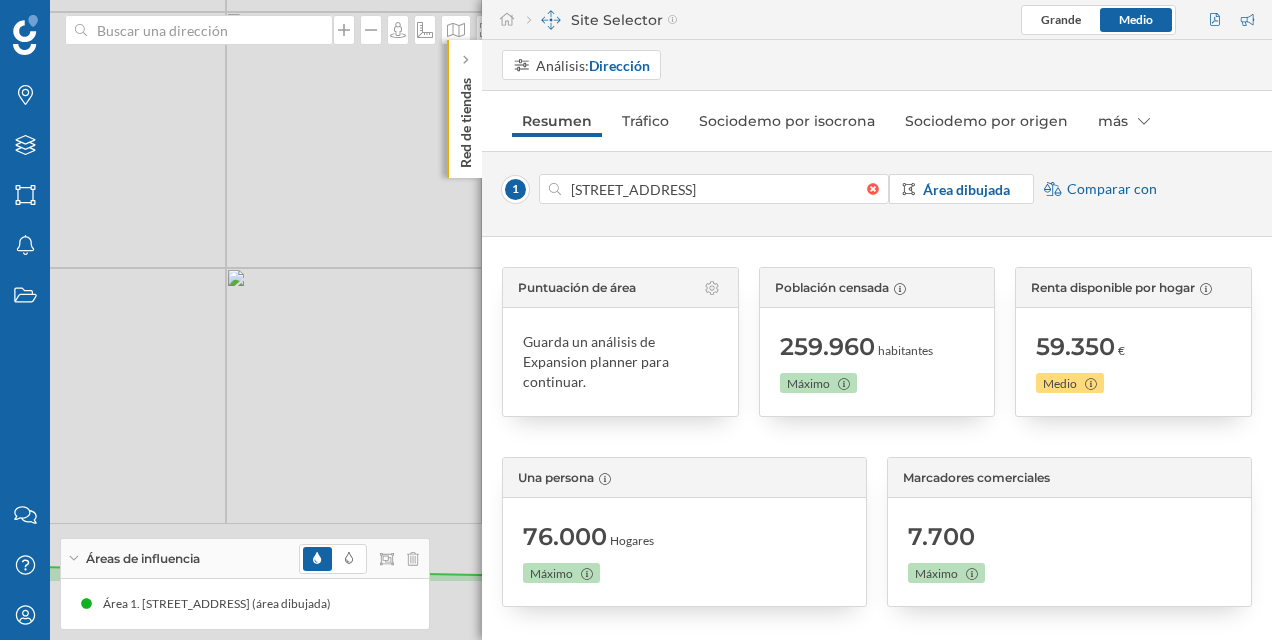 drag, startPoint x: 403, startPoint y: 337, endPoint x: 403, endPoint y: 194, distance: 143 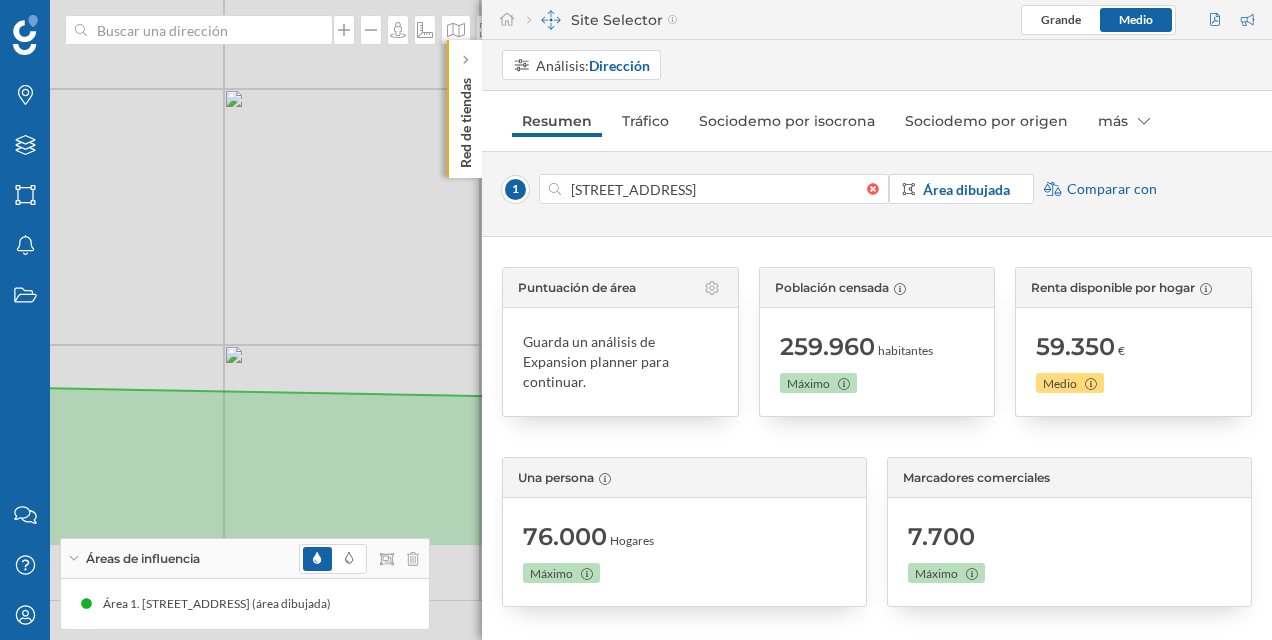 drag, startPoint x: 307, startPoint y: 304, endPoint x: 308, endPoint y: 145, distance: 159.00314 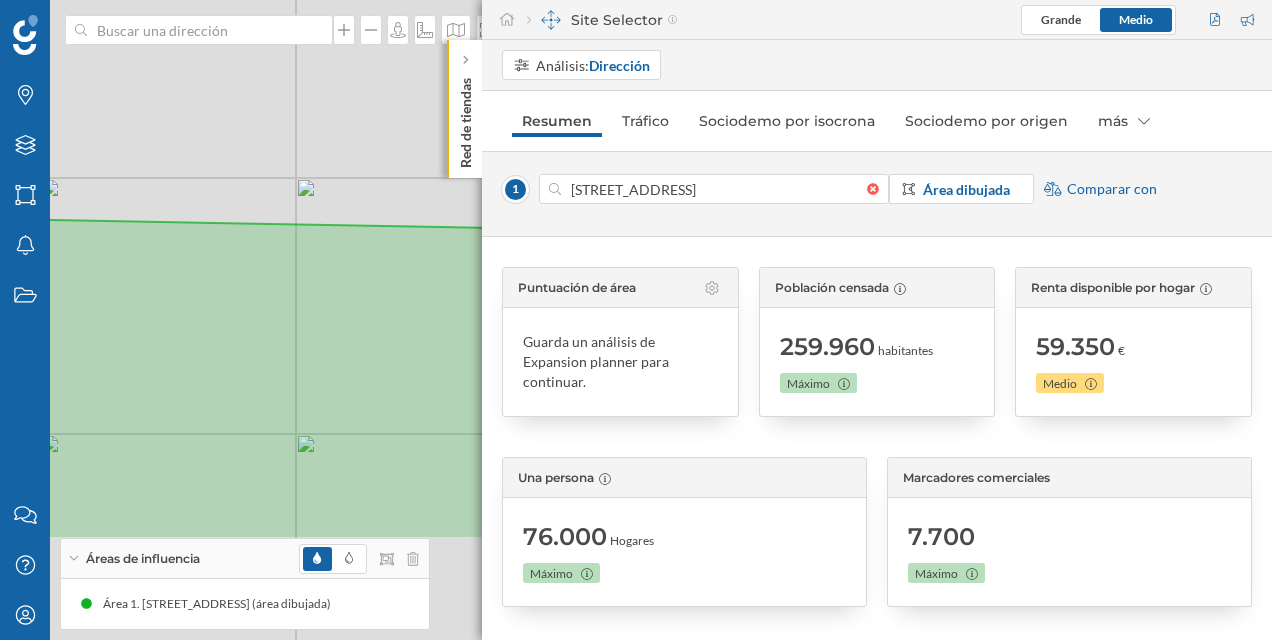 drag, startPoint x: 296, startPoint y: 259, endPoint x: 368, endPoint y: 92, distance: 181.85983 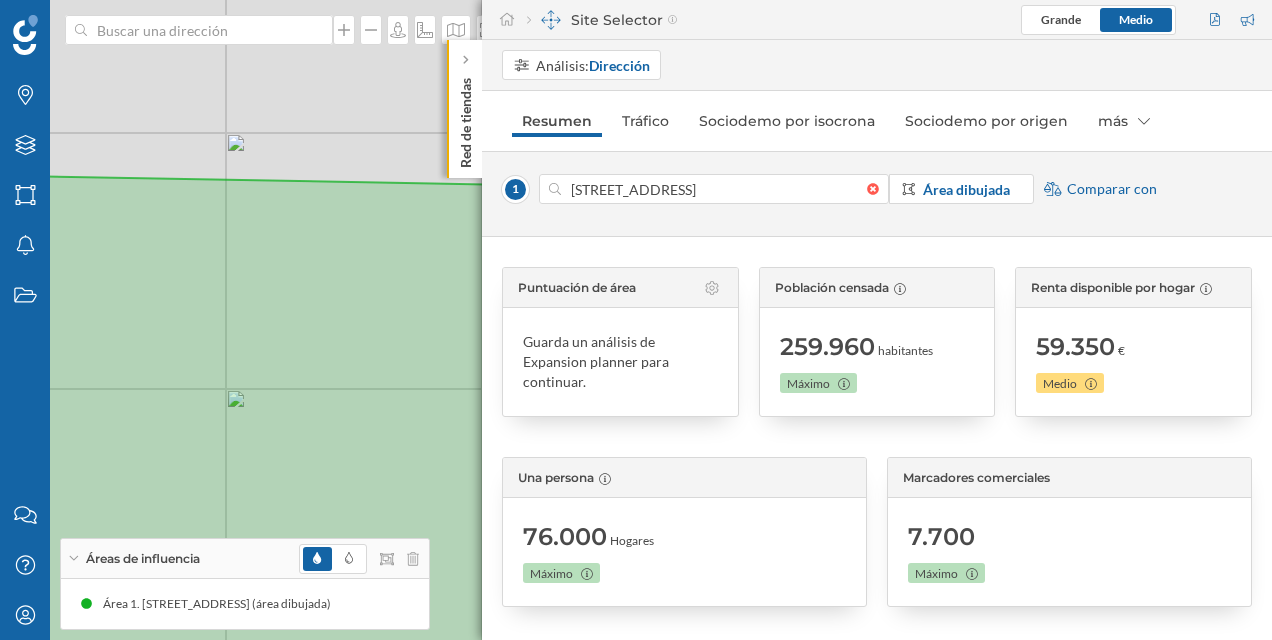 drag, startPoint x: 306, startPoint y: 173, endPoint x: 229, endPoint y: 127, distance: 89.693924 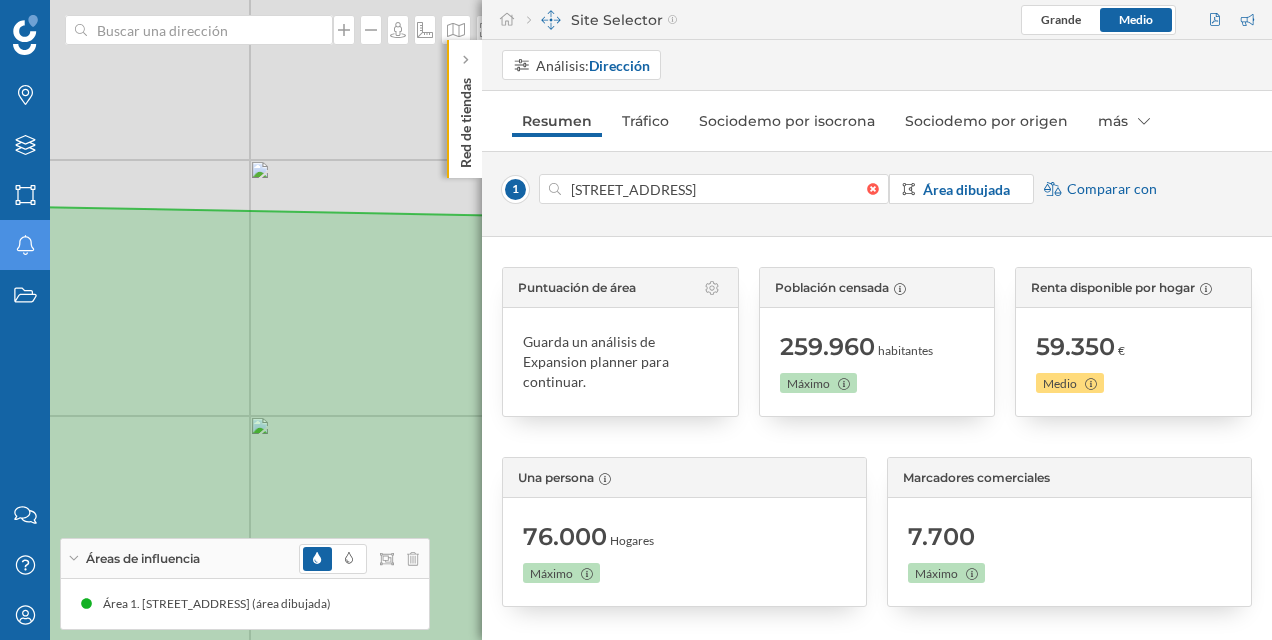 drag, startPoint x: 369, startPoint y: 178, endPoint x: 44, endPoint y: 228, distance: 328.82367 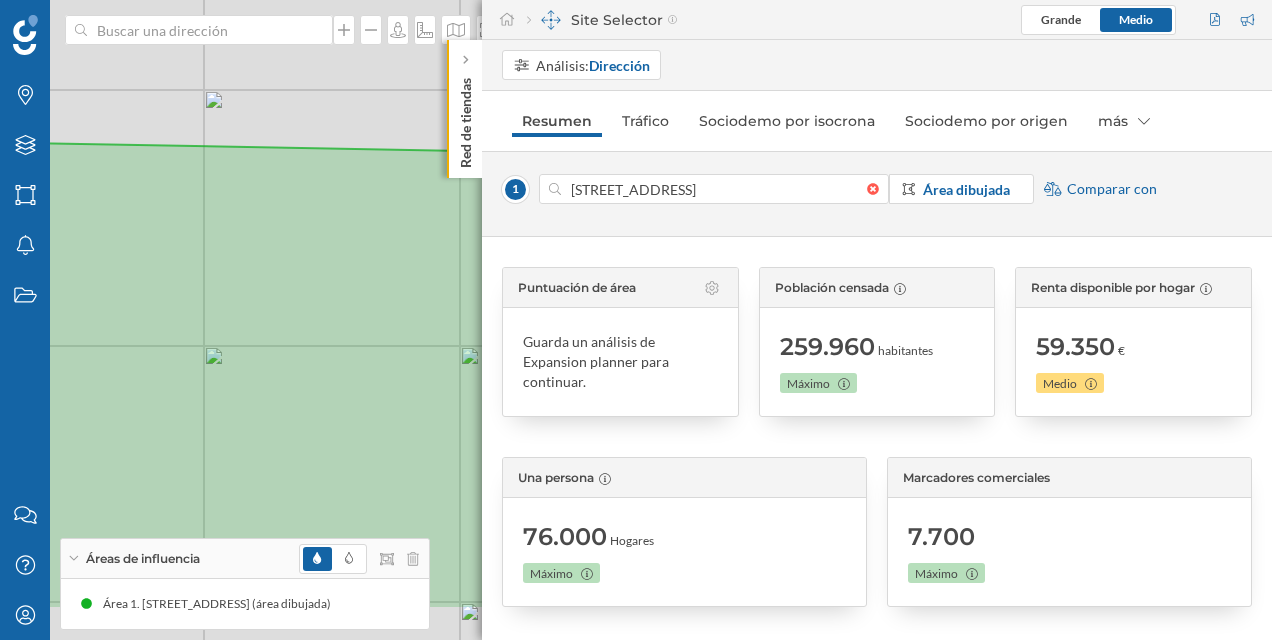 drag, startPoint x: 276, startPoint y: 230, endPoint x: 102, endPoint y: 133, distance: 199.21094 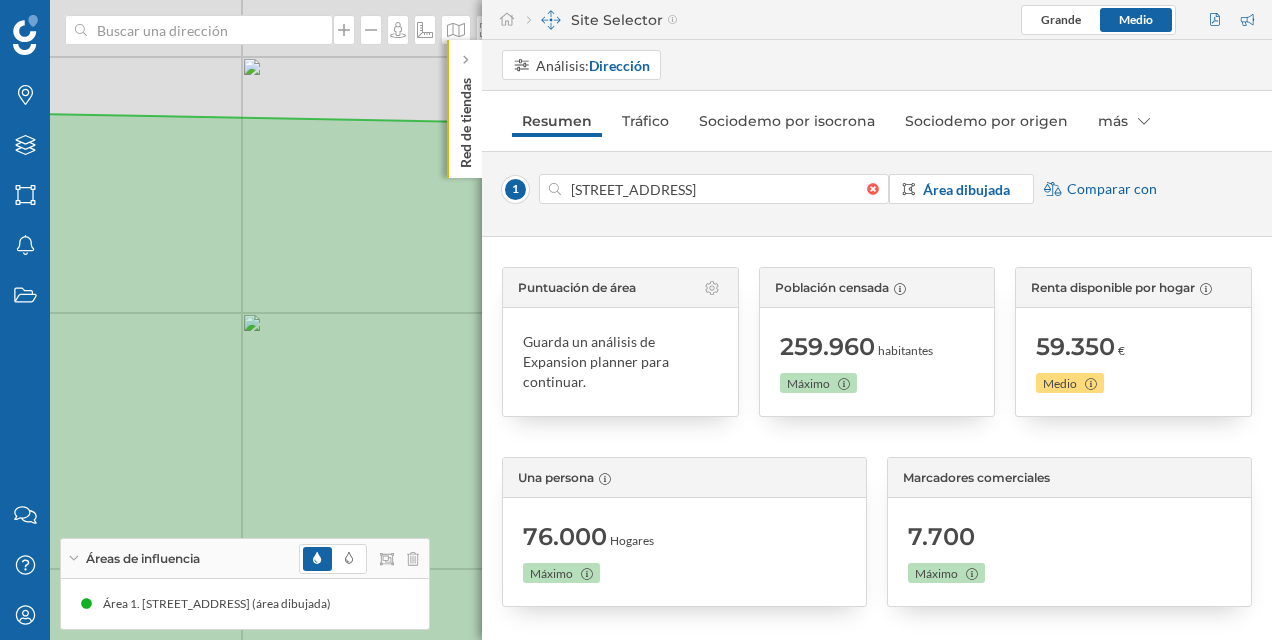 drag, startPoint x: 320, startPoint y: 143, endPoint x: 102, endPoint y: 110, distance: 220.48357 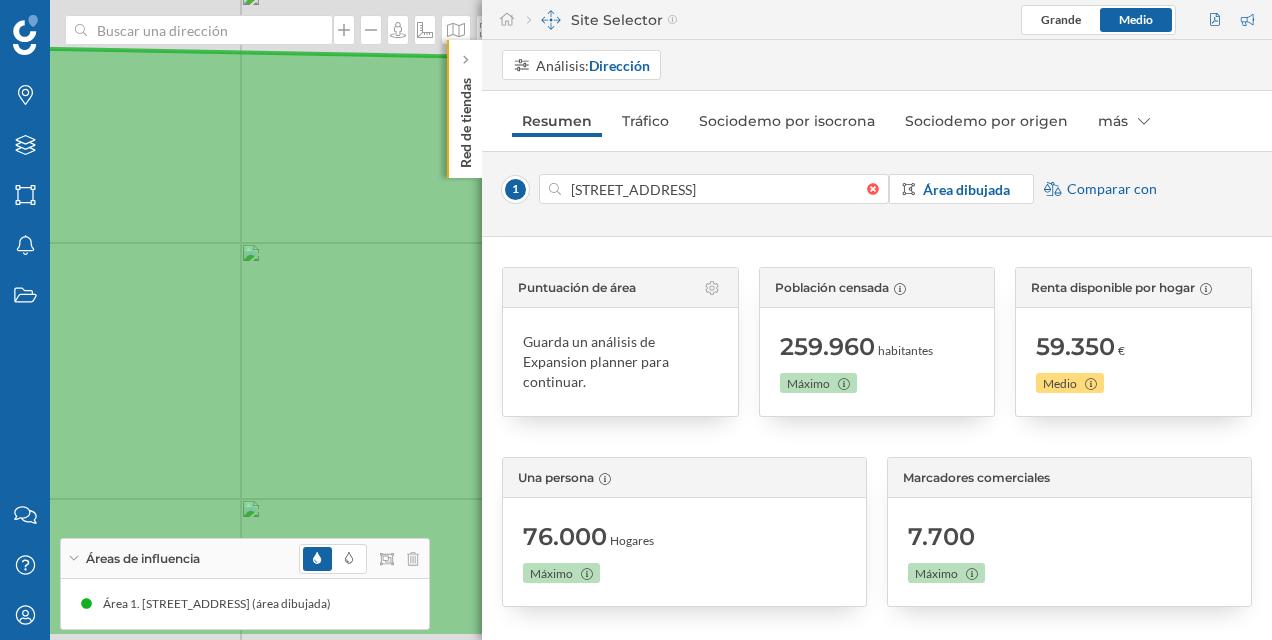 drag, startPoint x: 348, startPoint y: 220, endPoint x: 91, endPoint y: 150, distance: 266.36255 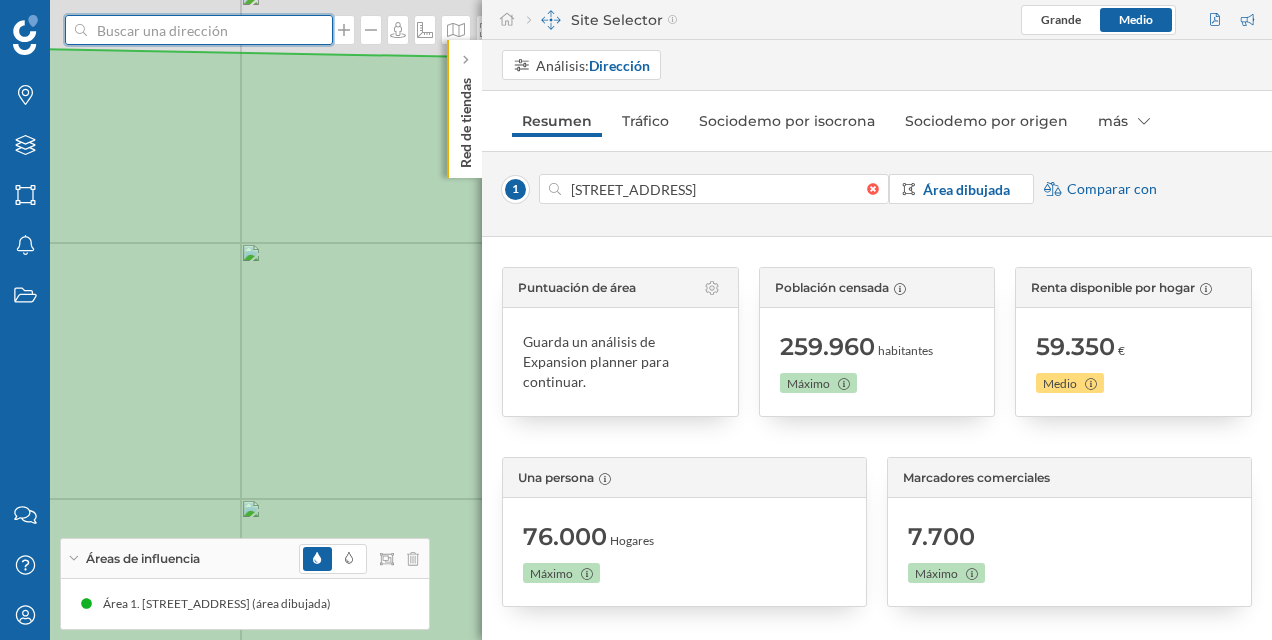 click at bounding box center [199, 30] 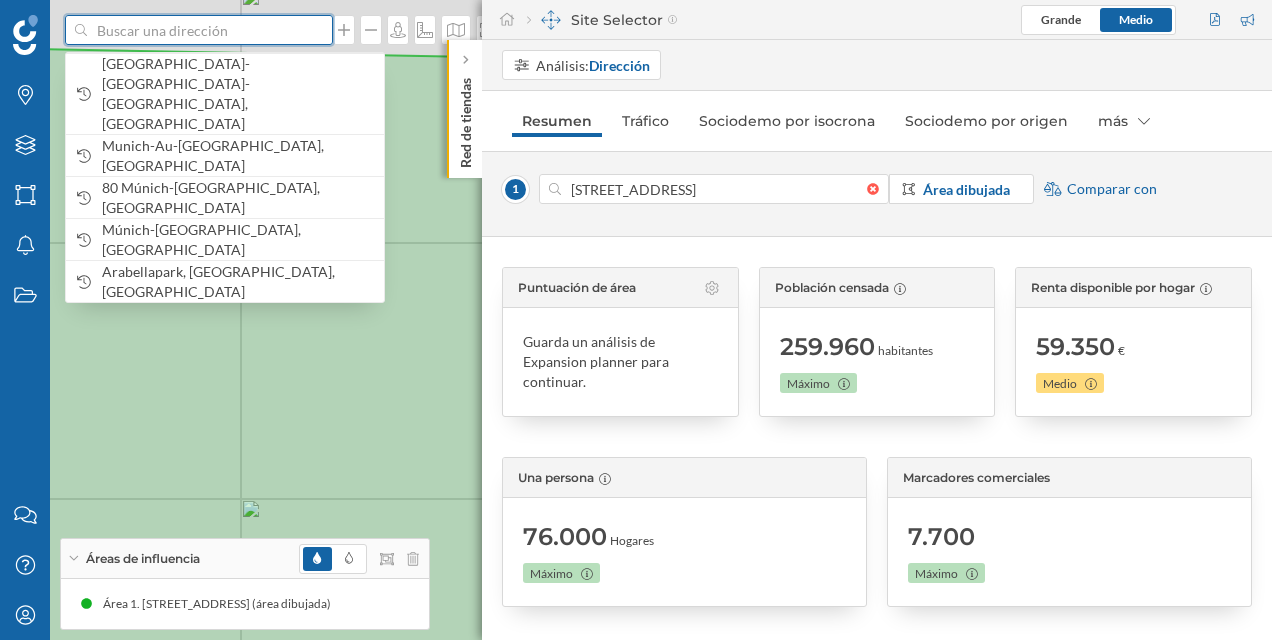 paste on "Glockenbachviertel" 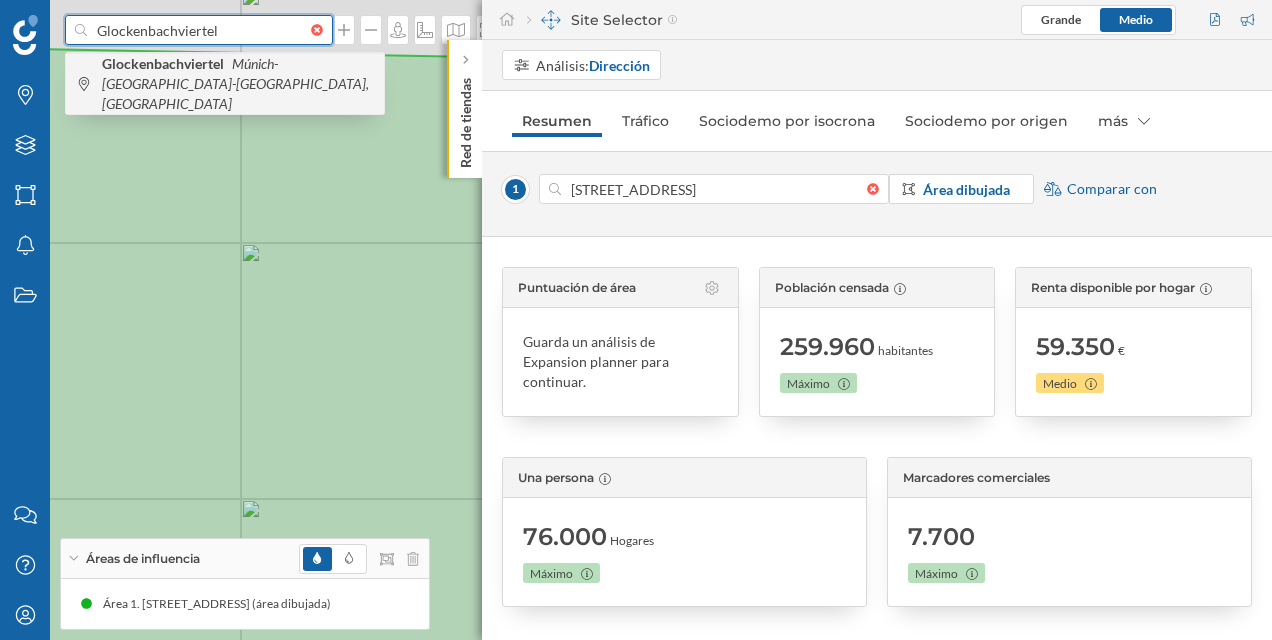 type on "Glockenbachviertel" 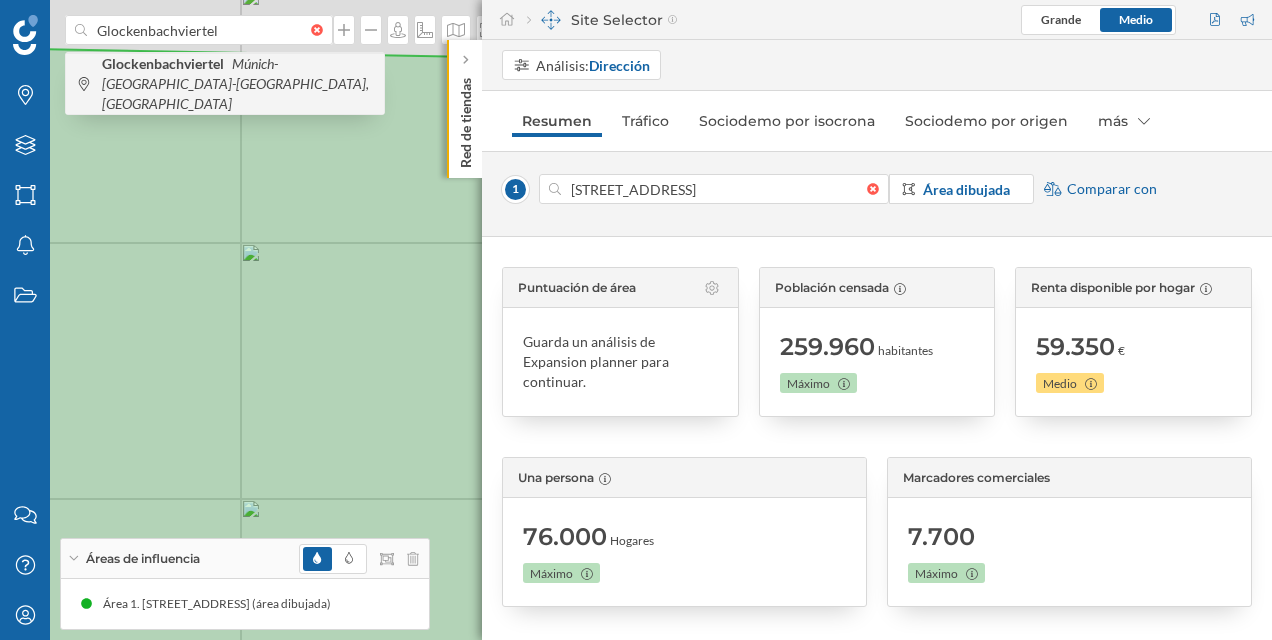 click on "Múnich-[GEOGRAPHIC_DATA]-[GEOGRAPHIC_DATA], [GEOGRAPHIC_DATA]" at bounding box center [235, 83] 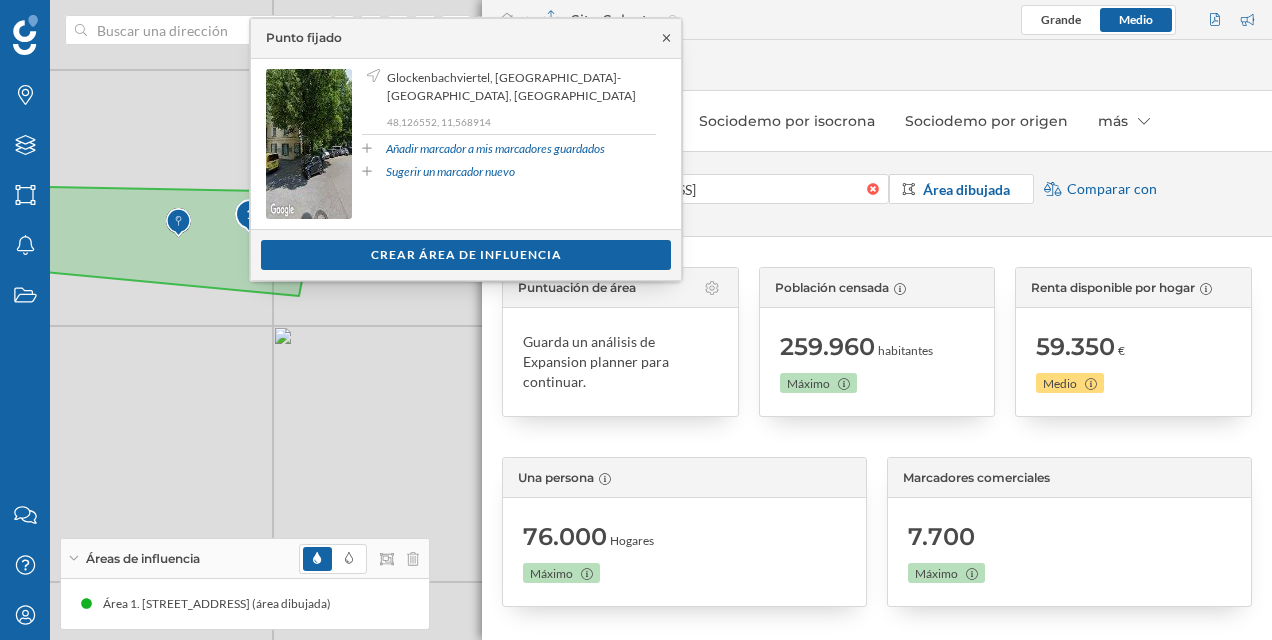 click 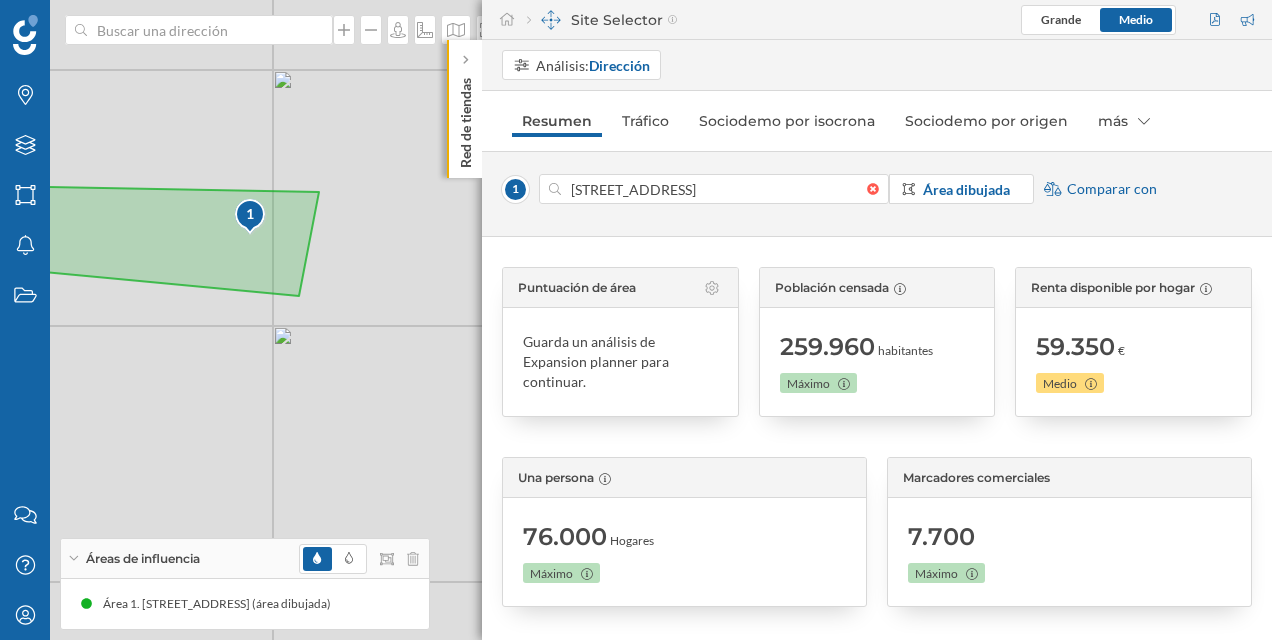drag, startPoint x: 419, startPoint y: 217, endPoint x: 362, endPoint y: 214, distance: 57.07889 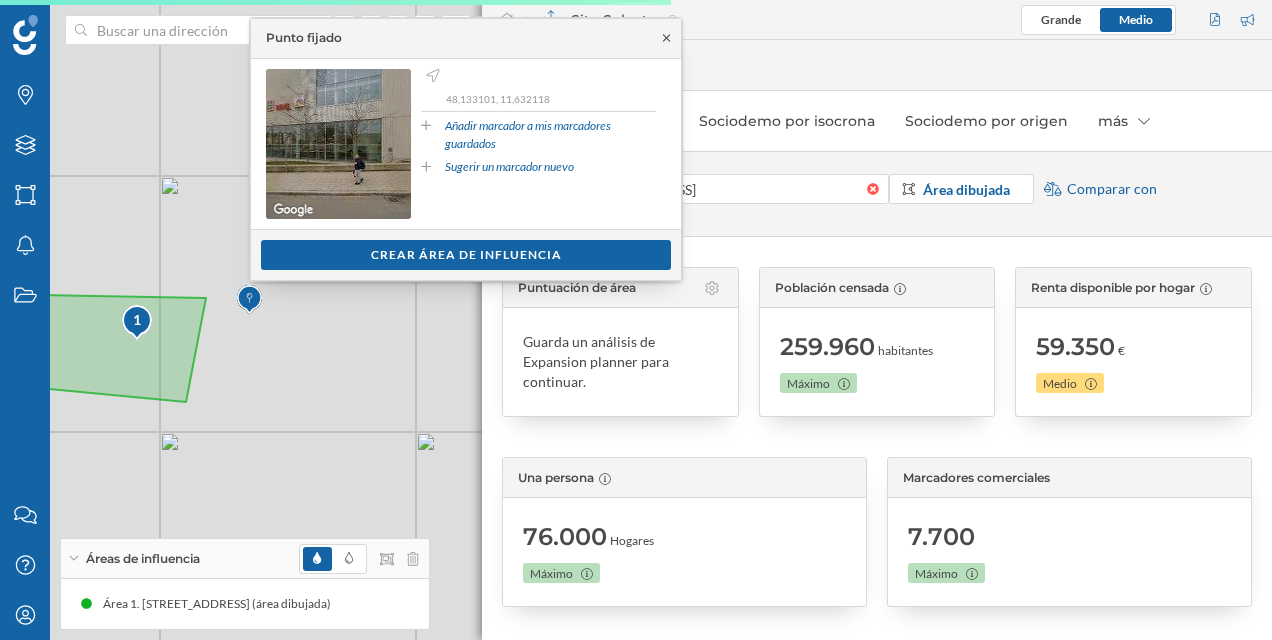 click 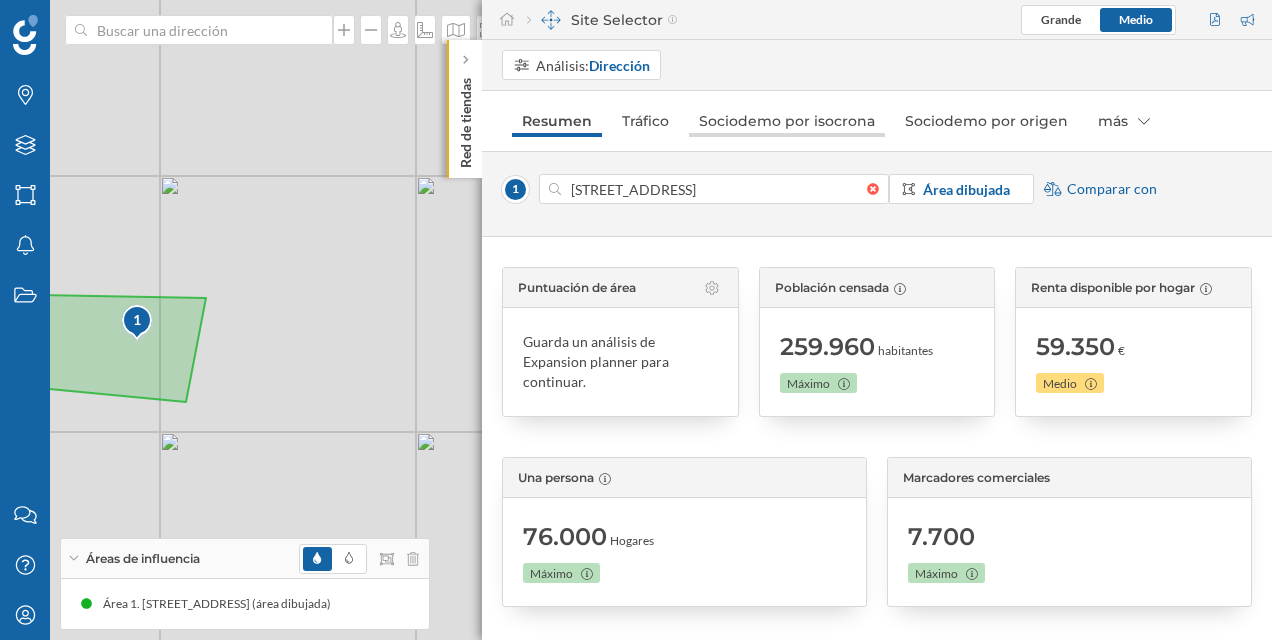 click on "Sociodemo por isocrona" at bounding box center (787, 121) 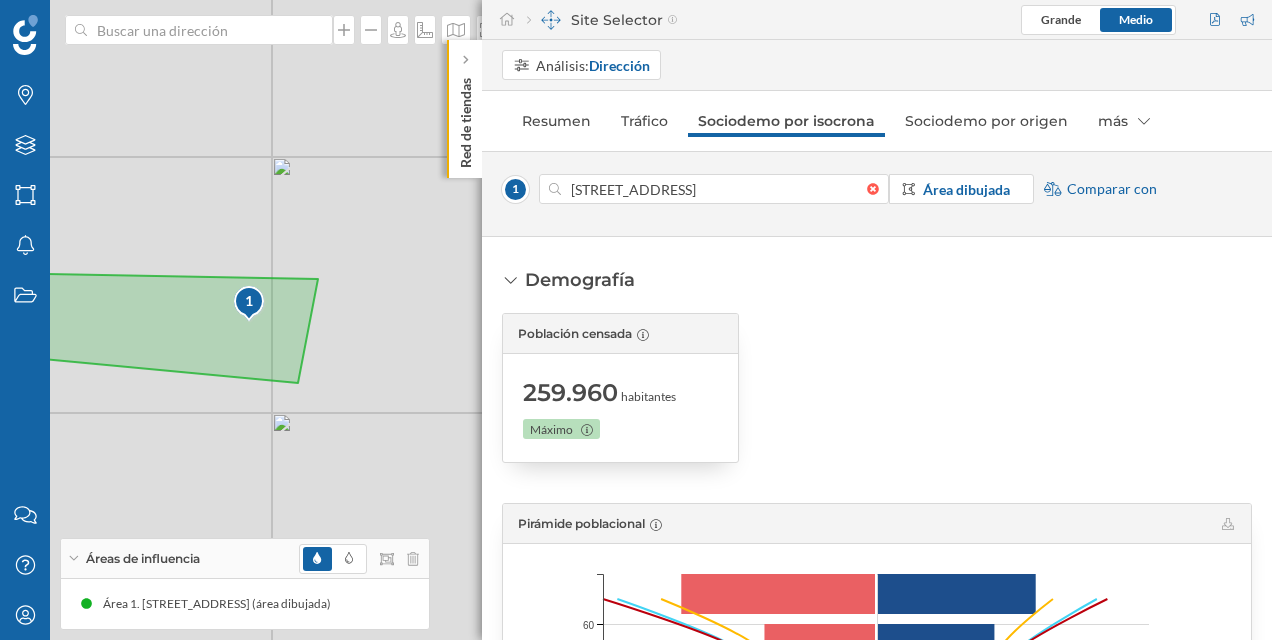 scroll, scrollTop: 100, scrollLeft: 0, axis: vertical 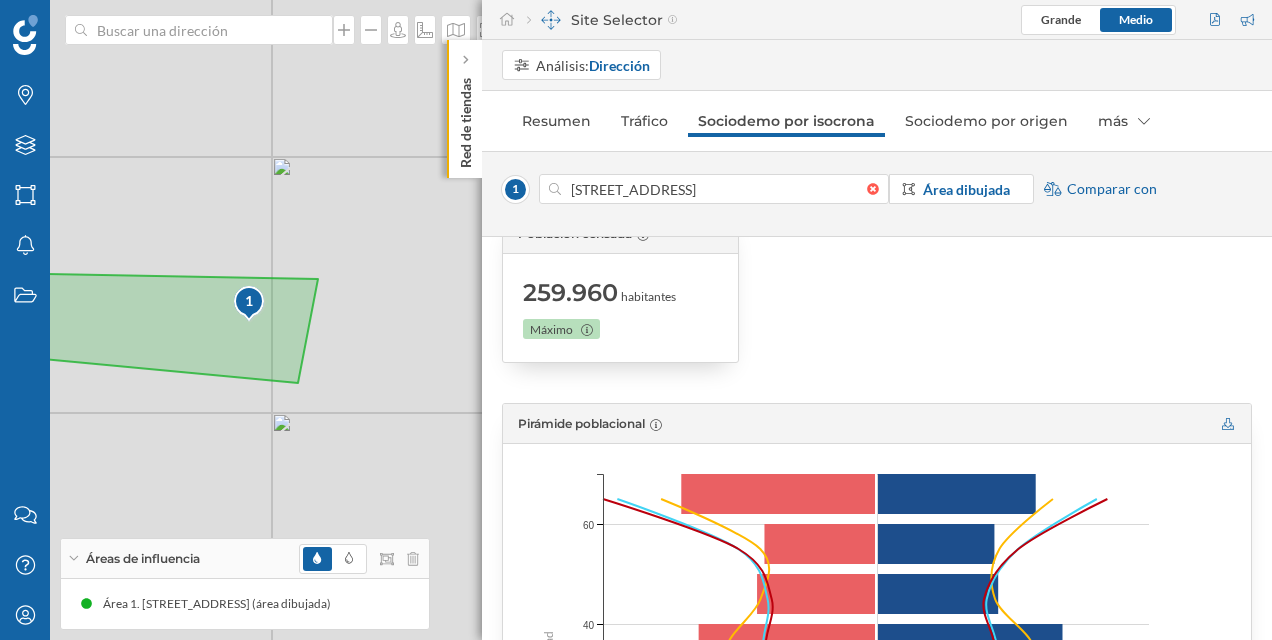 click 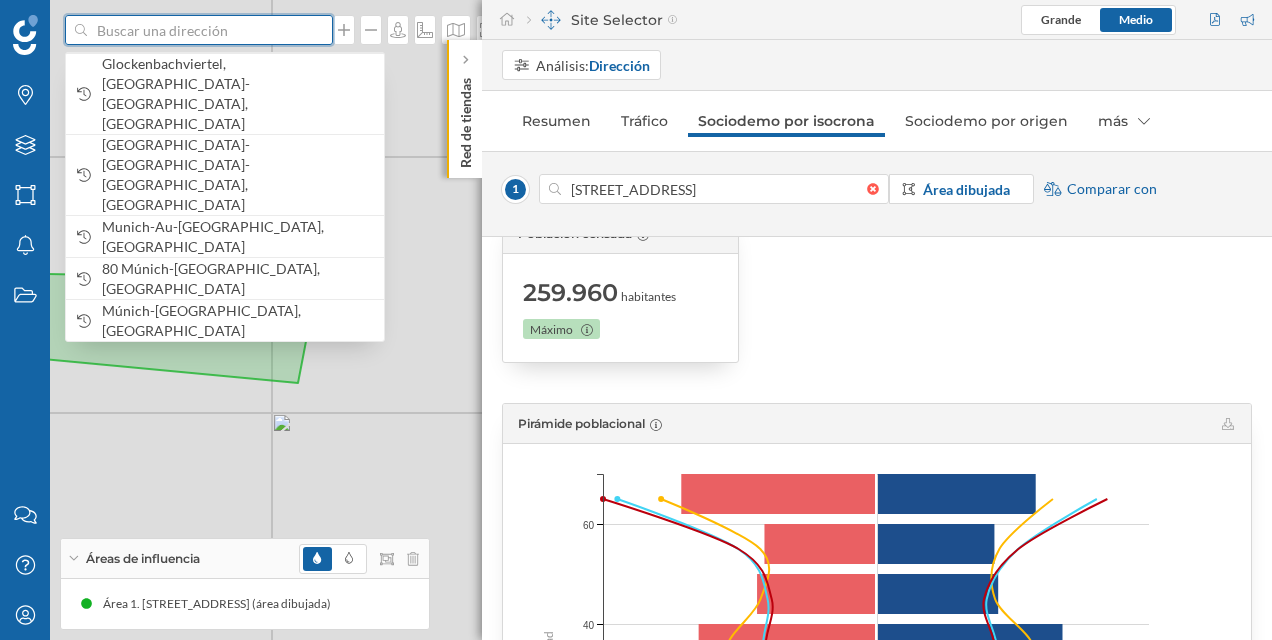 click at bounding box center (199, 30) 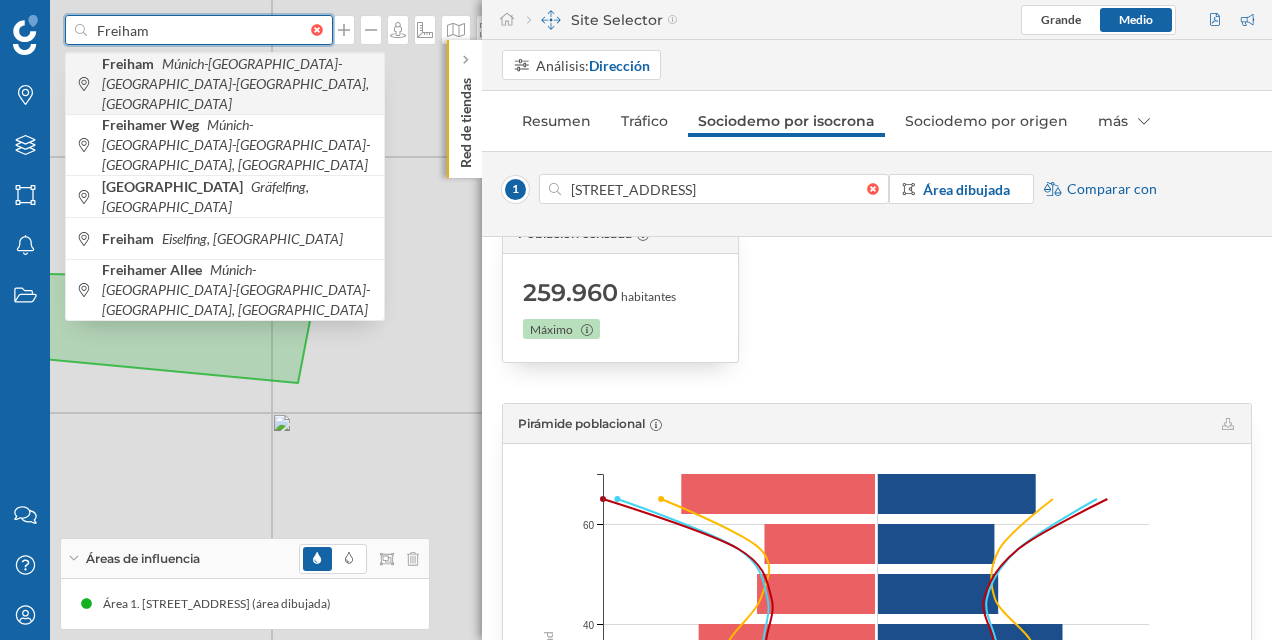 type on "Freiham" 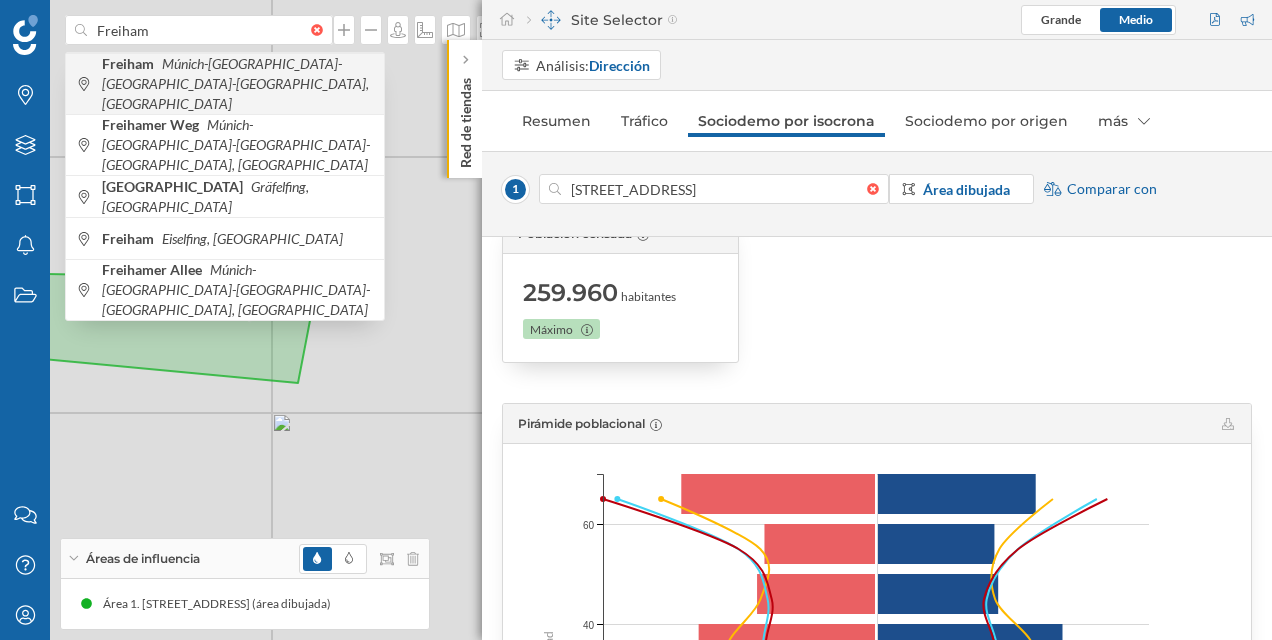 click on "Múnich-[GEOGRAPHIC_DATA]-[GEOGRAPHIC_DATA]-[GEOGRAPHIC_DATA], [GEOGRAPHIC_DATA]" at bounding box center [235, 83] 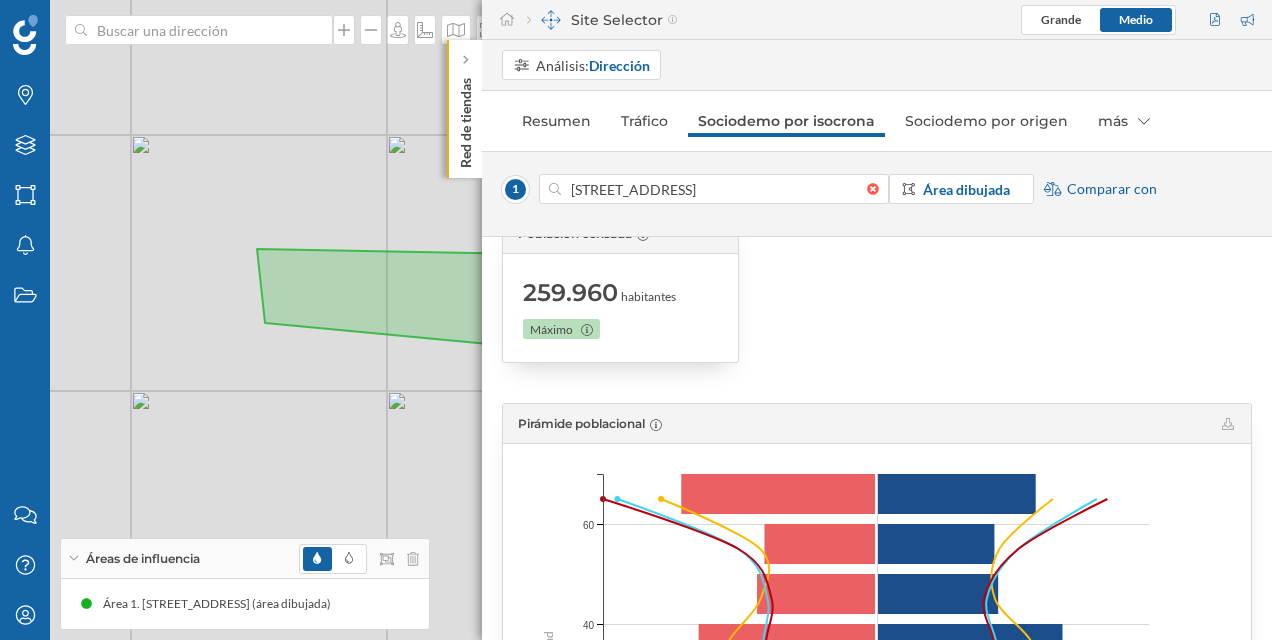 drag, startPoint x: 322, startPoint y: 390, endPoint x: 105, endPoint y: 283, distance: 241.94627 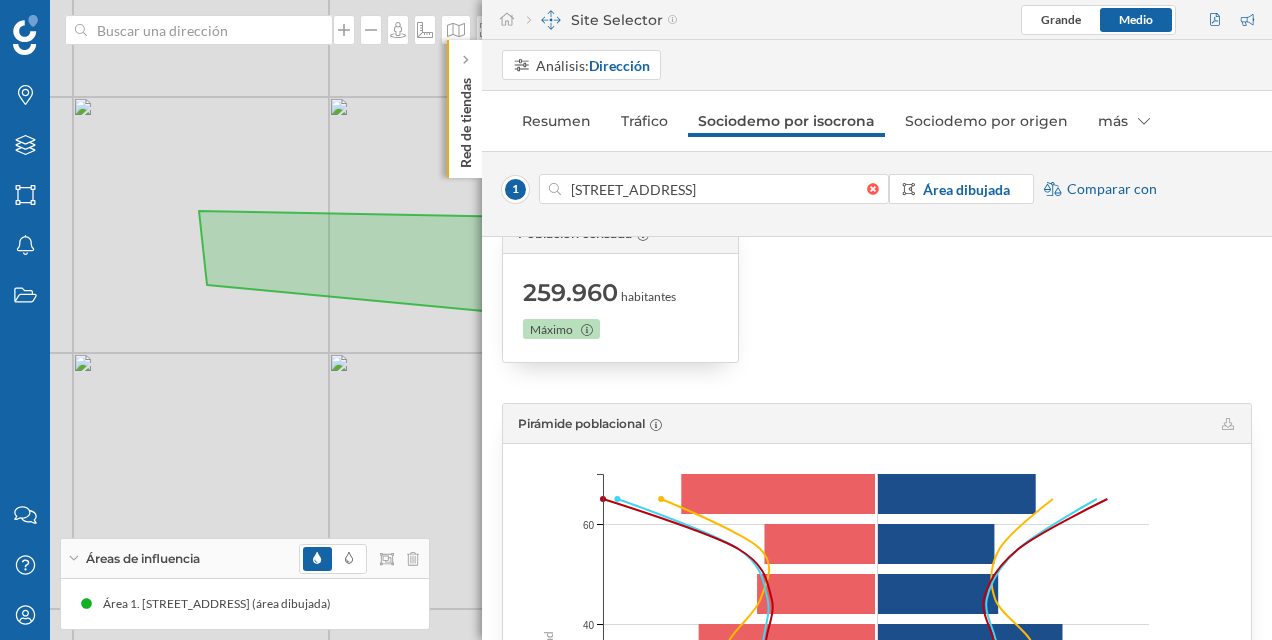drag, startPoint x: 356, startPoint y: 305, endPoint x: 154, endPoint y: 308, distance: 202.02228 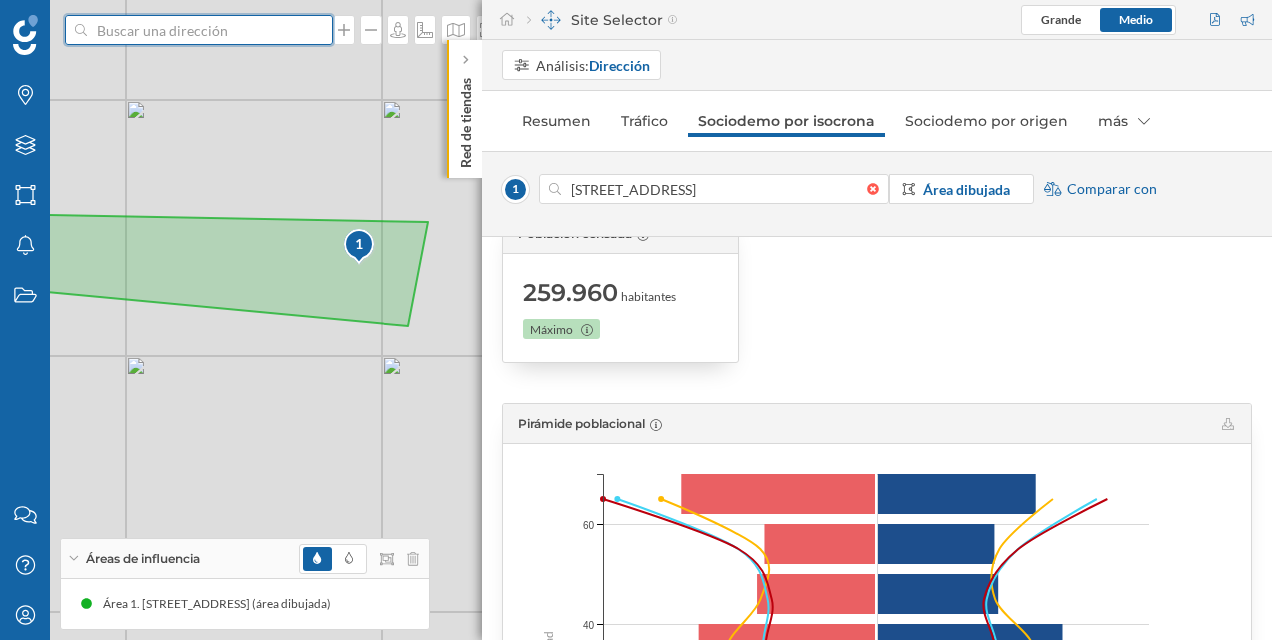 click at bounding box center [199, 30] 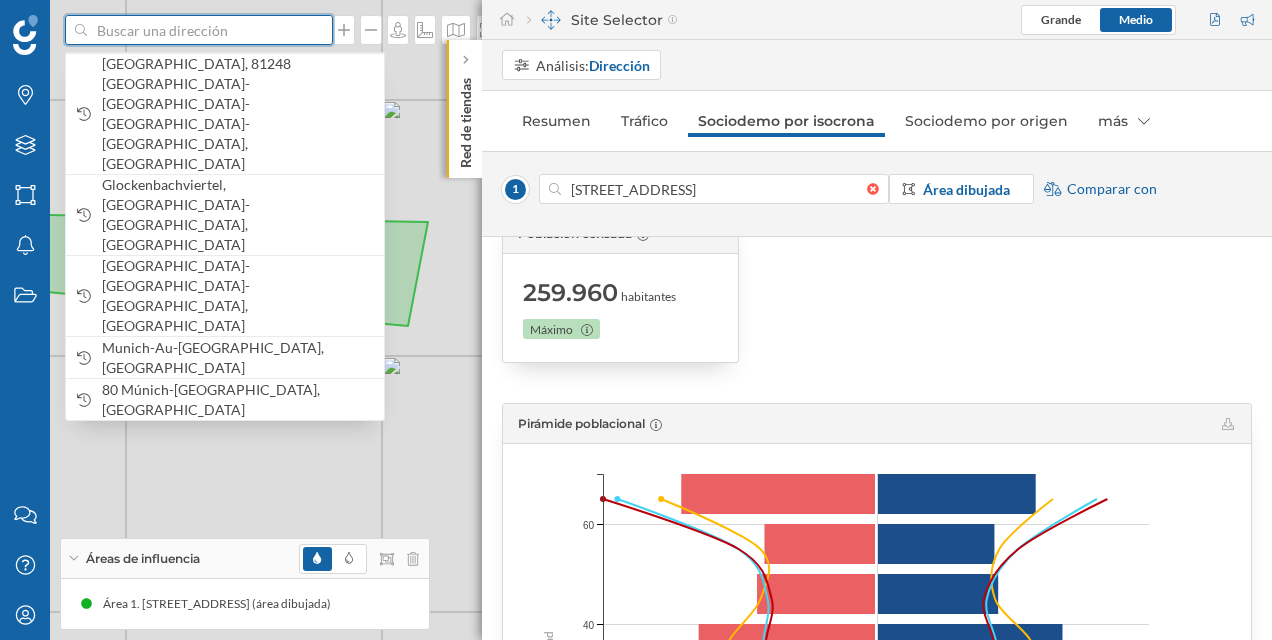paste on "Pasing-Obermenzing" 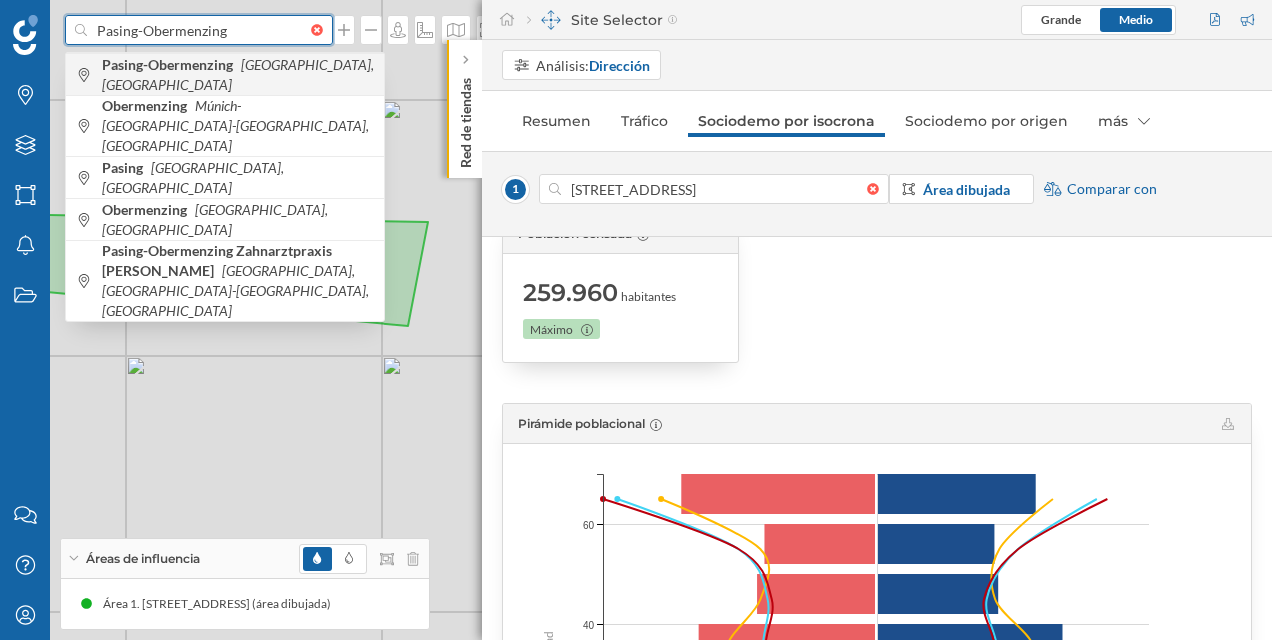 type on "Pasing-Obermenzing" 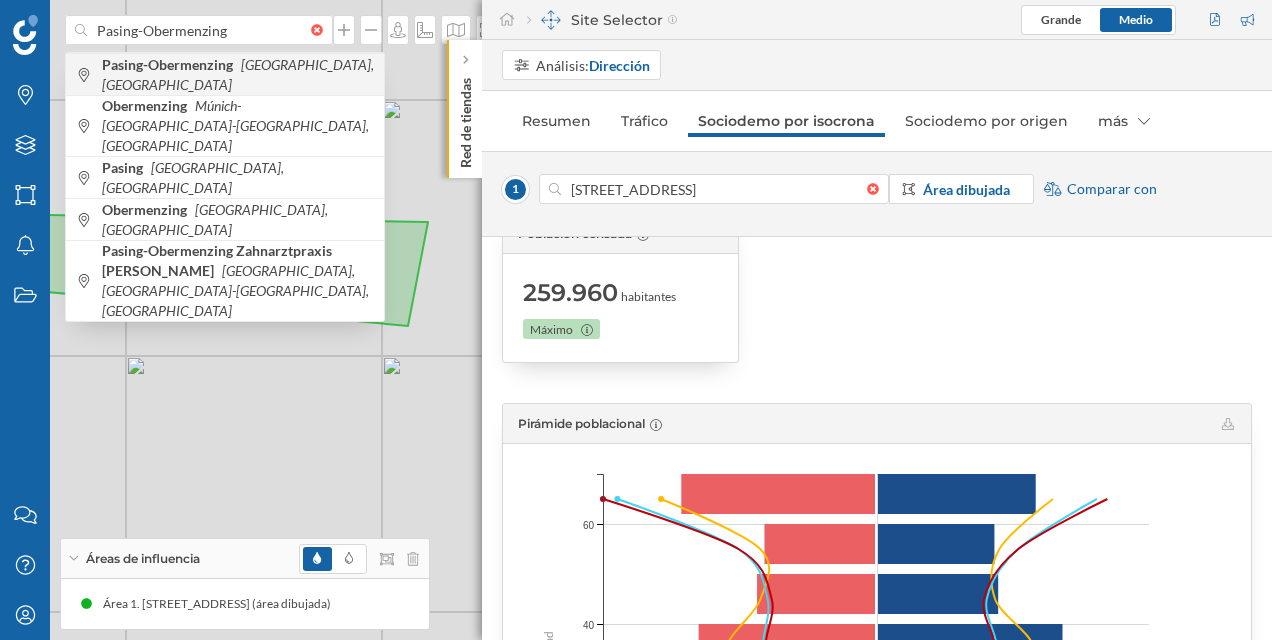 click on "Pasing-Obermenzing" at bounding box center [170, 64] 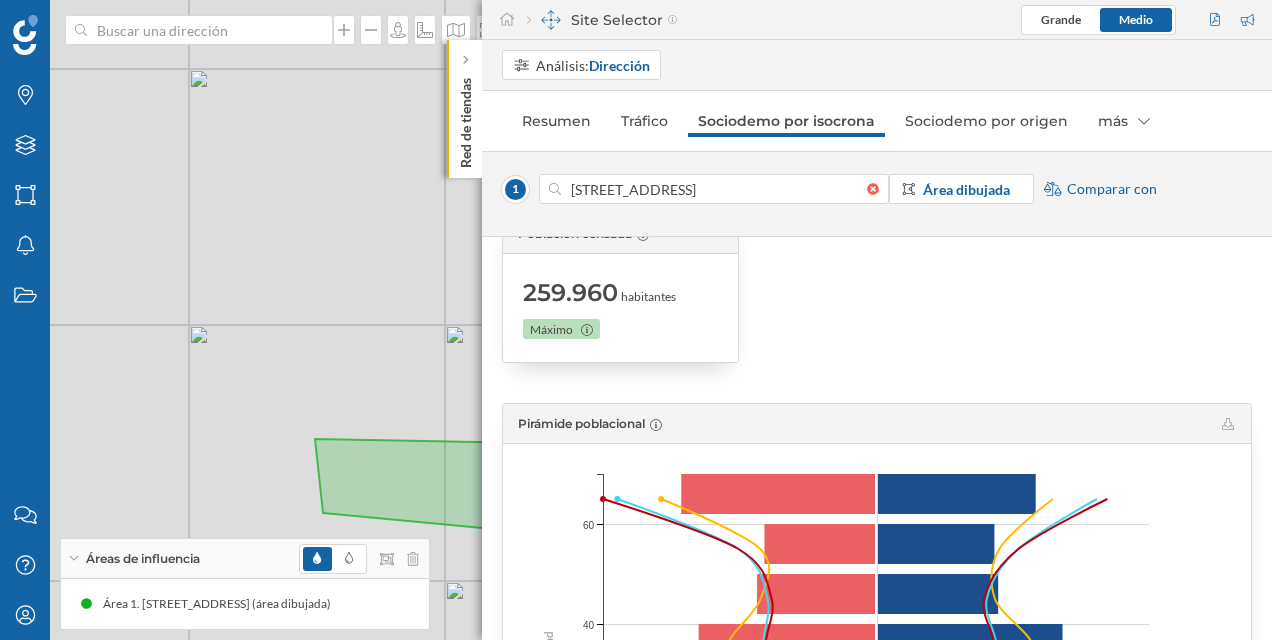 drag, startPoint x: 322, startPoint y: 322, endPoint x: 359, endPoint y: 423, distance: 107.563934 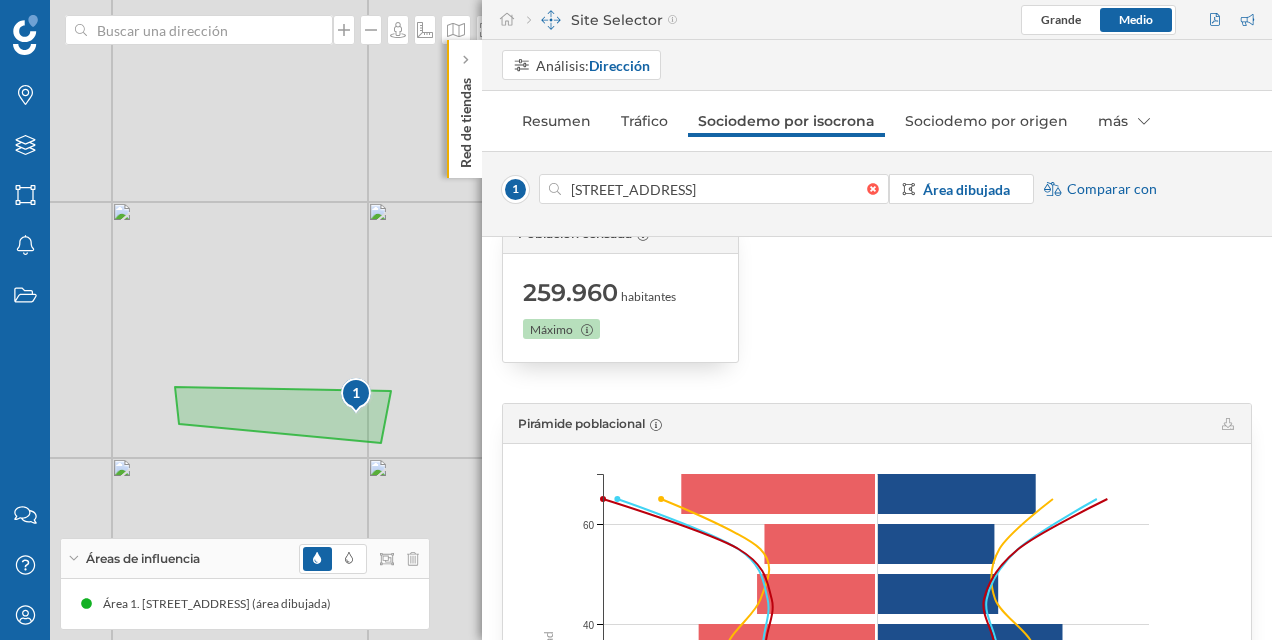 drag, startPoint x: 371, startPoint y: 330, endPoint x: 214, endPoint y: 312, distance: 158.02847 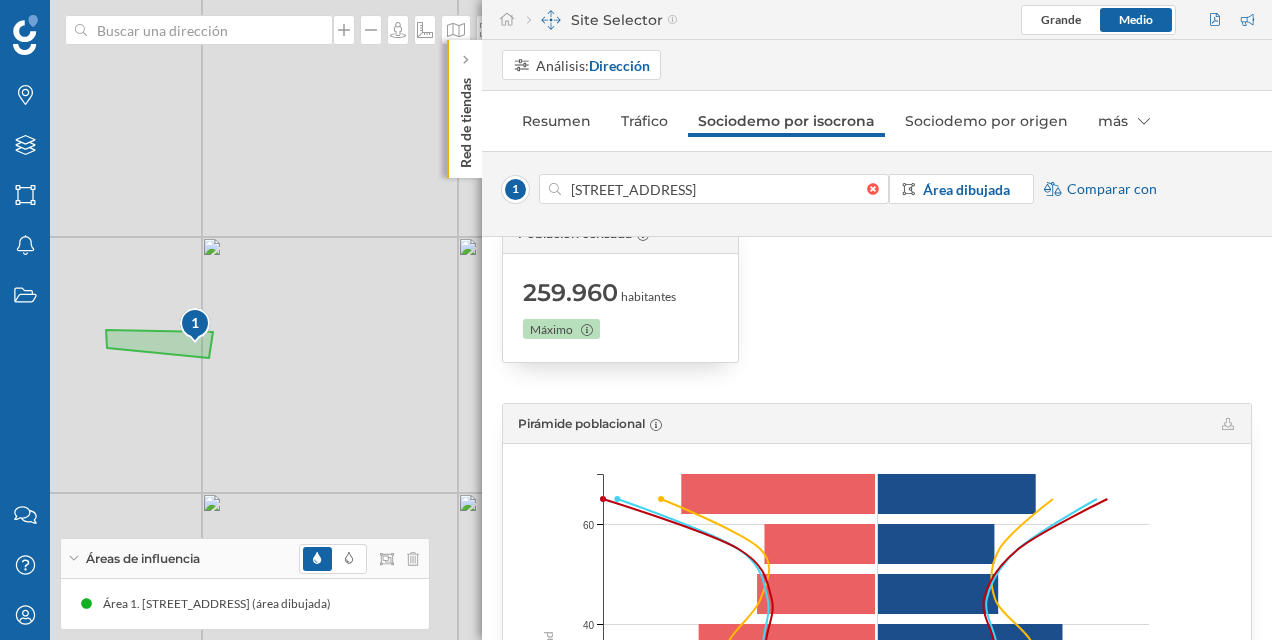 drag, startPoint x: 284, startPoint y: 315, endPoint x: 251, endPoint y: 304, distance: 34.785053 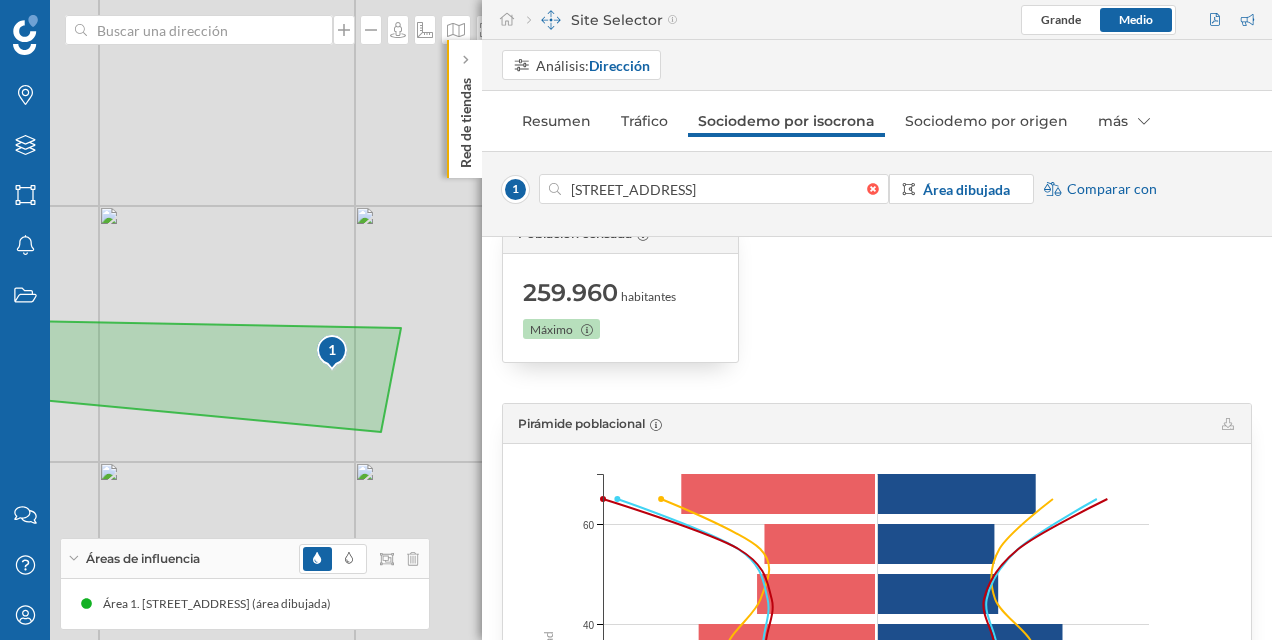 drag, startPoint x: 336, startPoint y: 308, endPoint x: 268, endPoint y: 280, distance: 73.53911 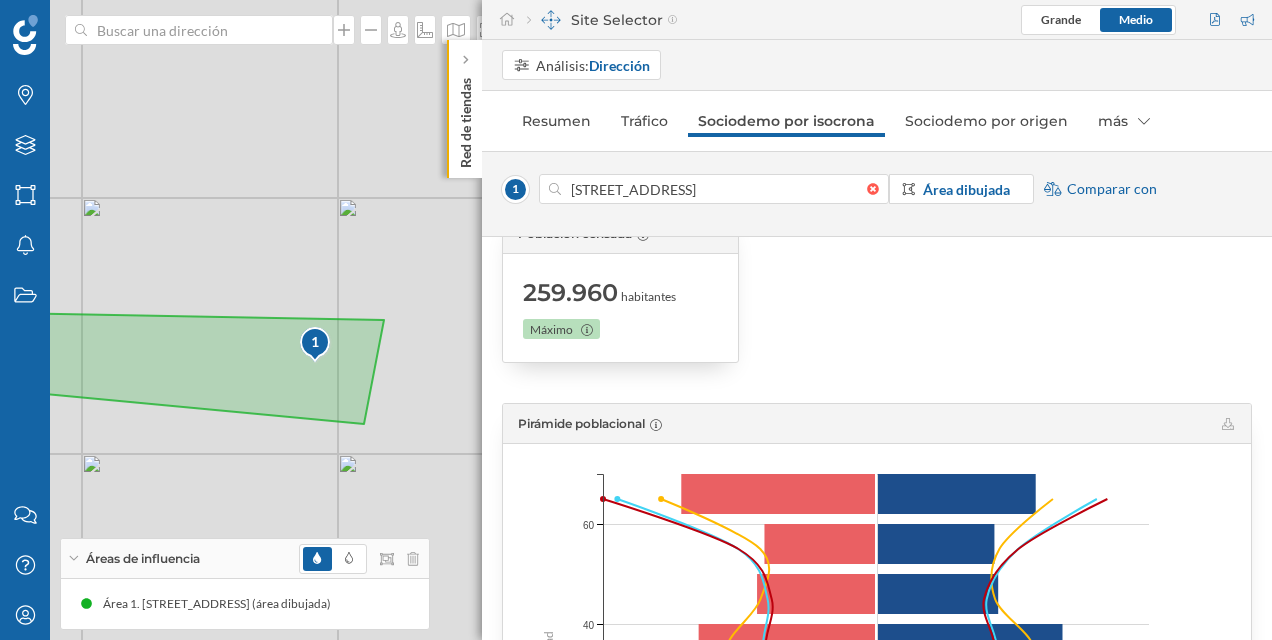 drag, startPoint x: 369, startPoint y: 299, endPoint x: 167, endPoint y: 242, distance: 209.88806 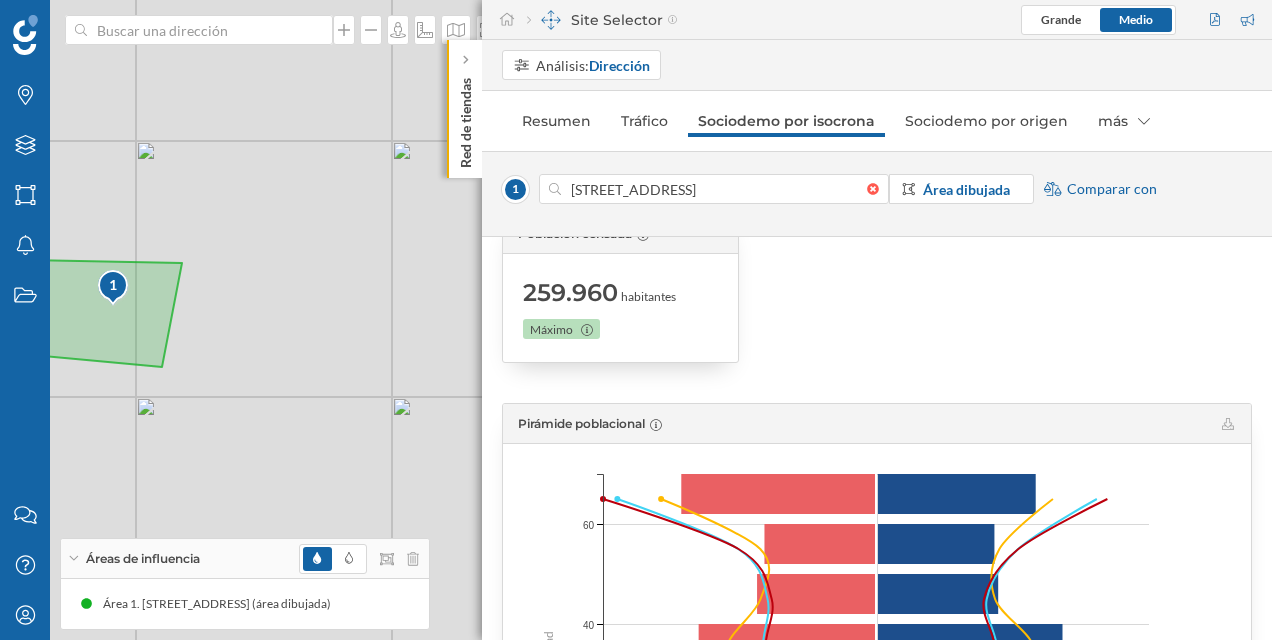 drag, startPoint x: 260, startPoint y: 302, endPoint x: 326, endPoint y: 330, distance: 71.693794 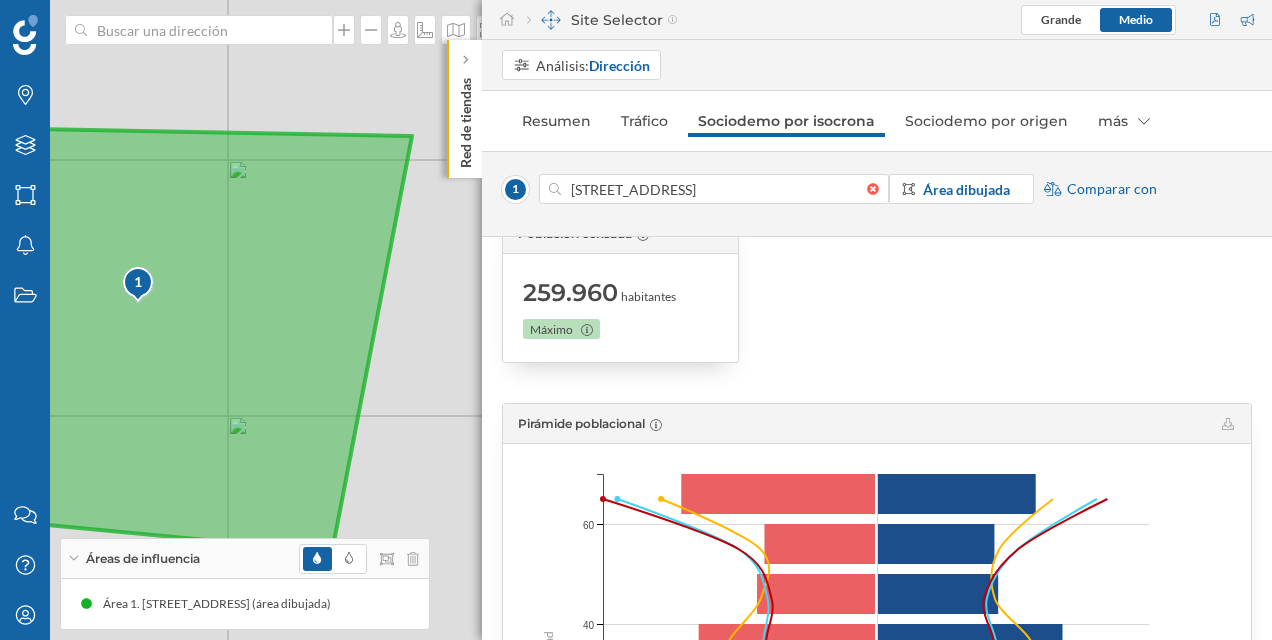 drag, startPoint x: 348, startPoint y: 370, endPoint x: 203, endPoint y: 305, distance: 158.90248 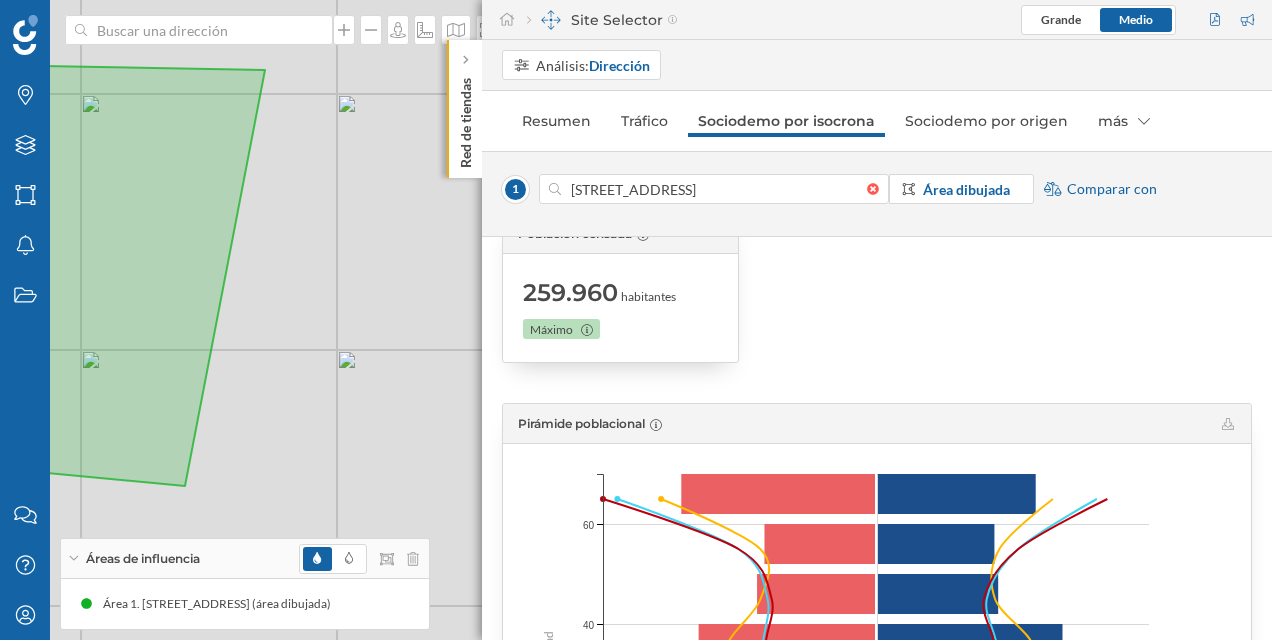 drag, startPoint x: 340, startPoint y: 344, endPoint x: 183, endPoint y: 263, distance: 176.66353 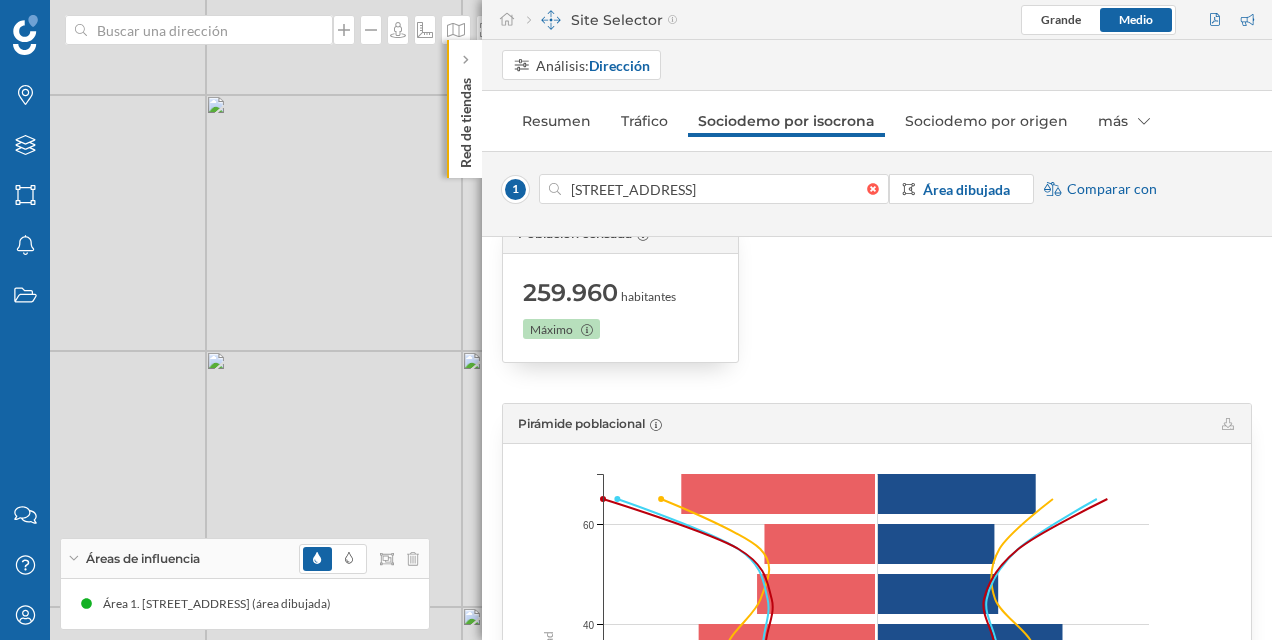 drag, startPoint x: 260, startPoint y: 300, endPoint x: 168, endPoint y: 268, distance: 97.406364 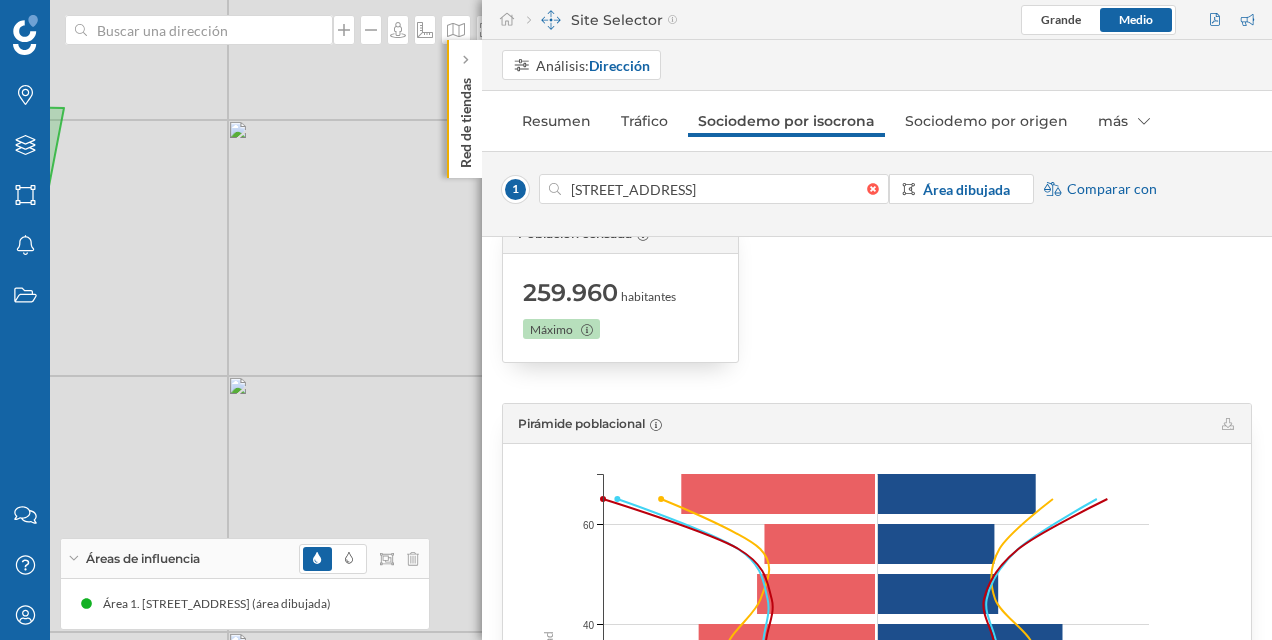 drag, startPoint x: 268, startPoint y: 308, endPoint x: 401, endPoint y: 402, distance: 162.86497 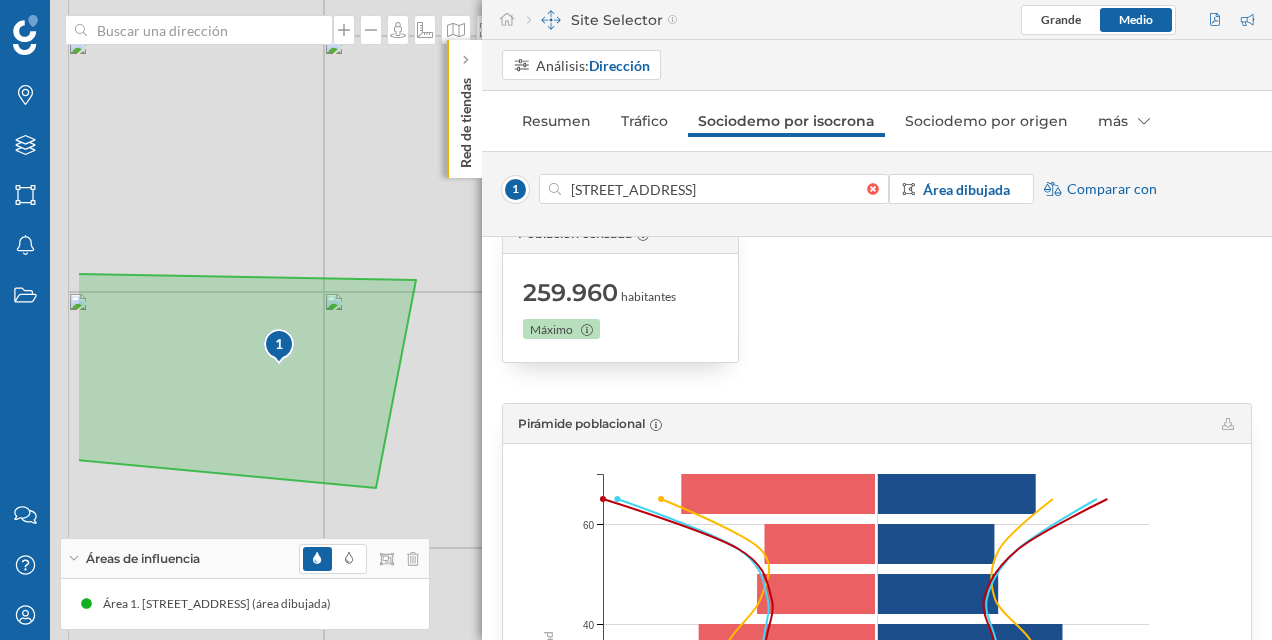 drag, startPoint x: 356, startPoint y: 306, endPoint x: 578, endPoint y: 246, distance: 229.96521 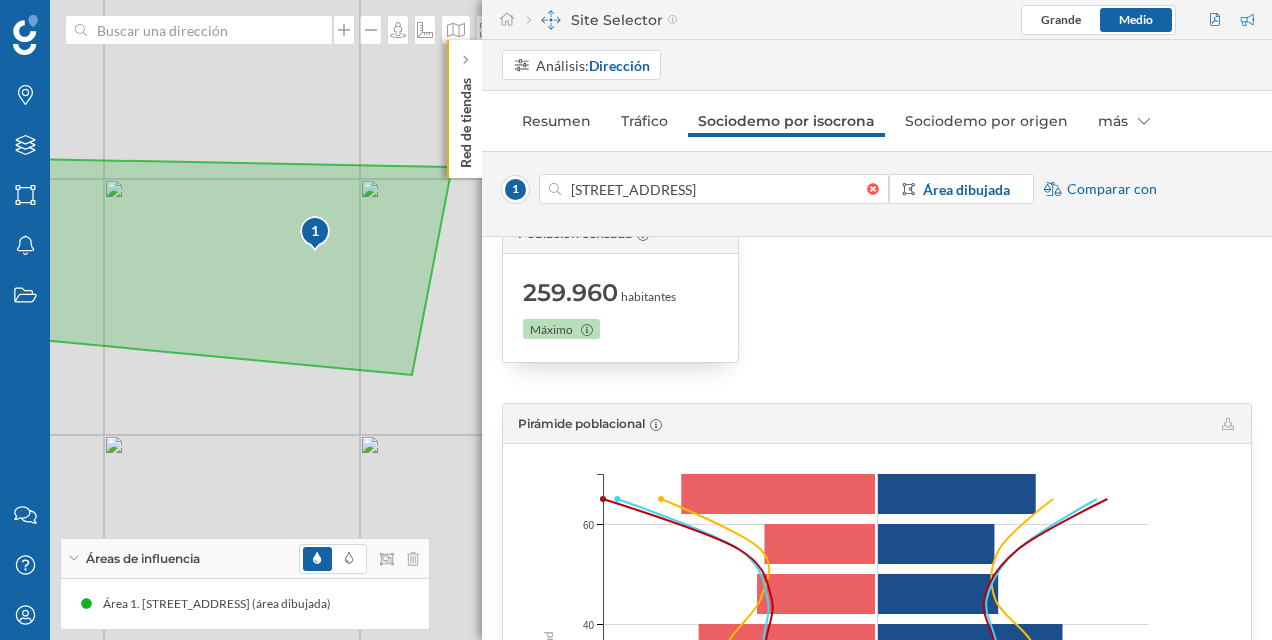 drag, startPoint x: 372, startPoint y: 404, endPoint x: 413, endPoint y: 226, distance: 182.66089 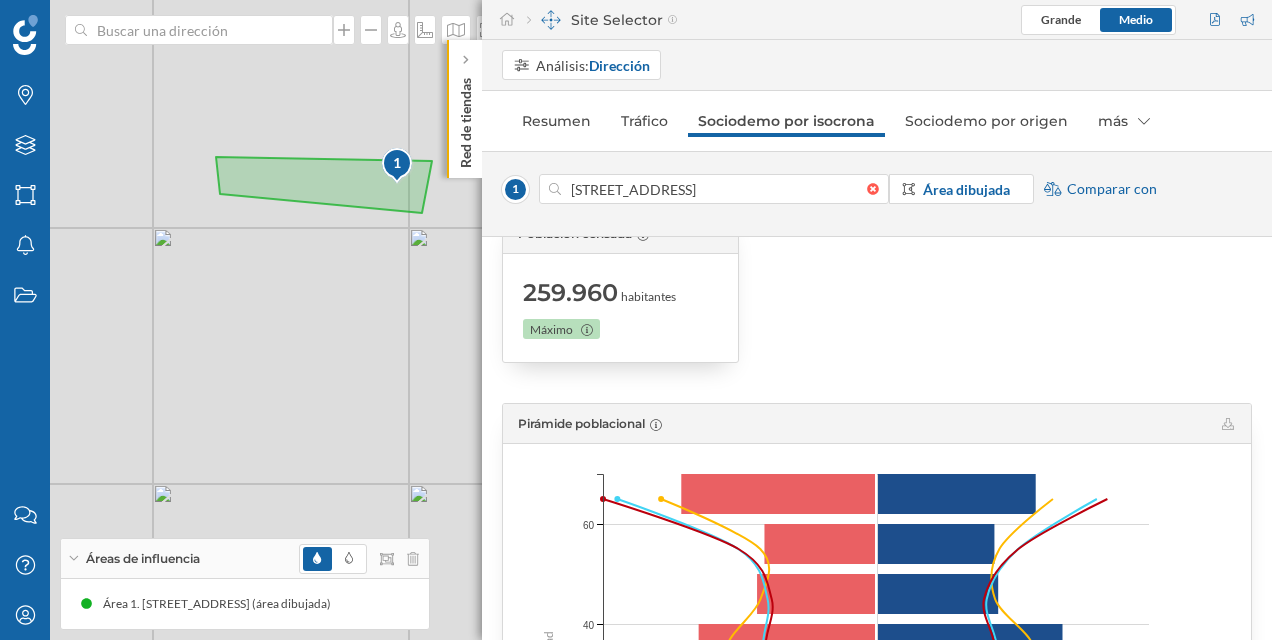 drag, startPoint x: 411, startPoint y: 237, endPoint x: 262, endPoint y: 270, distance: 152.61061 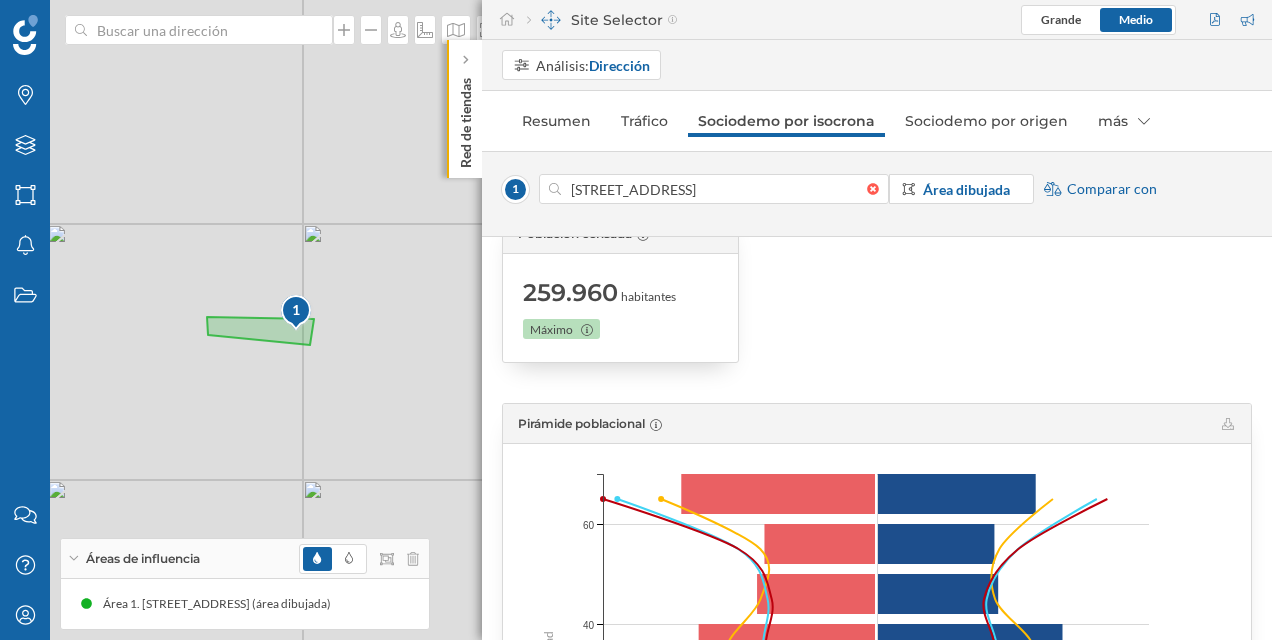 drag, startPoint x: 310, startPoint y: 188, endPoint x: 354, endPoint y: 275, distance: 97.49359 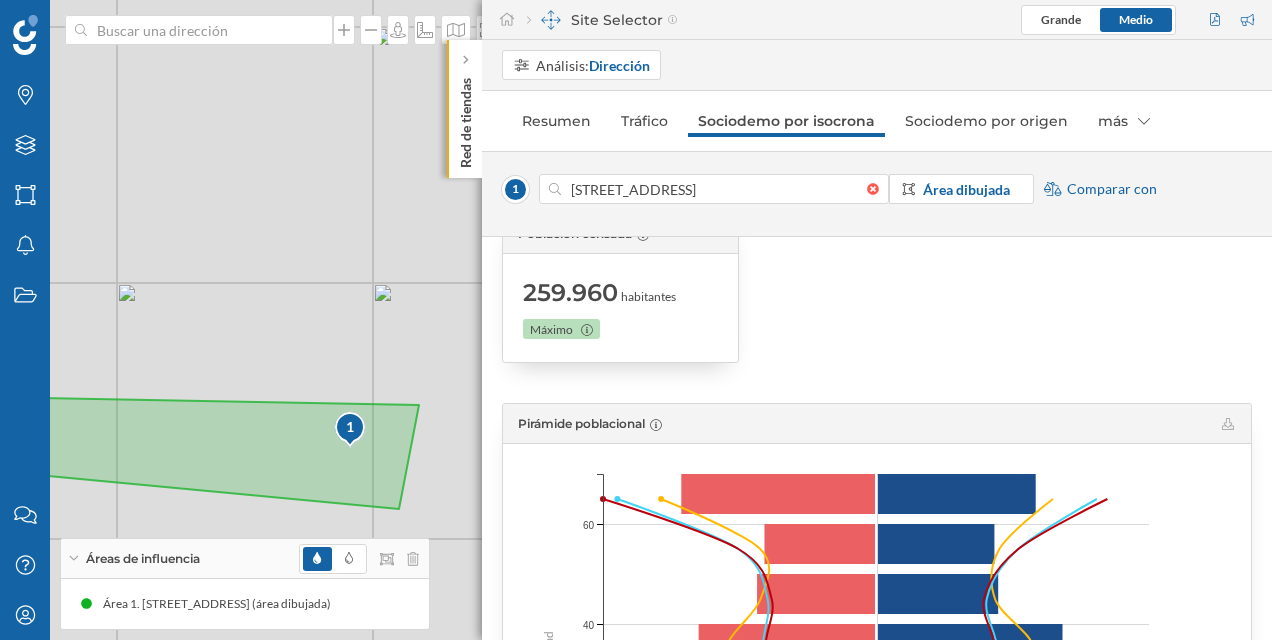 drag, startPoint x: 358, startPoint y: 320, endPoint x: 318, endPoint y: 319, distance: 40.012497 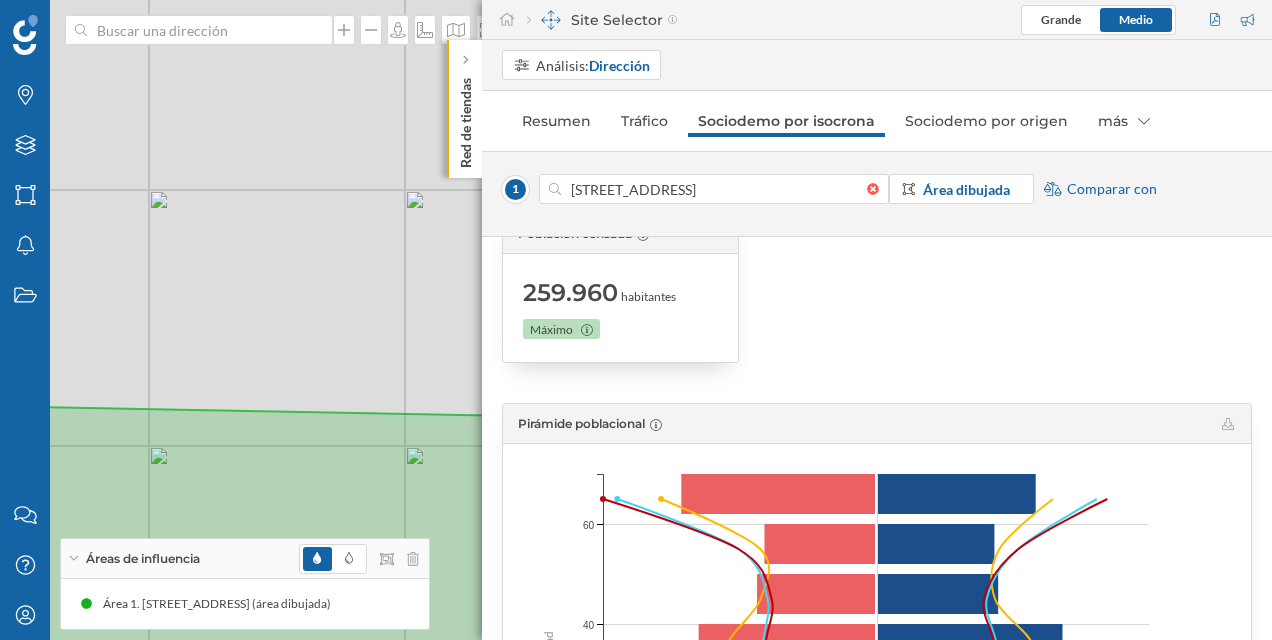 drag, startPoint x: 340, startPoint y: 381, endPoint x: 304, endPoint y: 348, distance: 48.83646 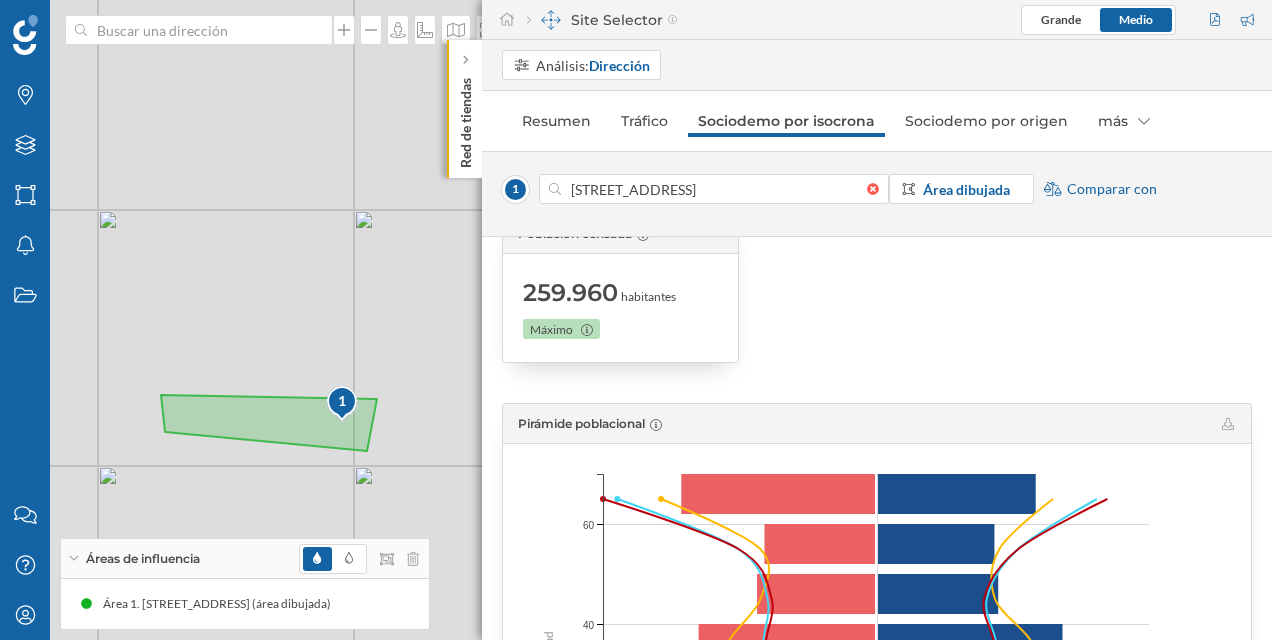drag, startPoint x: 304, startPoint y: 348, endPoint x: 316, endPoint y: 398, distance: 51.41984 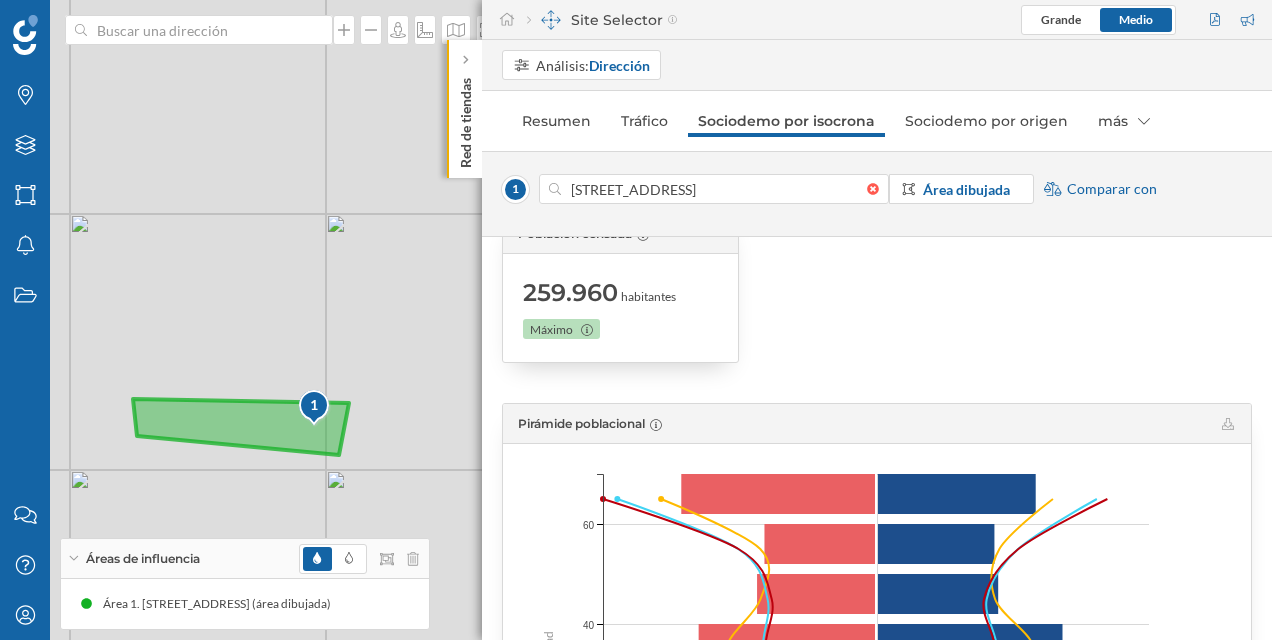 drag, startPoint x: 378, startPoint y: 406, endPoint x: 348, endPoint y: 406, distance: 30 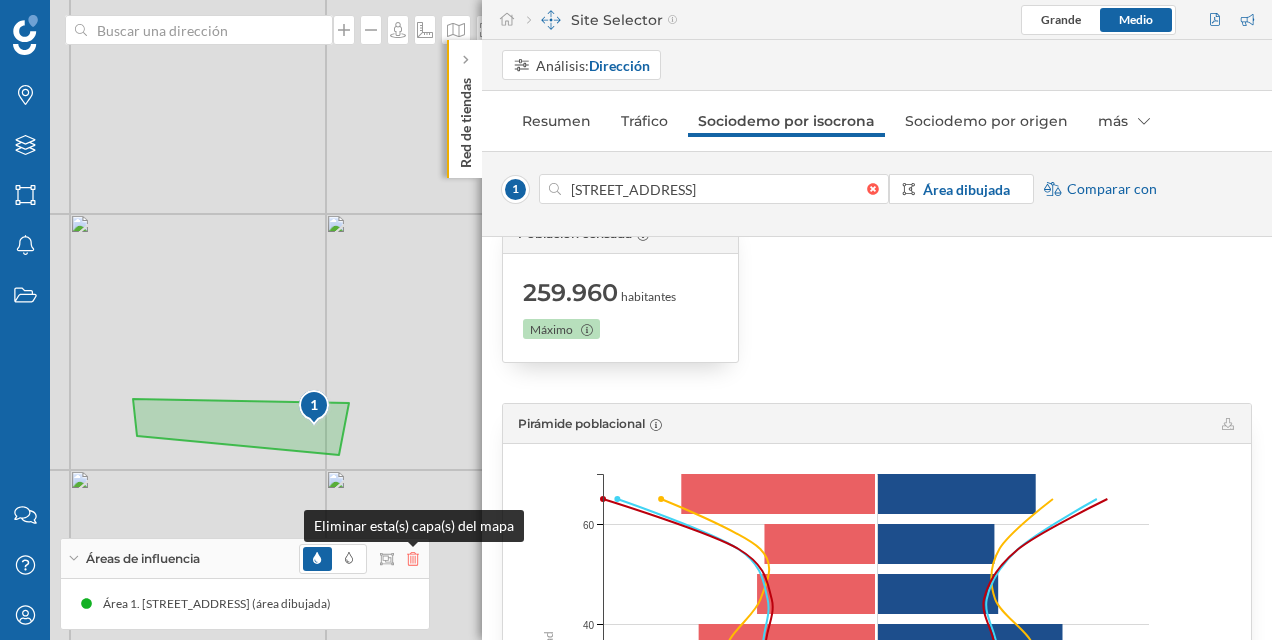 click 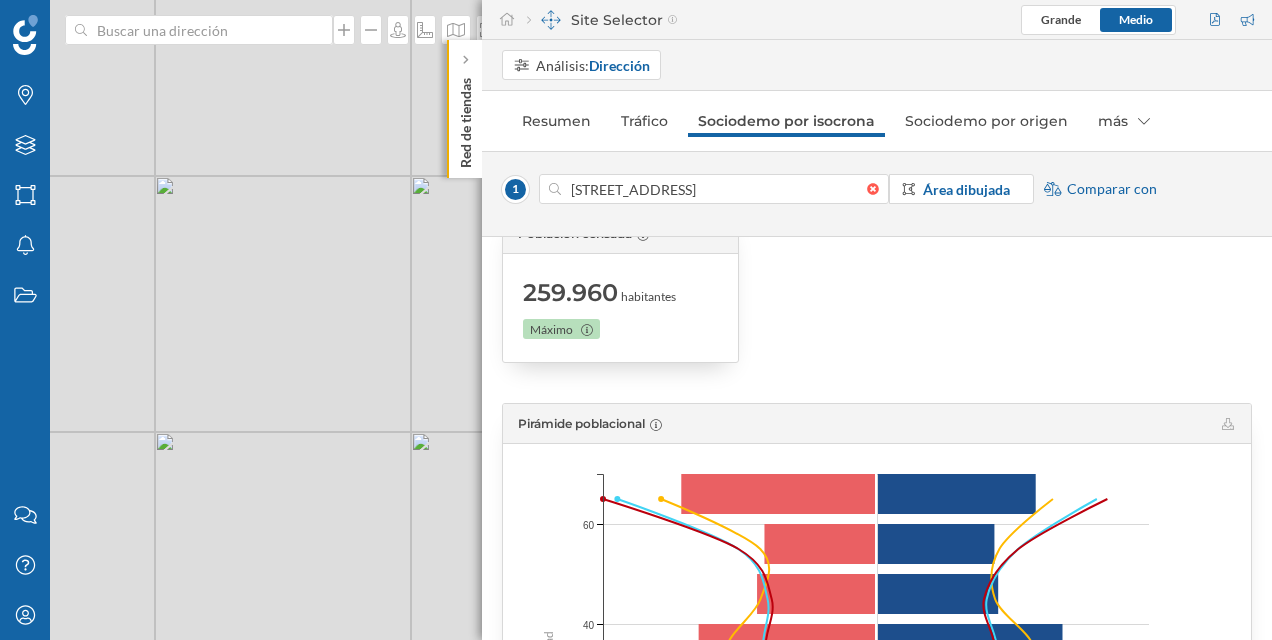 drag, startPoint x: 283, startPoint y: 405, endPoint x: 357, endPoint y: 478, distance: 103.947105 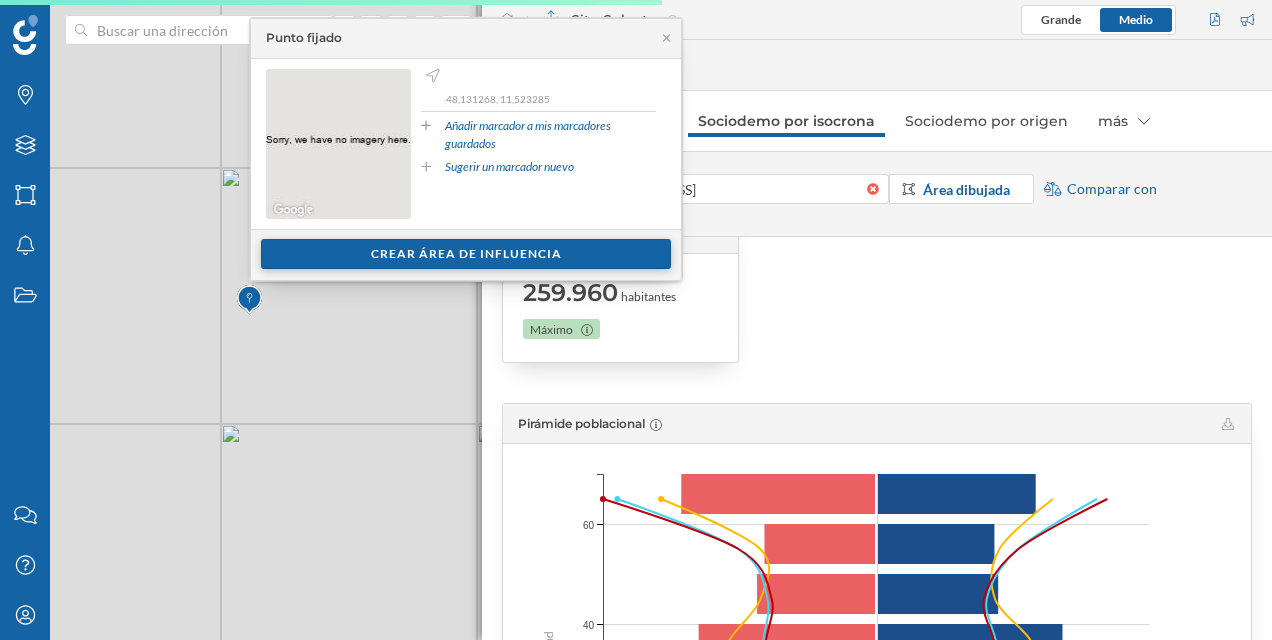 click on "Crear área de influencia" at bounding box center [466, 254] 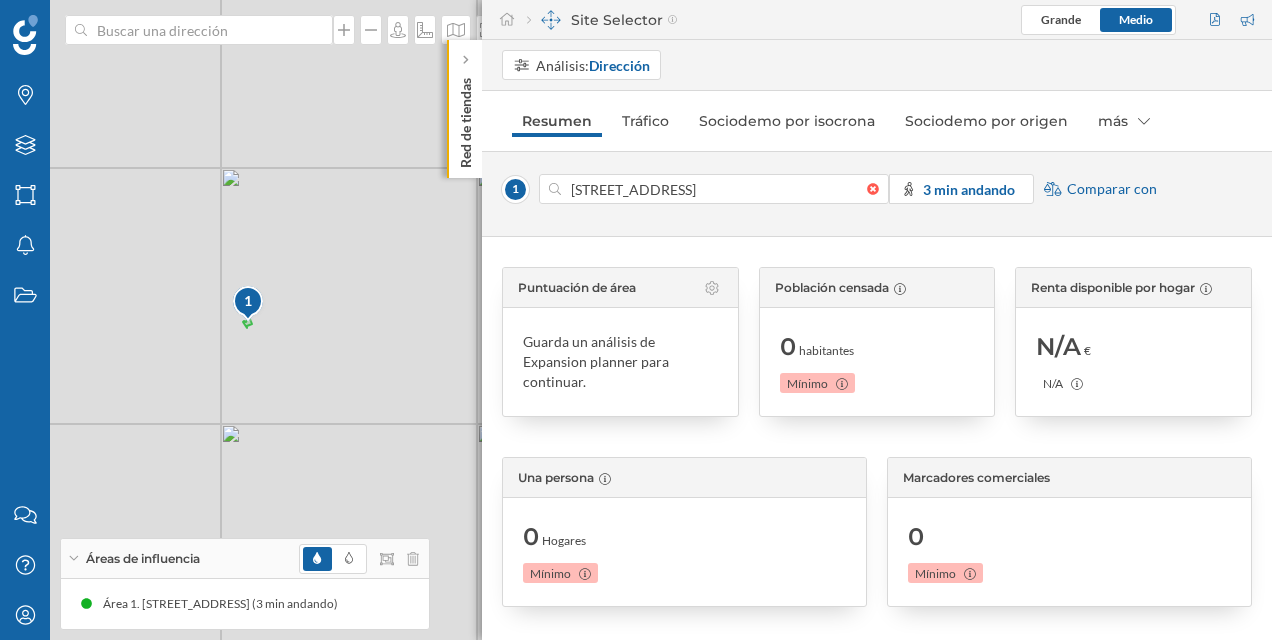 click on "Análisis:  Dirección" at bounding box center (887, 65) 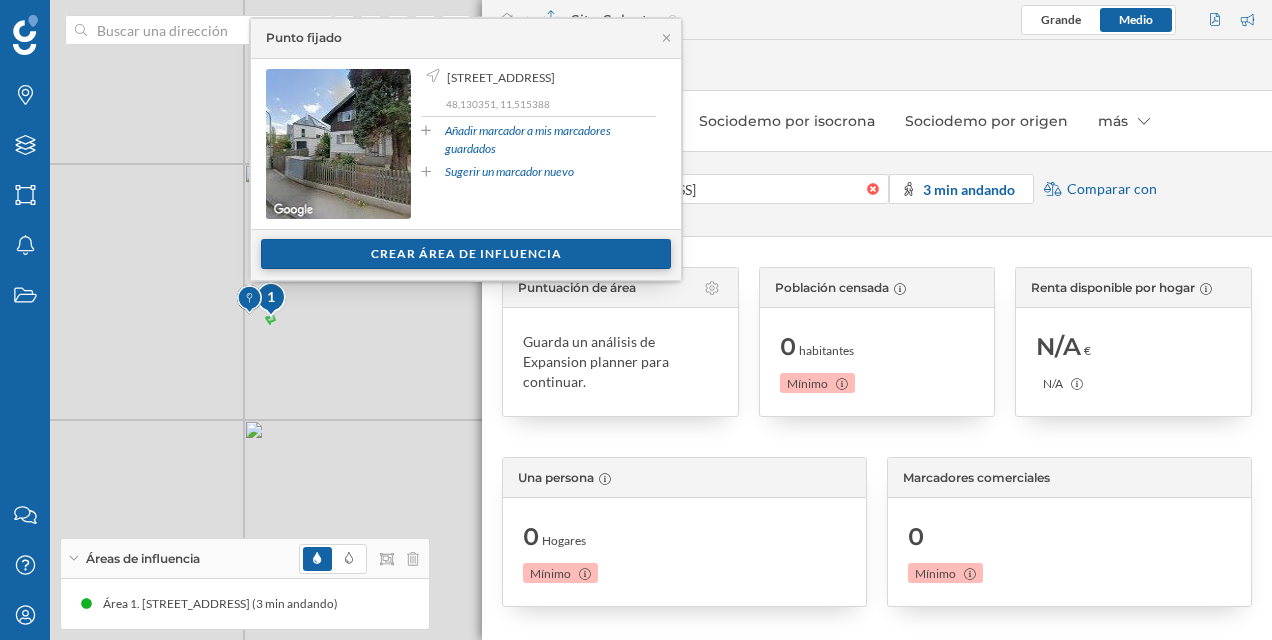 click on "Crear área de influencia" at bounding box center (466, 254) 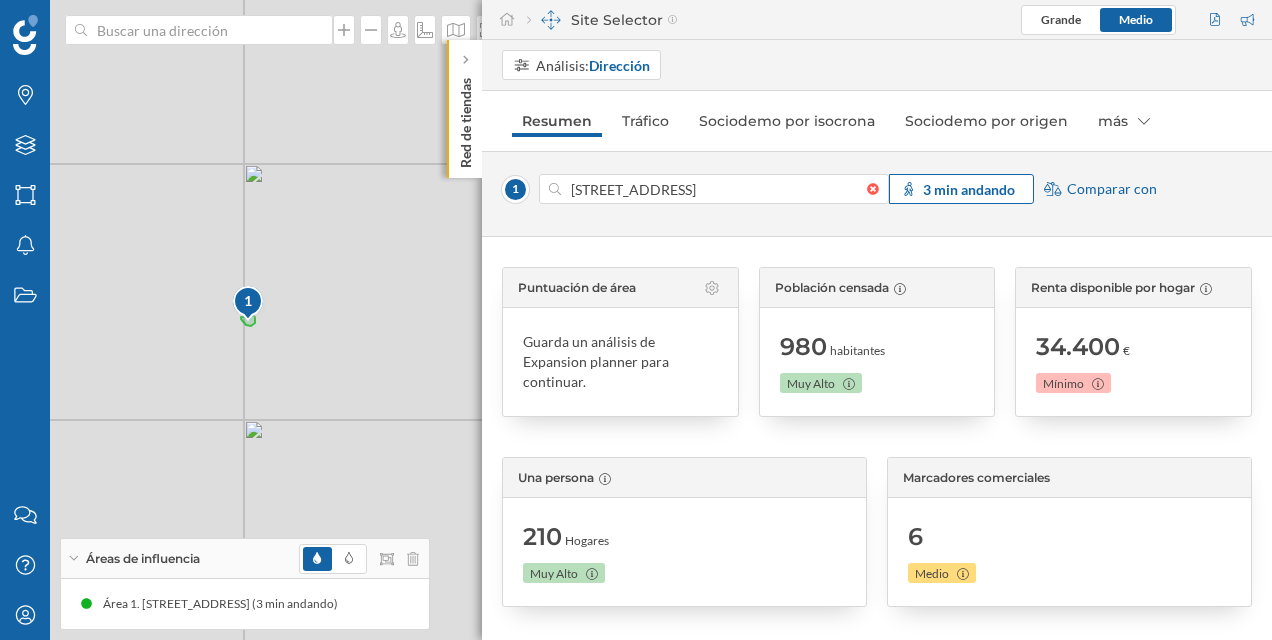 click on "3 min andando" at bounding box center (969, 189) 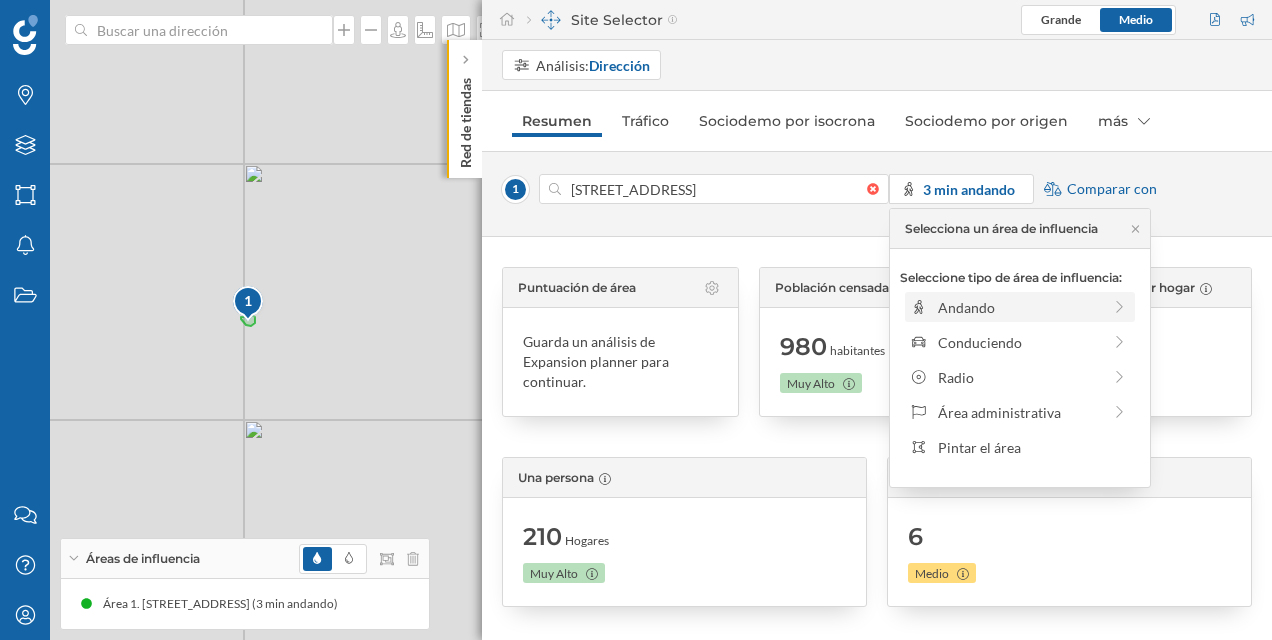 click on "Andando" at bounding box center [1019, 307] 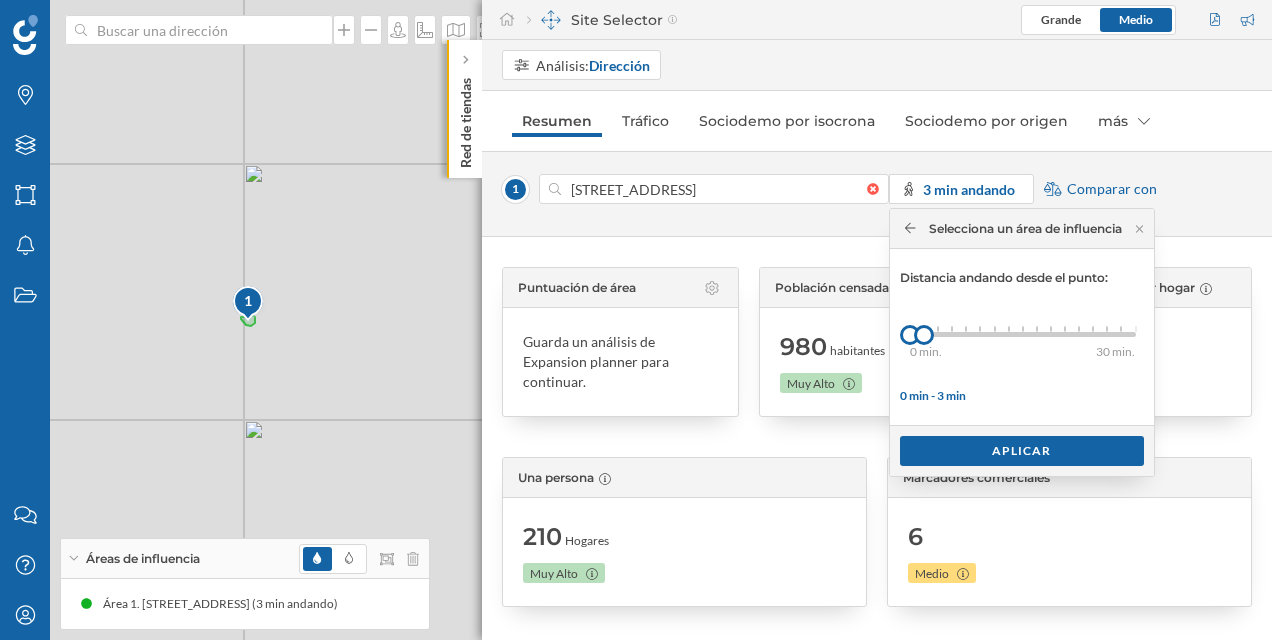 click 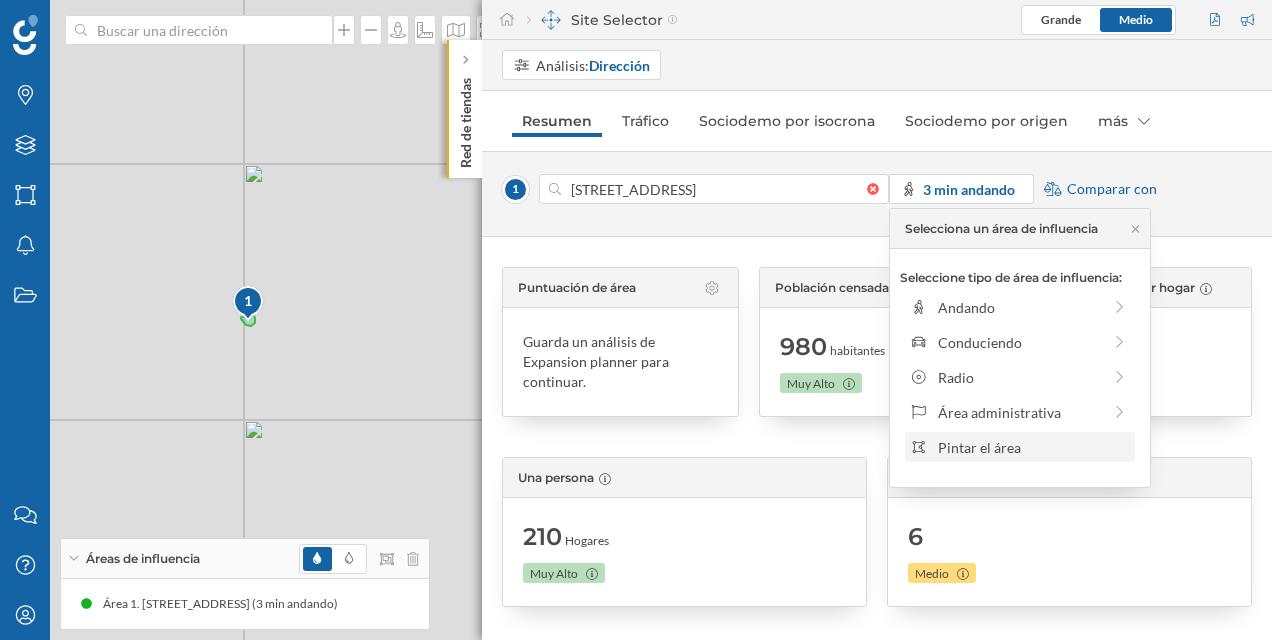 click on "Pintar el área" at bounding box center (1033, 447) 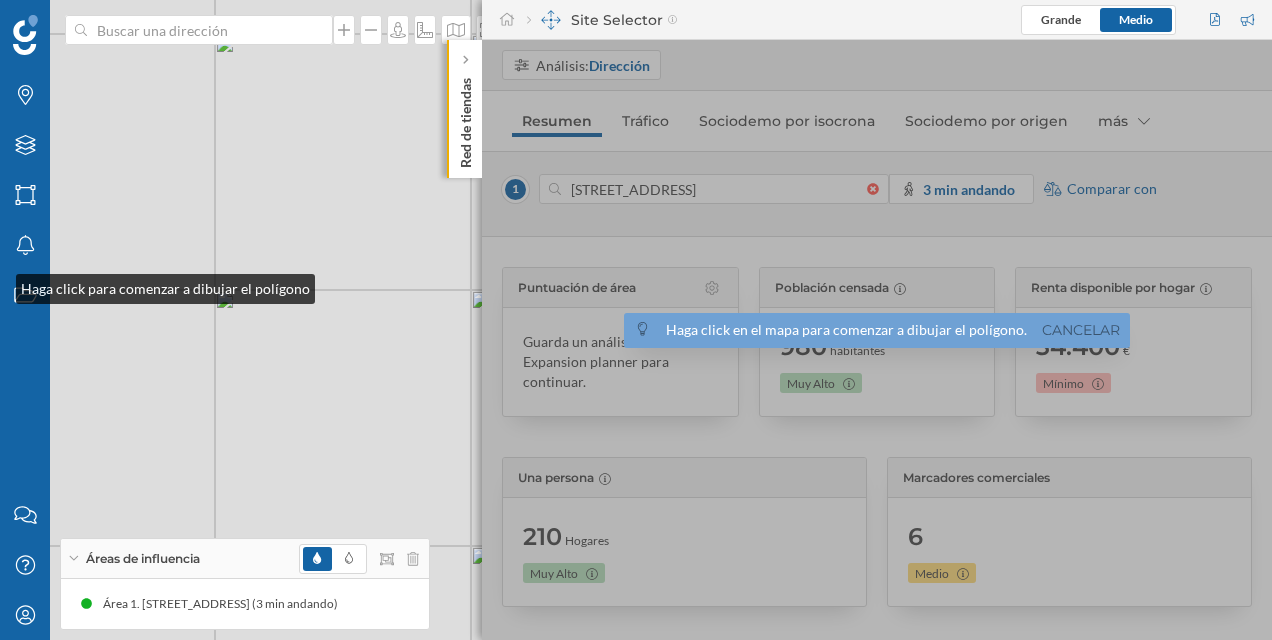 drag, startPoint x: 318, startPoint y: 308, endPoint x: -4, endPoint y: 284, distance: 322.89316 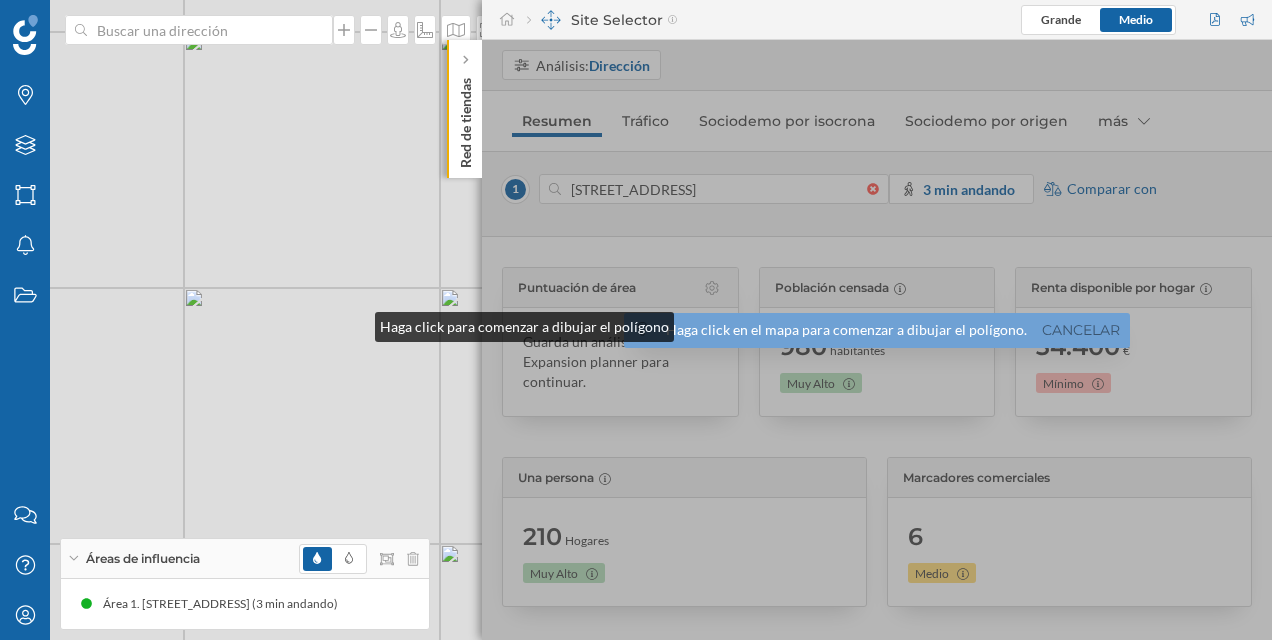 drag, startPoint x: 386, startPoint y: 324, endPoint x: 316, endPoint y: 318, distance: 70.256676 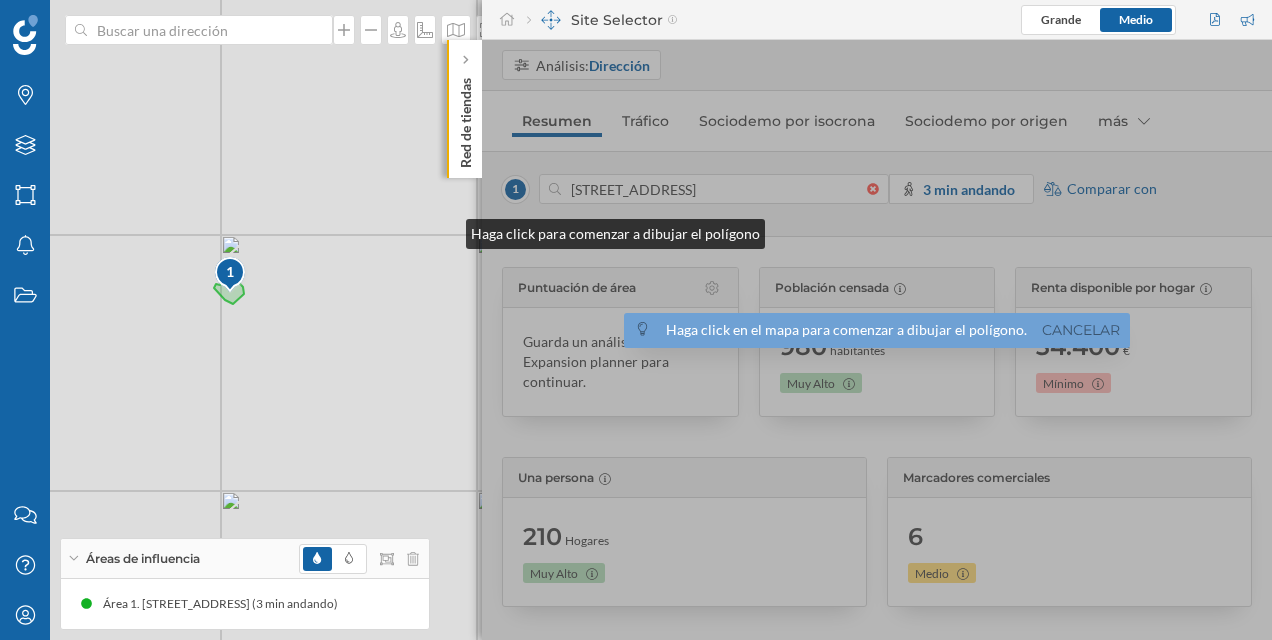 drag, startPoint x: 144, startPoint y: 283, endPoint x: 404, endPoint y: 242, distance: 263.21283 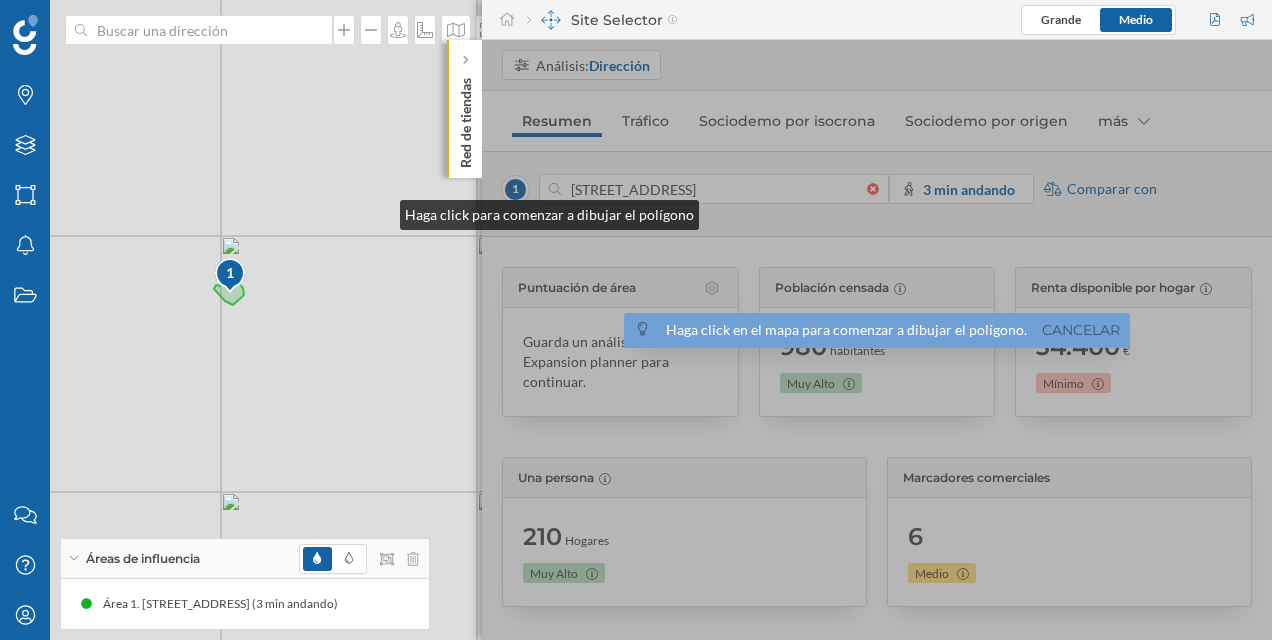 click on "1 ©  Mapbox  ©  OpenStreetMap   Improve this map" at bounding box center (636, 320) 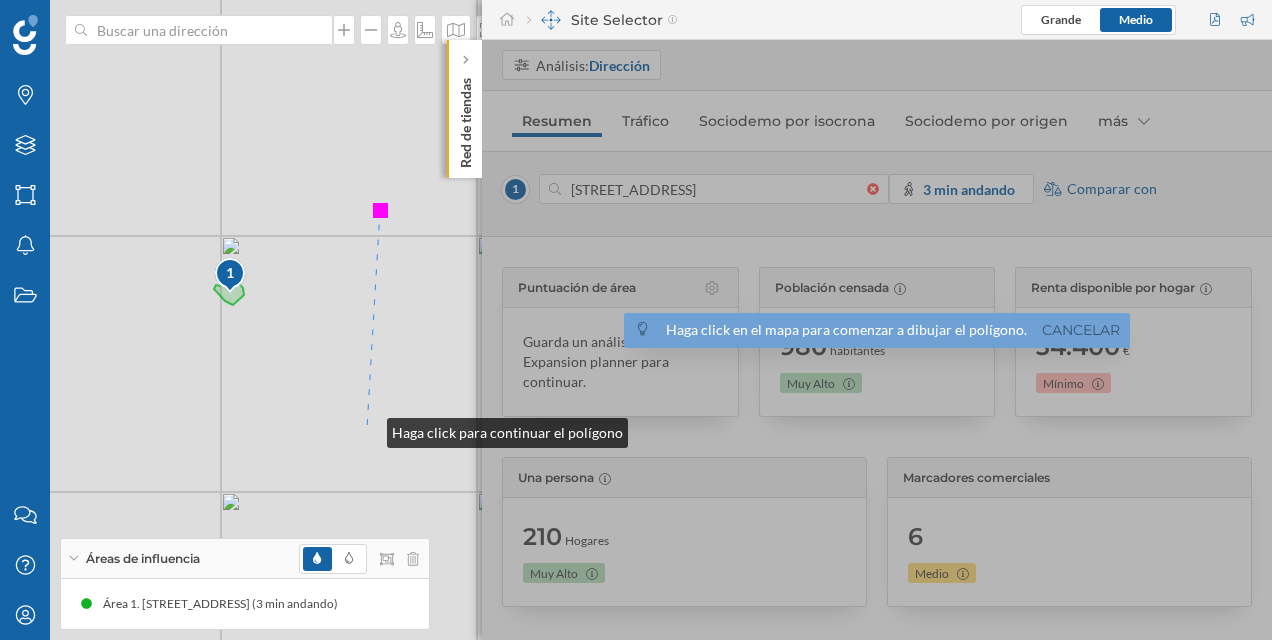 click on "1 ©  Mapbox  ©  OpenStreetMap   Improve this map" at bounding box center [636, 320] 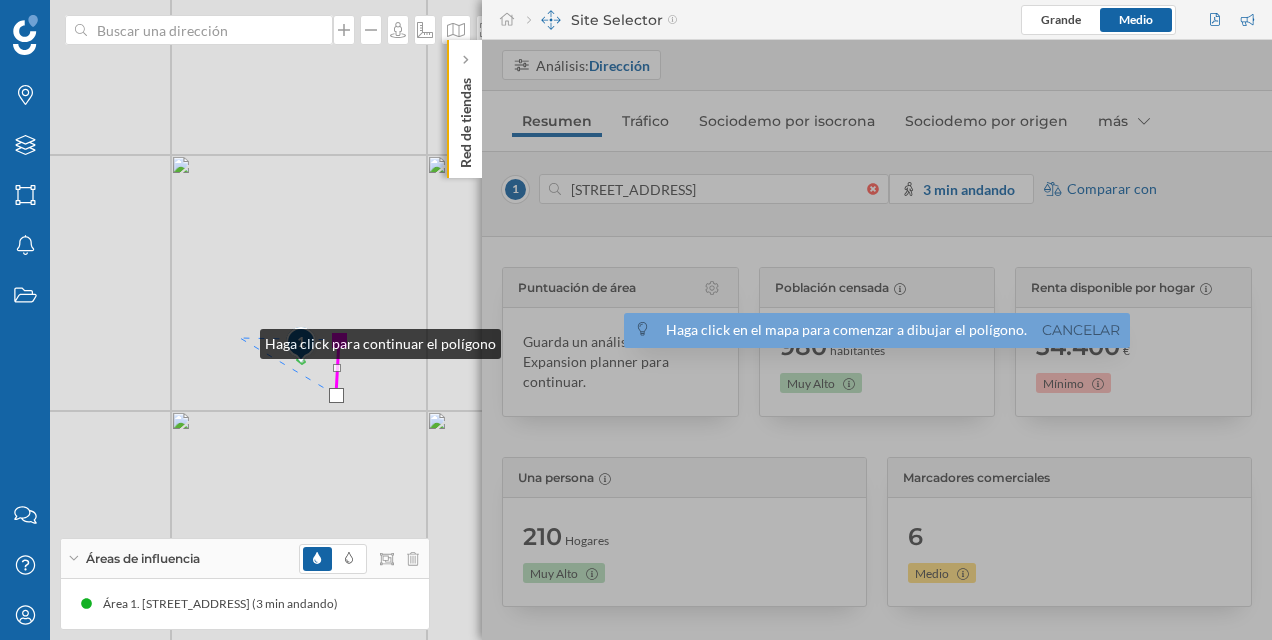 drag, startPoint x: 144, startPoint y: 312, endPoint x: 240, endPoint y: 339, distance: 99.724625 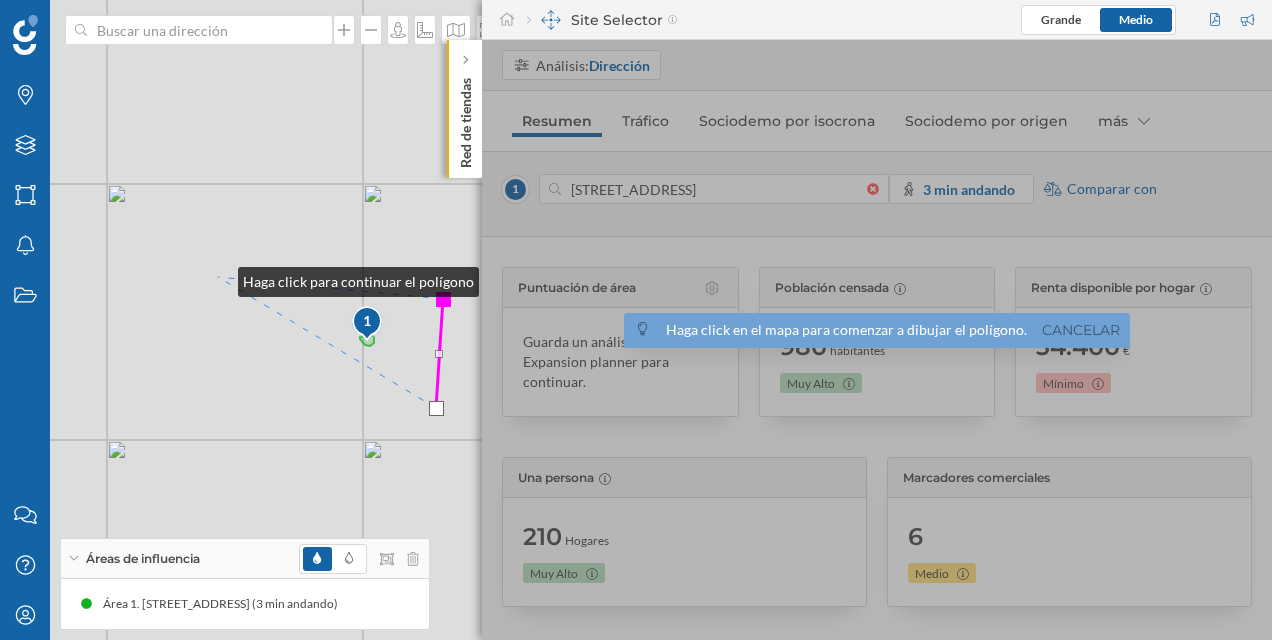 click on "1 ©  Mapbox  ©  OpenStreetMap   Improve this map" at bounding box center [636, 320] 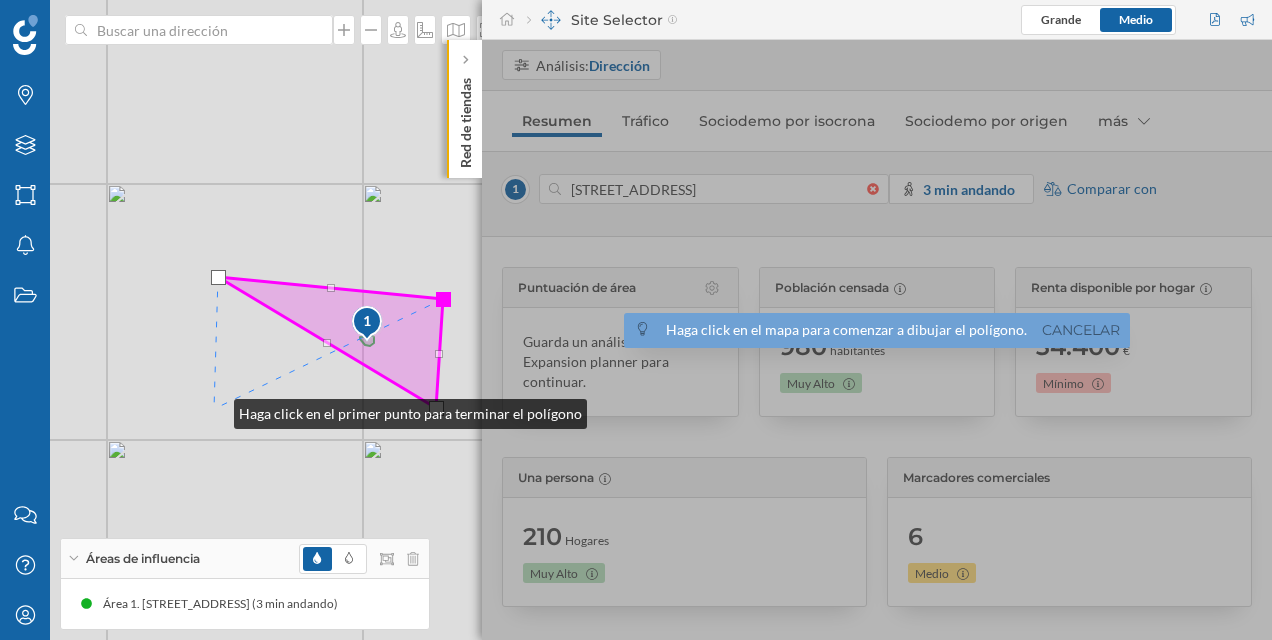 click on "1 ©  Mapbox  ©  OpenStreetMap   Improve this map" at bounding box center (636, 320) 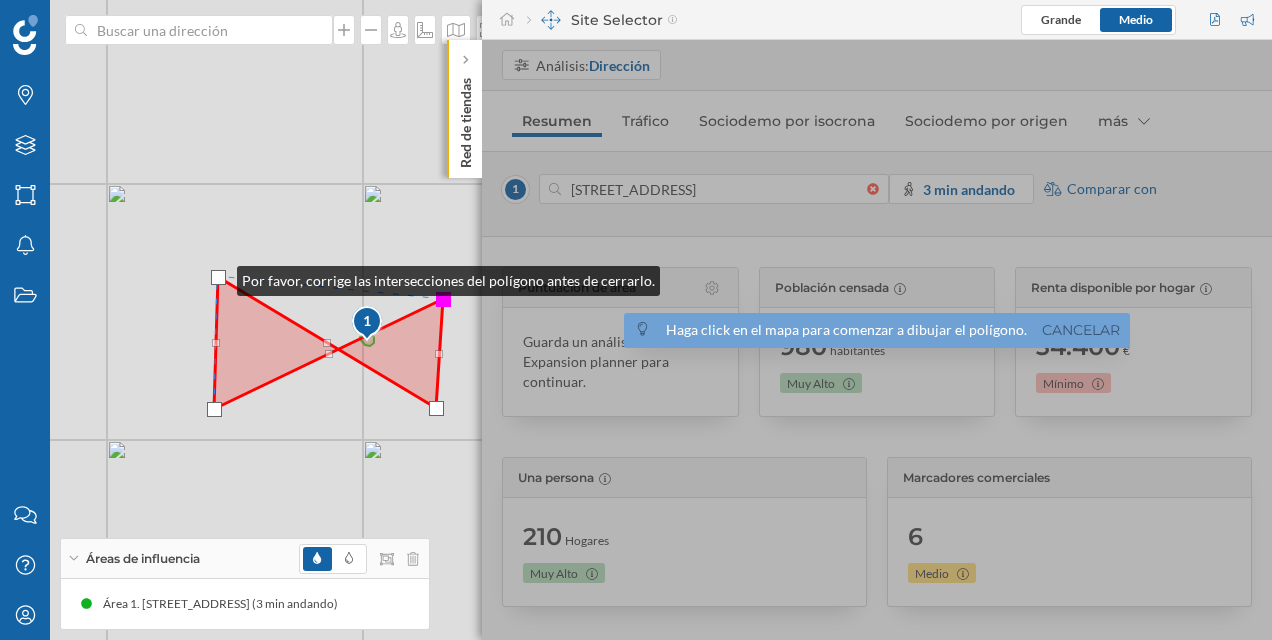 click at bounding box center [218, 277] 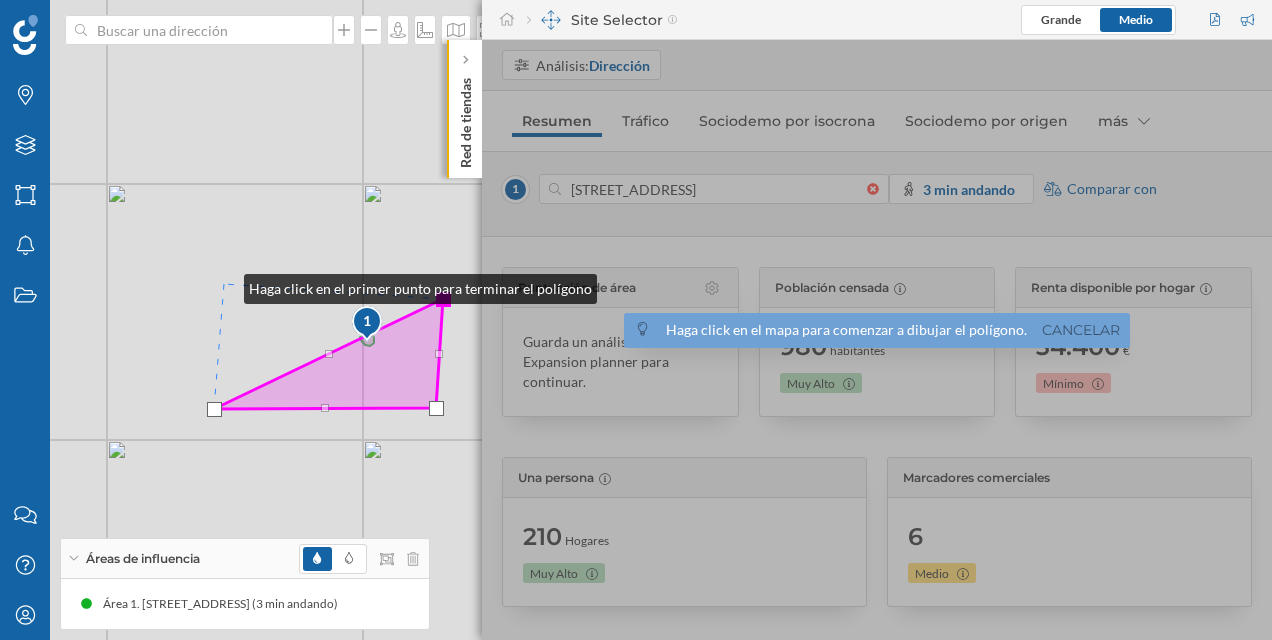 click on "1 ©  Mapbox  ©  OpenStreetMap   Improve this map" at bounding box center [636, 320] 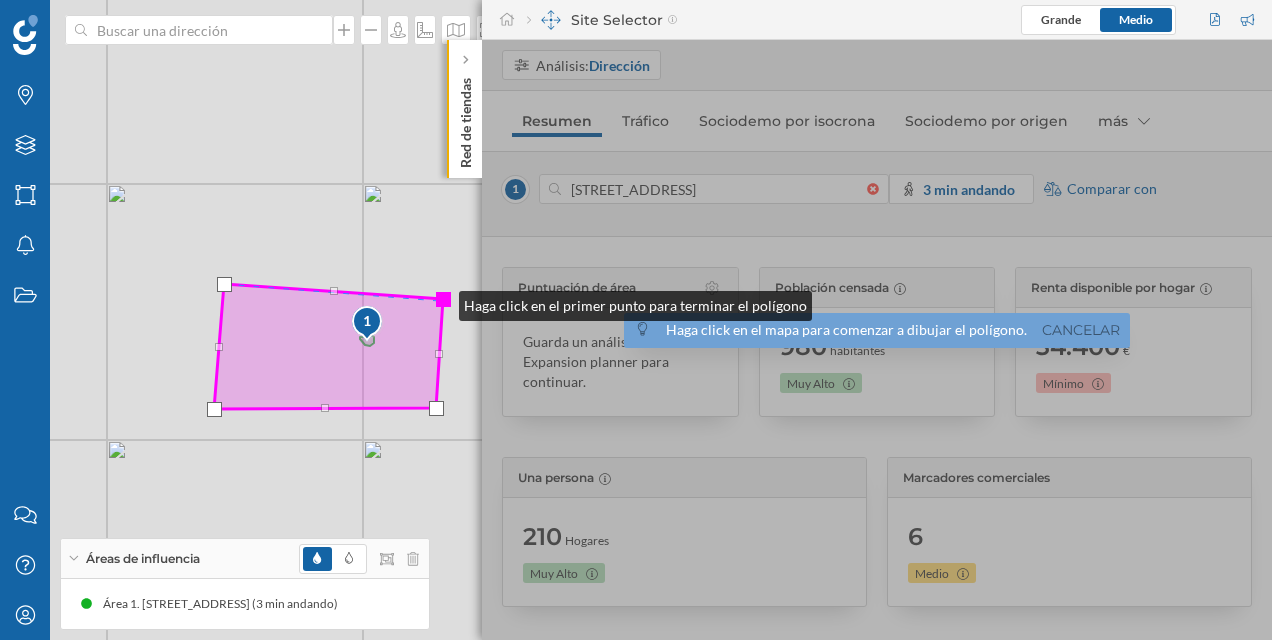 click at bounding box center (443, 299) 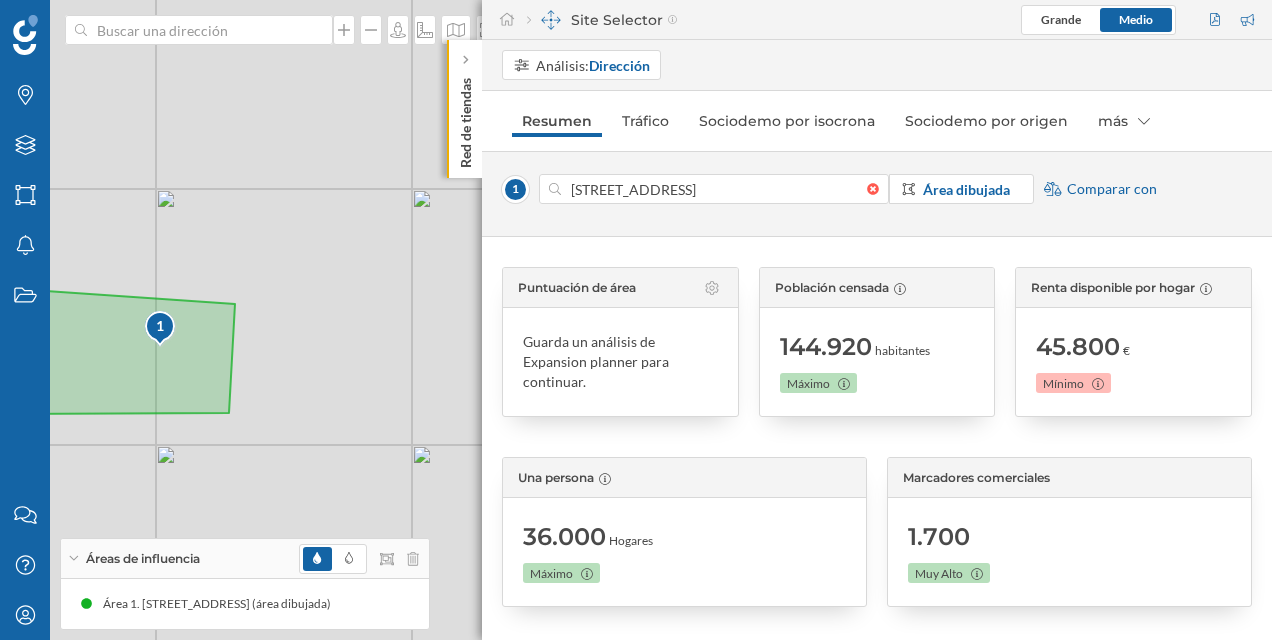 drag, startPoint x: 380, startPoint y: 335, endPoint x: 282, endPoint y: 362, distance: 101.65137 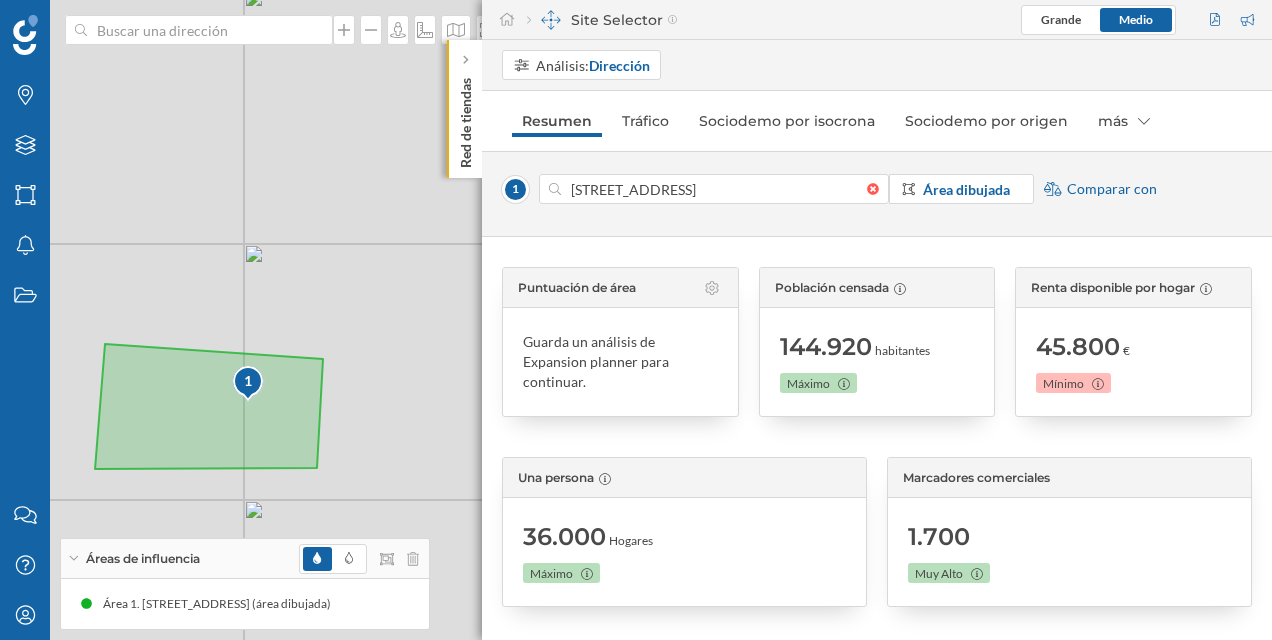 drag, startPoint x: 333, startPoint y: 288, endPoint x: 428, endPoint y: 341, distance: 108.78419 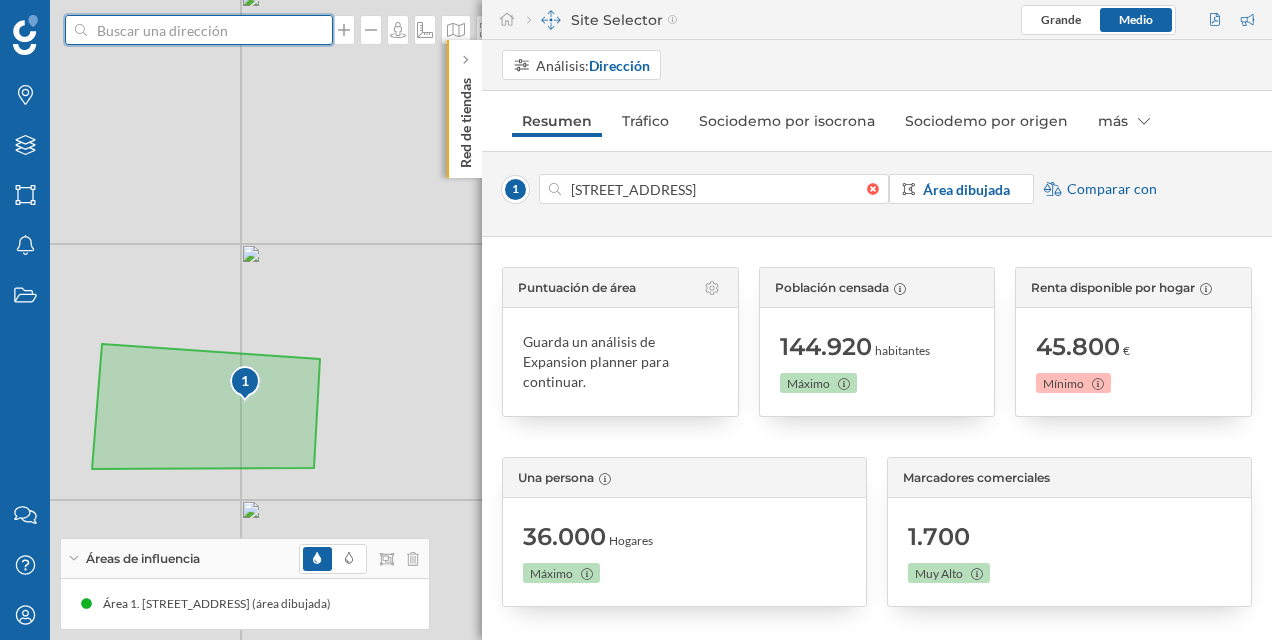 click at bounding box center [199, 30] 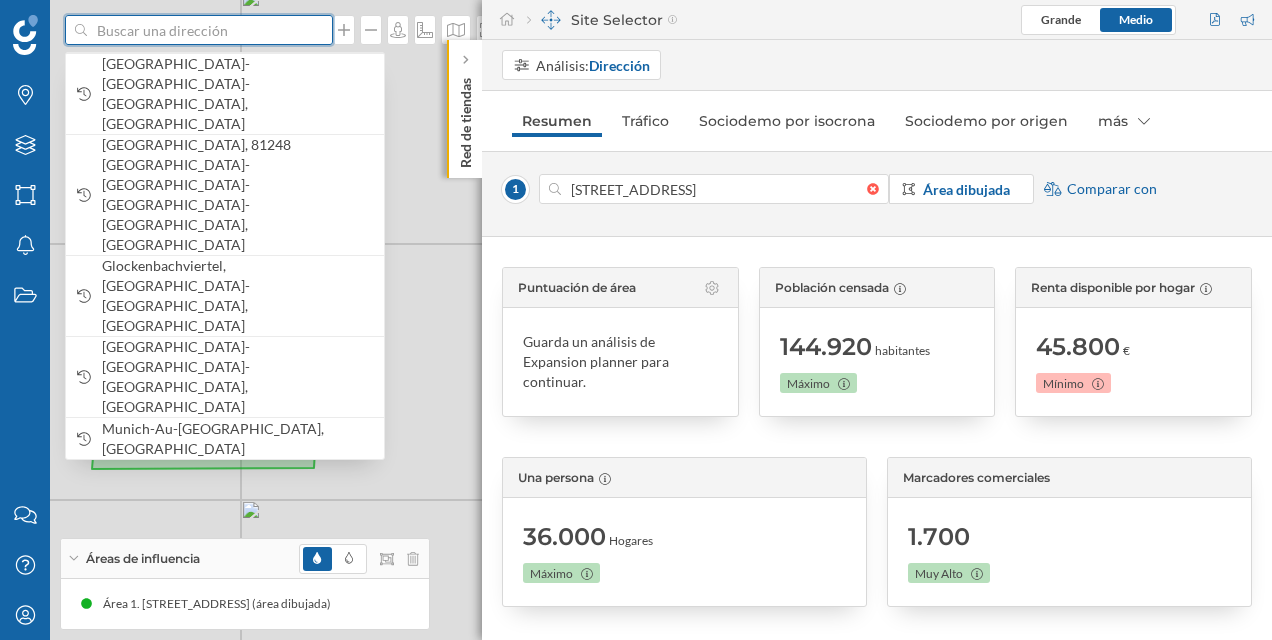 paste on "Pasing-Obermenzing." 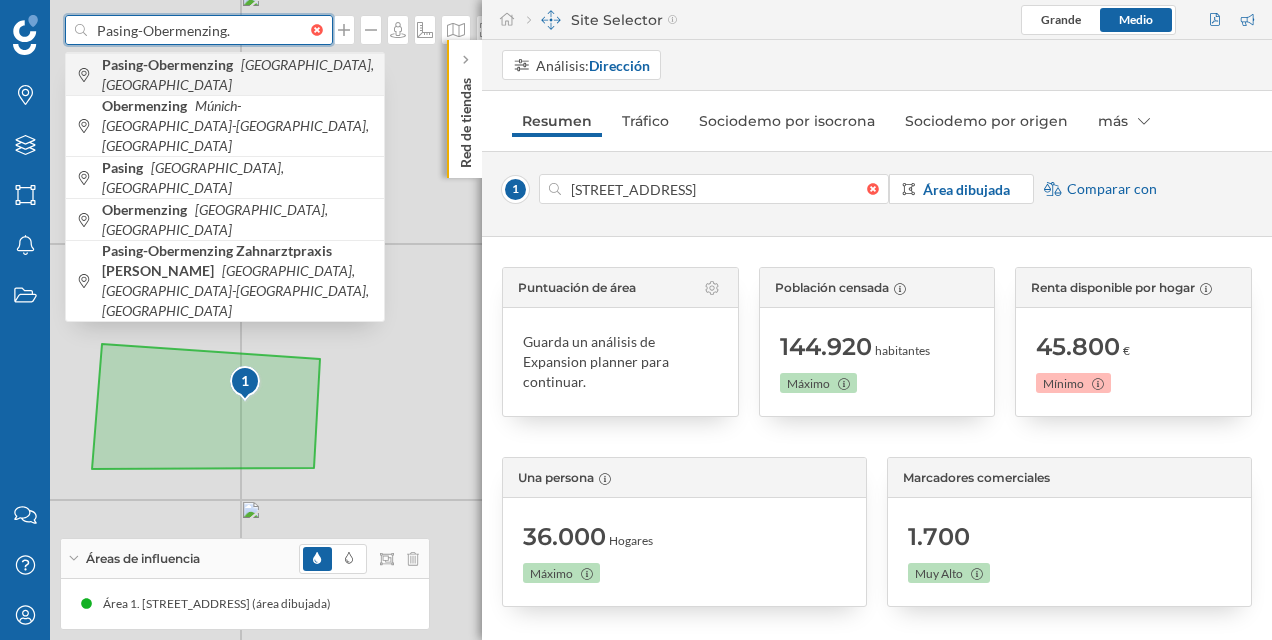 type on "Pasing-Obermenzing." 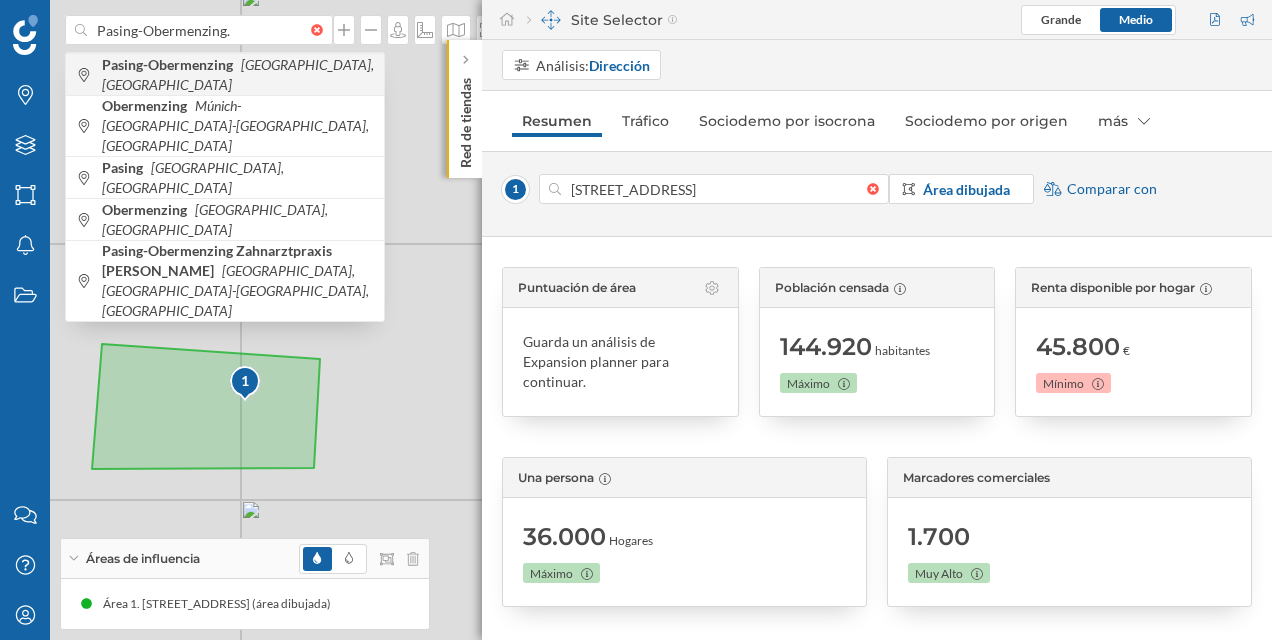 click on "Pasing-Obermenzing" at bounding box center [170, 64] 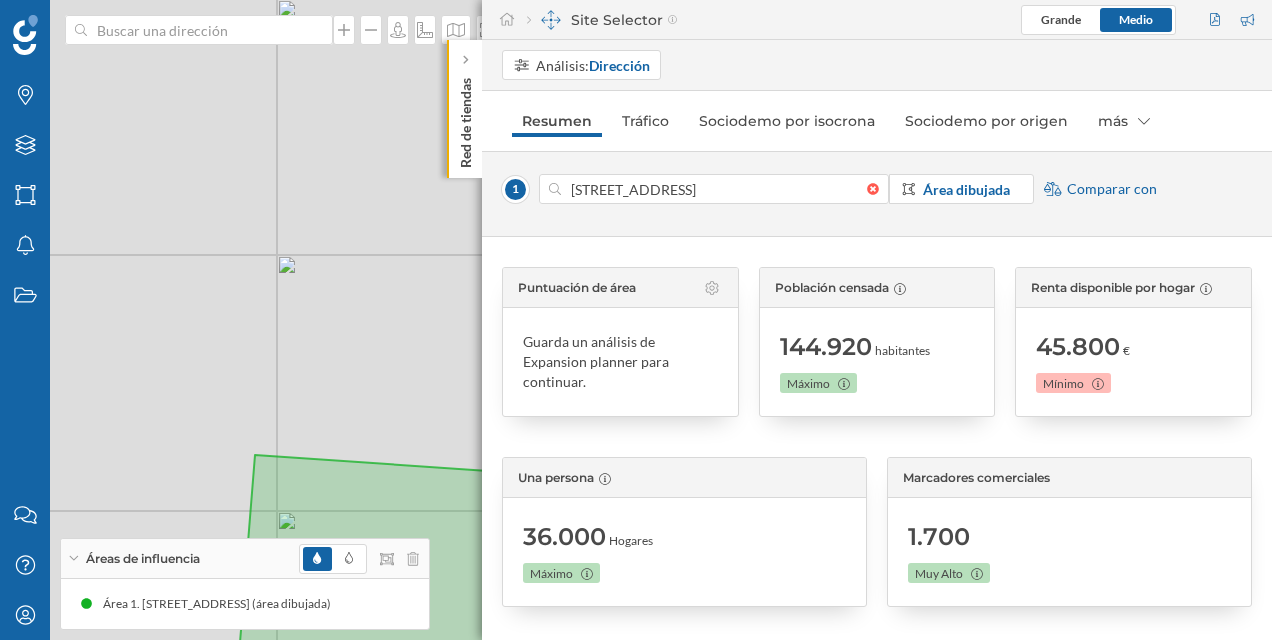 drag, startPoint x: 288, startPoint y: 323, endPoint x: 156, endPoint y: 369, distance: 139.78555 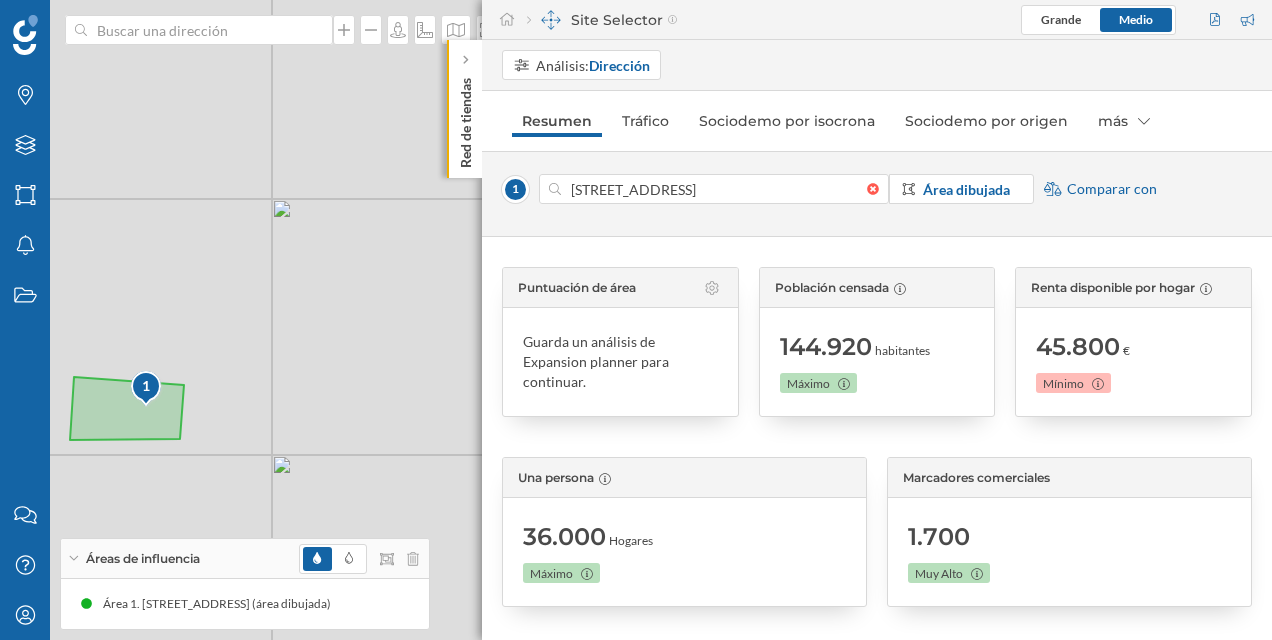 drag, startPoint x: 396, startPoint y: 315, endPoint x: 294, endPoint y: 299, distance: 103.24728 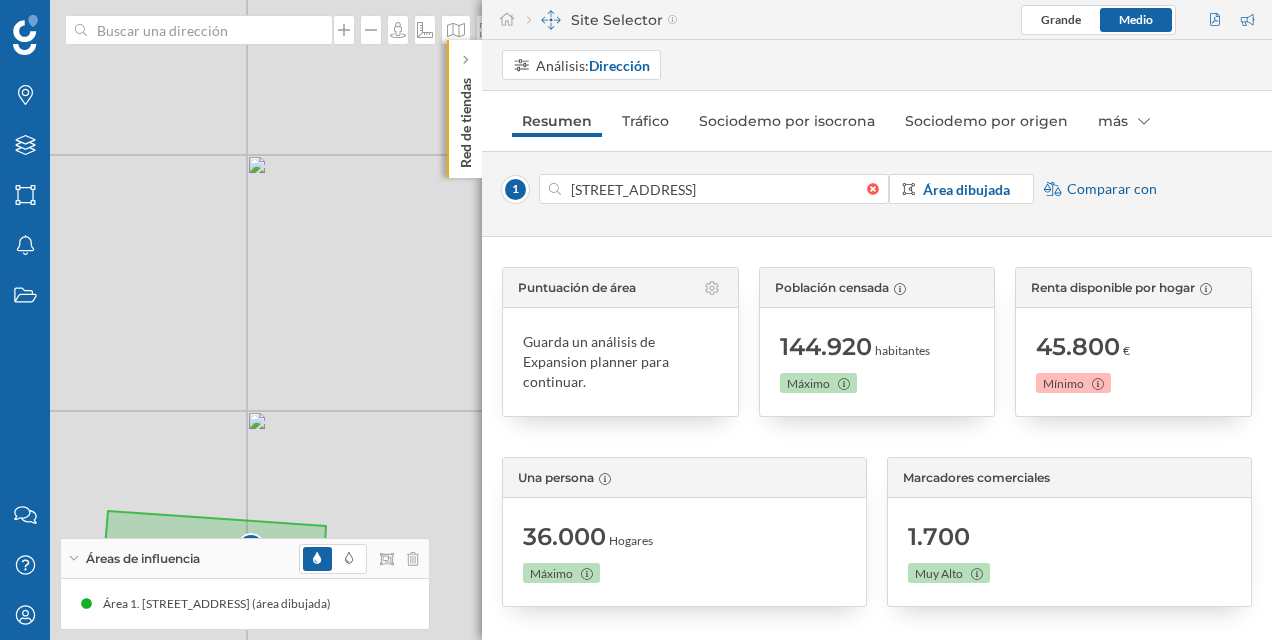 drag, startPoint x: 99, startPoint y: 409, endPoint x: 250, endPoint y: 272, distance: 203.88722 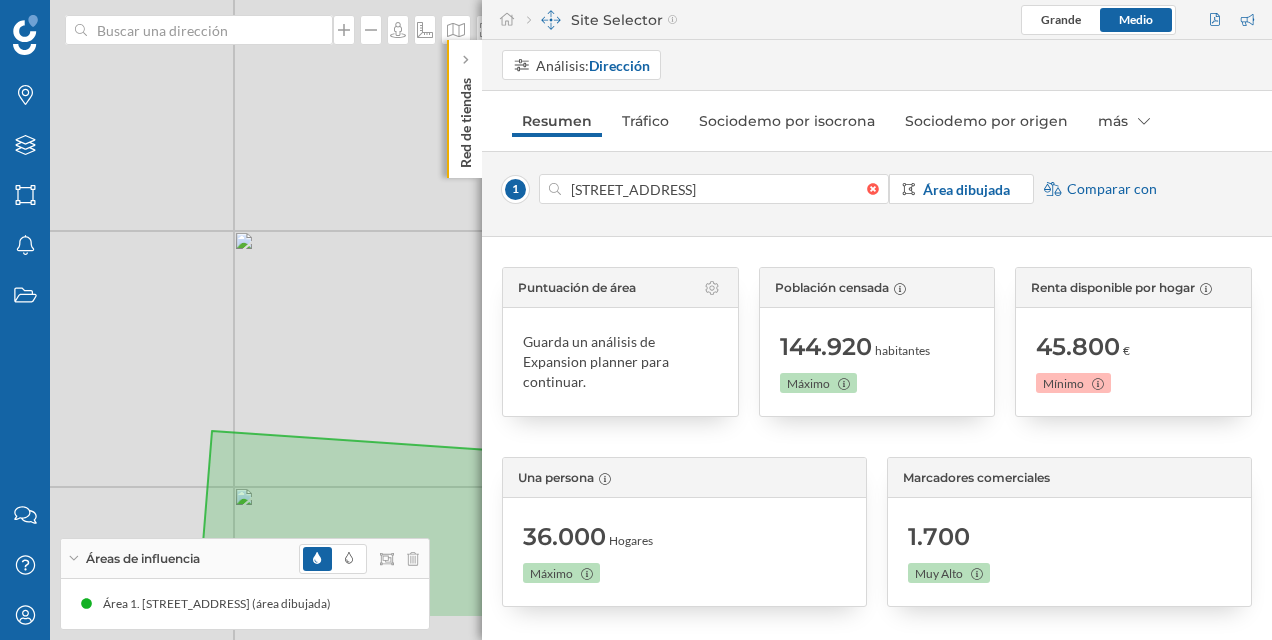 drag, startPoint x: 143, startPoint y: 378, endPoint x: 231, endPoint y: 264, distance: 144.01389 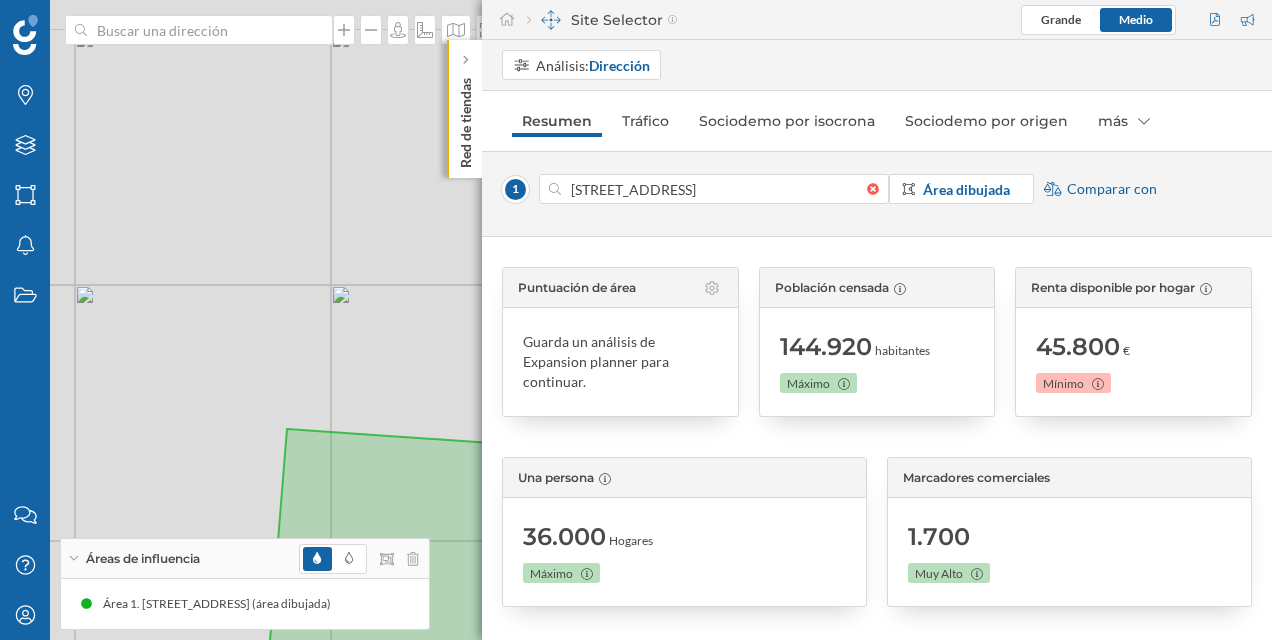 drag, startPoint x: 245, startPoint y: 370, endPoint x: 303, endPoint y: 406, distance: 68.26419 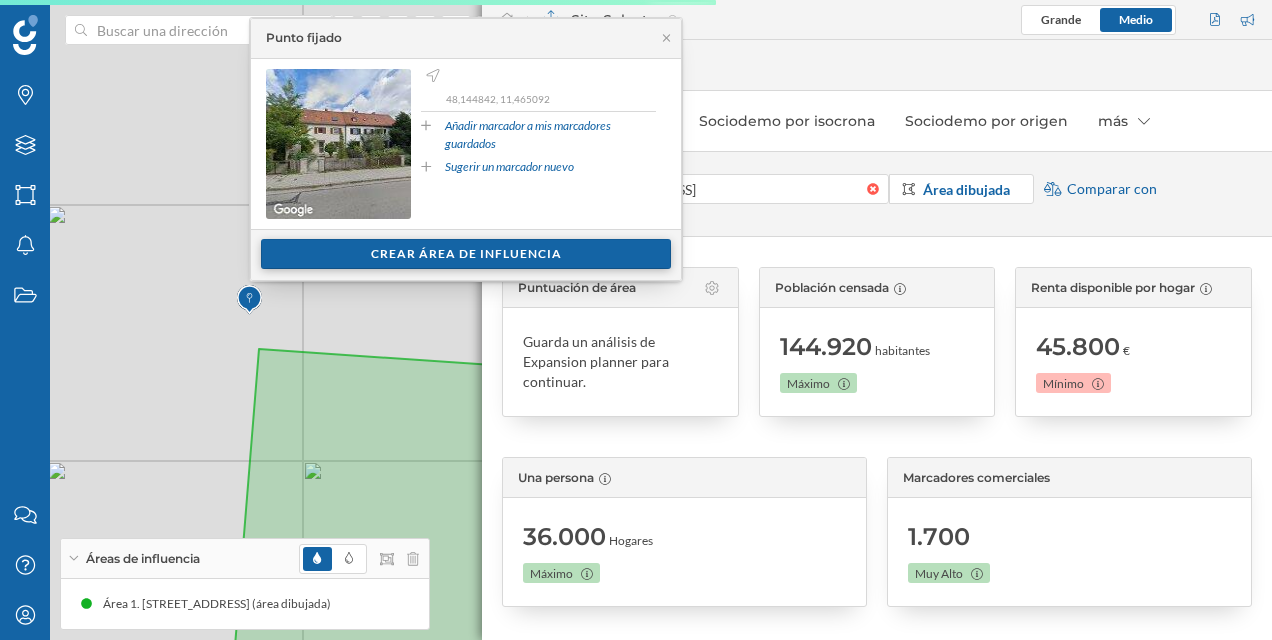 click on "Crear área de influencia" at bounding box center [466, 254] 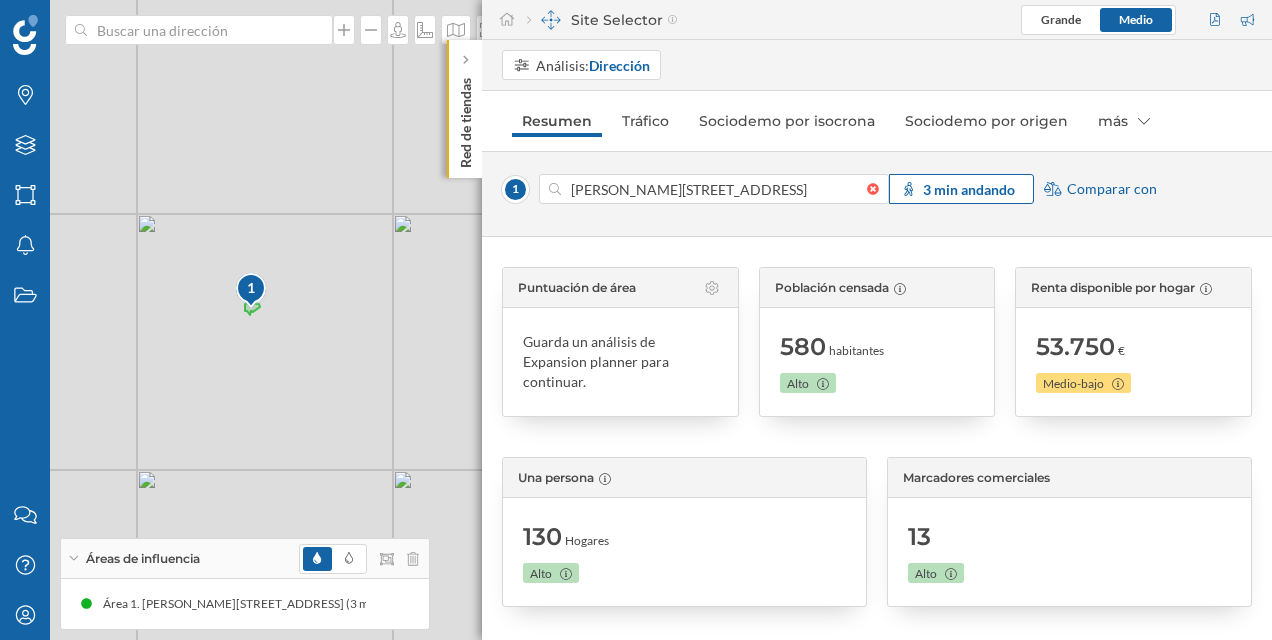 click on "3 min andando" at bounding box center (969, 189) 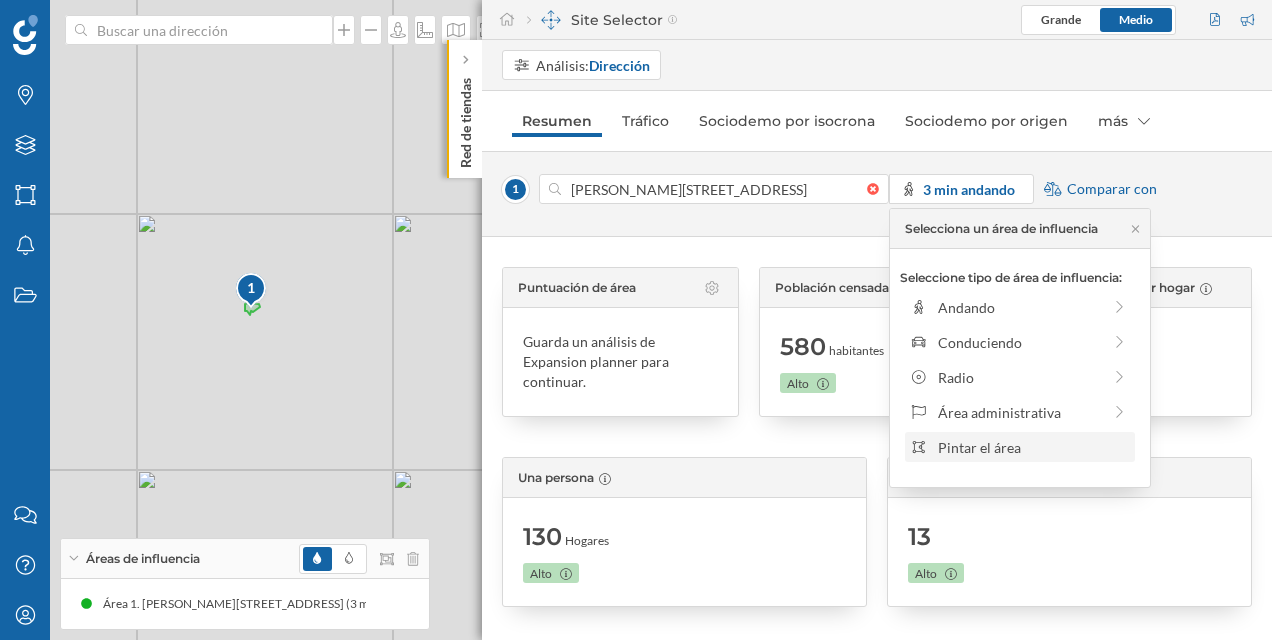 click on "Pintar el área" at bounding box center (1033, 447) 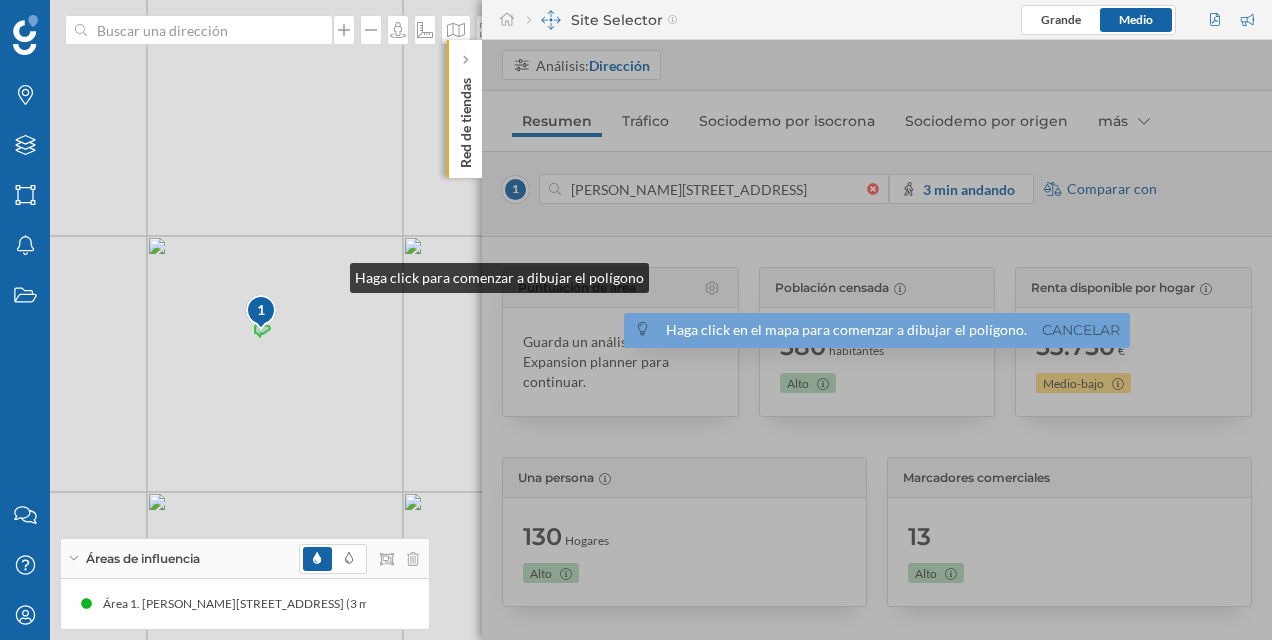 drag, startPoint x: 320, startPoint y: 251, endPoint x: 333, endPoint y: 272, distance: 24.698177 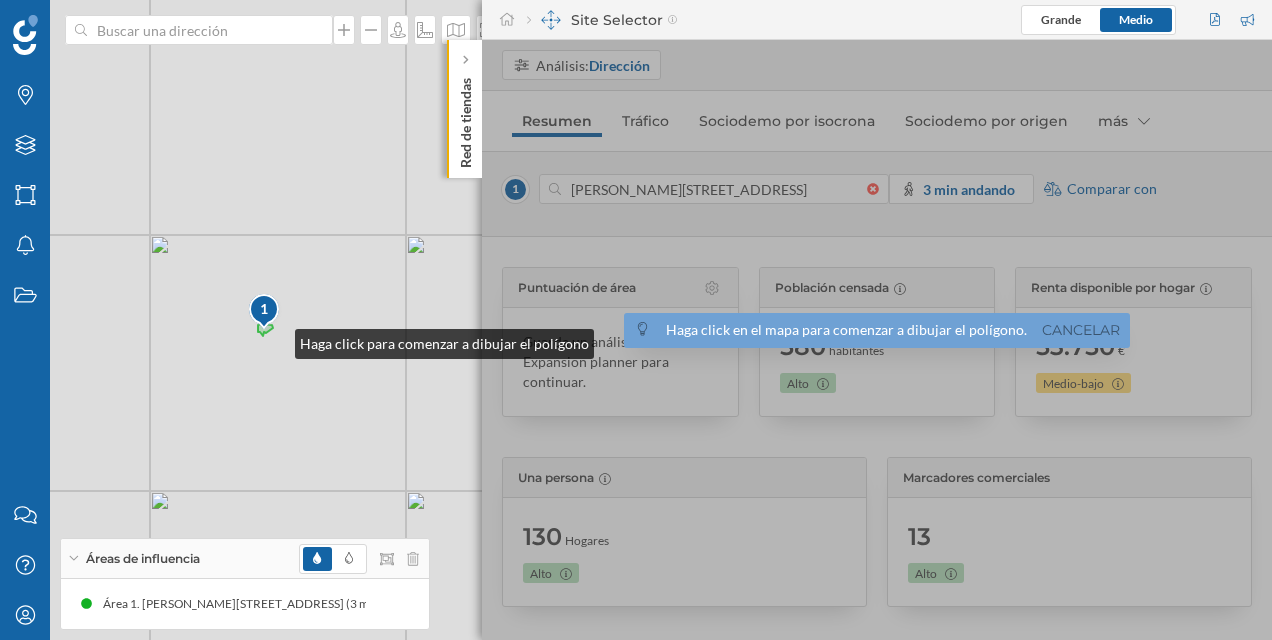 click on "1 ©  Mapbox  ©  OpenStreetMap   Improve this map" at bounding box center (636, 320) 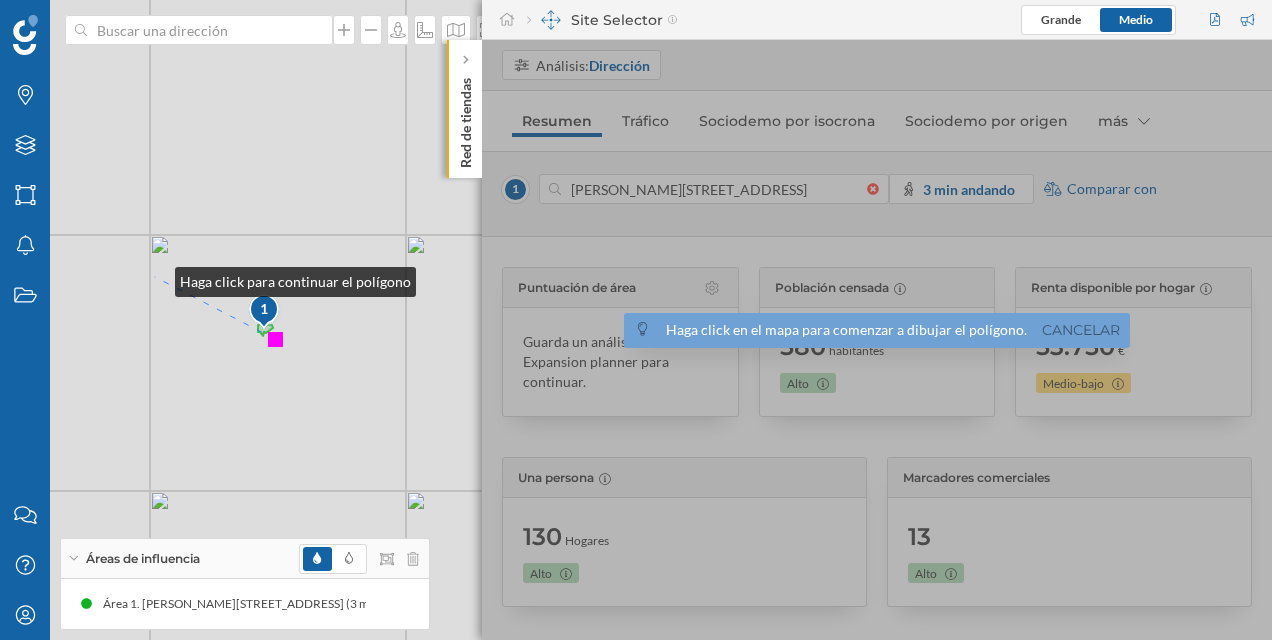 click on "1 ©  Mapbox  ©  OpenStreetMap   Improve this map" at bounding box center (636, 320) 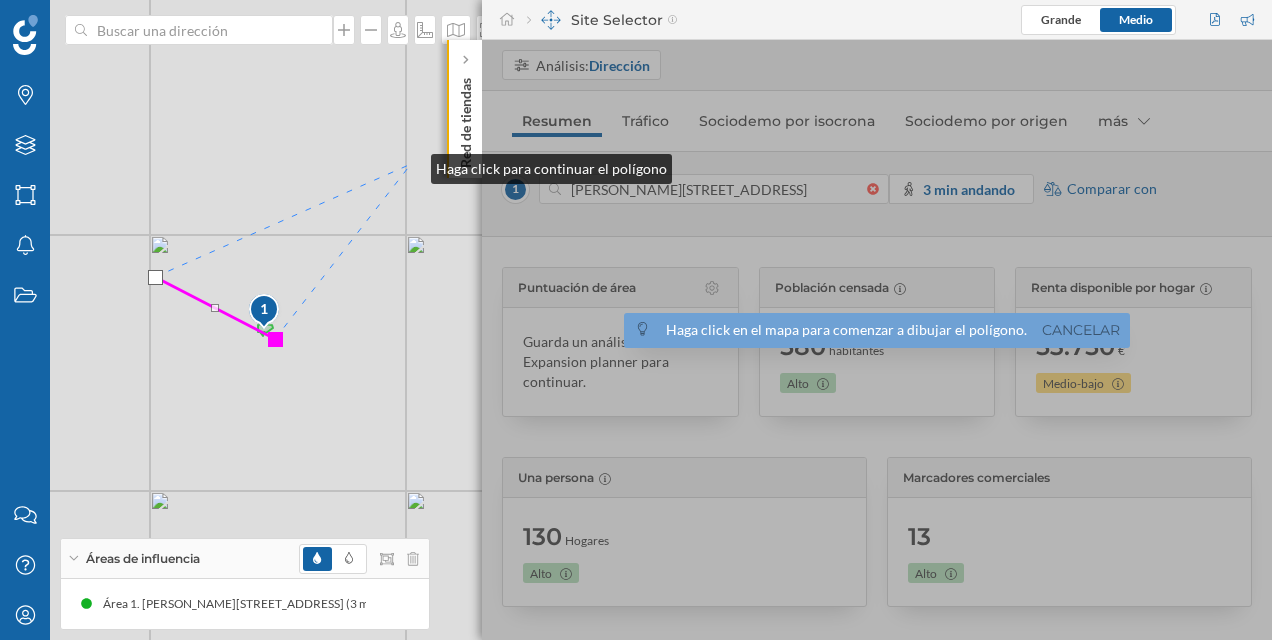 click on "1 ©  Mapbox  ©  OpenStreetMap   Improve this map" at bounding box center (636, 320) 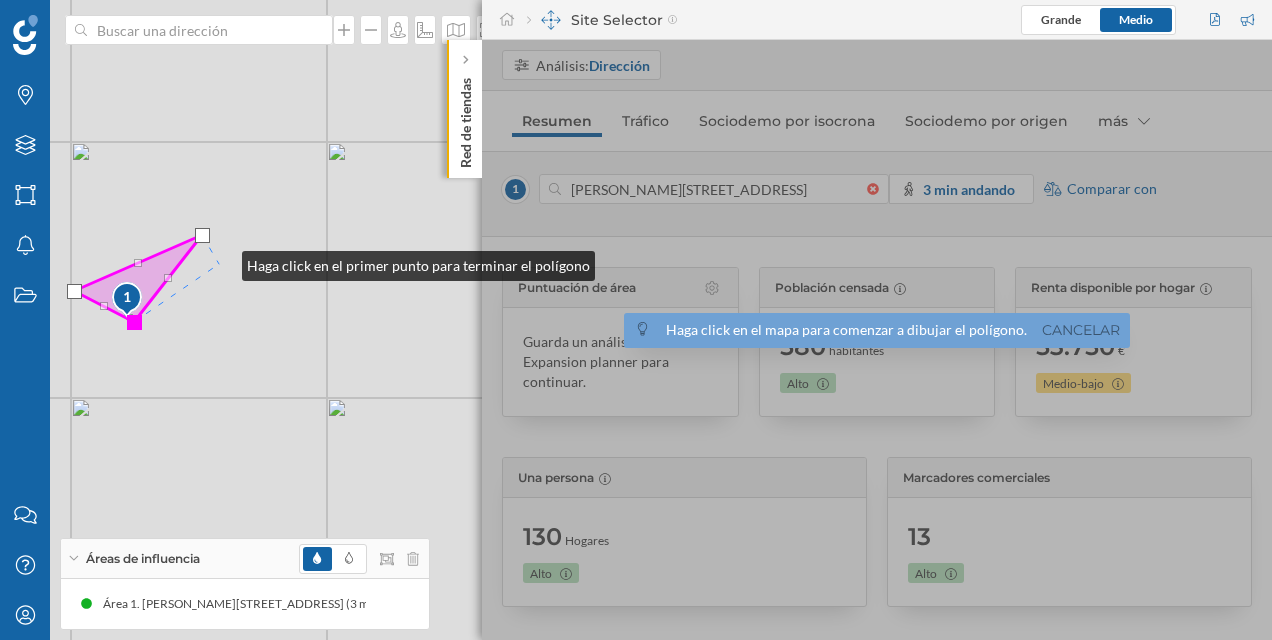 drag, startPoint x: 422, startPoint y: 202, endPoint x: 214, endPoint y: 264, distance: 217.04378 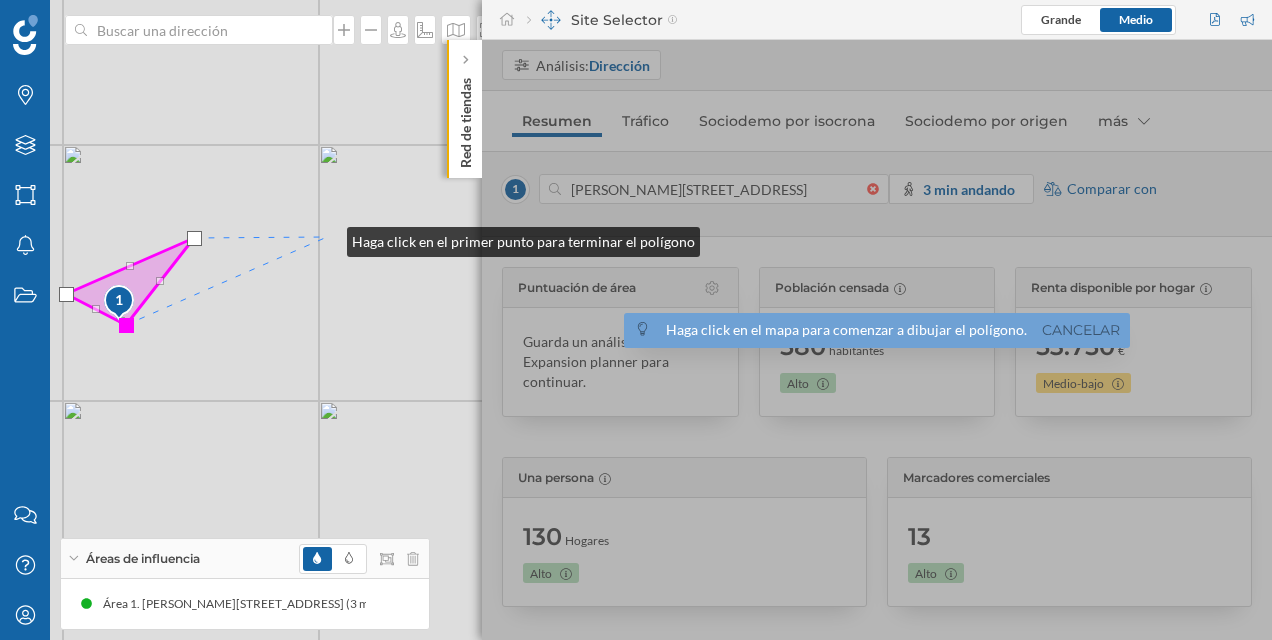 click on "1 ©  Mapbox  ©  OpenStreetMap   Improve this map" at bounding box center [636, 320] 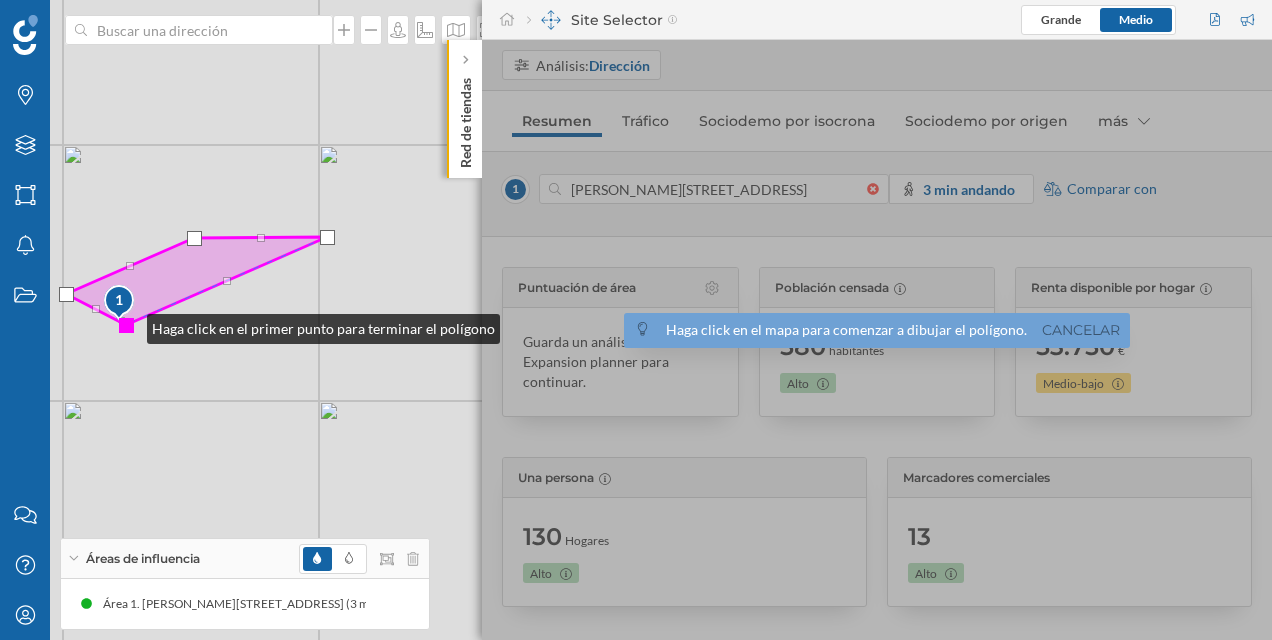 click at bounding box center (126, 325) 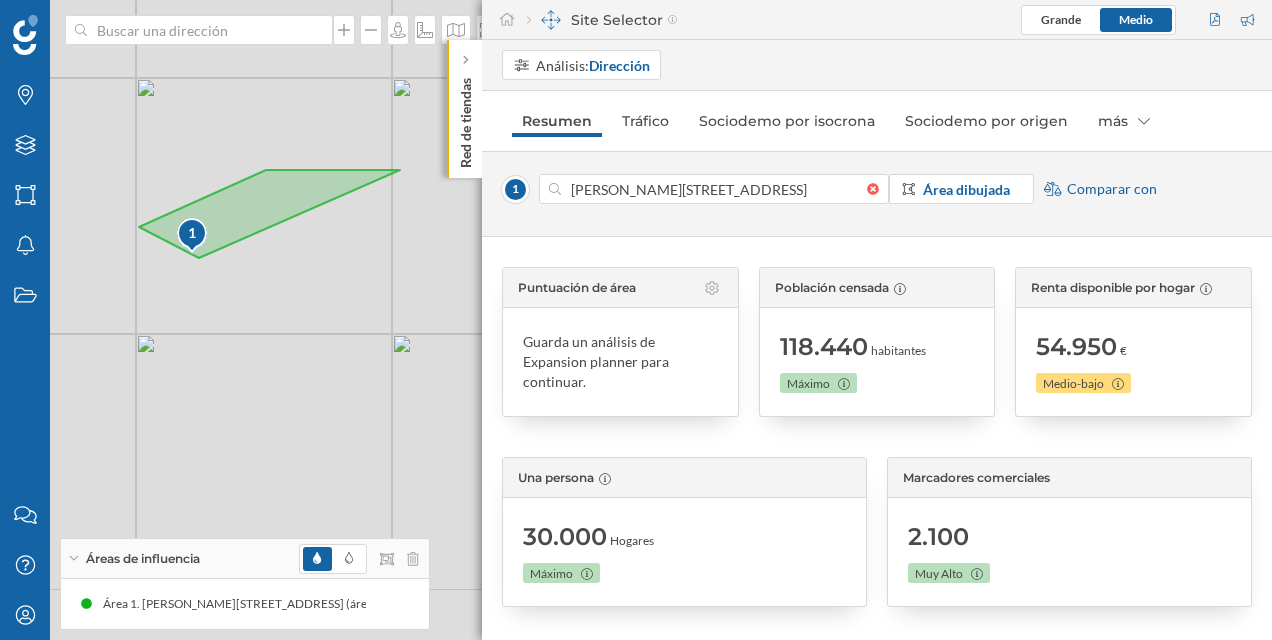 drag, startPoint x: 434, startPoint y: 370, endPoint x: 373, endPoint y: 289, distance: 101.4002 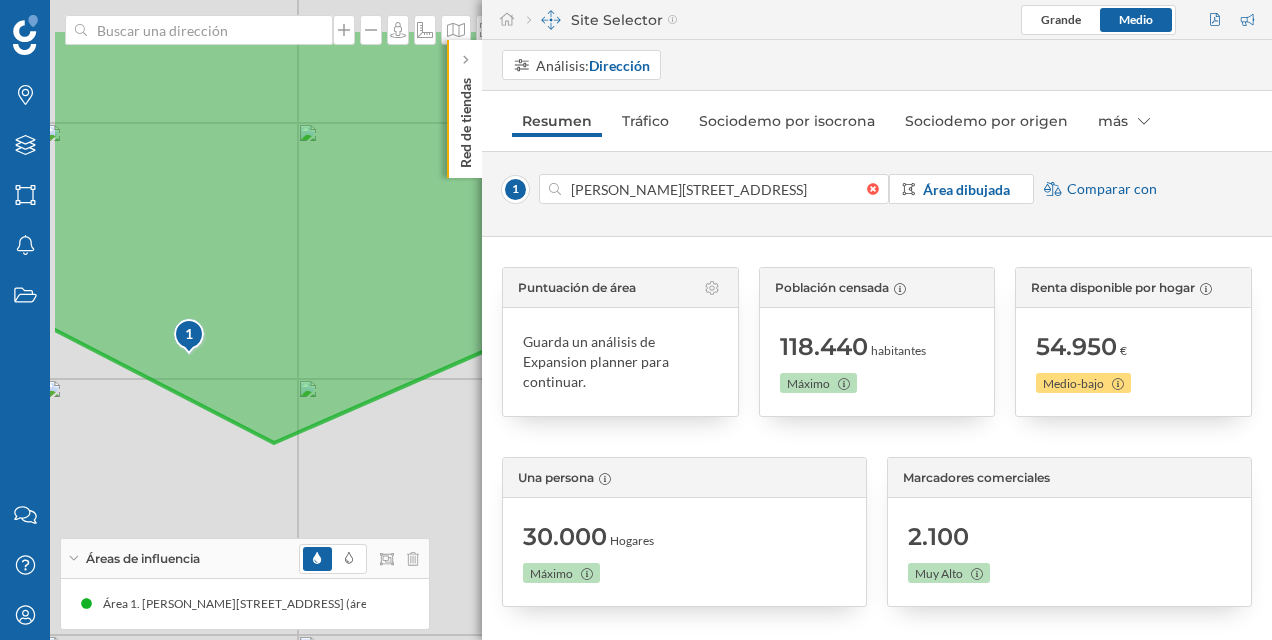 drag, startPoint x: 158, startPoint y: 259, endPoint x: 376, endPoint y: 384, distance: 251.29465 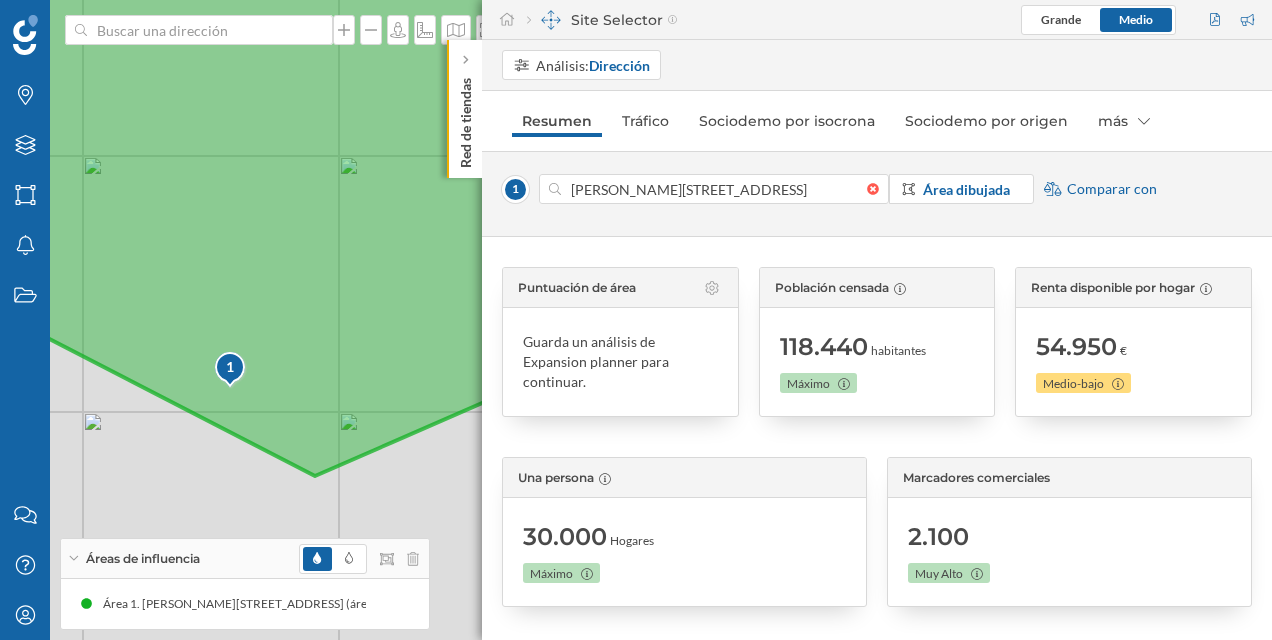 click on "1" at bounding box center (230, 367) 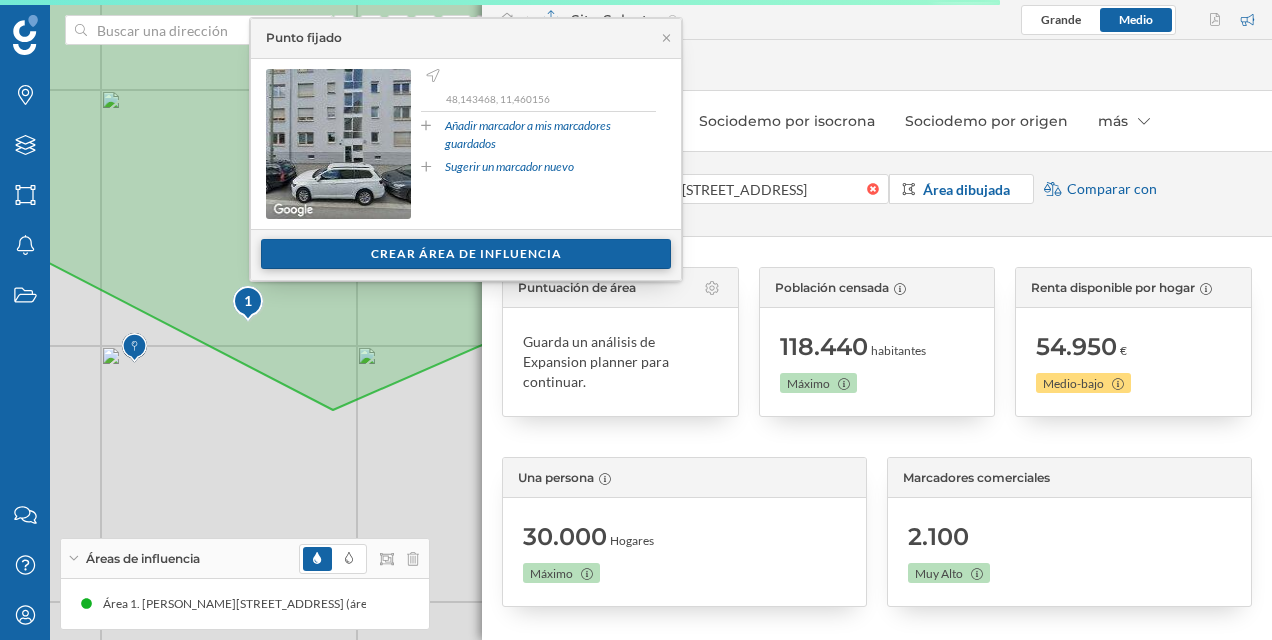 click on "Crear área de influencia" at bounding box center [466, 254] 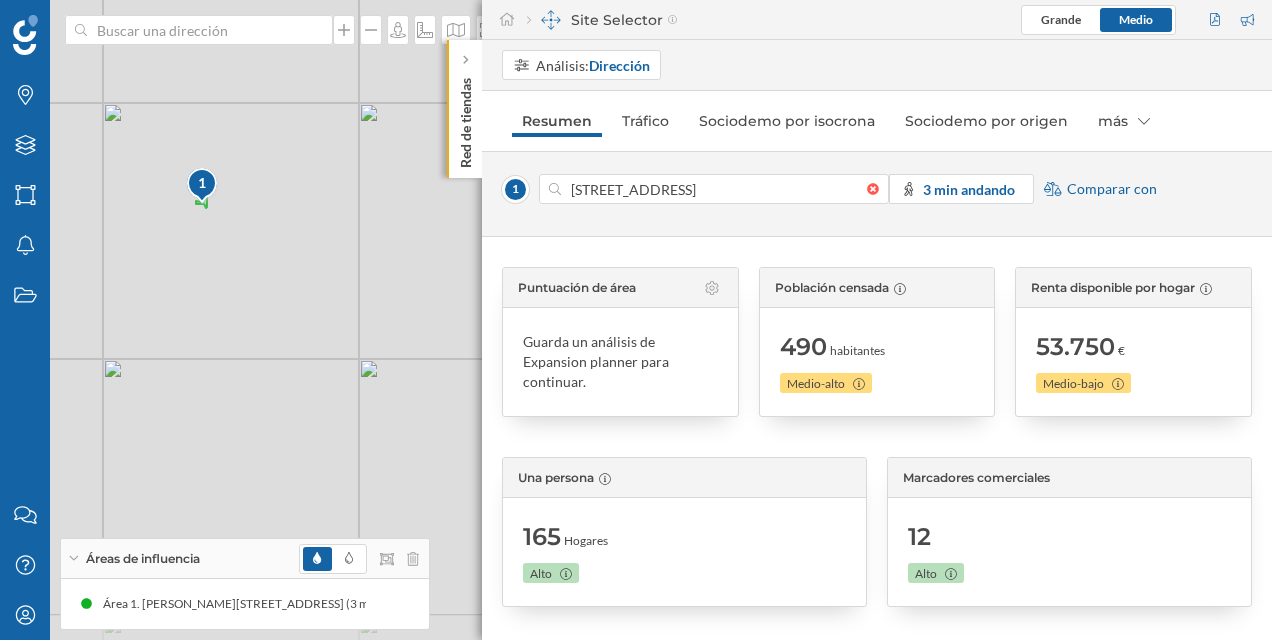drag, startPoint x: 342, startPoint y: 293, endPoint x: 250, endPoint y: 186, distance: 141.11343 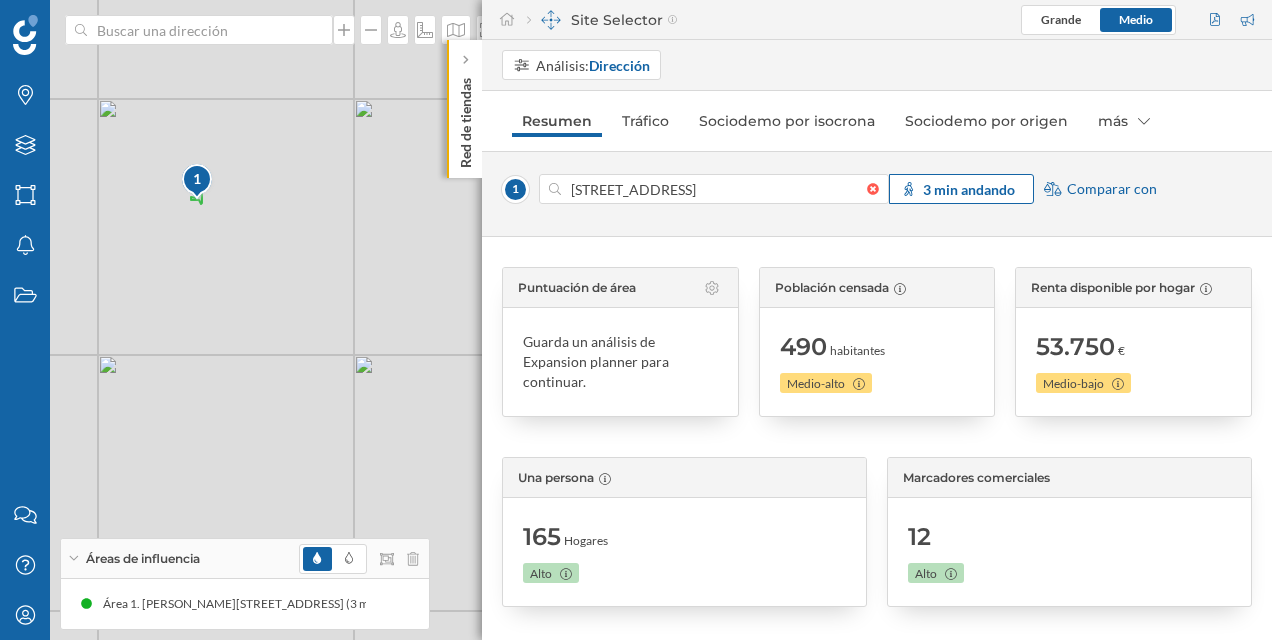 click on "3 min andando" at bounding box center [969, 189] 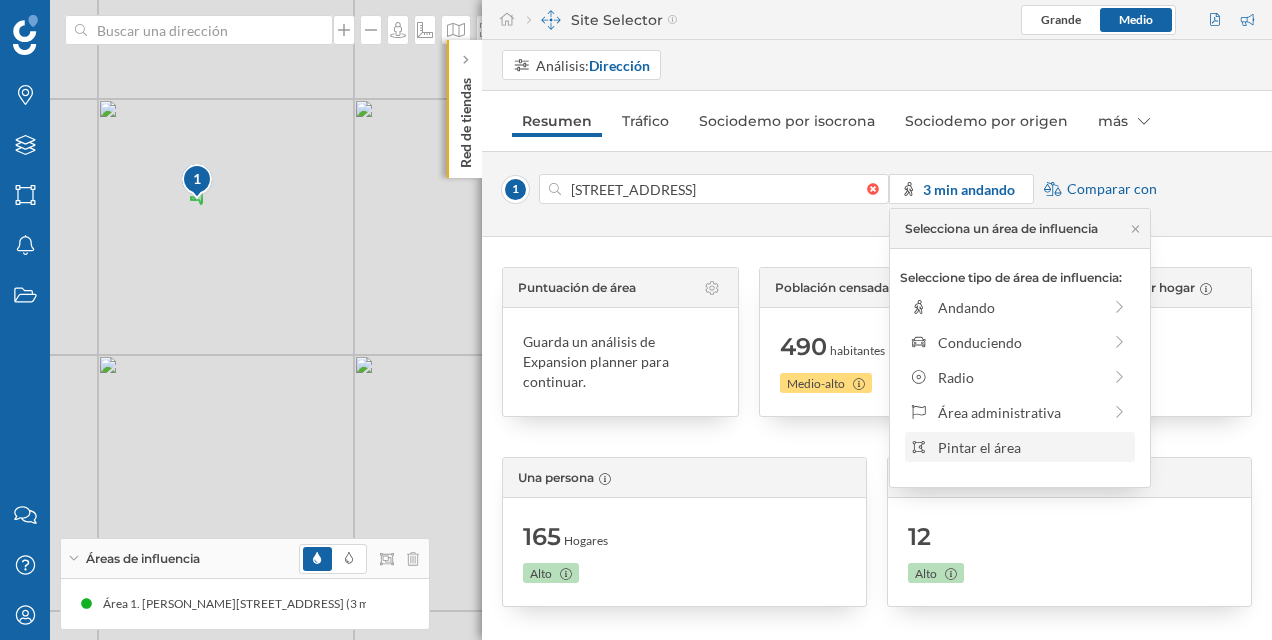 click on "Pintar el área" at bounding box center (1033, 447) 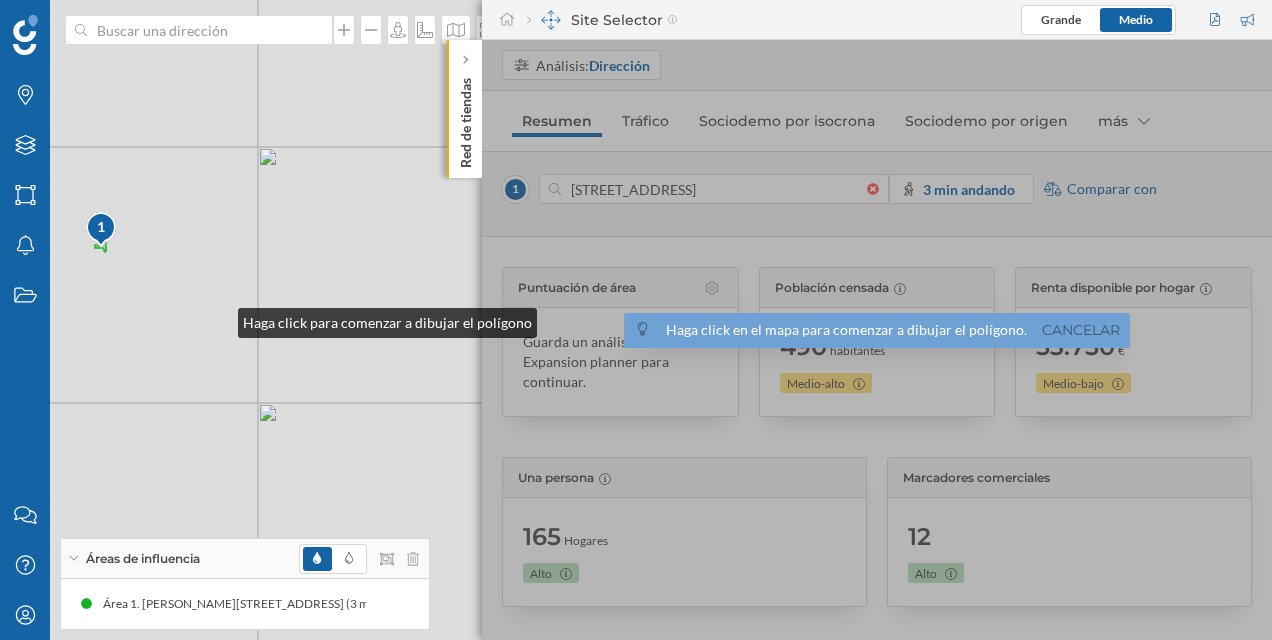 drag, startPoint x: 314, startPoint y: 270, endPoint x: 208, endPoint y: 320, distance: 117.20068 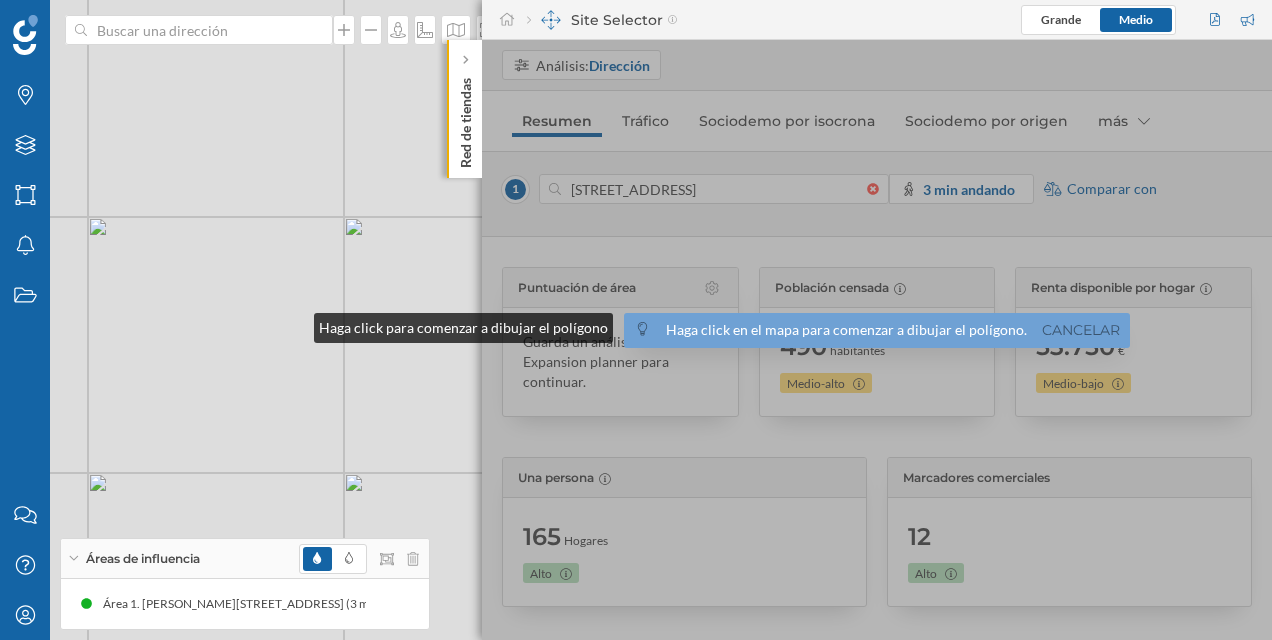 drag, startPoint x: 361, startPoint y: 331, endPoint x: 206, endPoint y: 308, distance: 156.69716 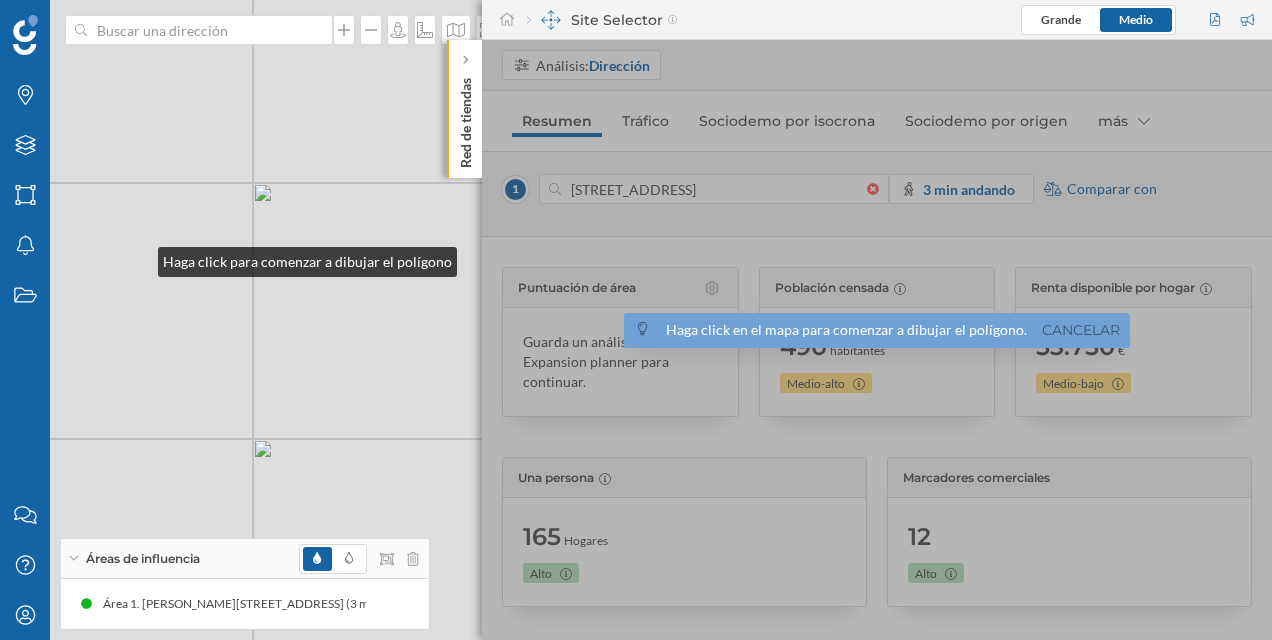 drag, startPoint x: 268, startPoint y: 294, endPoint x: 113, endPoint y: 274, distance: 156.285 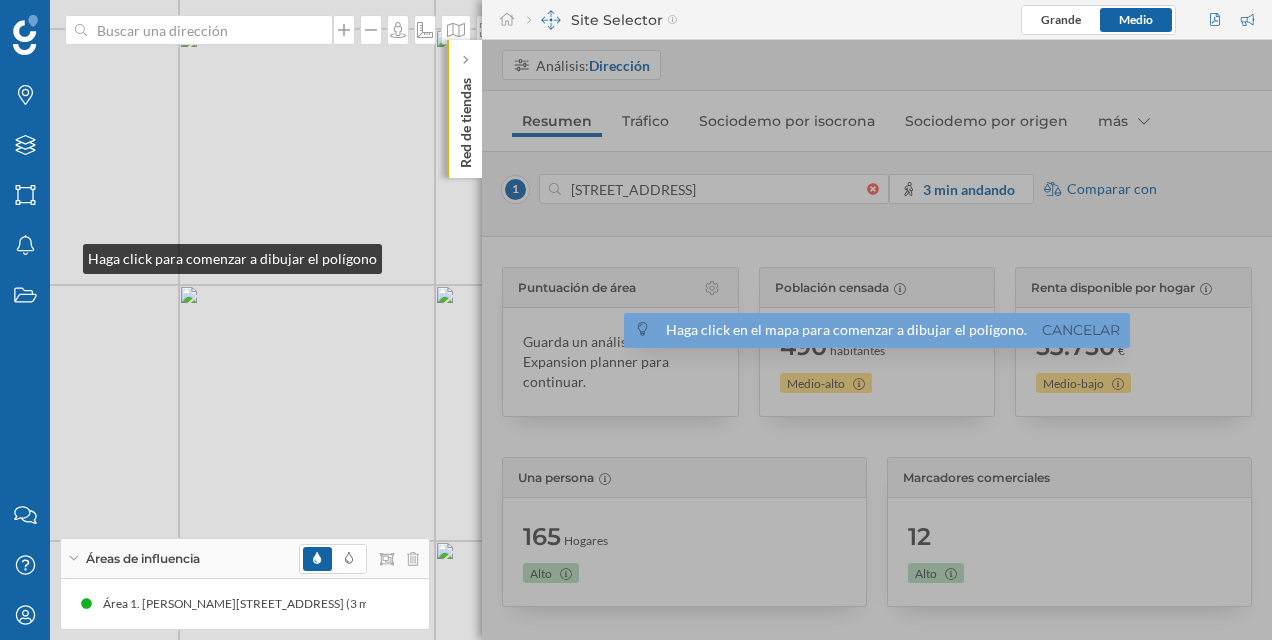 drag, startPoint x: 254, startPoint y: 332, endPoint x: 62, endPoint y: 254, distance: 207.239 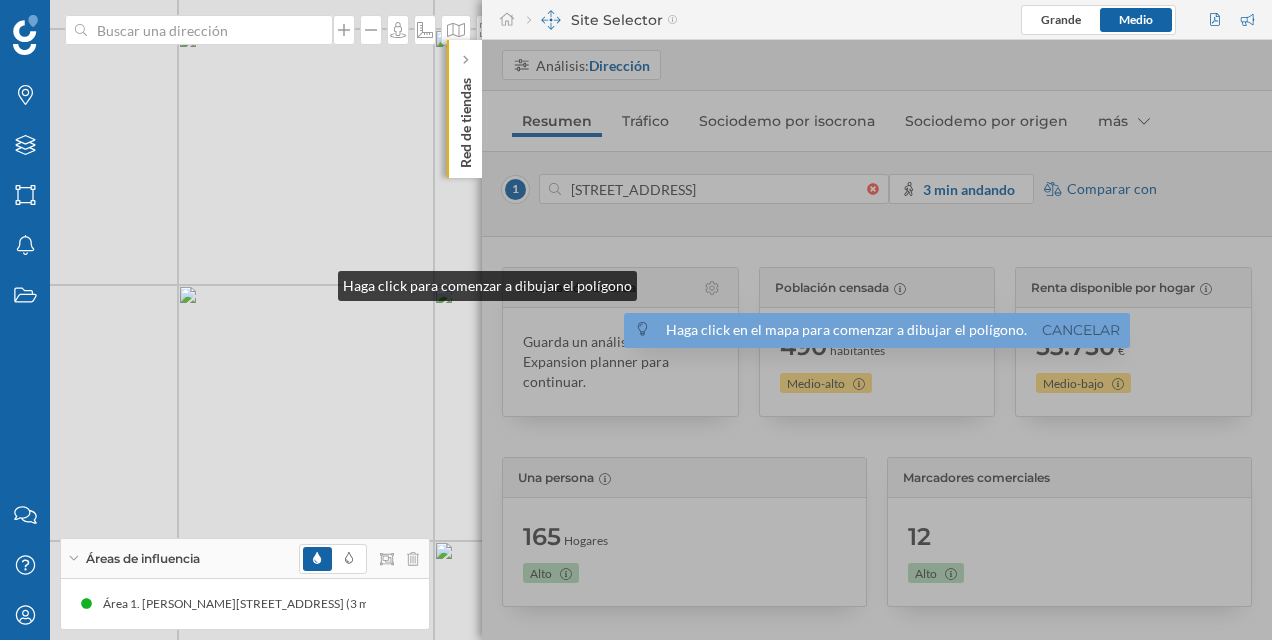 click on "1 ©  Mapbox  ©  OpenStreetMap   Improve this map" at bounding box center [636, 320] 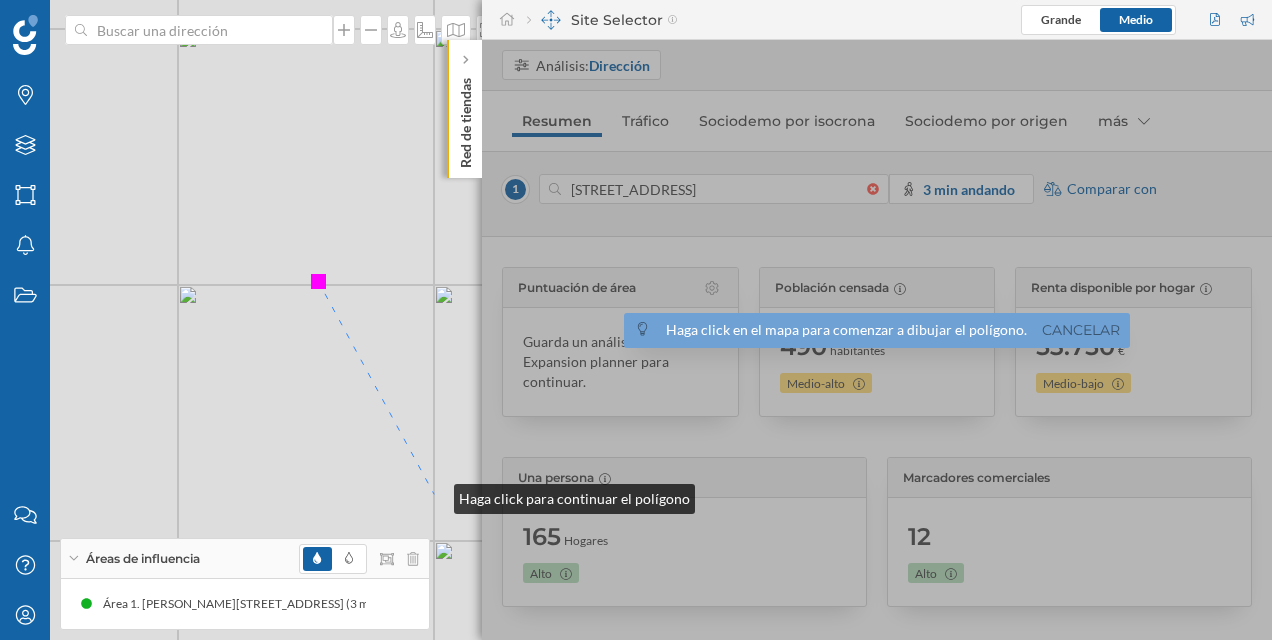 click on "1 ©  Mapbox  ©  OpenStreetMap   Improve this map" at bounding box center [636, 320] 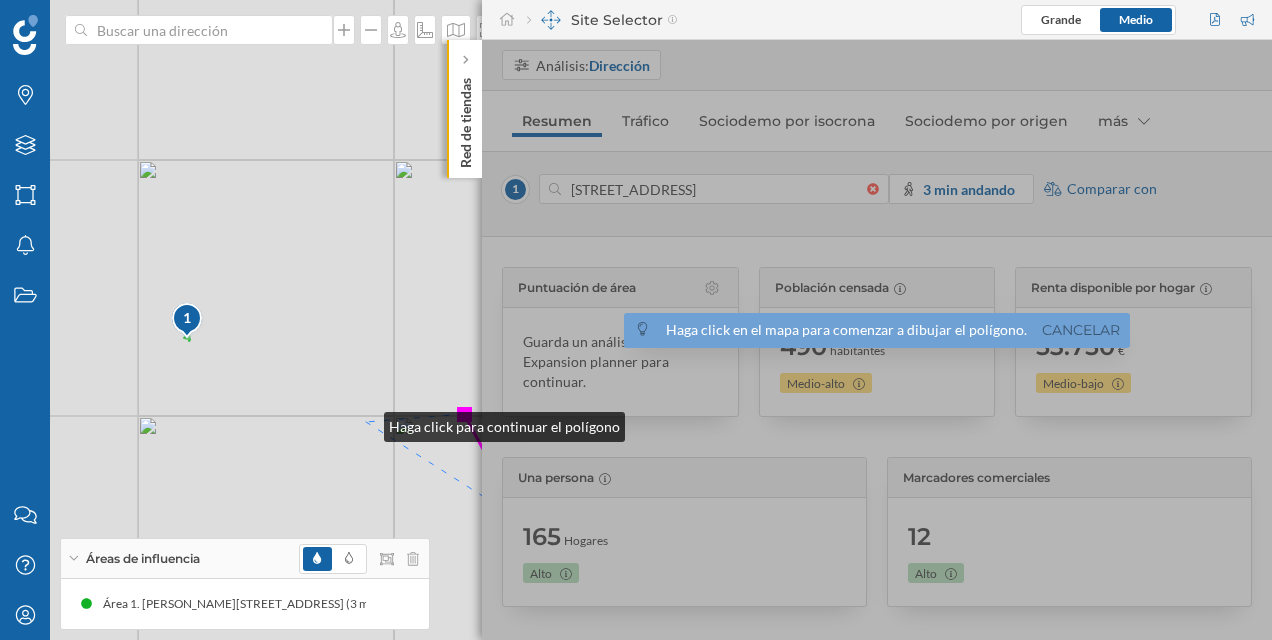 drag, startPoint x: 164, startPoint y: 360, endPoint x: 262, endPoint y: 392, distance: 103.09219 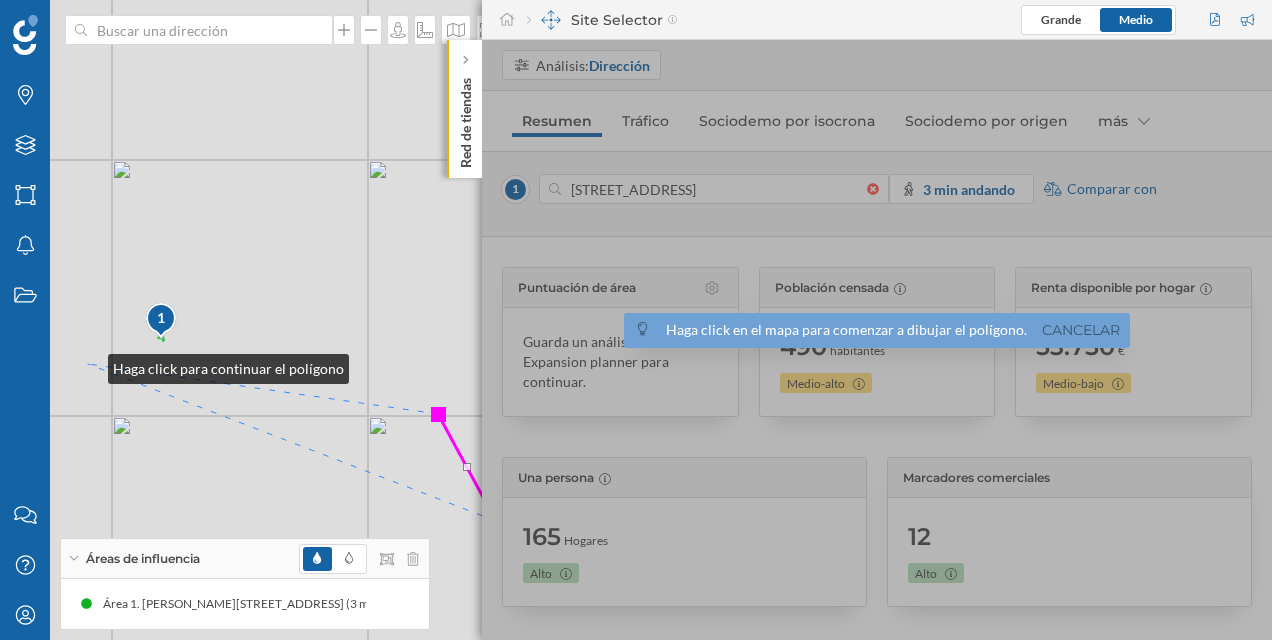 click on "1 ©  Mapbox  ©  OpenStreetMap   Improve this map" at bounding box center (636, 320) 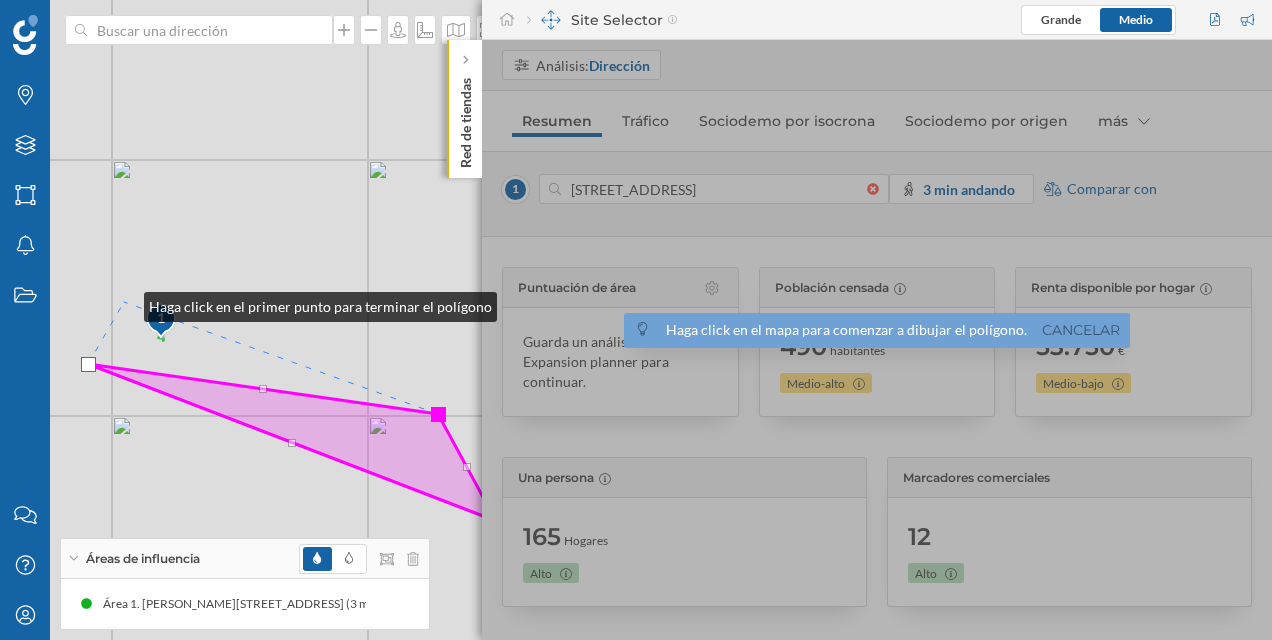 click on "1 ©  Mapbox  ©  OpenStreetMap   Improve this map" at bounding box center (636, 320) 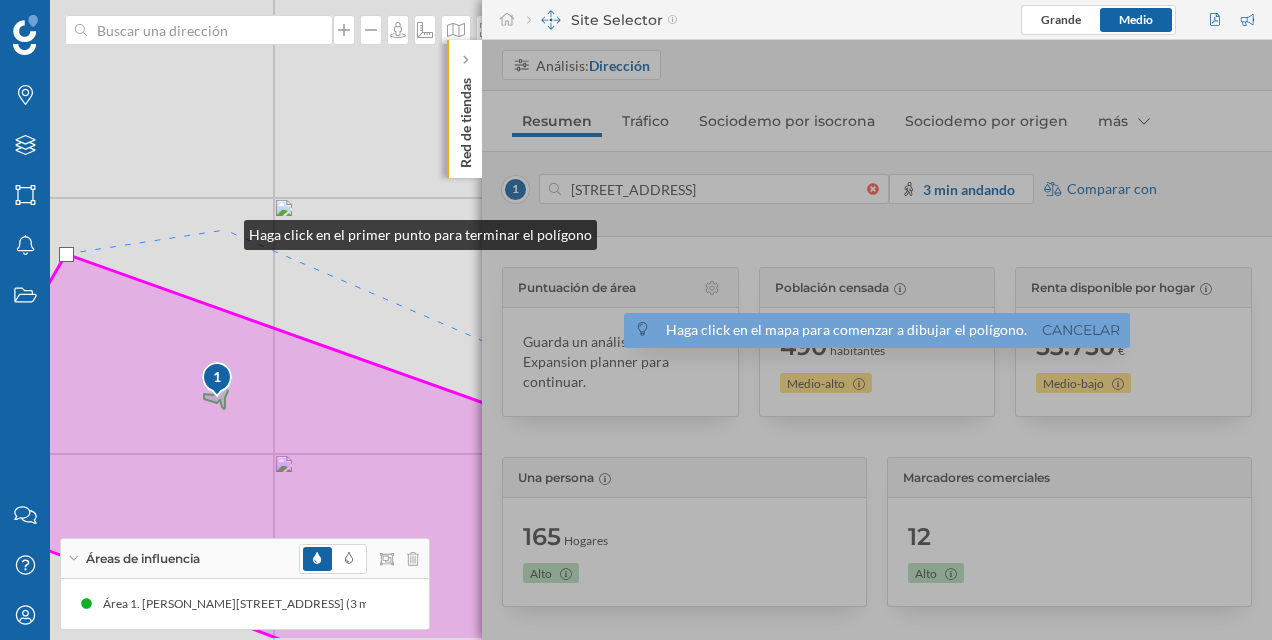 drag, startPoint x: 278, startPoint y: 296, endPoint x: 224, endPoint y: 230, distance: 85.276024 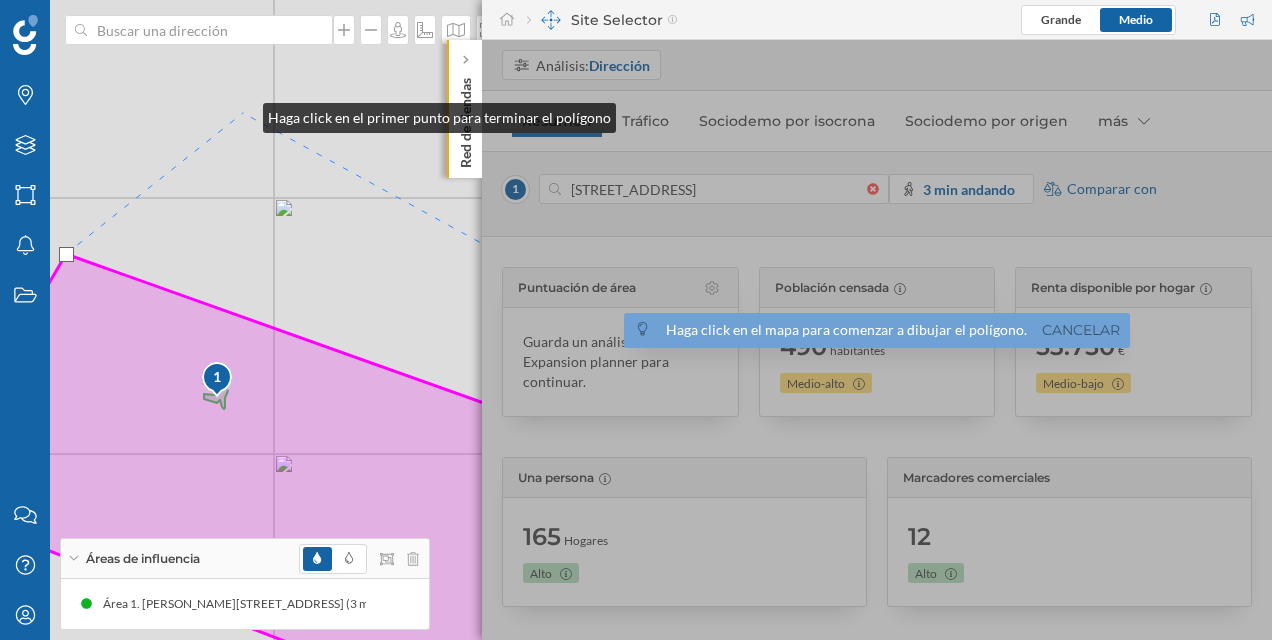 click on "1 ©  Mapbox  ©  OpenStreetMap   Improve this map" at bounding box center (636, 320) 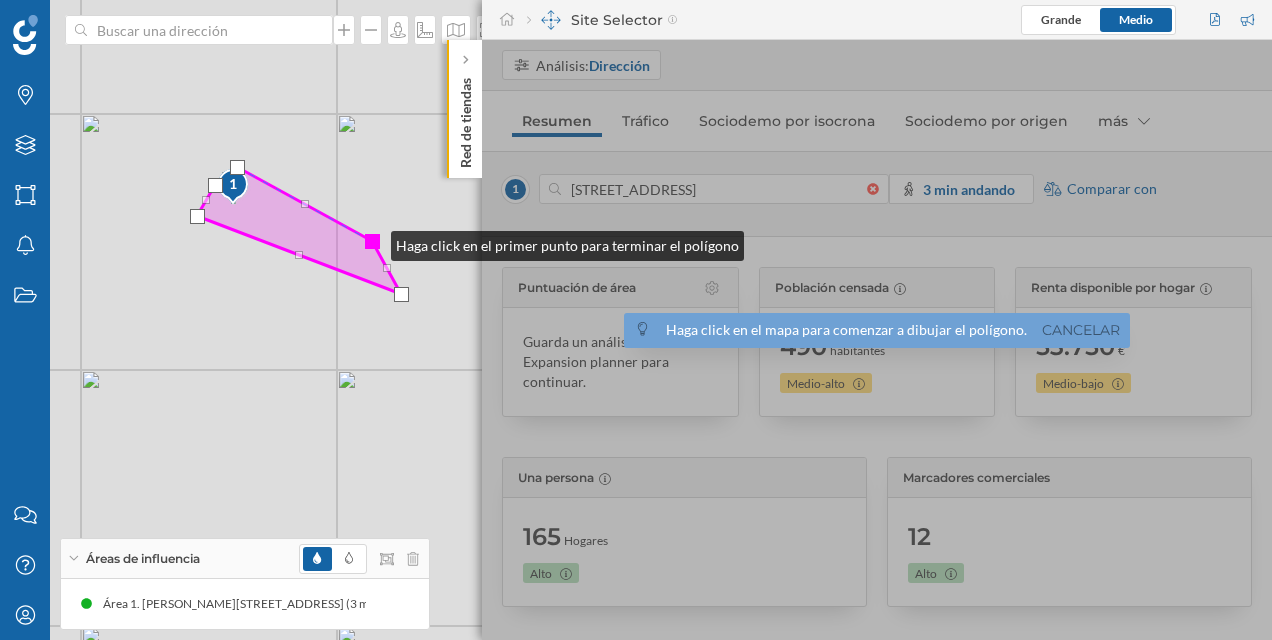 click at bounding box center (372, 241) 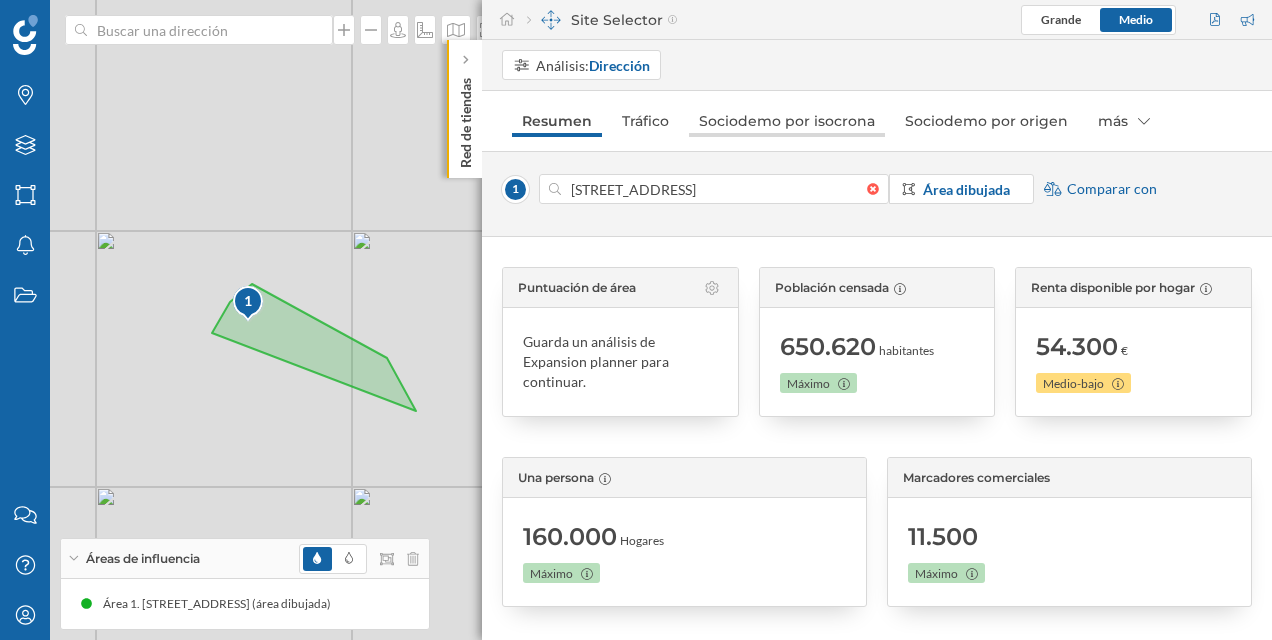 click on "Sociodemo por isocrona" at bounding box center (787, 121) 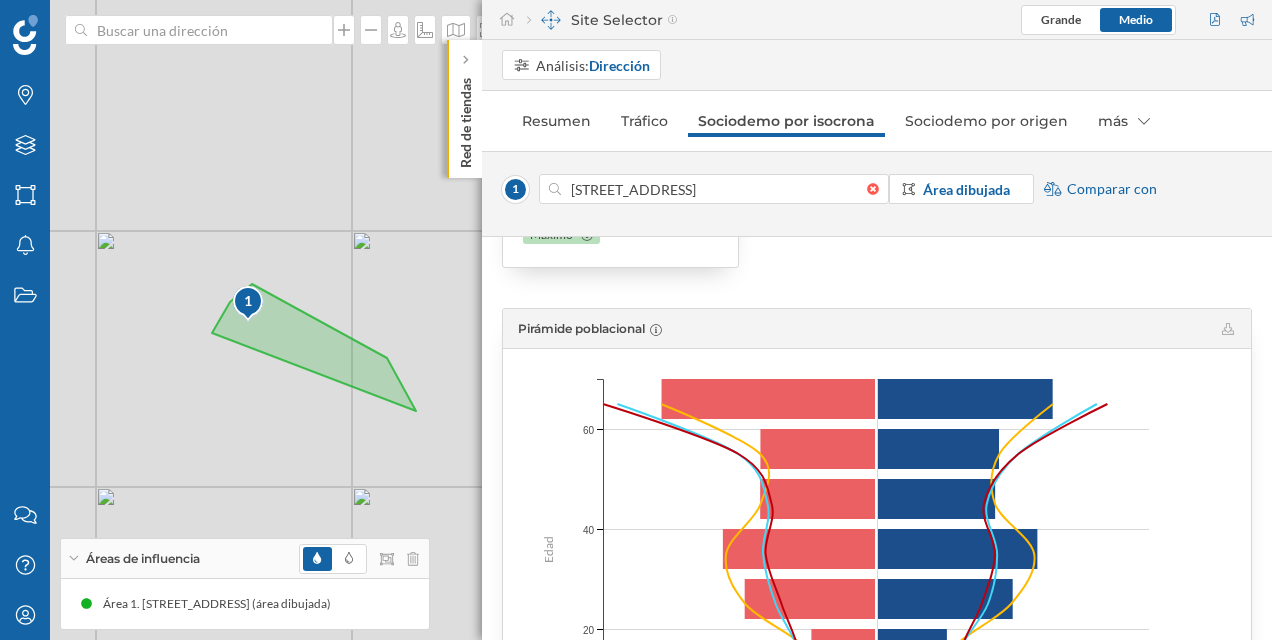 scroll, scrollTop: 196, scrollLeft: 0, axis: vertical 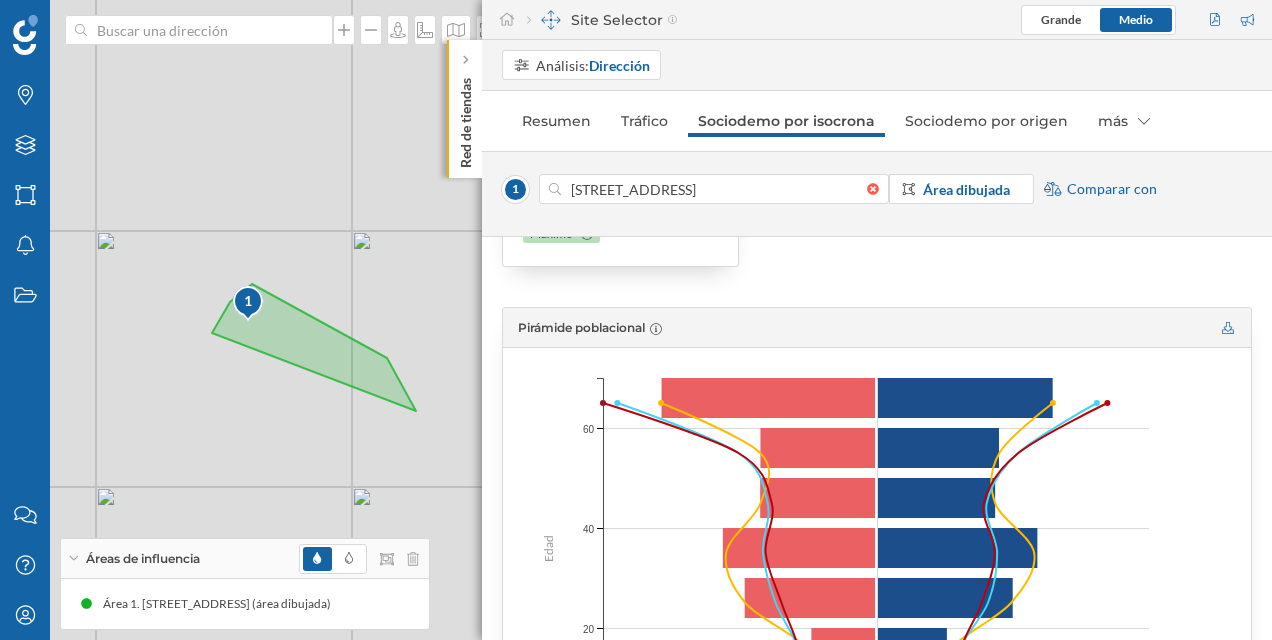 click 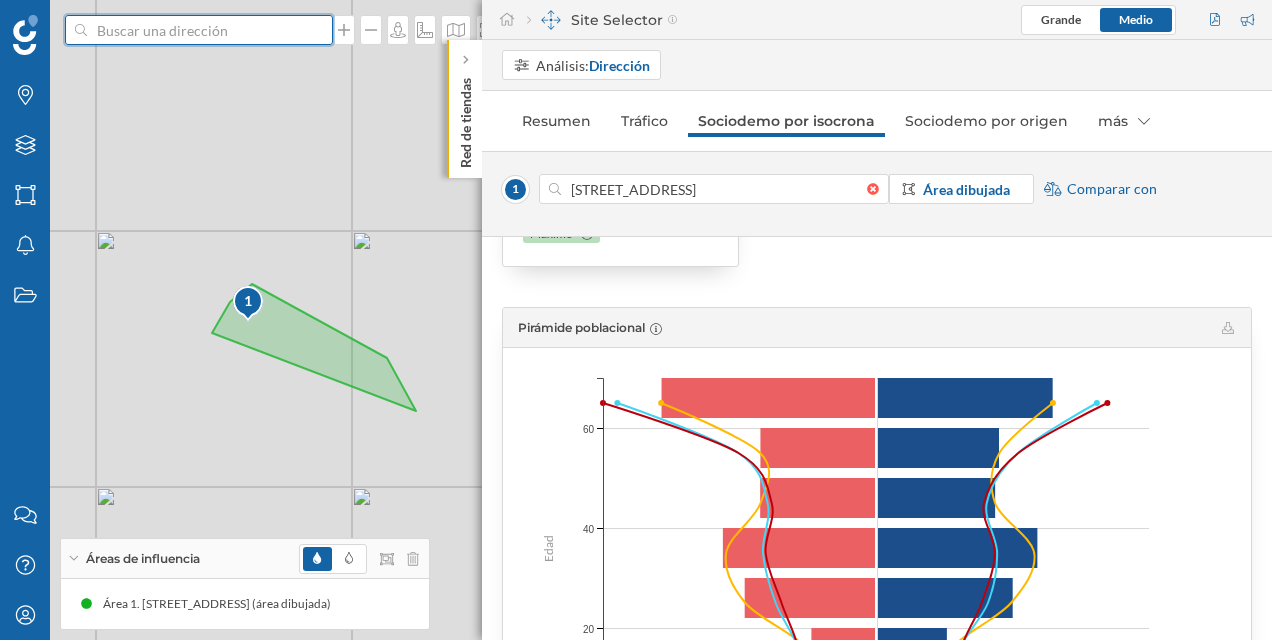 click at bounding box center [199, 30] 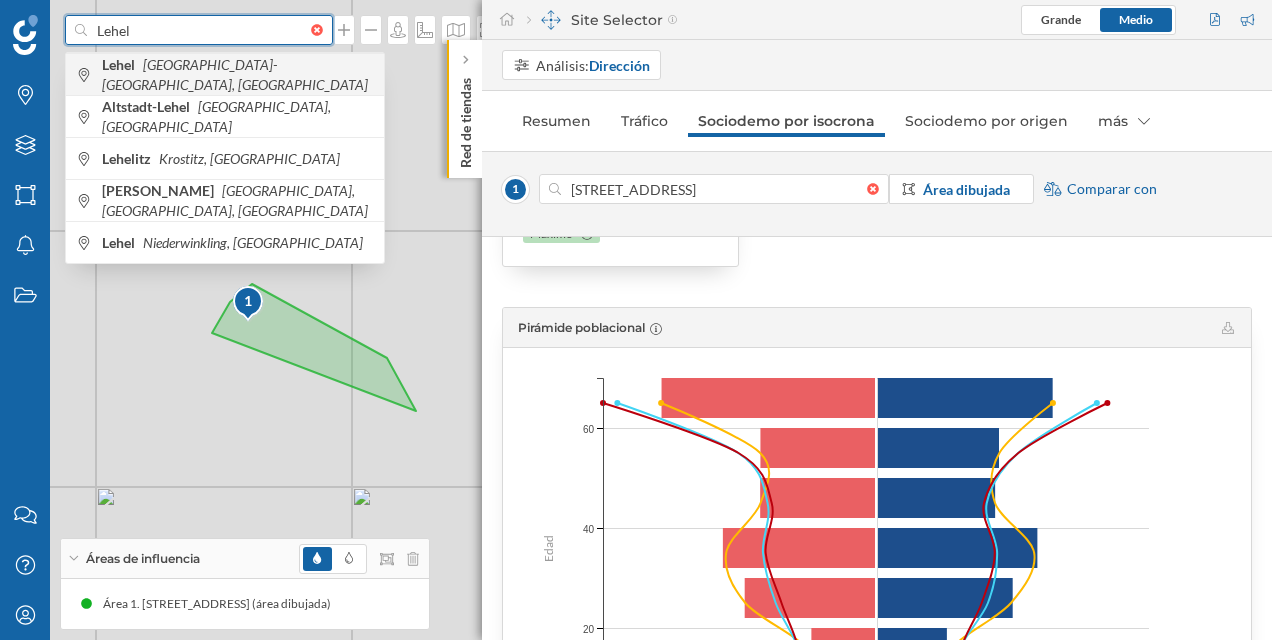 type on "Lehel" 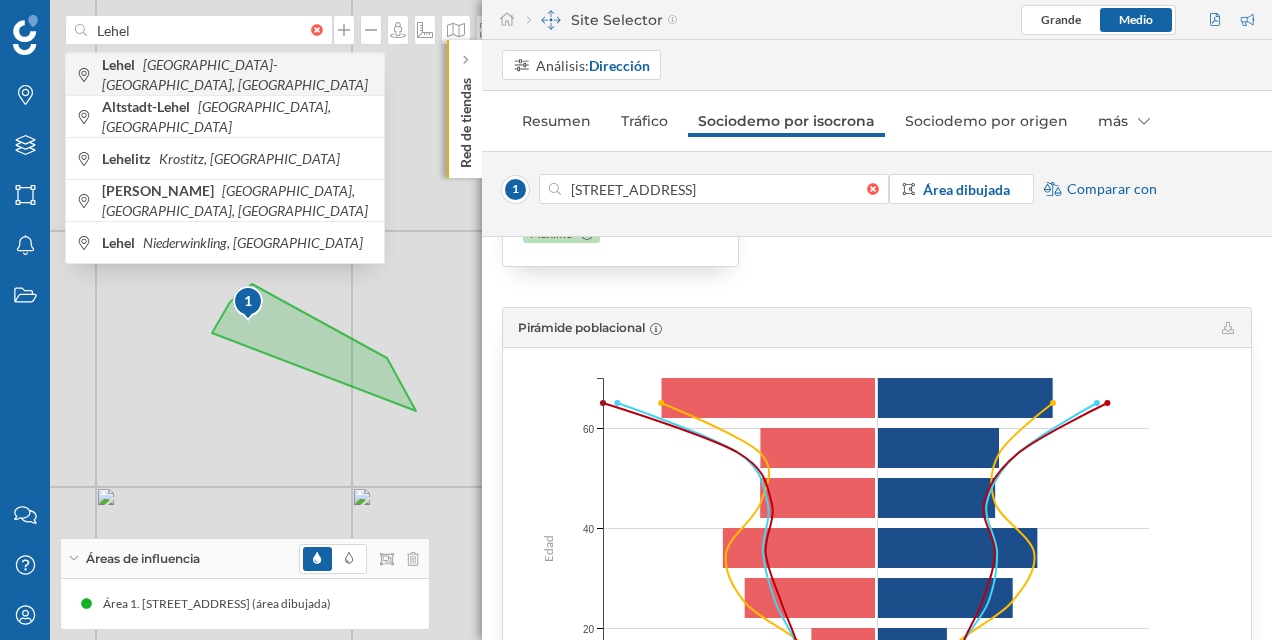 click on "[GEOGRAPHIC_DATA]-[GEOGRAPHIC_DATA], [GEOGRAPHIC_DATA]" at bounding box center (235, 74) 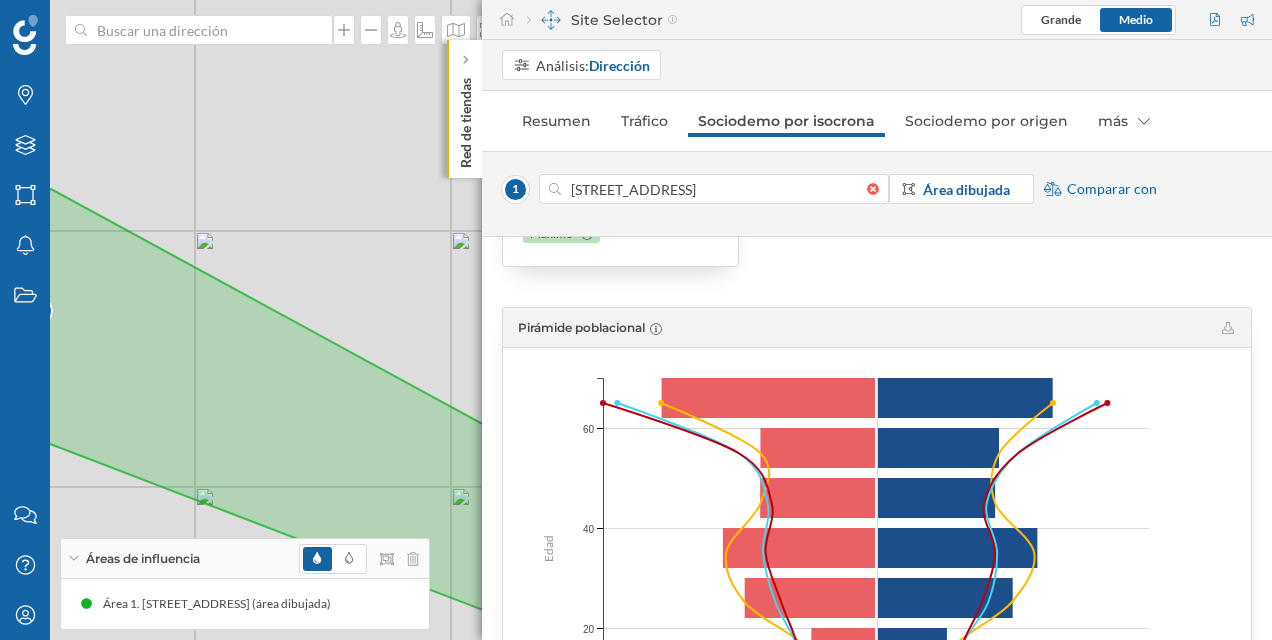 drag, startPoint x: 432, startPoint y: 342, endPoint x: 349, endPoint y: 349, distance: 83.294655 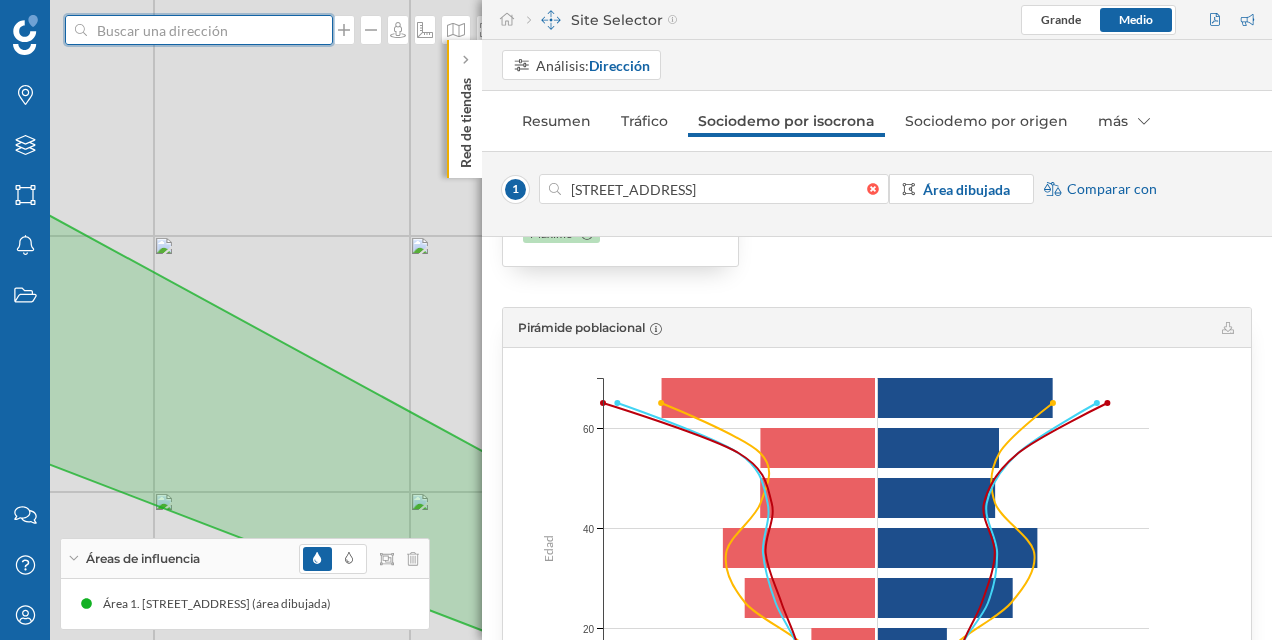 click at bounding box center [199, 30] 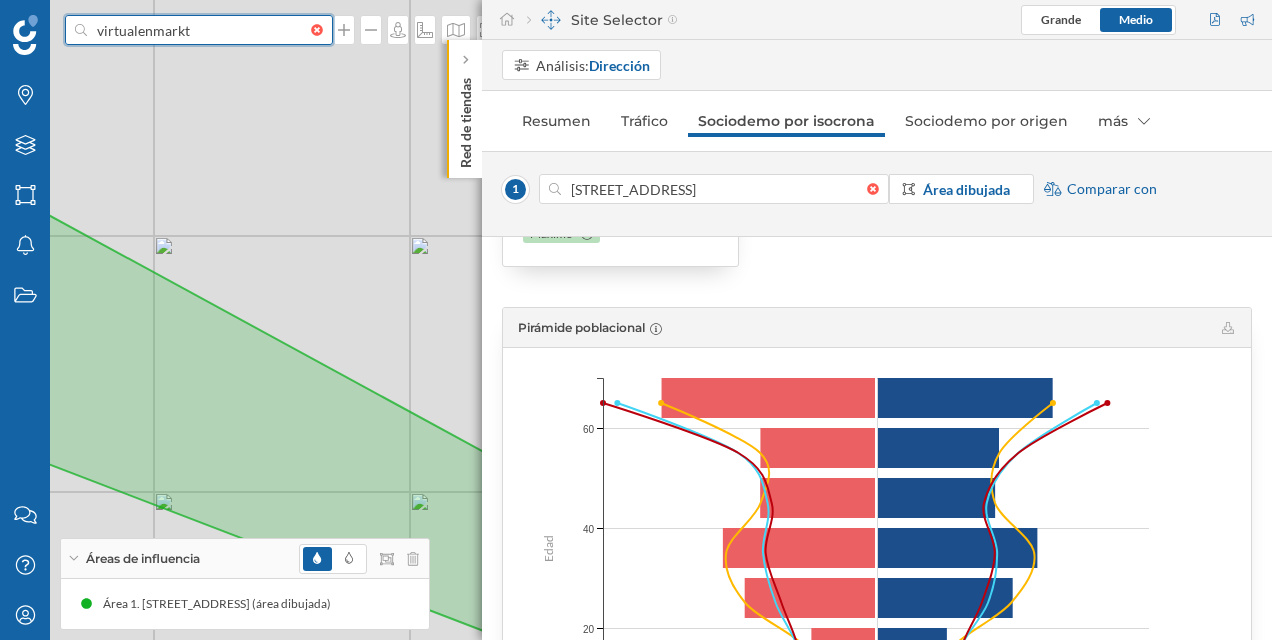 type on "virtualenmarkt" 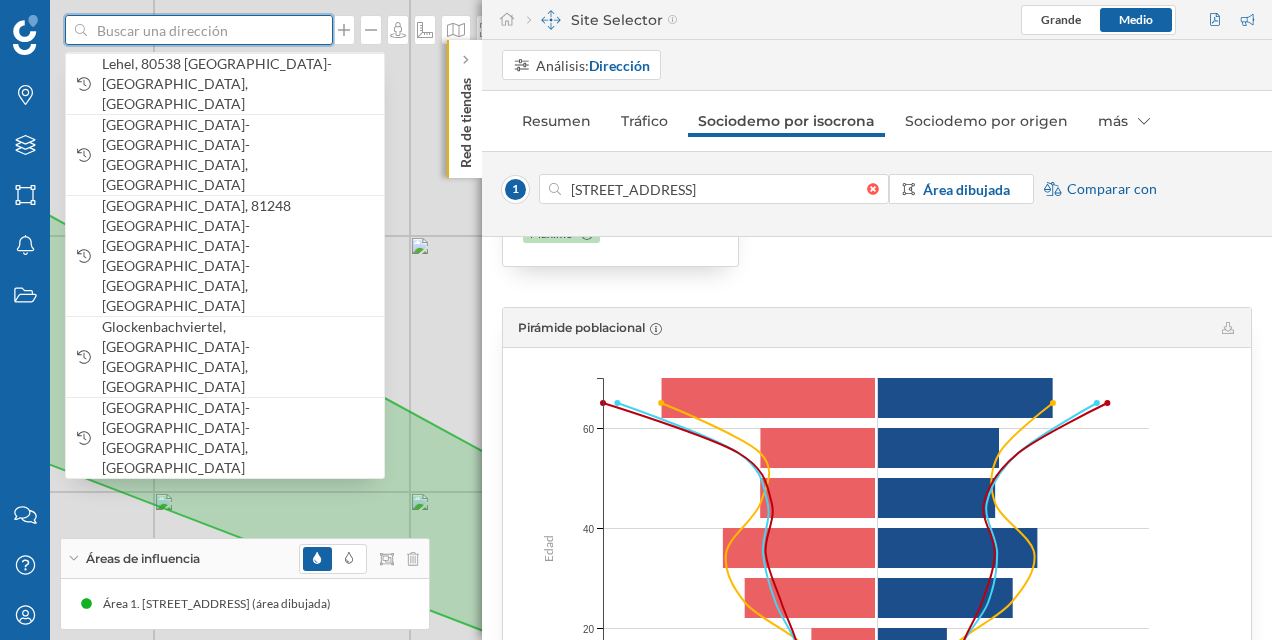 click at bounding box center [199, 30] 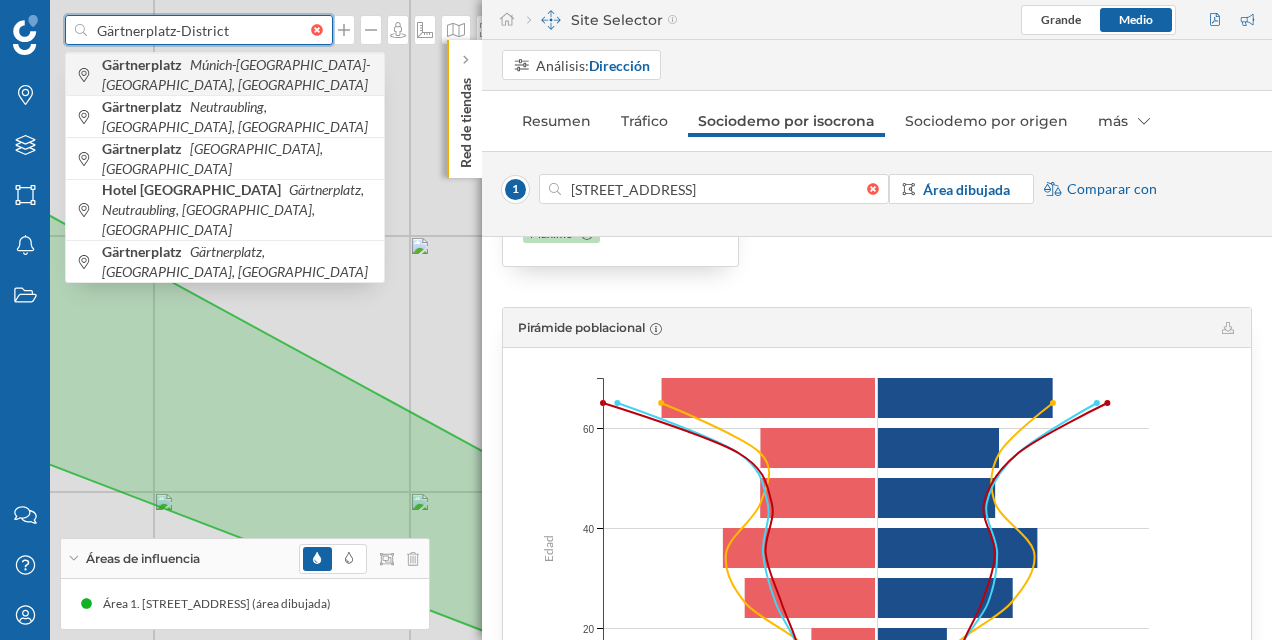 type on "Gärtnerplatz-District" 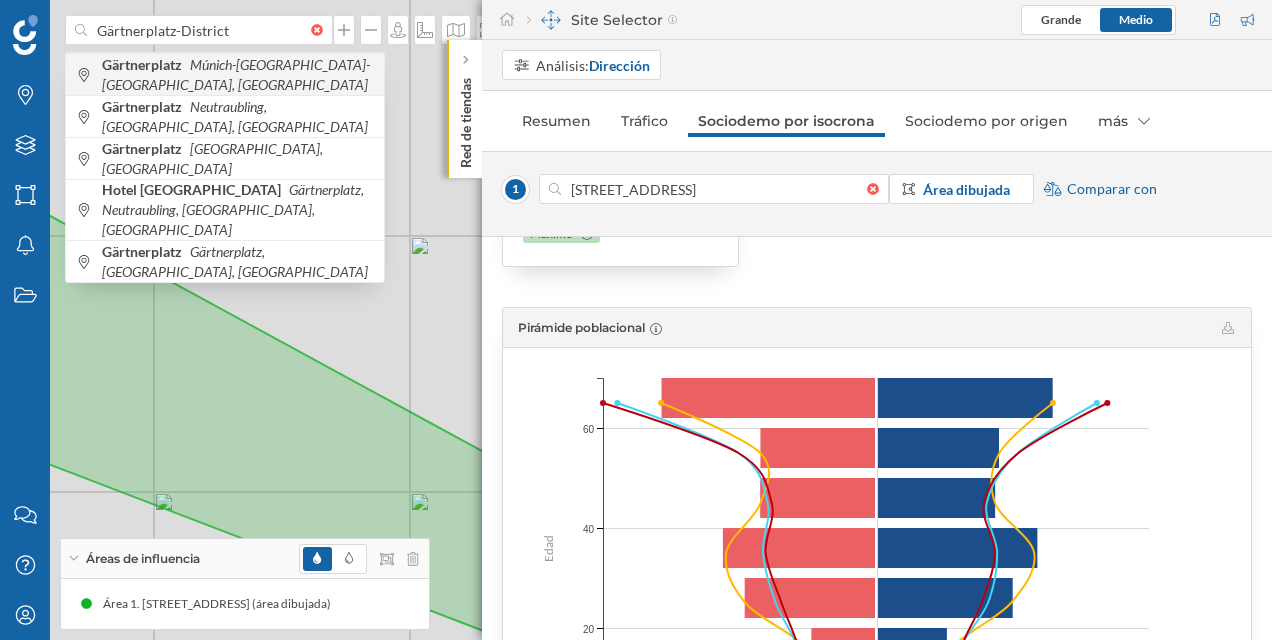 click on "Gärtnerplatz   [GEOGRAPHIC_DATA]-[GEOGRAPHIC_DATA], [GEOGRAPHIC_DATA]" at bounding box center [238, 75] 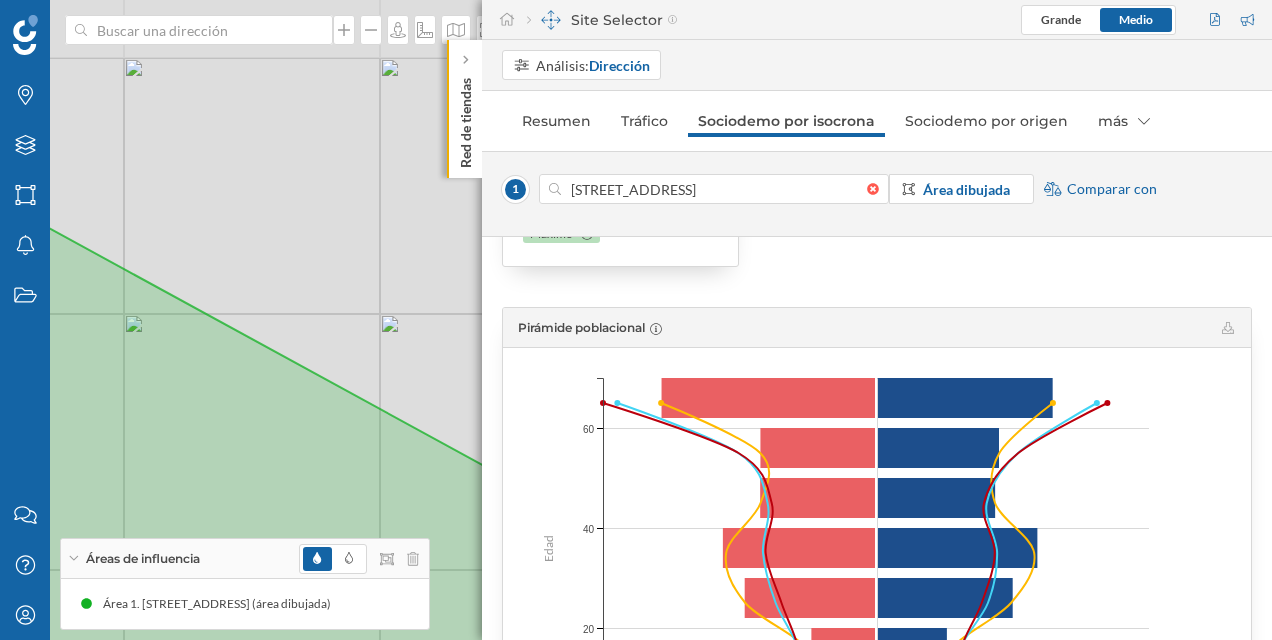 drag, startPoint x: 372, startPoint y: 286, endPoint x: 377, endPoint y: 368, distance: 82.1523 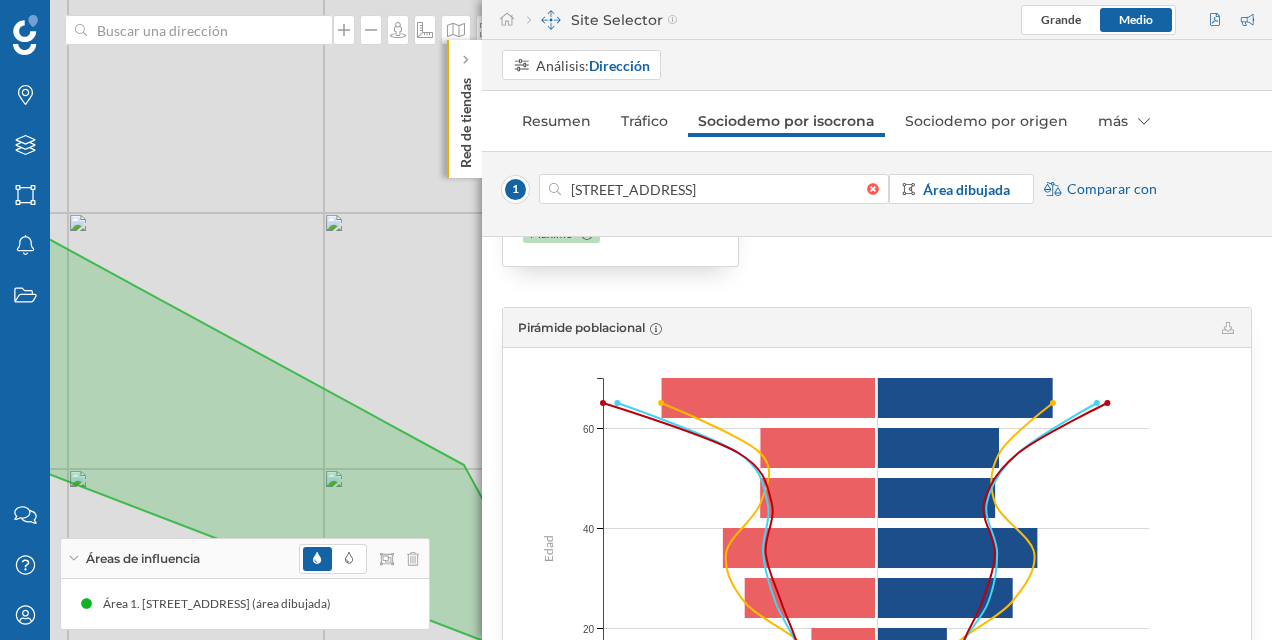drag, startPoint x: 355, startPoint y: 313, endPoint x: 325, endPoint y: 244, distance: 75.23962 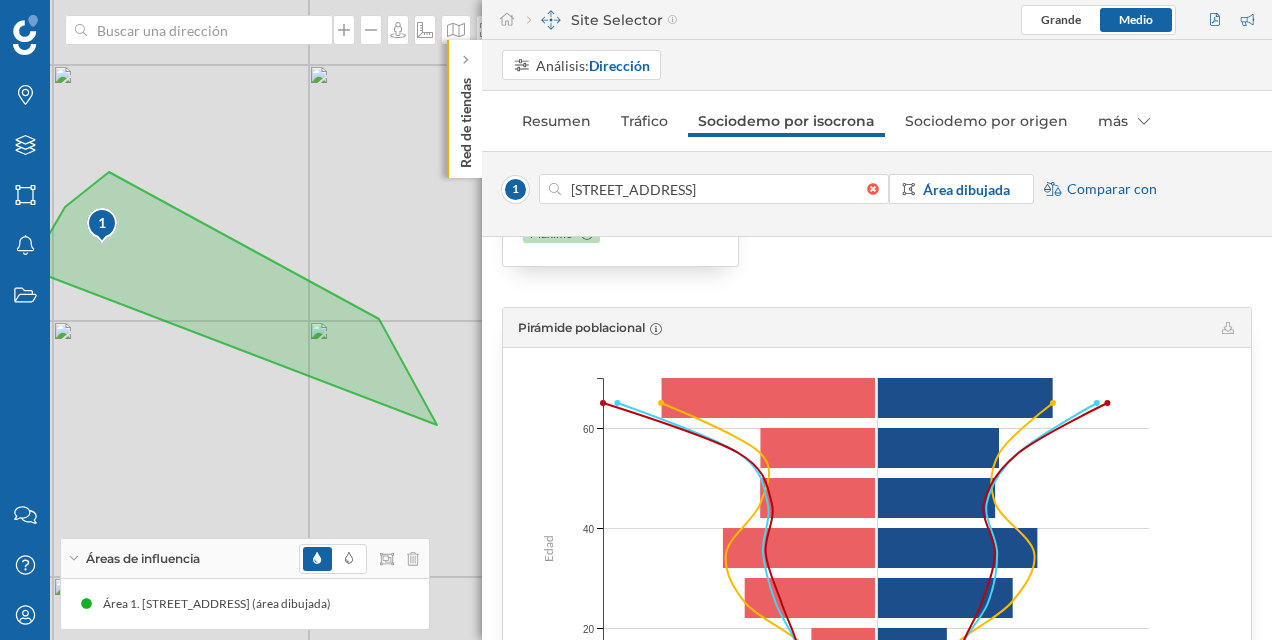 drag, startPoint x: 325, startPoint y: 244, endPoint x: 244, endPoint y: 244, distance: 81 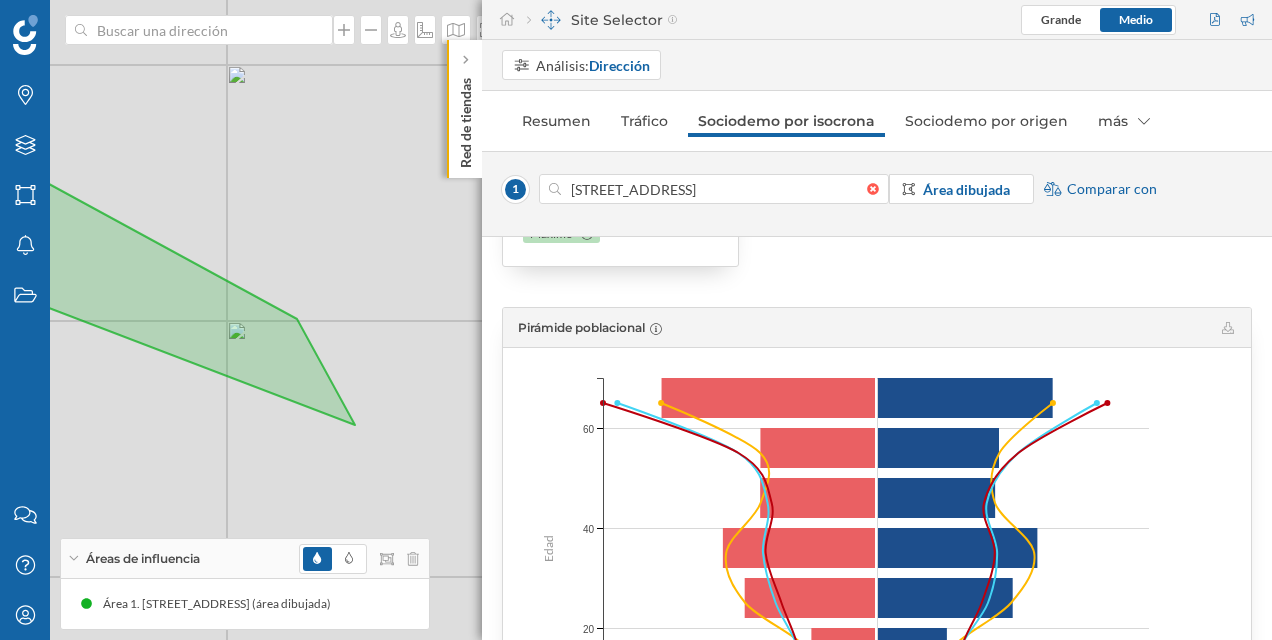 drag, startPoint x: 251, startPoint y: 252, endPoint x: 292, endPoint y: 315, distance: 75.16648 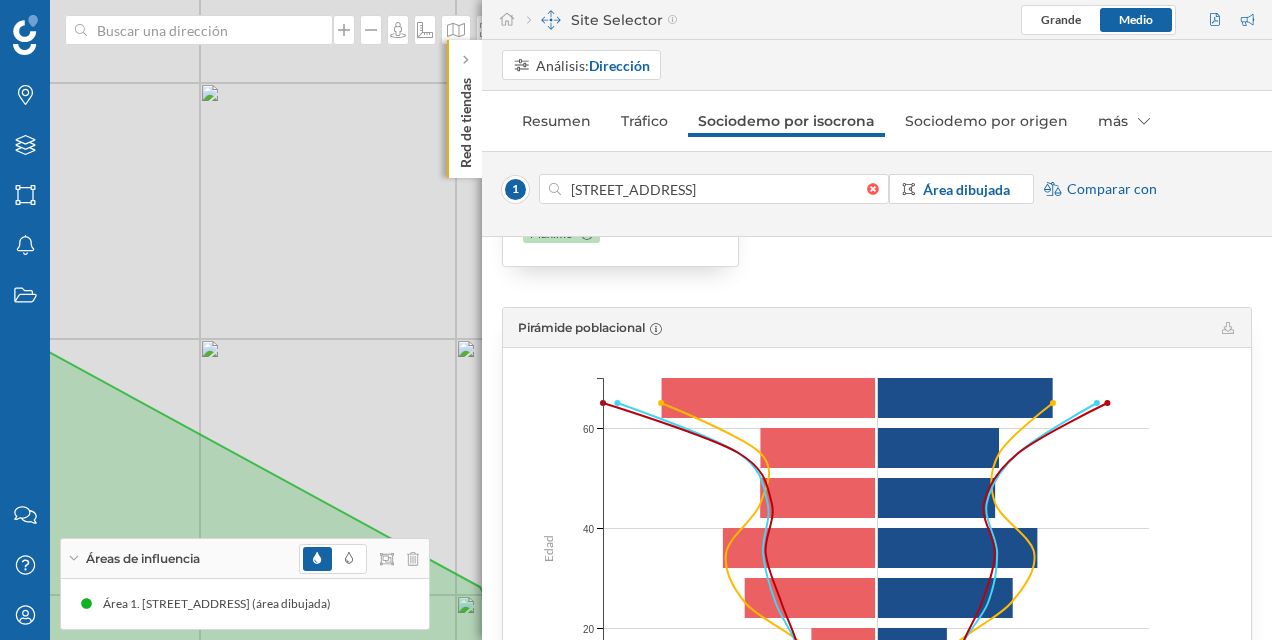 drag, startPoint x: 284, startPoint y: 302, endPoint x: 428, endPoint y: 426, distance: 190.03157 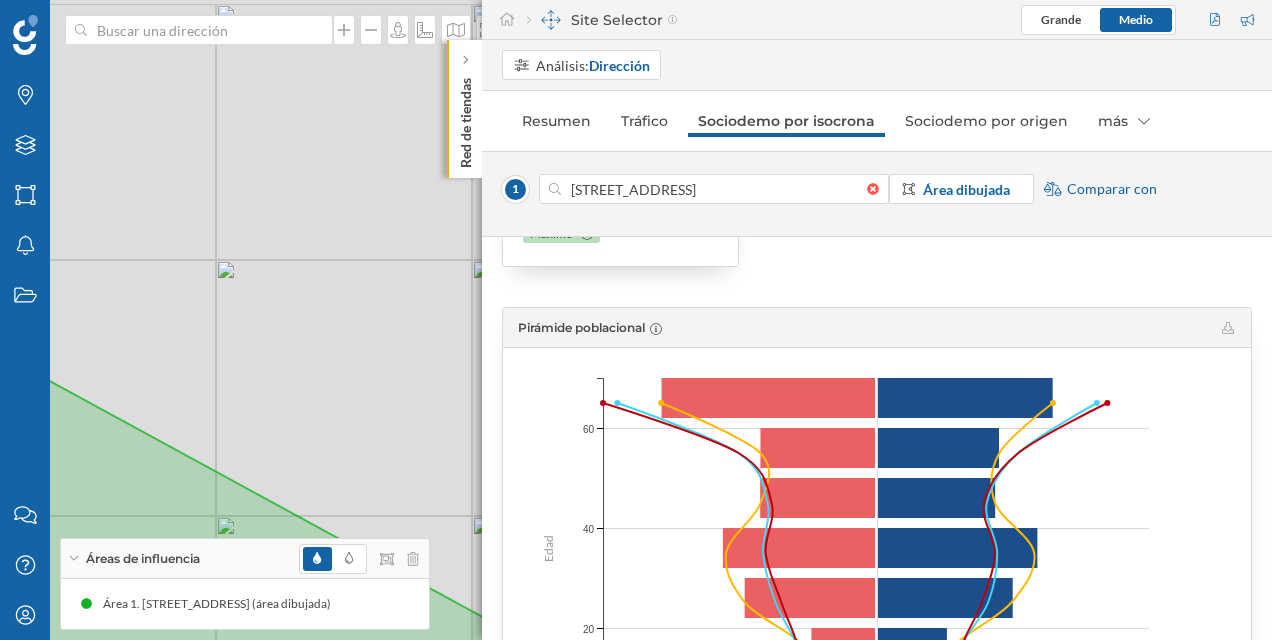 drag, startPoint x: 324, startPoint y: 372, endPoint x: 445, endPoint y: 420, distance: 130.17296 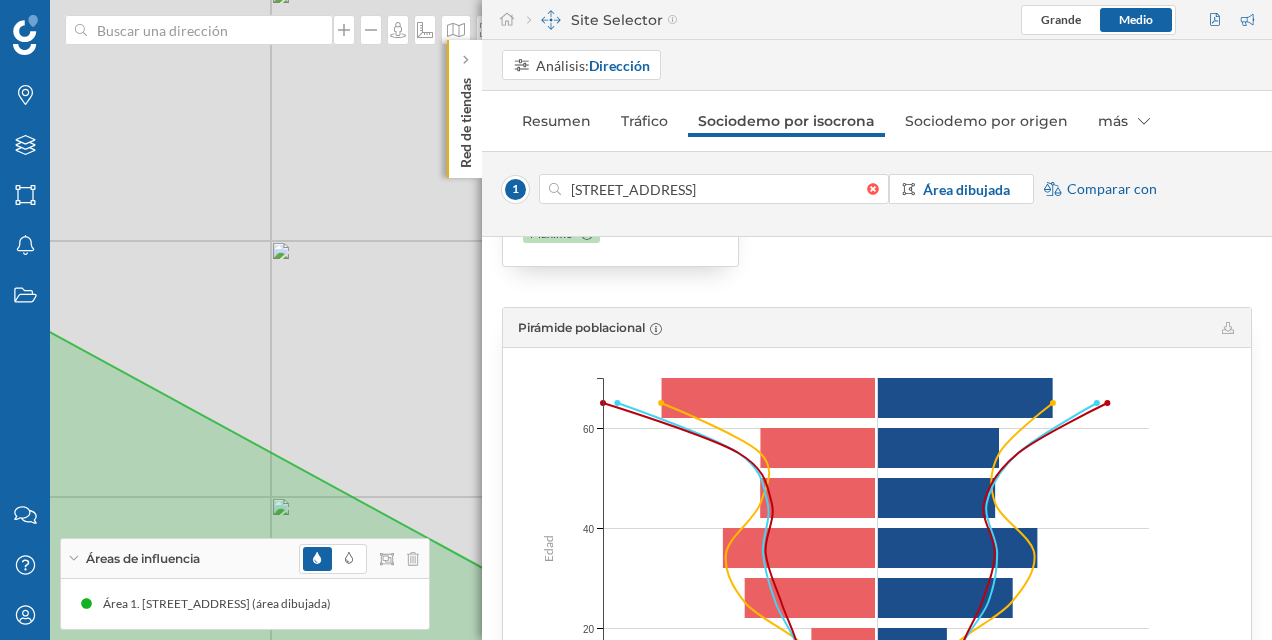 drag, startPoint x: 328, startPoint y: 381, endPoint x: 424, endPoint y: 358, distance: 98.71677 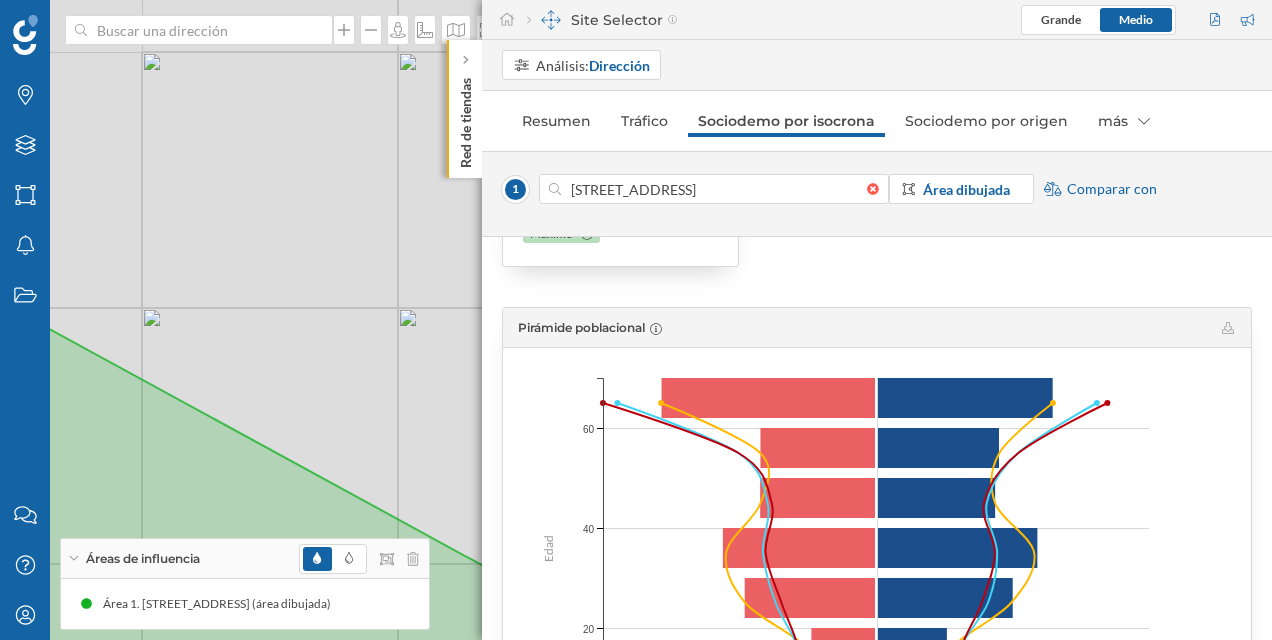 drag, startPoint x: 412, startPoint y: 376, endPoint x: 475, endPoint y: 426, distance: 80.43009 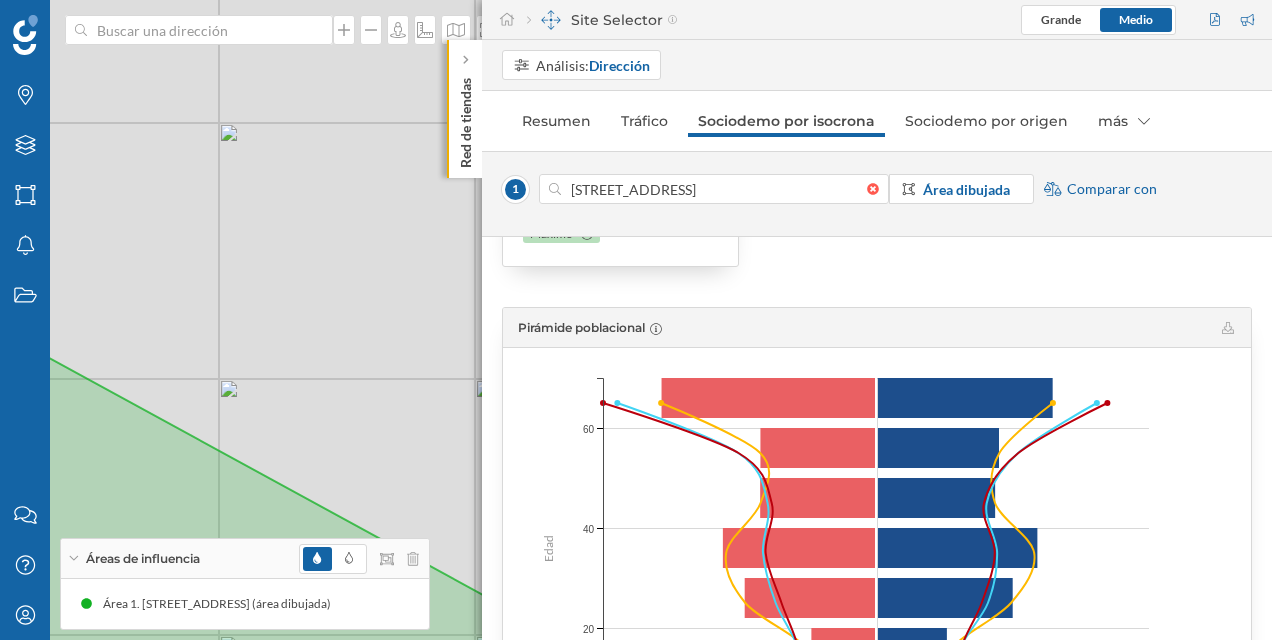 drag, startPoint x: 372, startPoint y: 410, endPoint x: 262, endPoint y: 368, distance: 117.74549 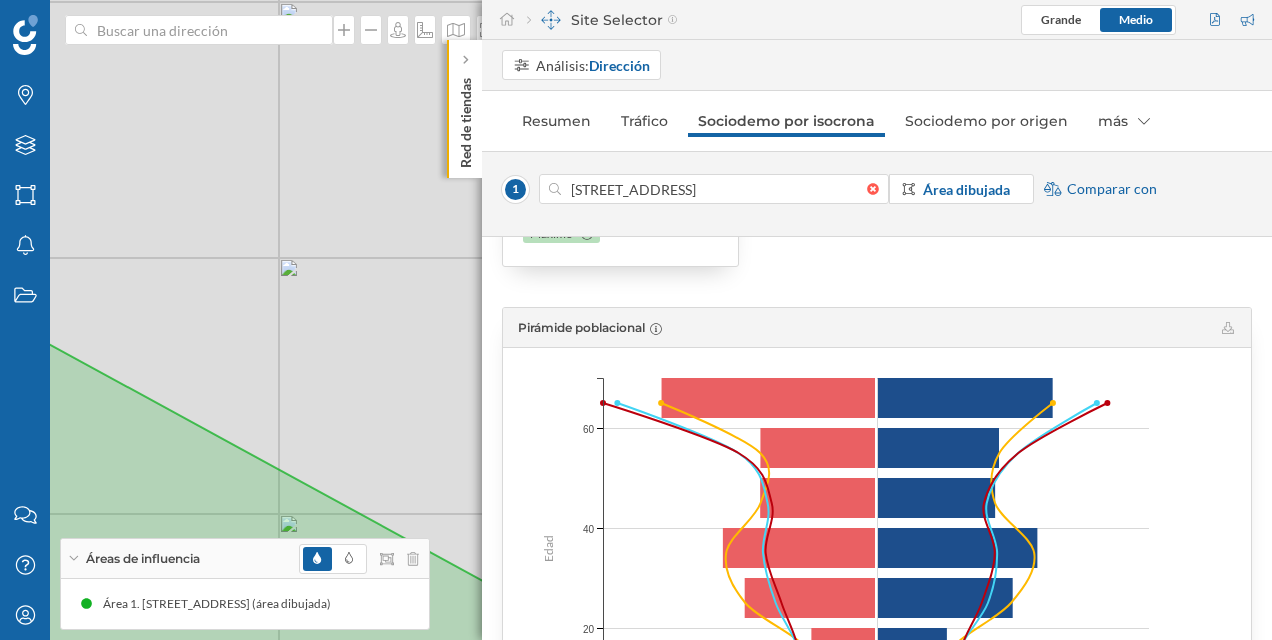 drag, startPoint x: 398, startPoint y: 438, endPoint x: 340, endPoint y: 392, distance: 74.02702 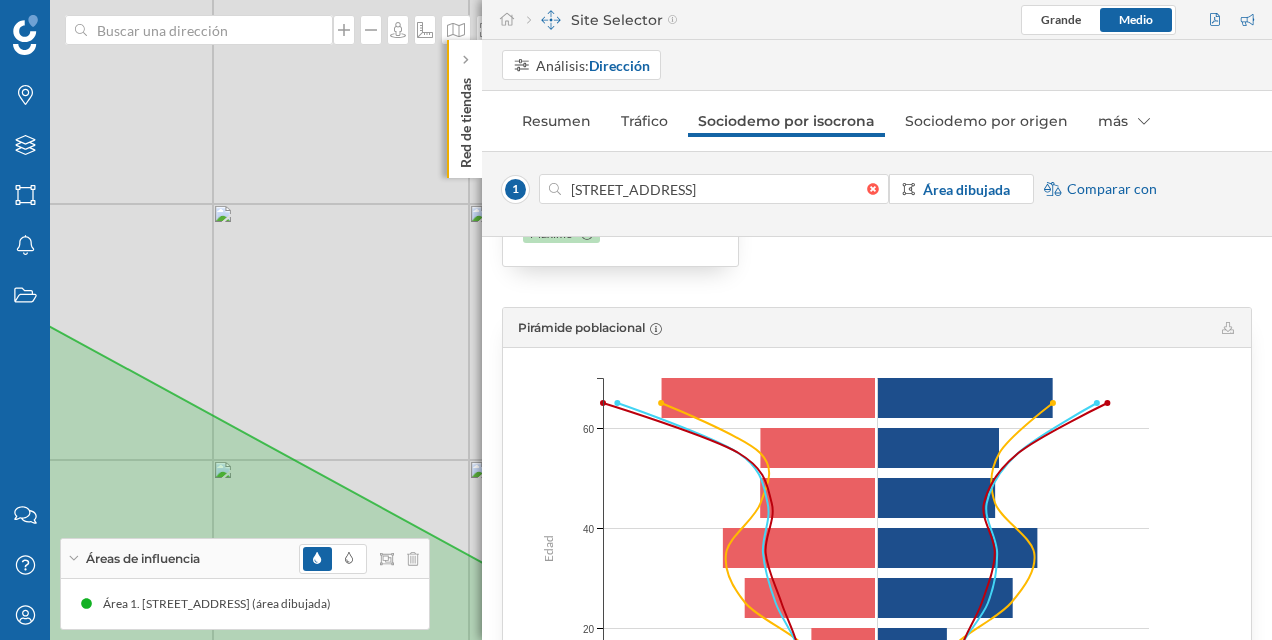 drag, startPoint x: 413, startPoint y: 436, endPoint x: 328, endPoint y: 392, distance: 95.71311 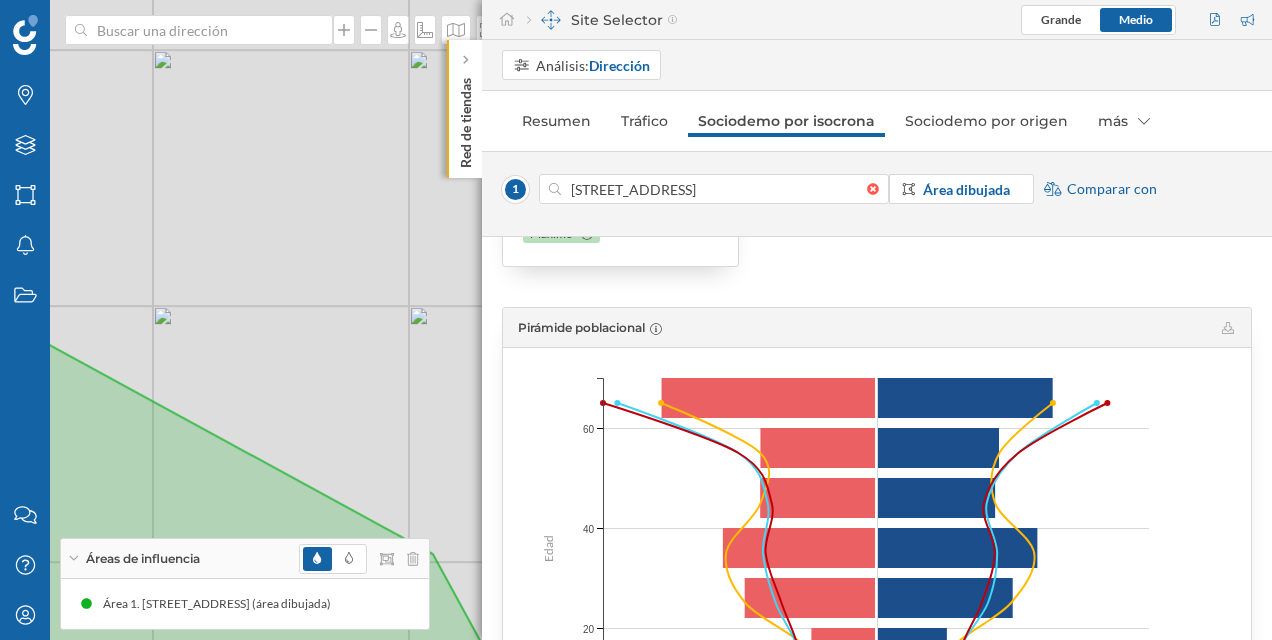 drag, startPoint x: 386, startPoint y: 410, endPoint x: 508, endPoint y: 496, distance: 149.26486 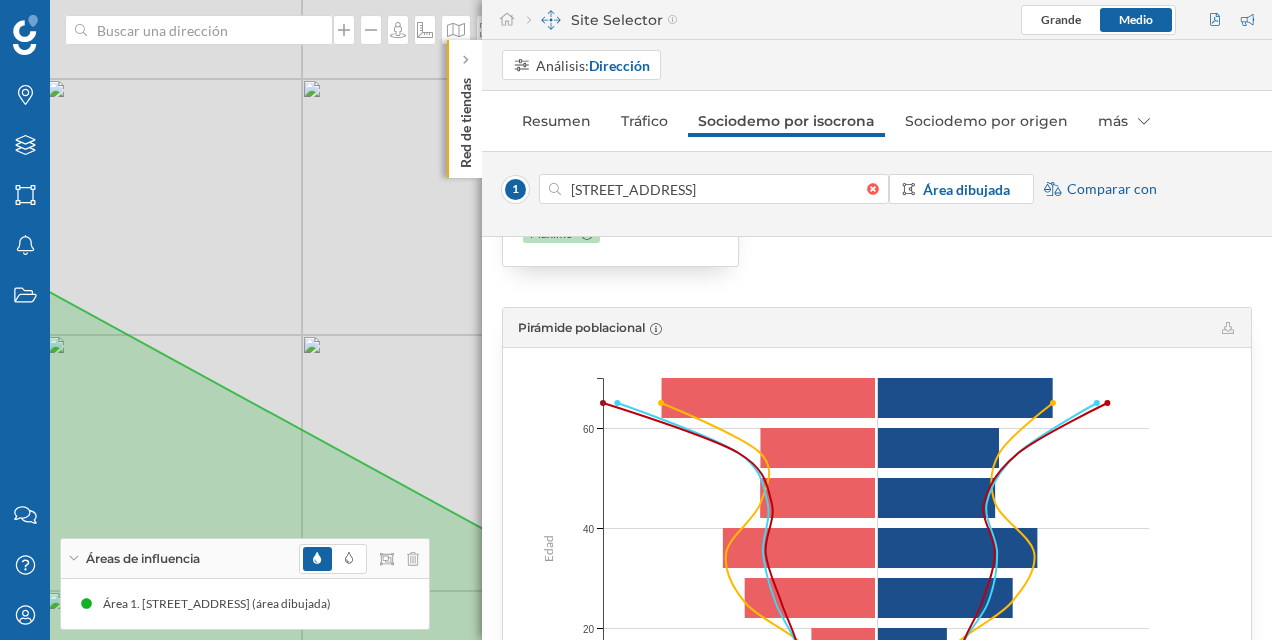 drag, startPoint x: 302, startPoint y: 409, endPoint x: 445, endPoint y: 434, distance: 145.16887 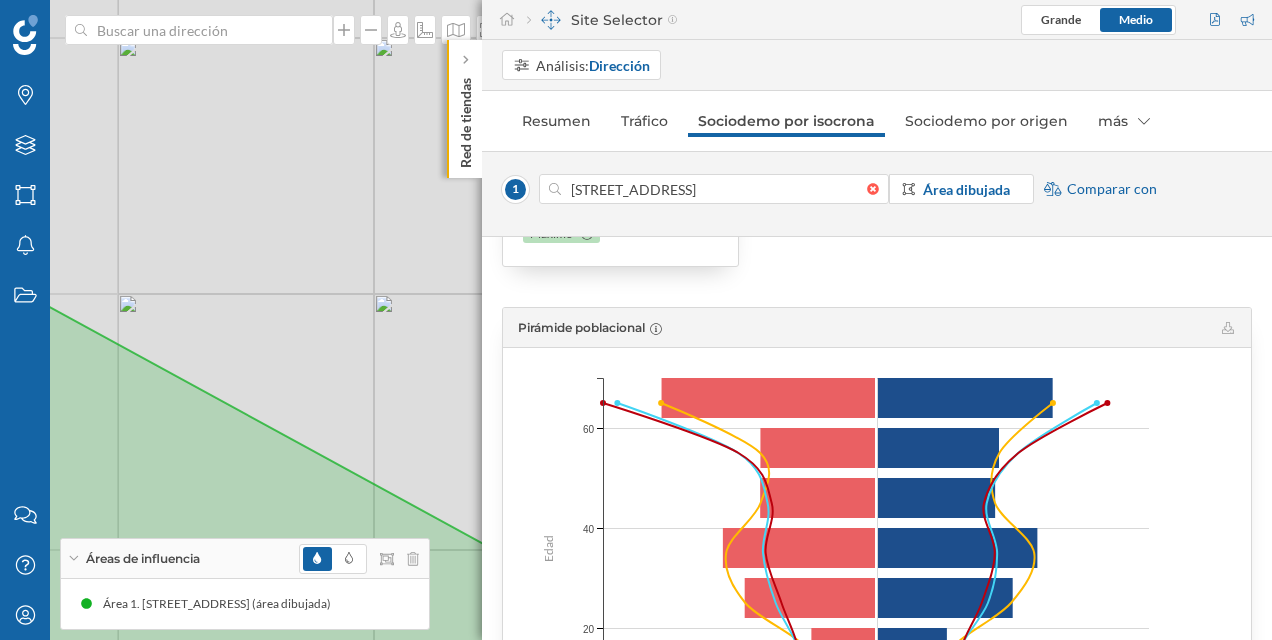 drag, startPoint x: 409, startPoint y: 366, endPoint x: 526, endPoint y: 369, distance: 117.03845 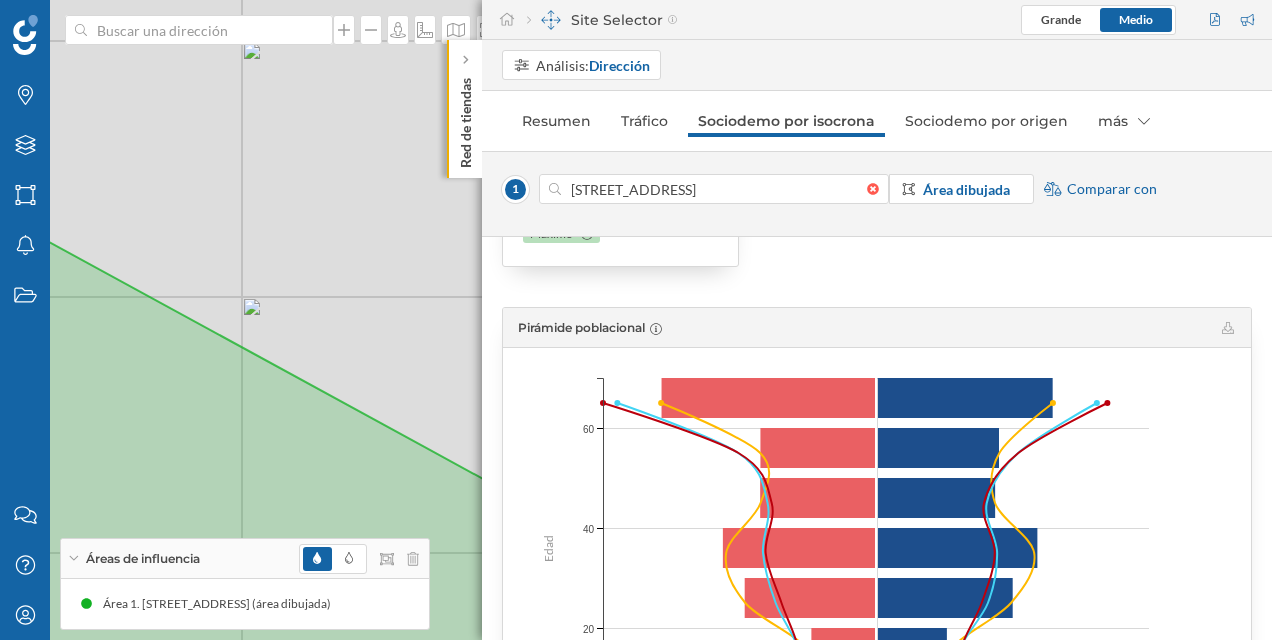 drag, startPoint x: 370, startPoint y: 366, endPoint x: 490, endPoint y: 368, distance: 120.01666 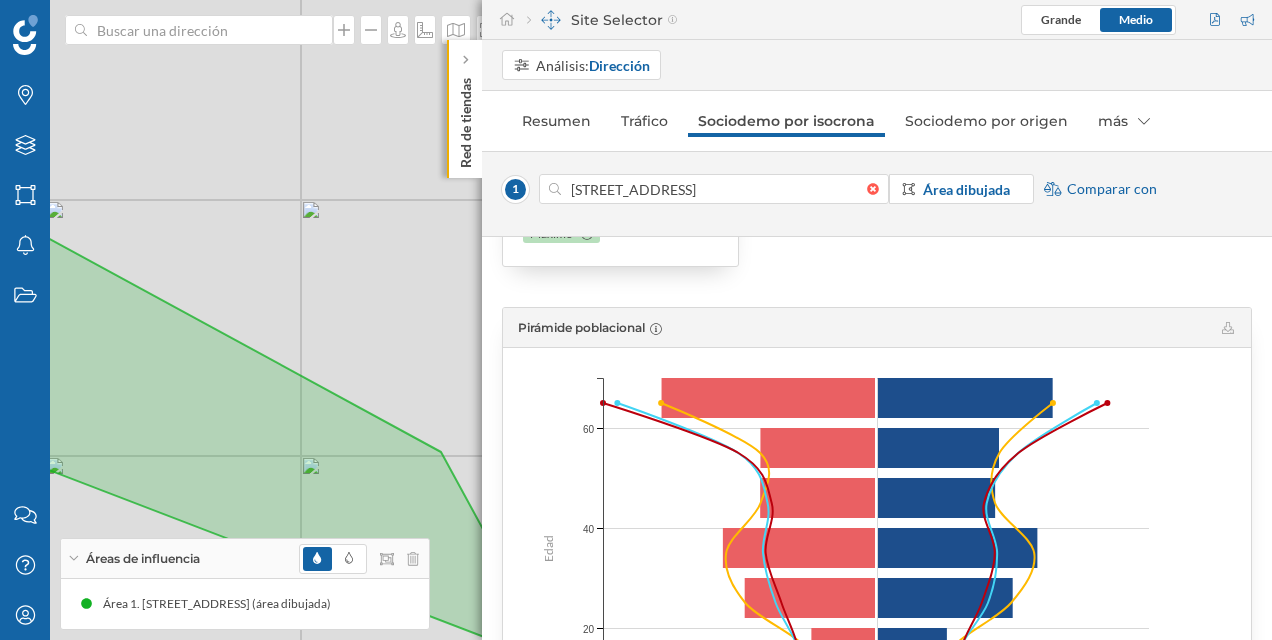 drag, startPoint x: 389, startPoint y: 330, endPoint x: 280, endPoint y: 339, distance: 109.370926 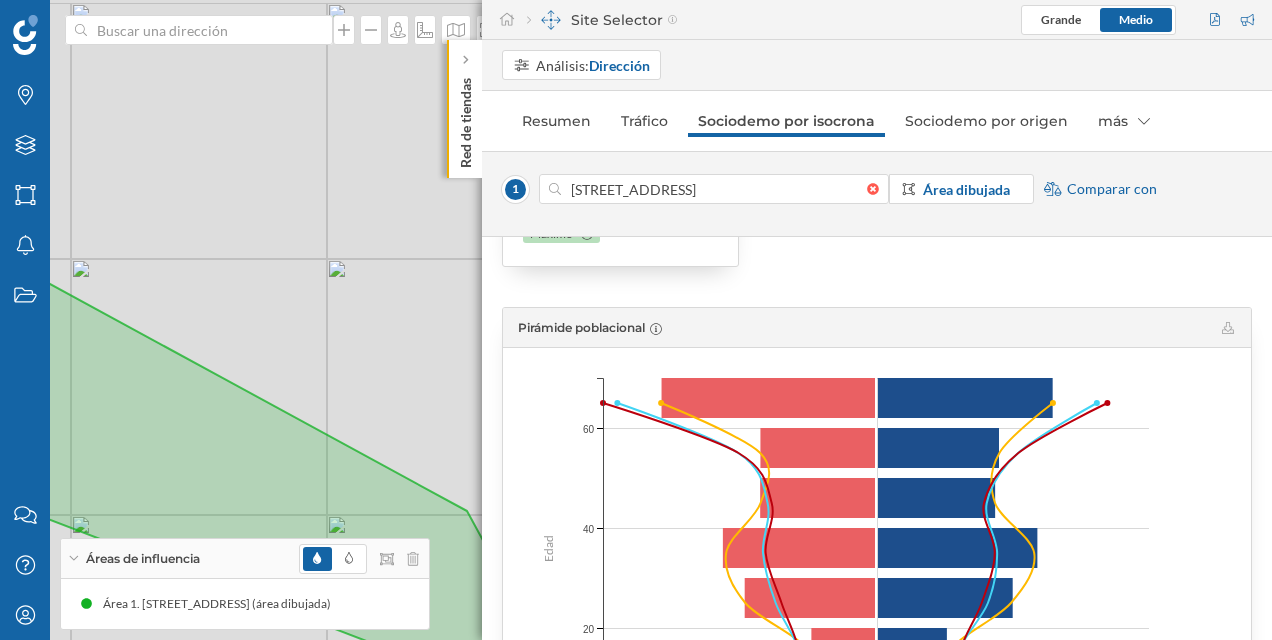 drag, startPoint x: 326, startPoint y: 338, endPoint x: 363, endPoint y: 399, distance: 71.34424 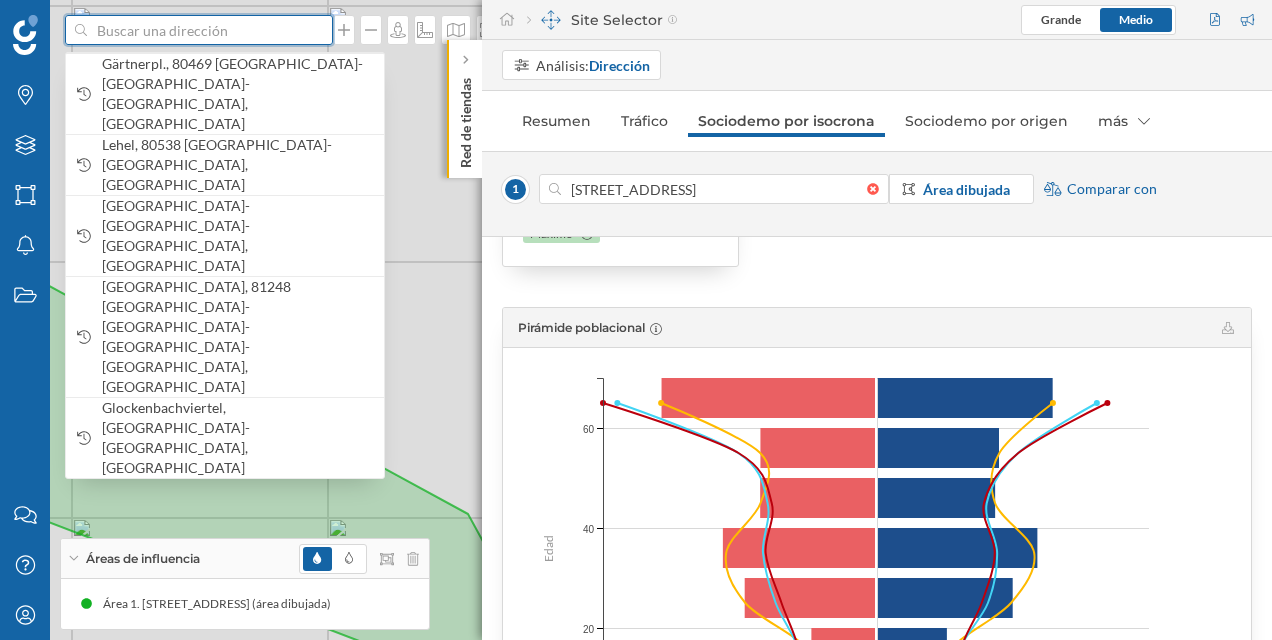click at bounding box center (199, 30) 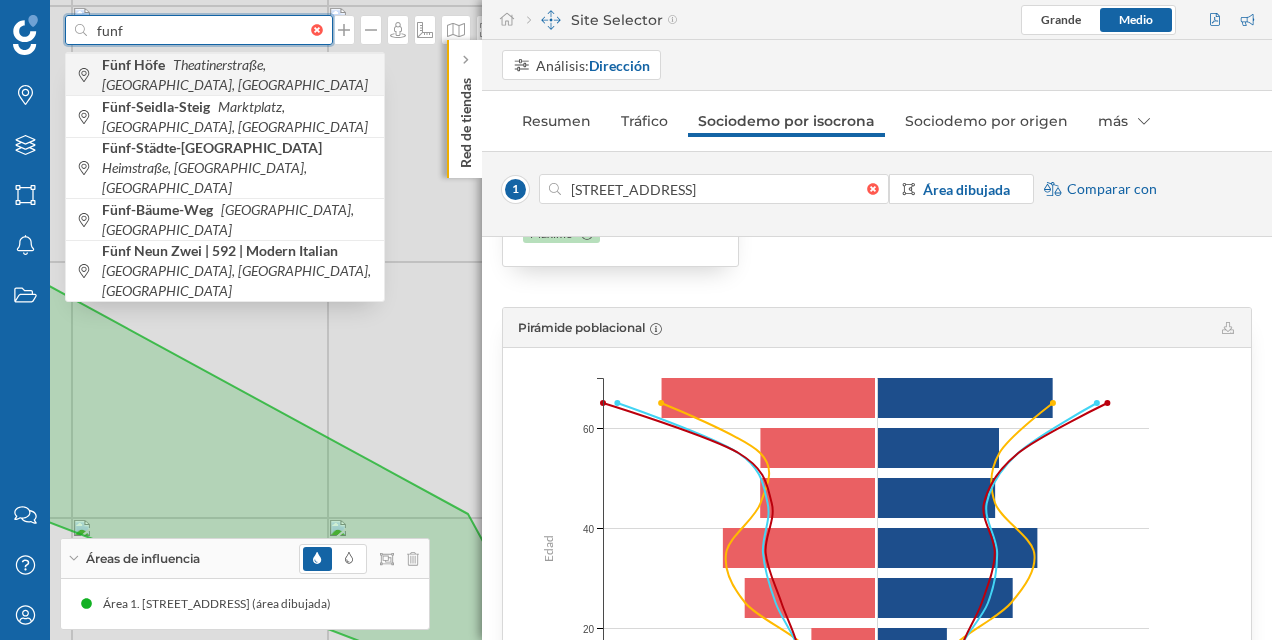 type on "funf" 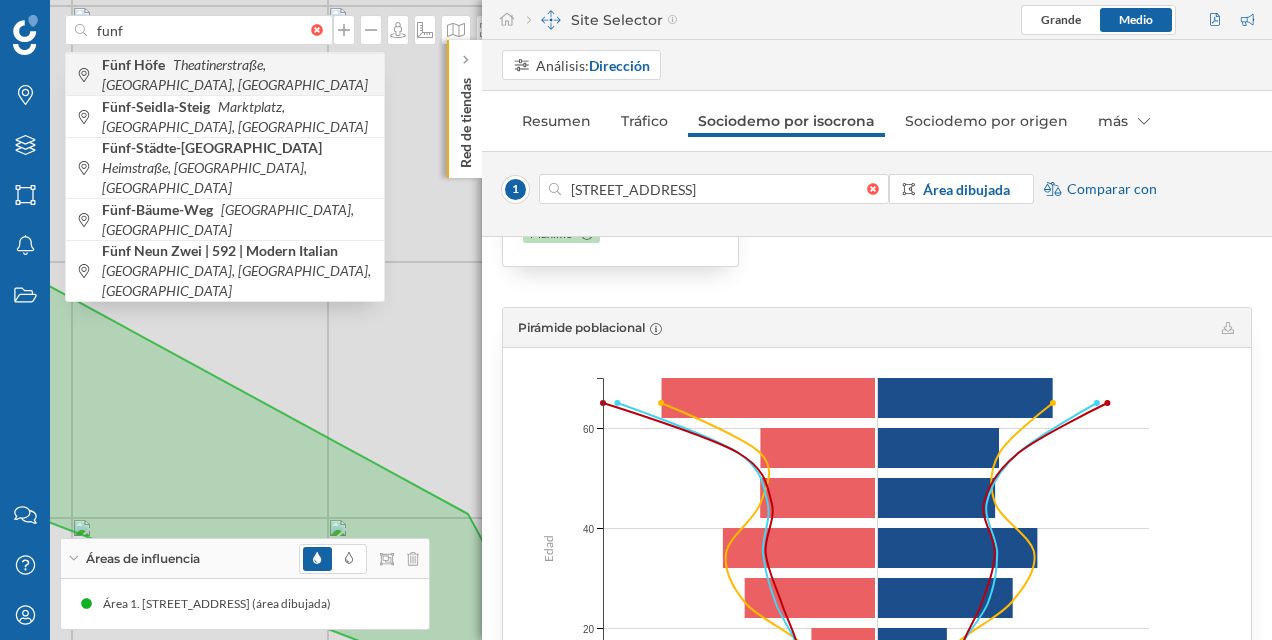 click on "Theatinerstraße, [GEOGRAPHIC_DATA], [GEOGRAPHIC_DATA]" at bounding box center (235, 74) 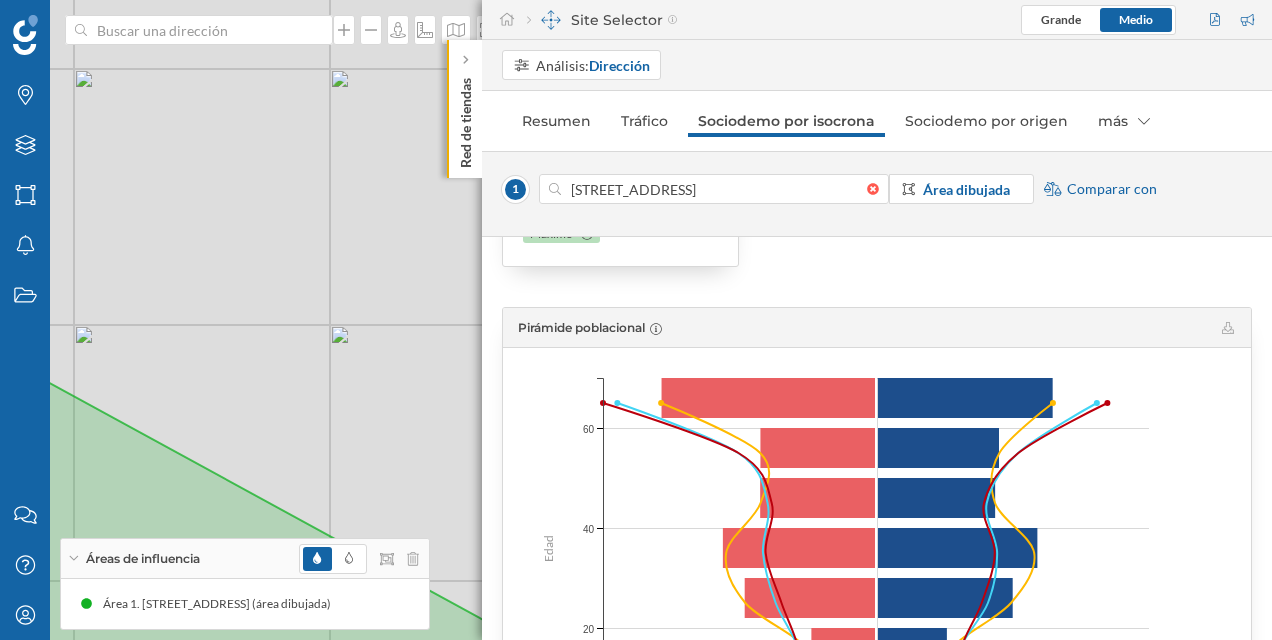 drag, startPoint x: 164, startPoint y: 220, endPoint x: 188, endPoint y: 256, distance: 43.266617 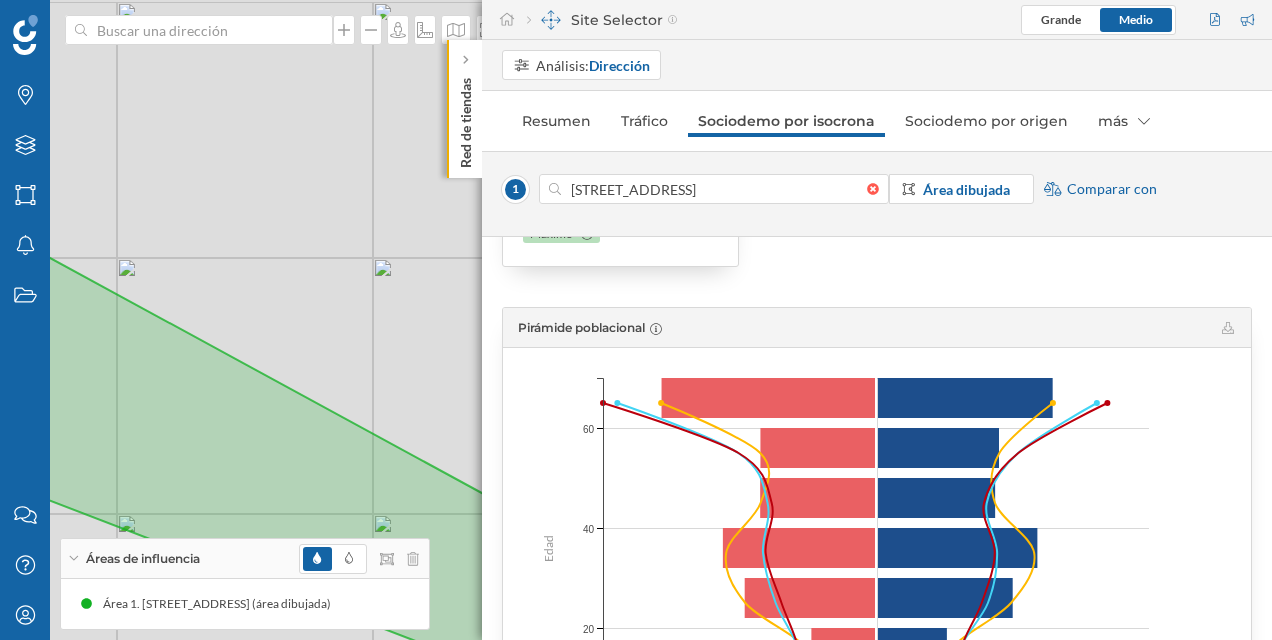 drag, startPoint x: 189, startPoint y: 256, endPoint x: 238, endPoint y: 308, distance: 71.44928 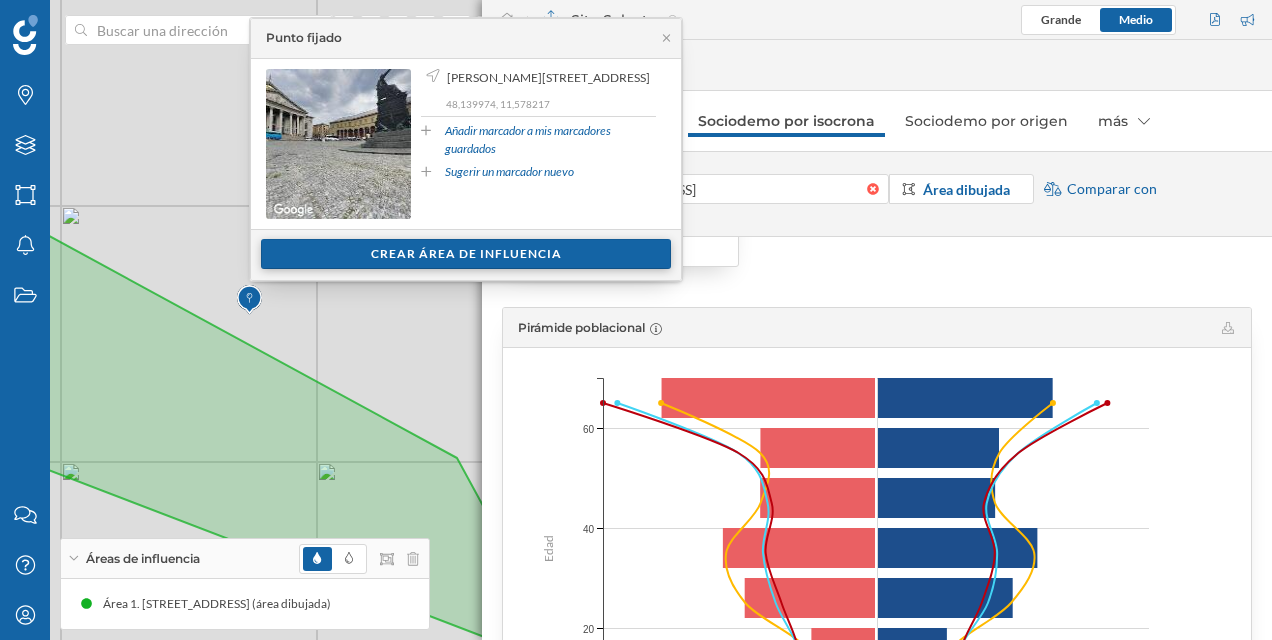 click on "Crear área de influencia" at bounding box center (466, 254) 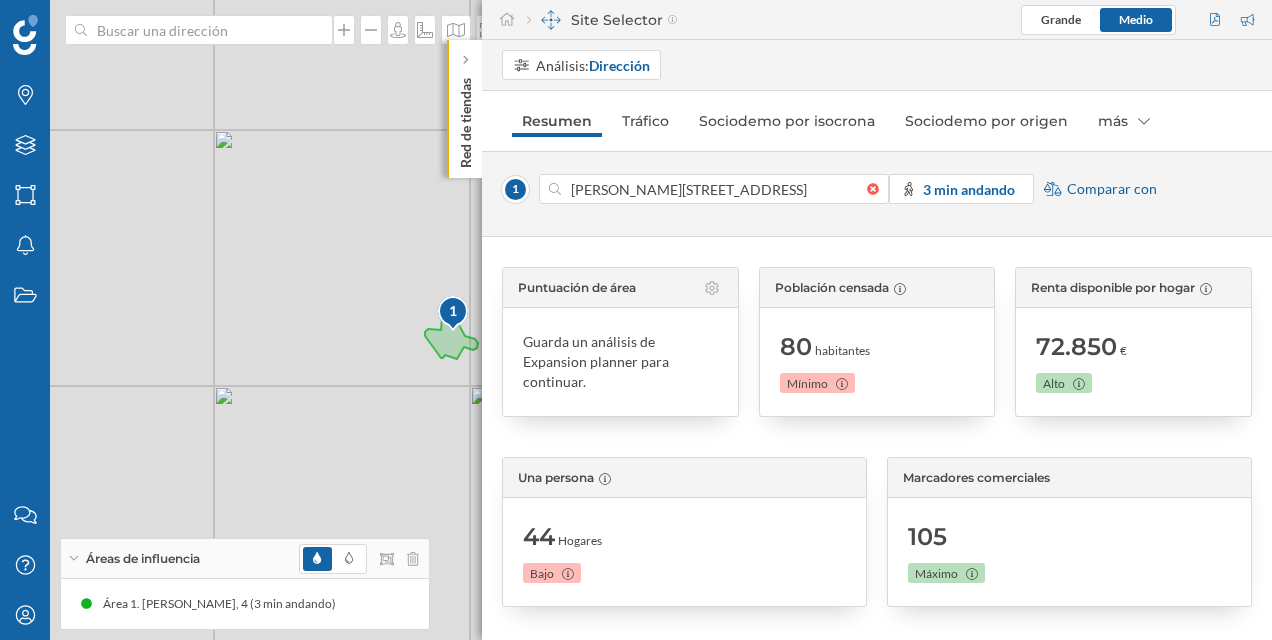 drag, startPoint x: 222, startPoint y: 256, endPoint x: 412, endPoint y: 277, distance: 191.157 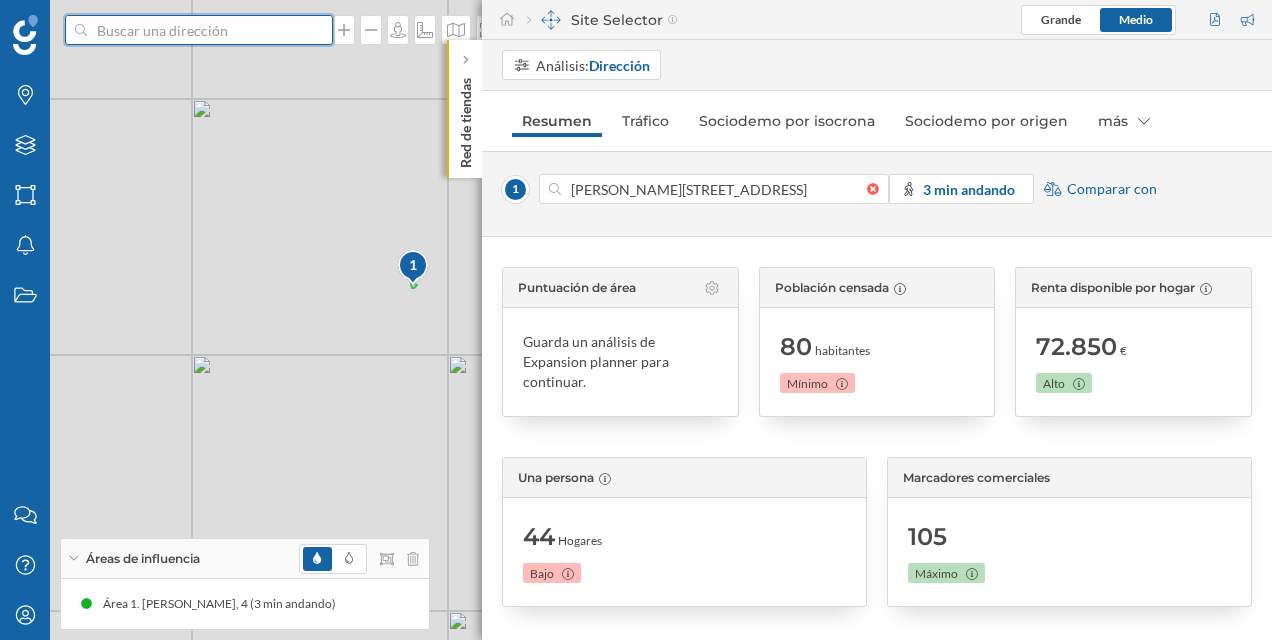 click at bounding box center [199, 30] 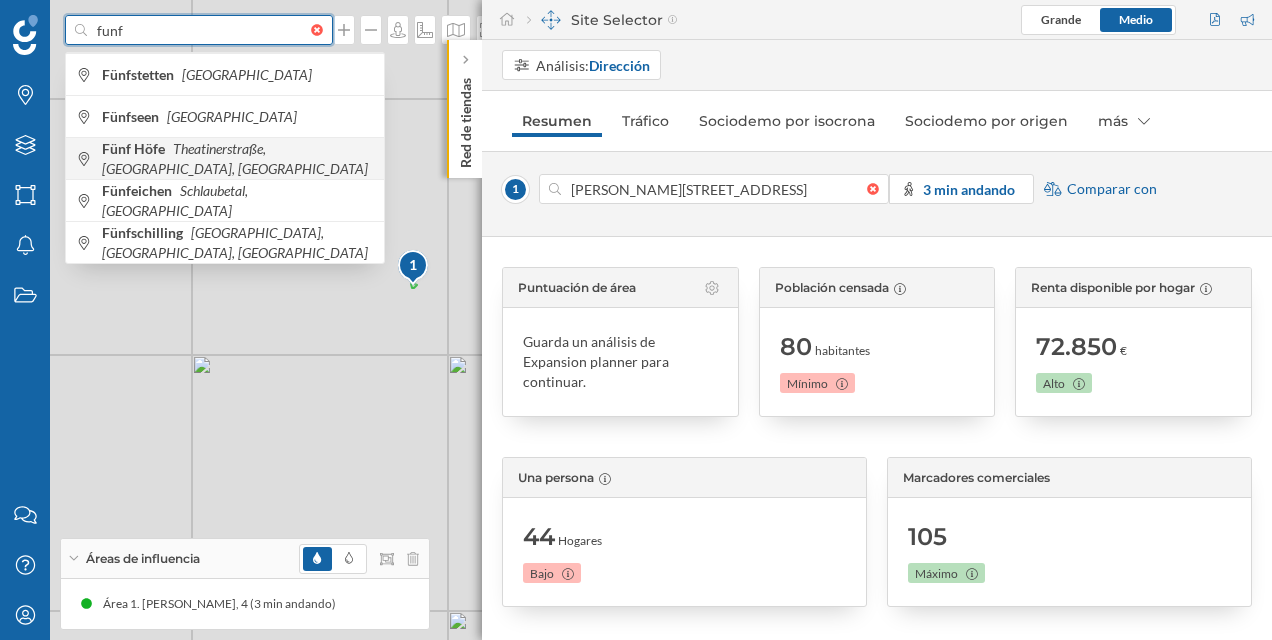 type on "funf" 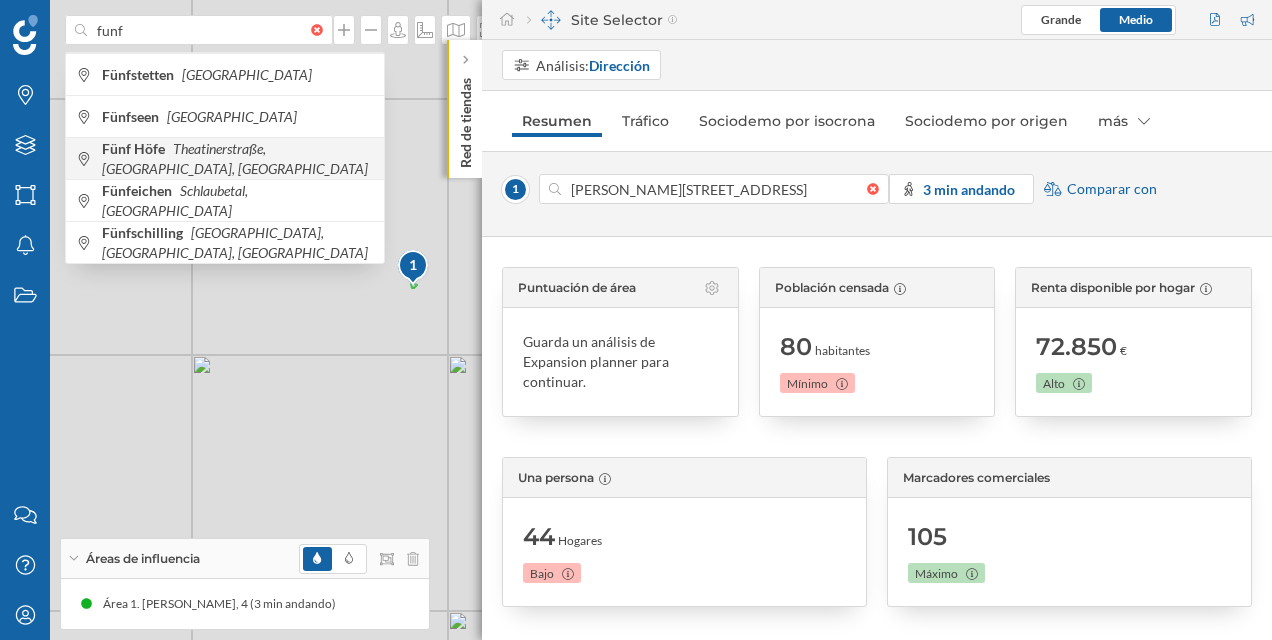 click on "Theatinerstraße, [GEOGRAPHIC_DATA], [GEOGRAPHIC_DATA]" at bounding box center [235, 158] 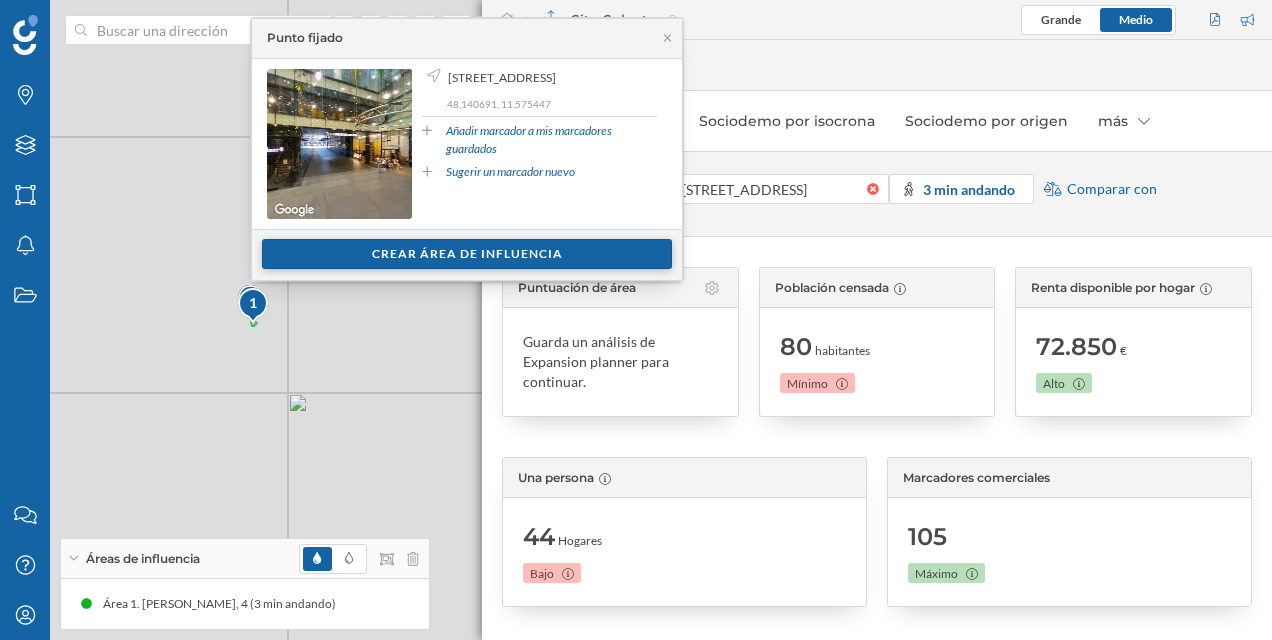 click on "Crear área de influencia" at bounding box center [467, 254] 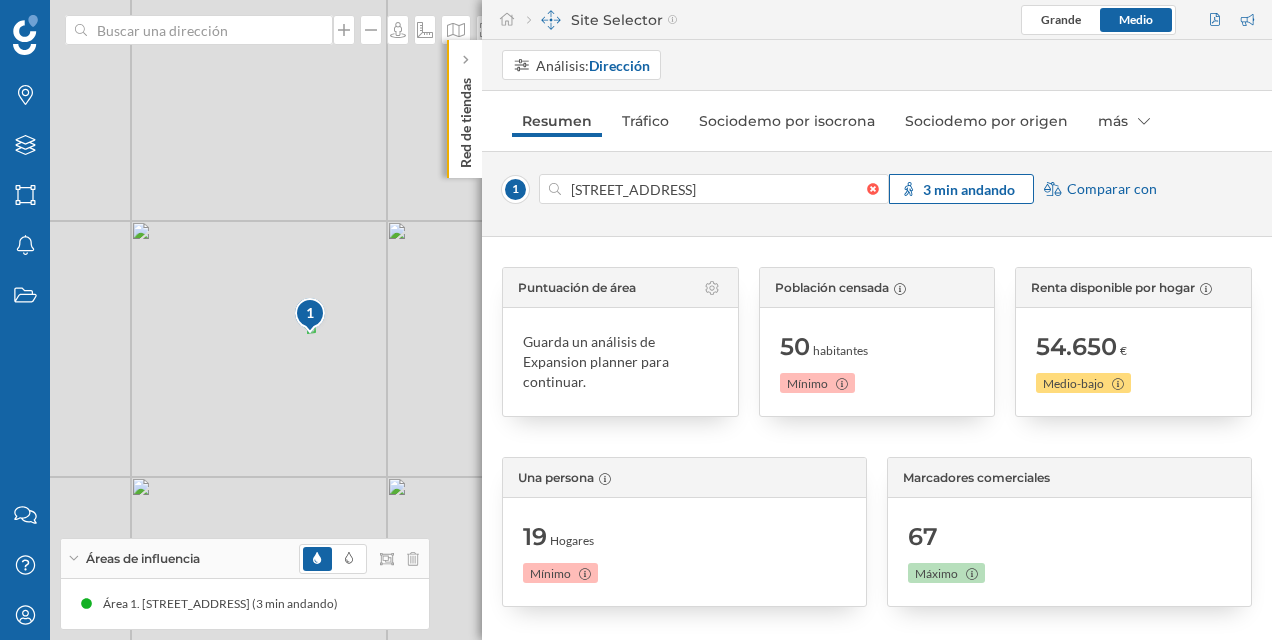 click on "3 min andando" at bounding box center (969, 189) 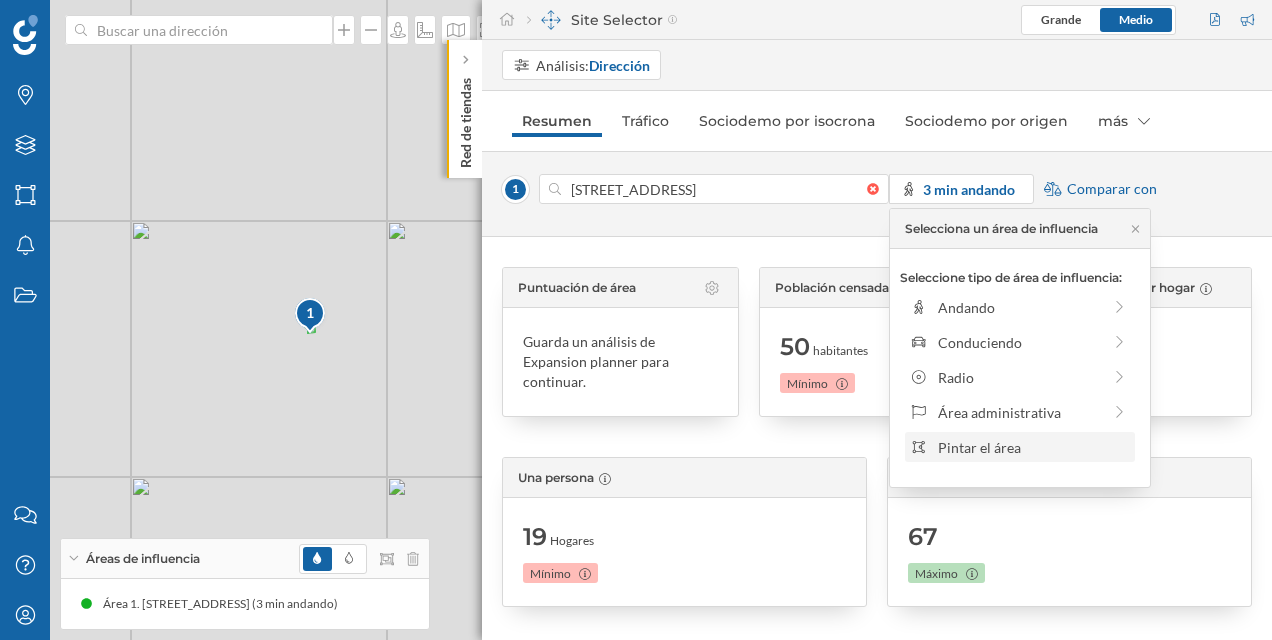 click on "Pintar el área" at bounding box center (1033, 447) 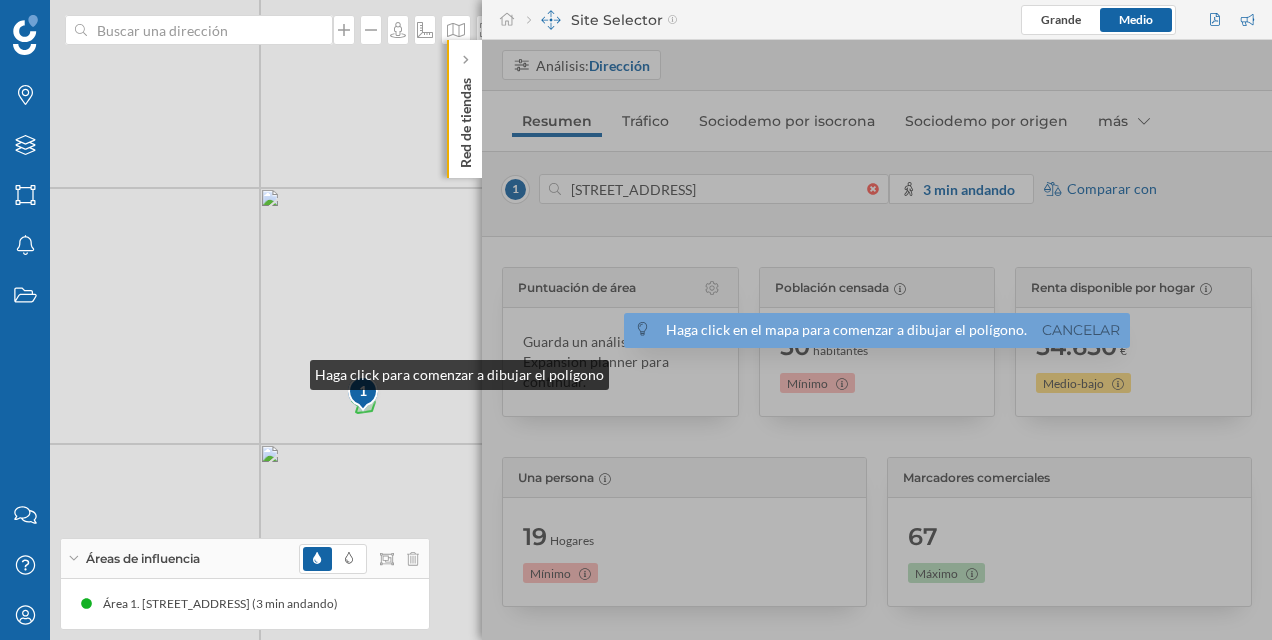drag, startPoint x: 346, startPoint y: 322, endPoint x: 280, endPoint y: 390, distance: 94.76286 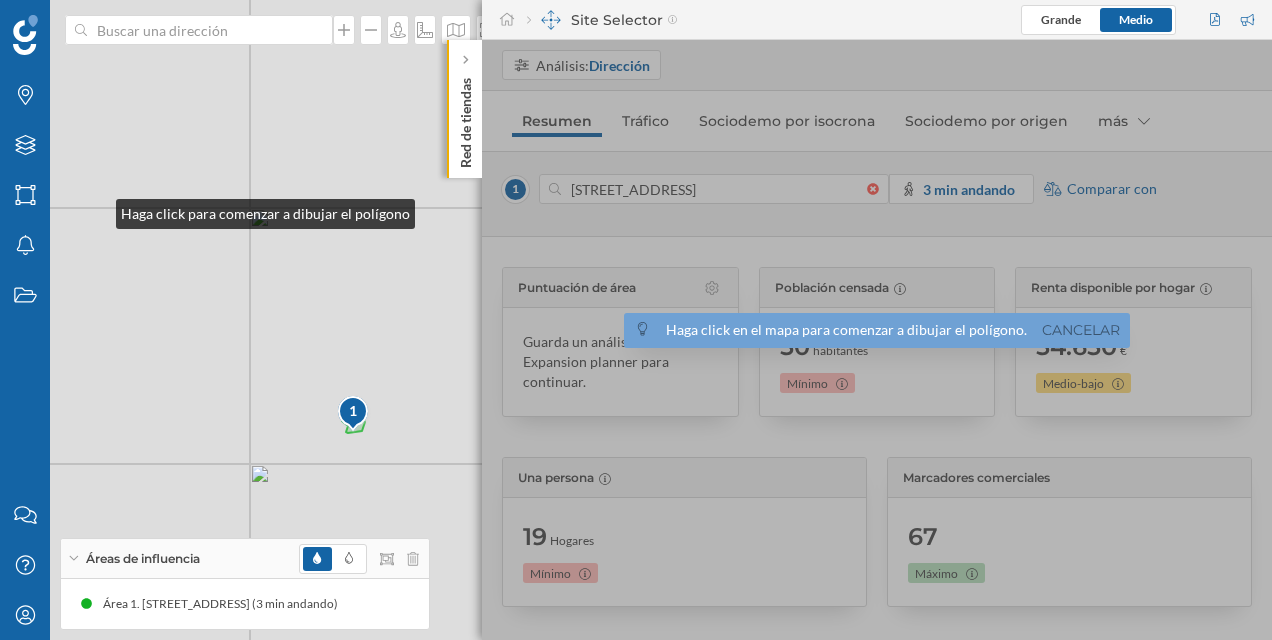 click on "1 ©  Mapbox  ©  OpenStreetMap   Improve this map" at bounding box center (636, 320) 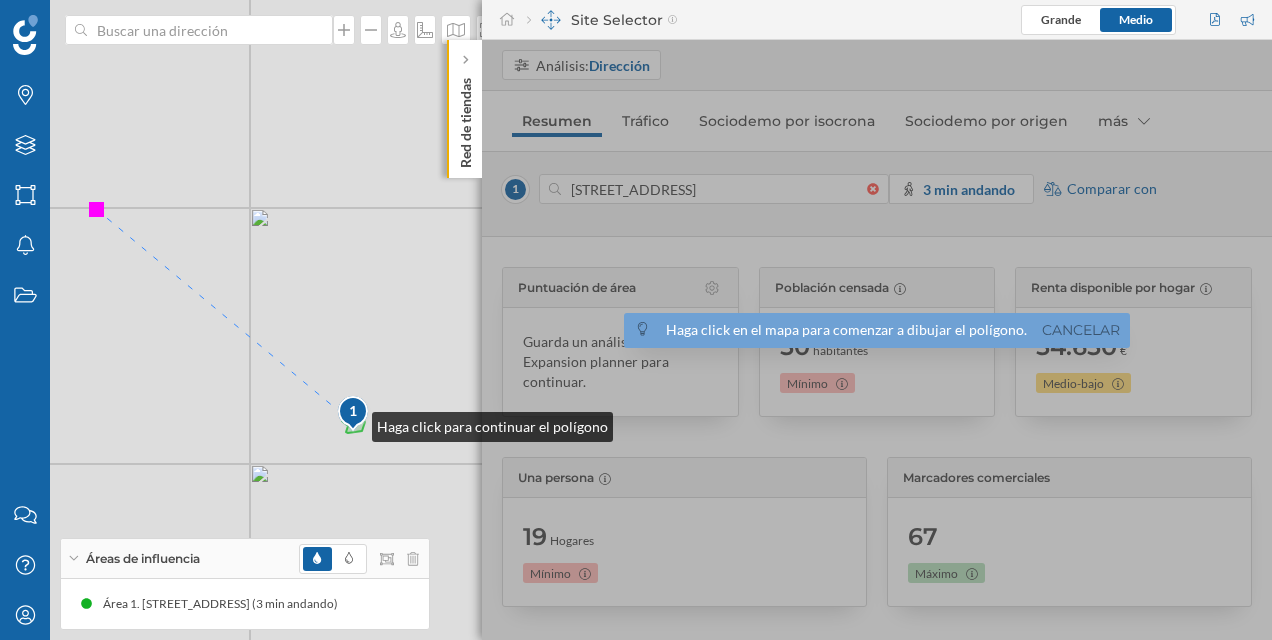 click at bounding box center [354, 414] 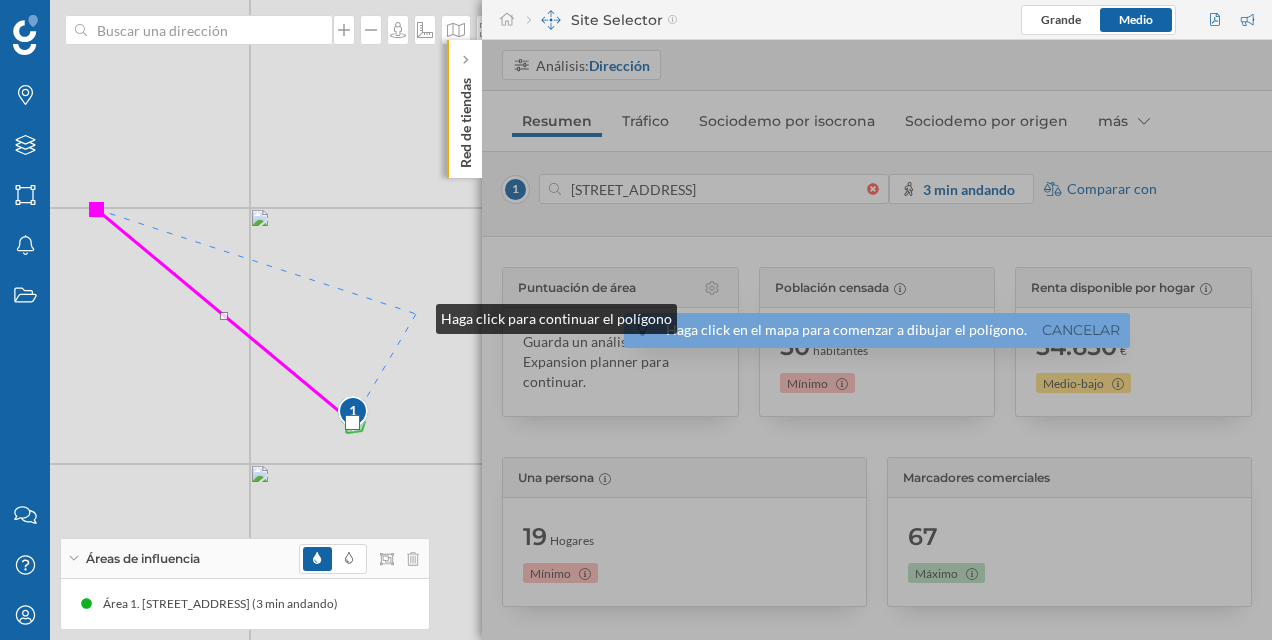 click on "1 ©  Mapbox  ©  OpenStreetMap   Improve this map" at bounding box center [636, 320] 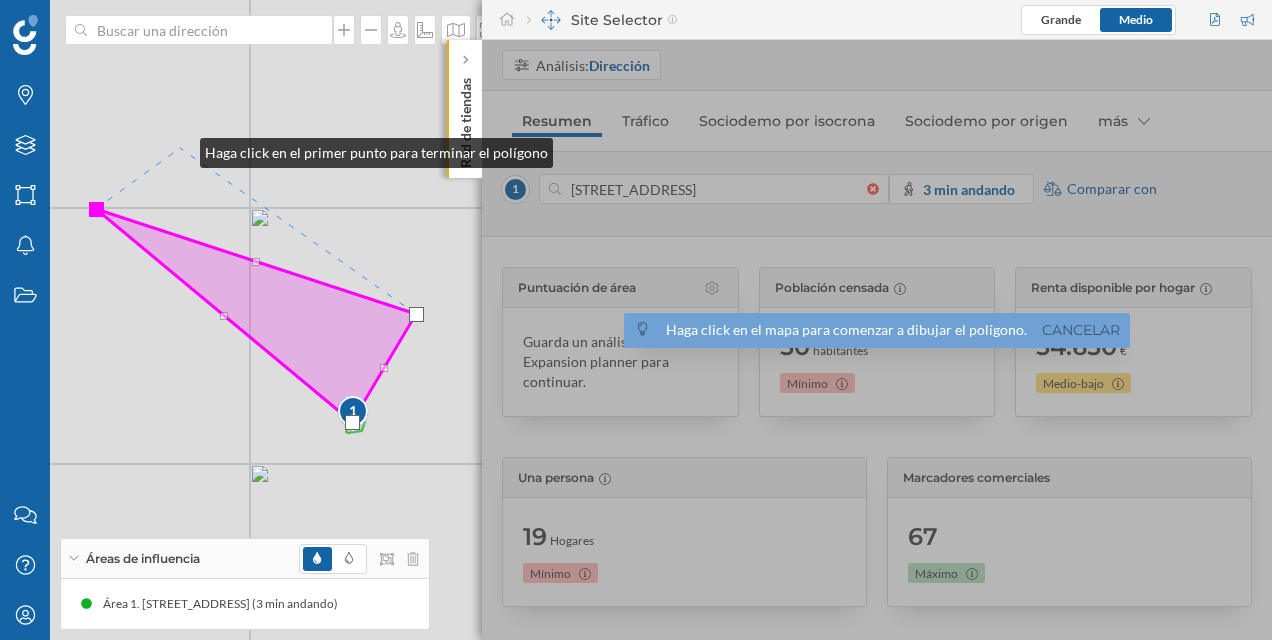 click on "1 ©  Mapbox  ©  OpenStreetMap   Improve this map" at bounding box center (636, 320) 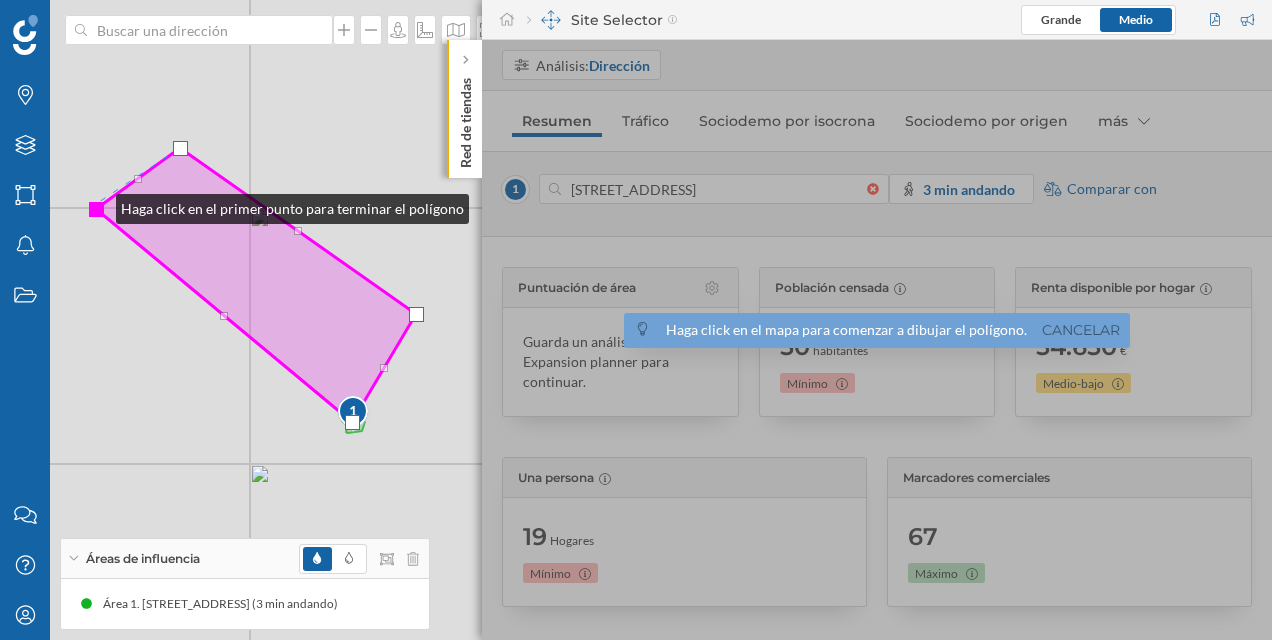 click at bounding box center (96, 209) 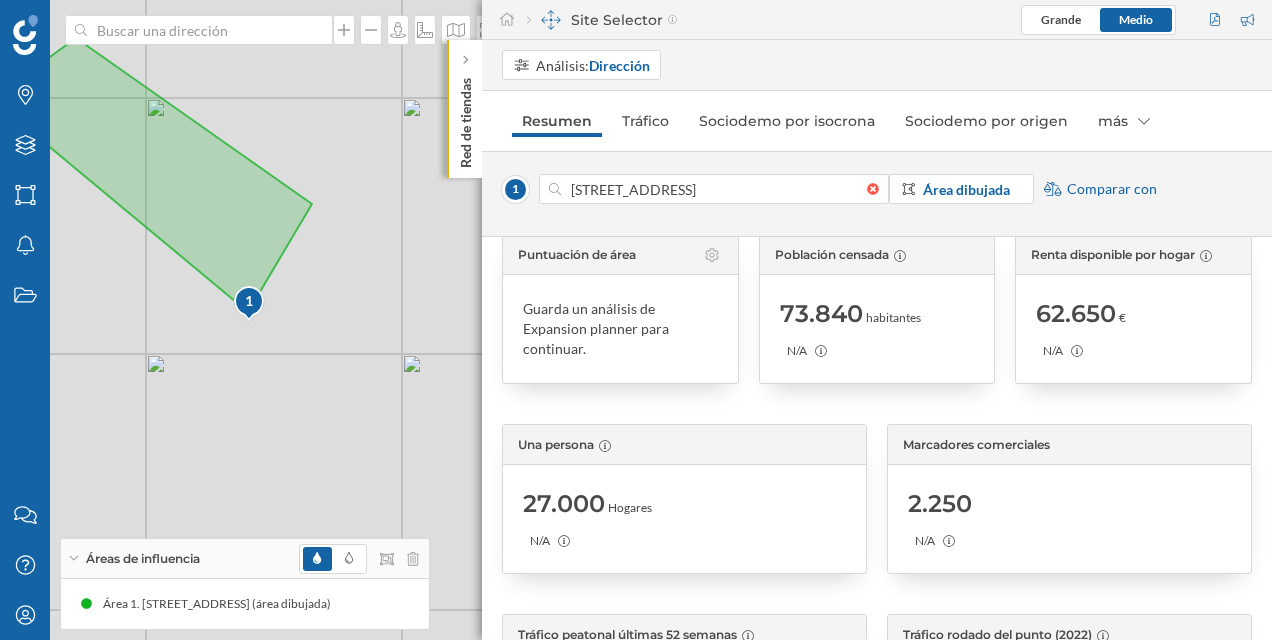 scroll, scrollTop: 0, scrollLeft: 0, axis: both 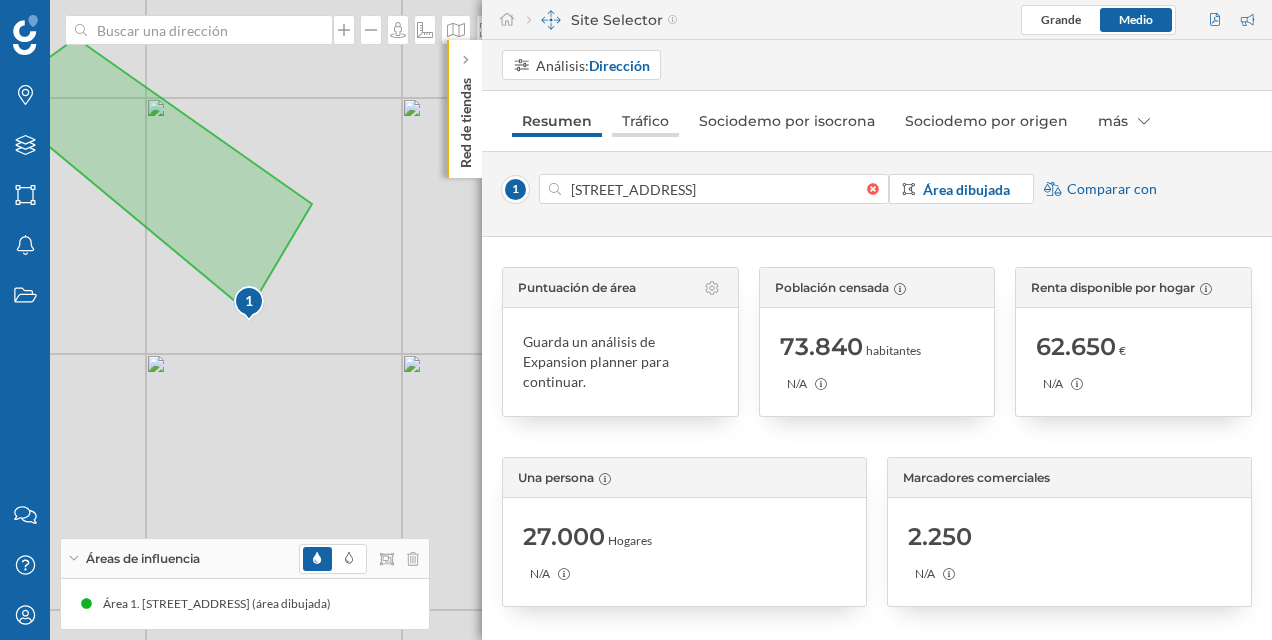 click on "Tráfico" at bounding box center [645, 121] 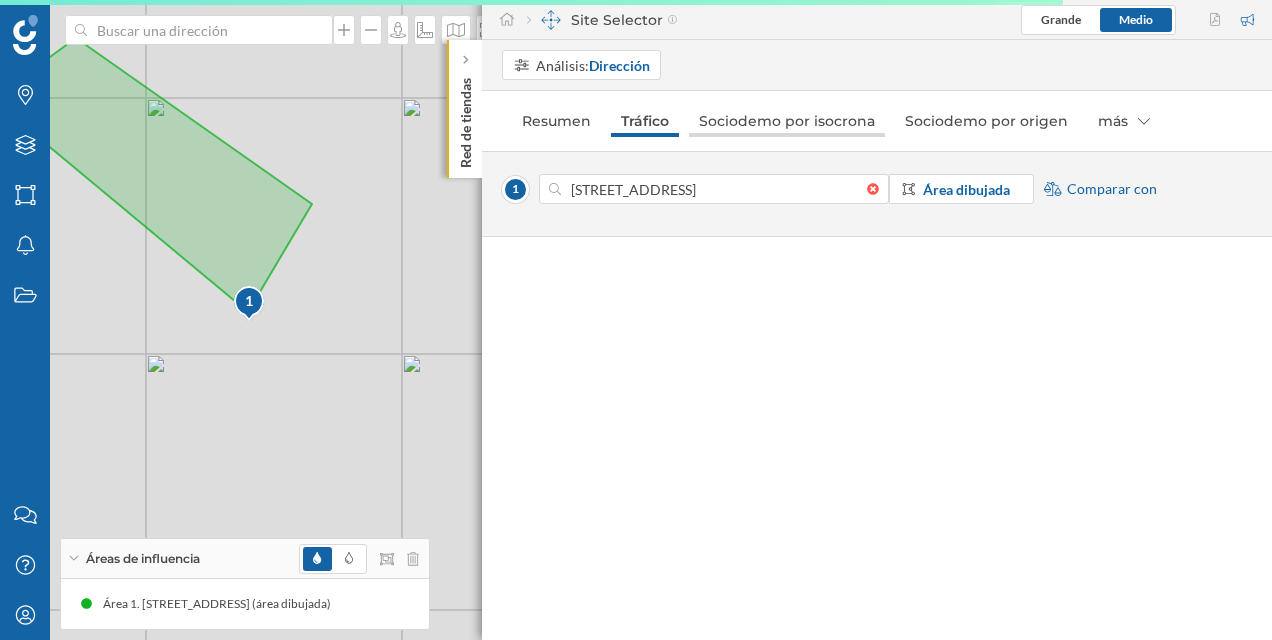 click on "Sociodemo por isocrona" at bounding box center (787, 121) 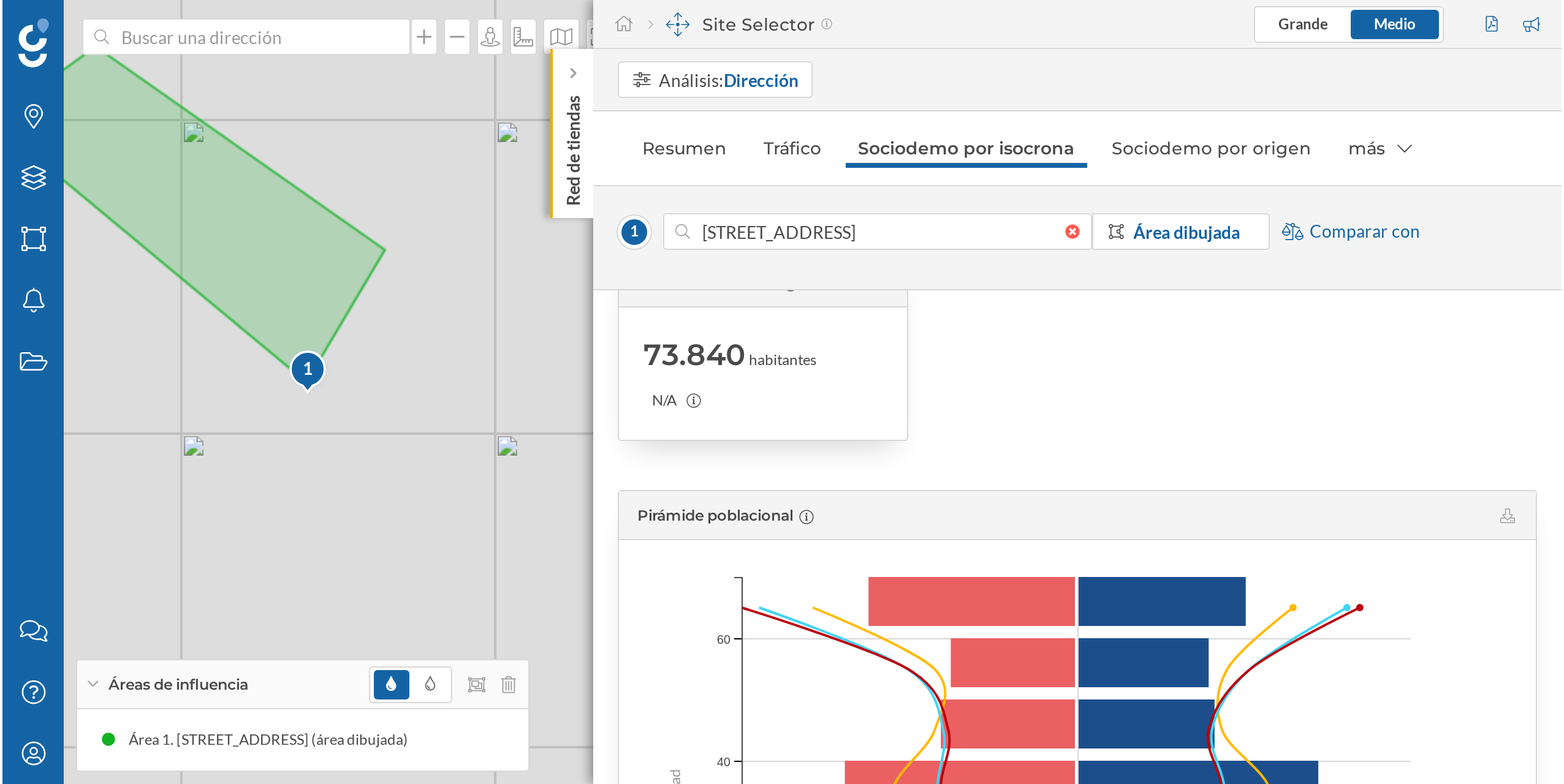 scroll, scrollTop: 61, scrollLeft: 0, axis: vertical 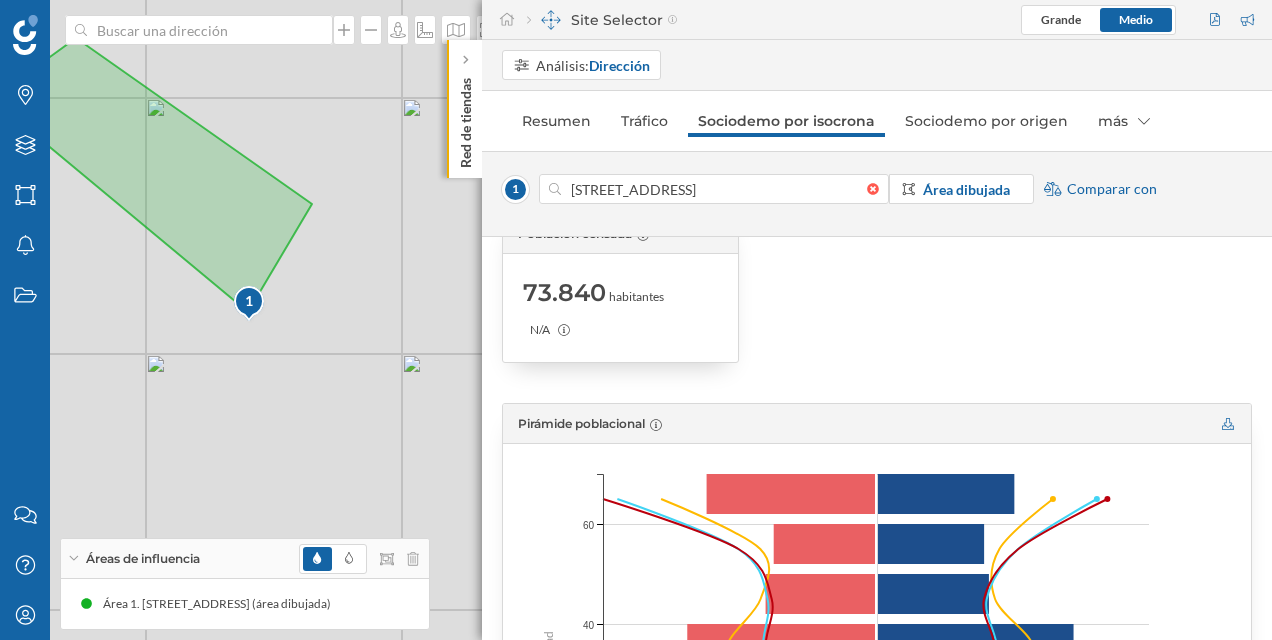 click 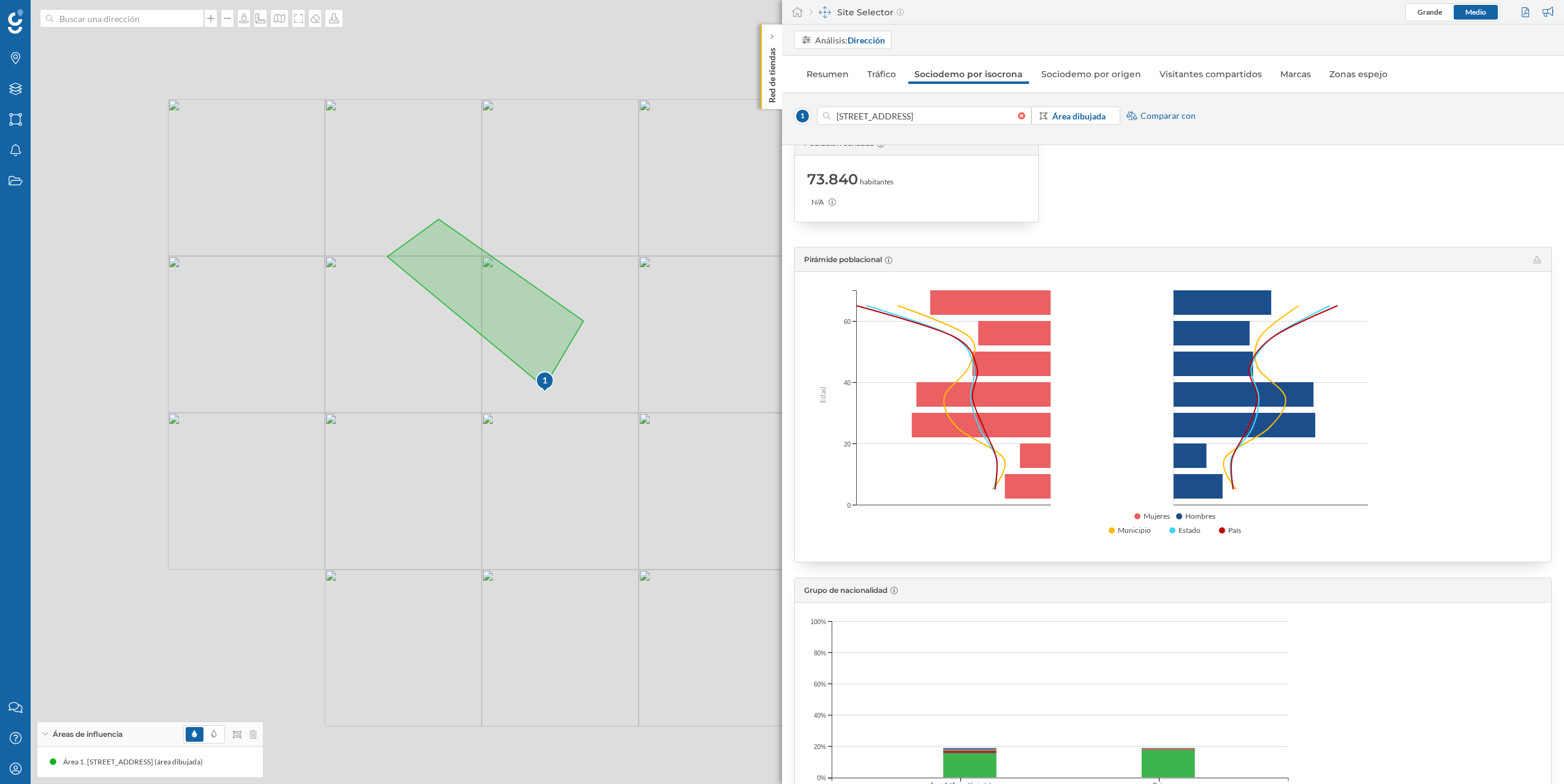 scroll, scrollTop: 61, scrollLeft: 0, axis: vertical 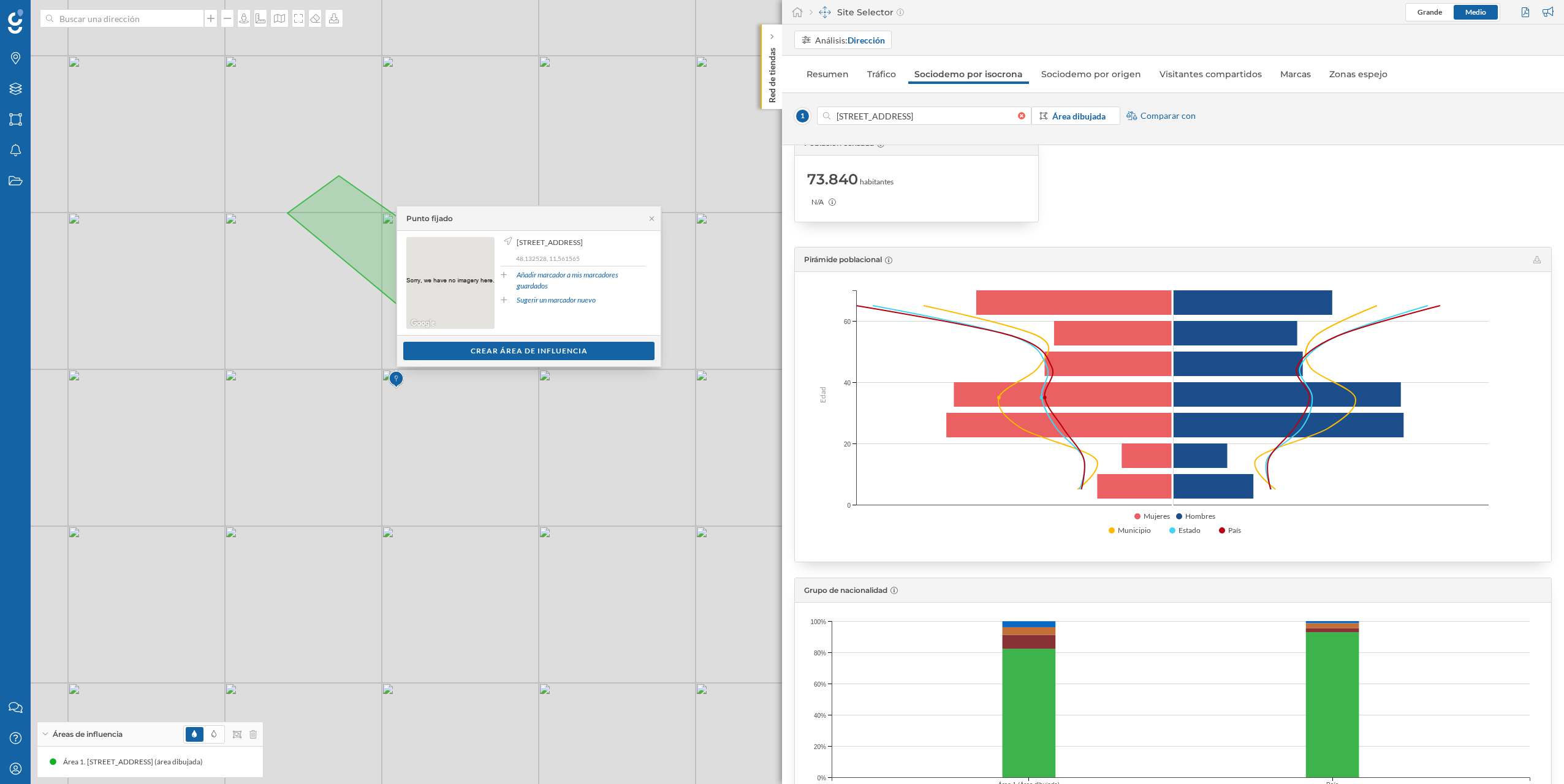 click on "1 ©  Mapbox  ©  OpenStreetMap   Improve this map" at bounding box center (782, 392) 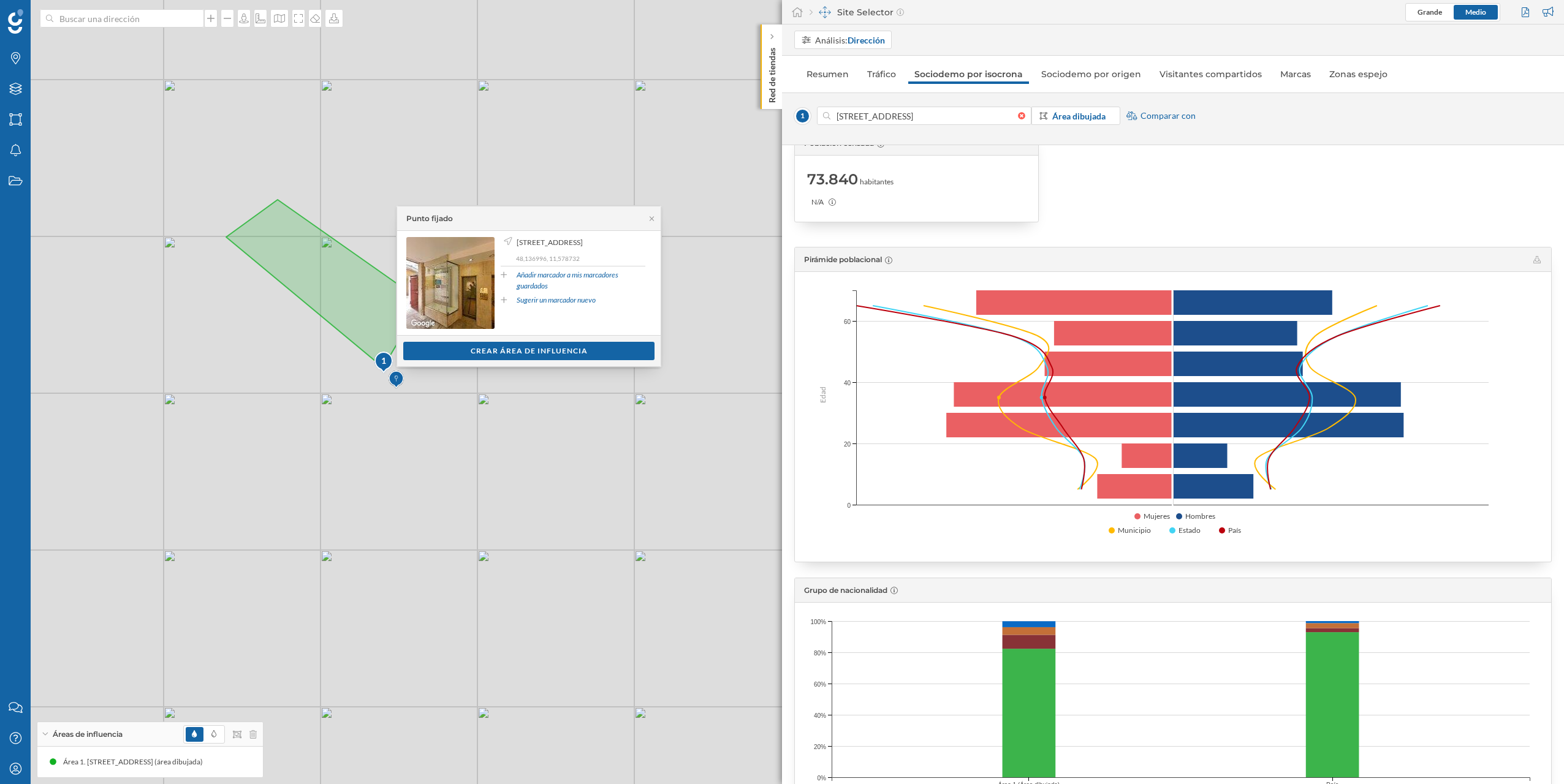 click on "Crear área de influencia" at bounding box center (529, 351) 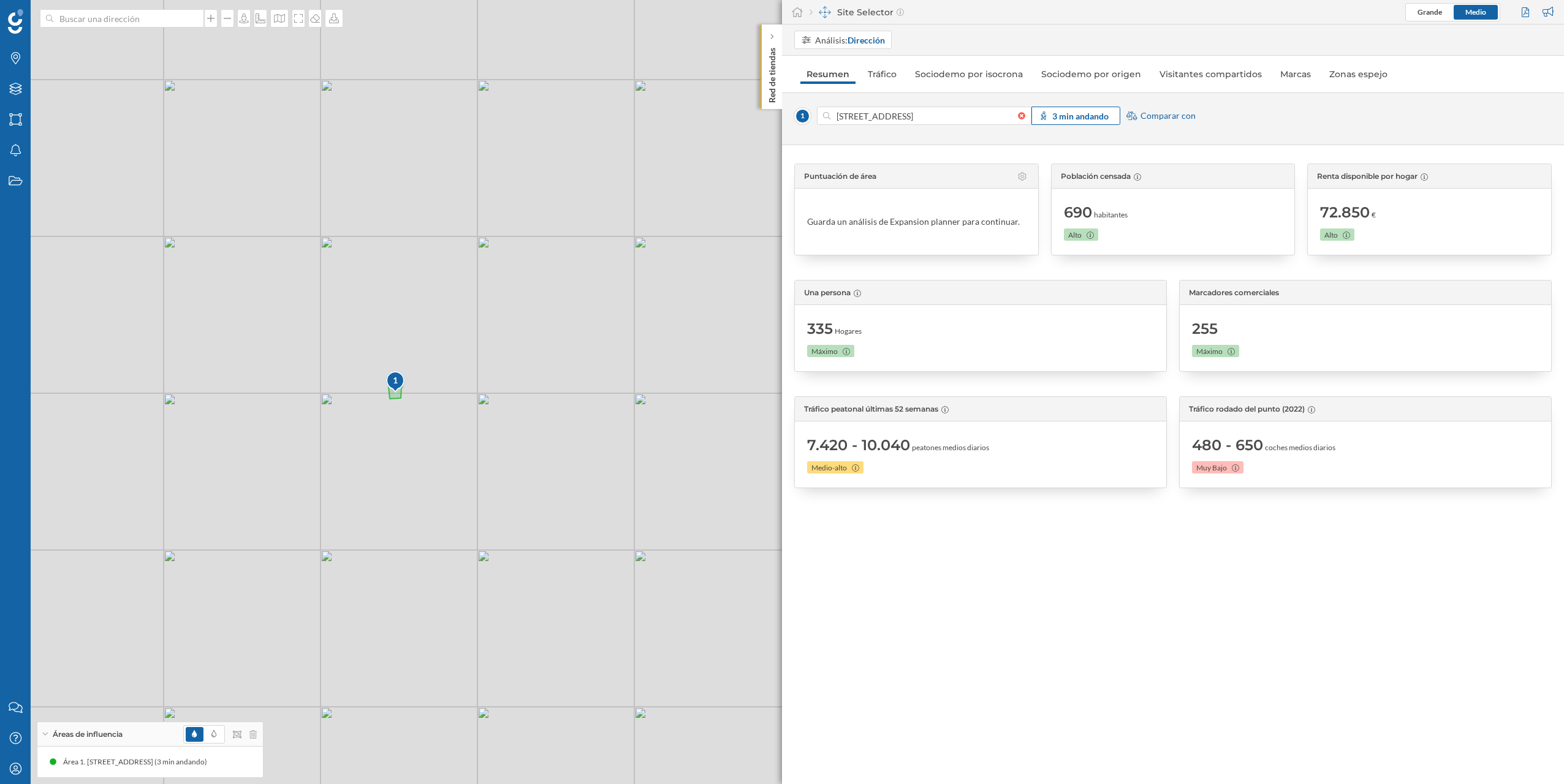 click on "3 min andando" at bounding box center [1080, 116] 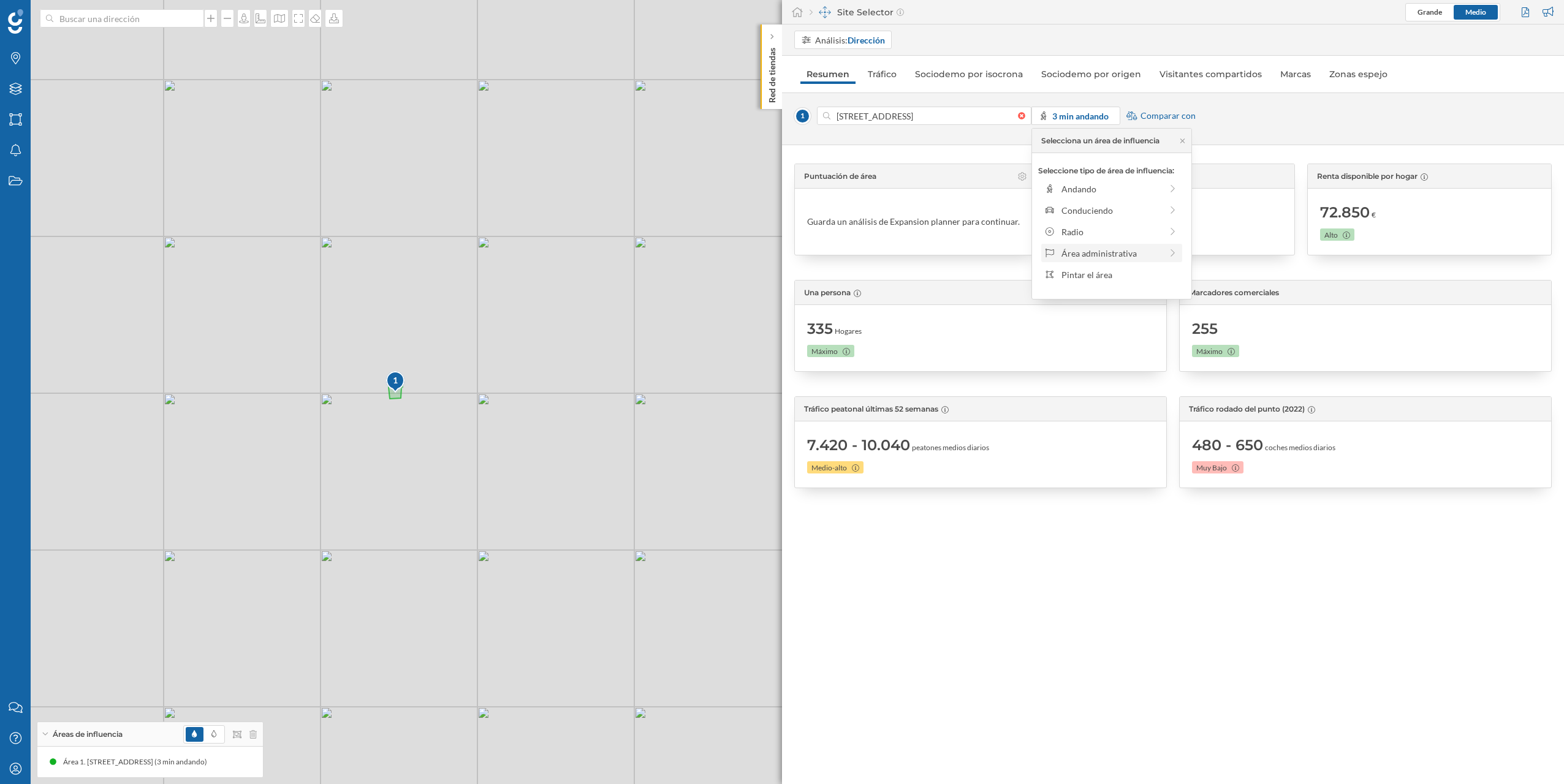 click on "Área administrativa" at bounding box center [1111, 253] 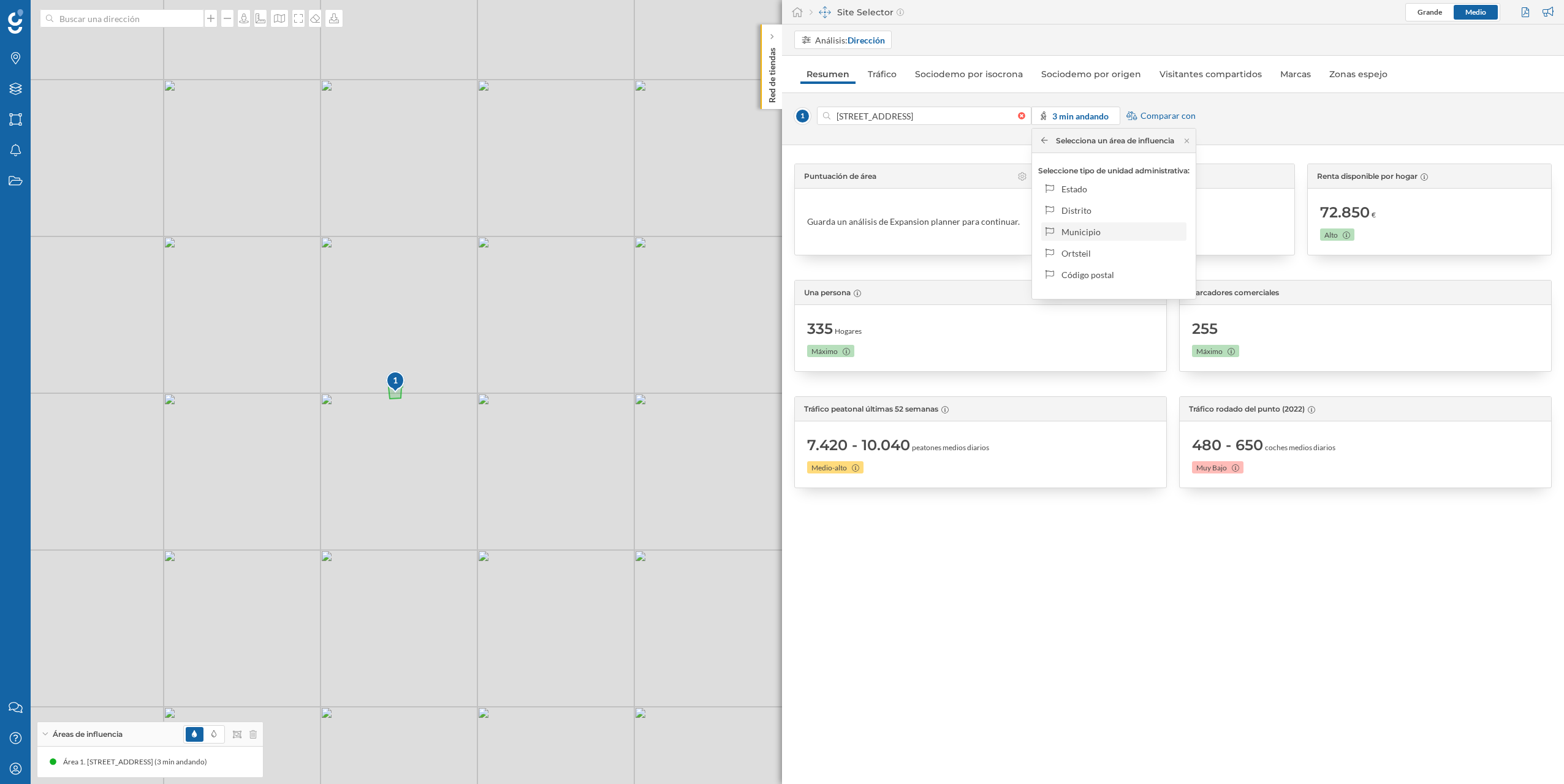 click on "Municipio" at bounding box center [1122, 232] 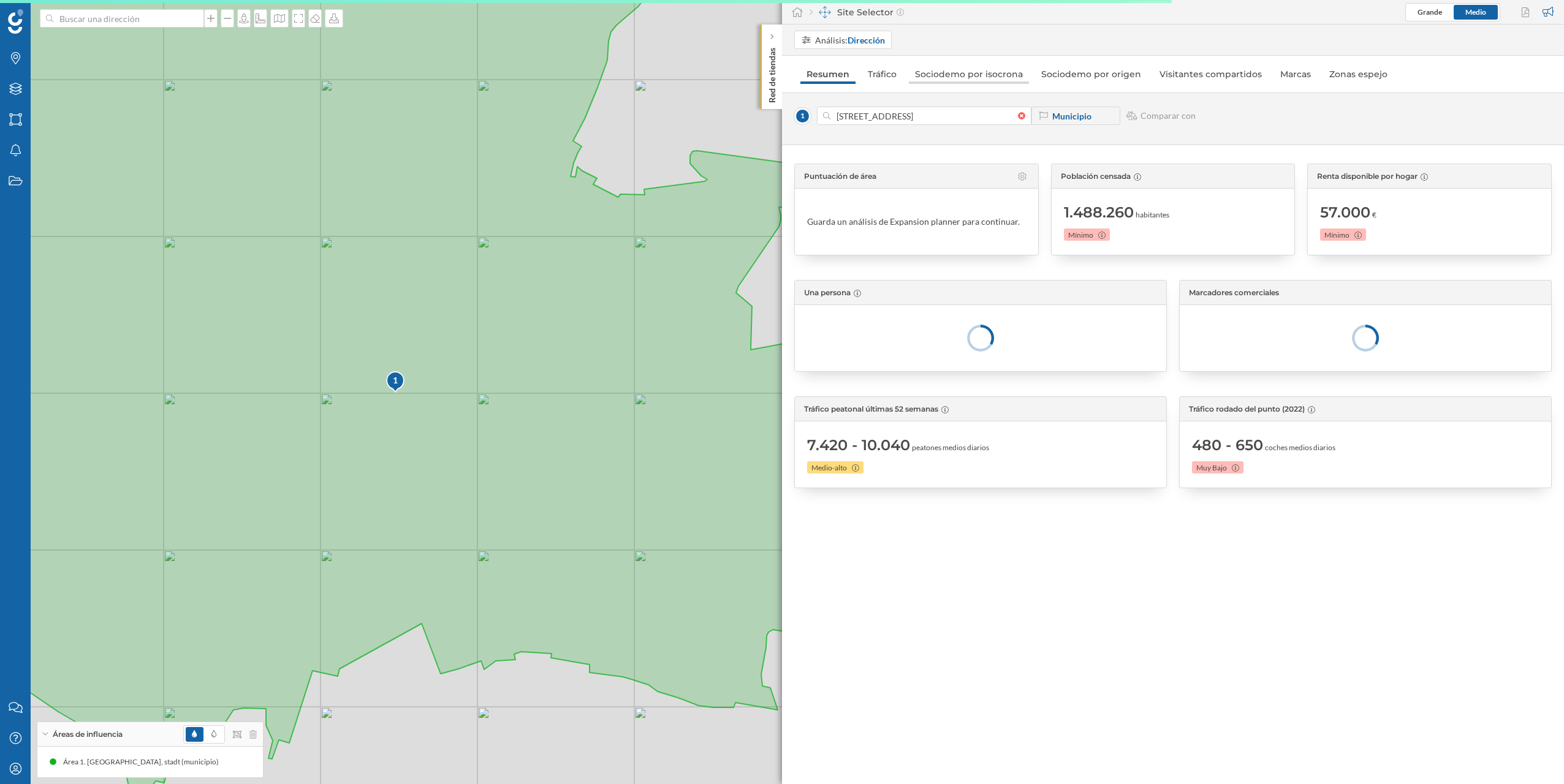 click on "Sociodemo por isocrona" at bounding box center (969, 74) 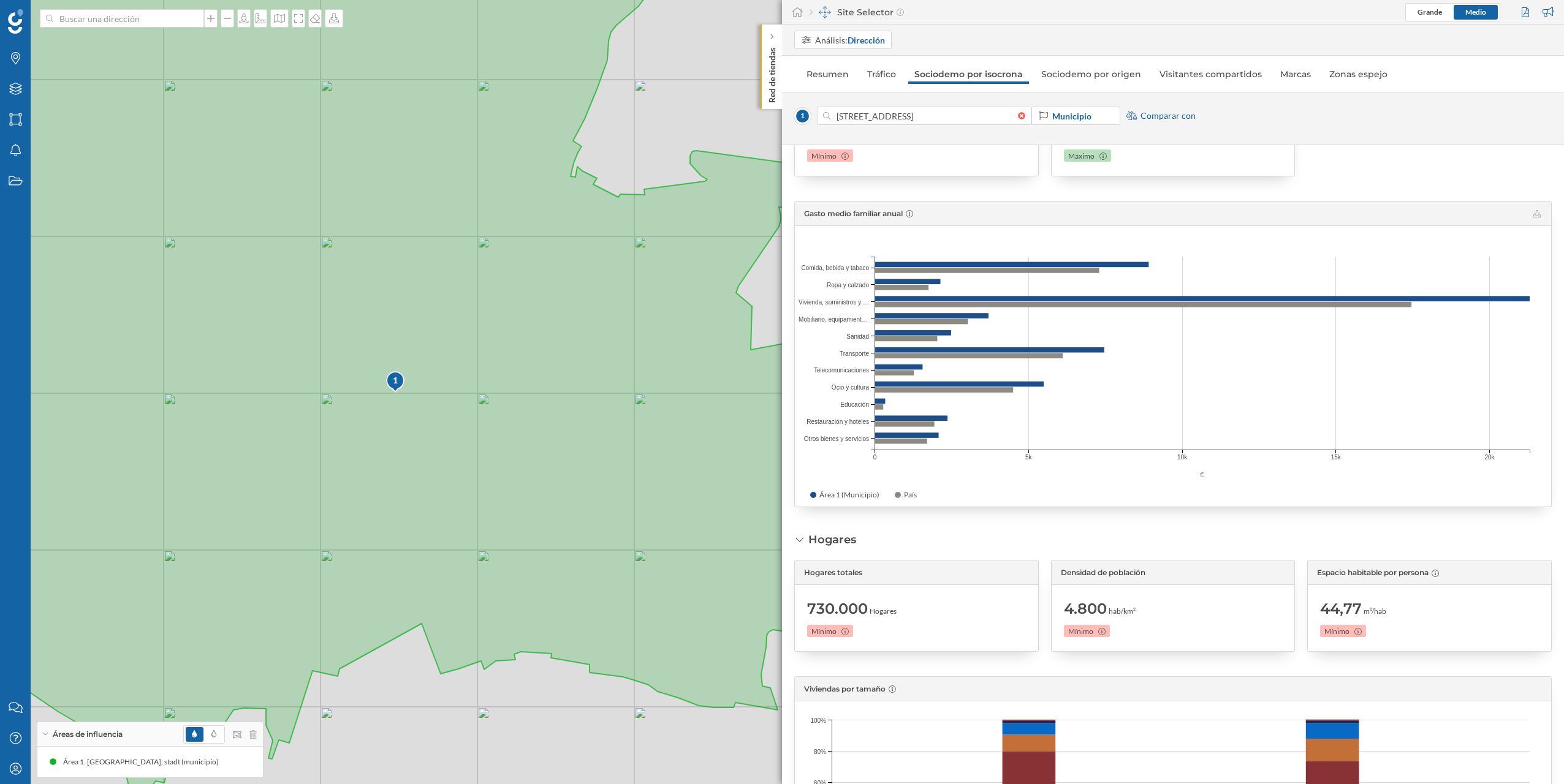 scroll, scrollTop: 858, scrollLeft: 0, axis: vertical 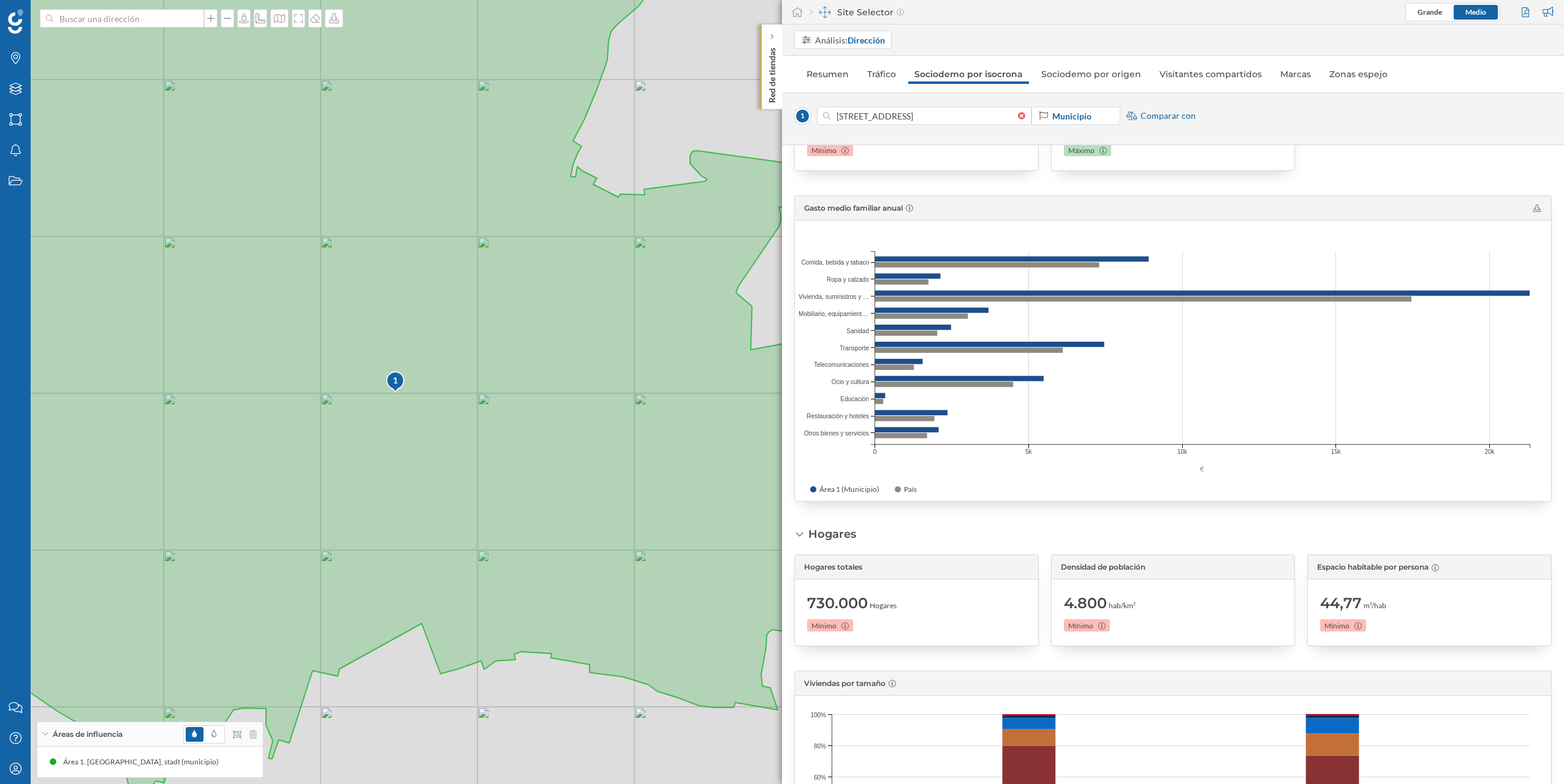 click 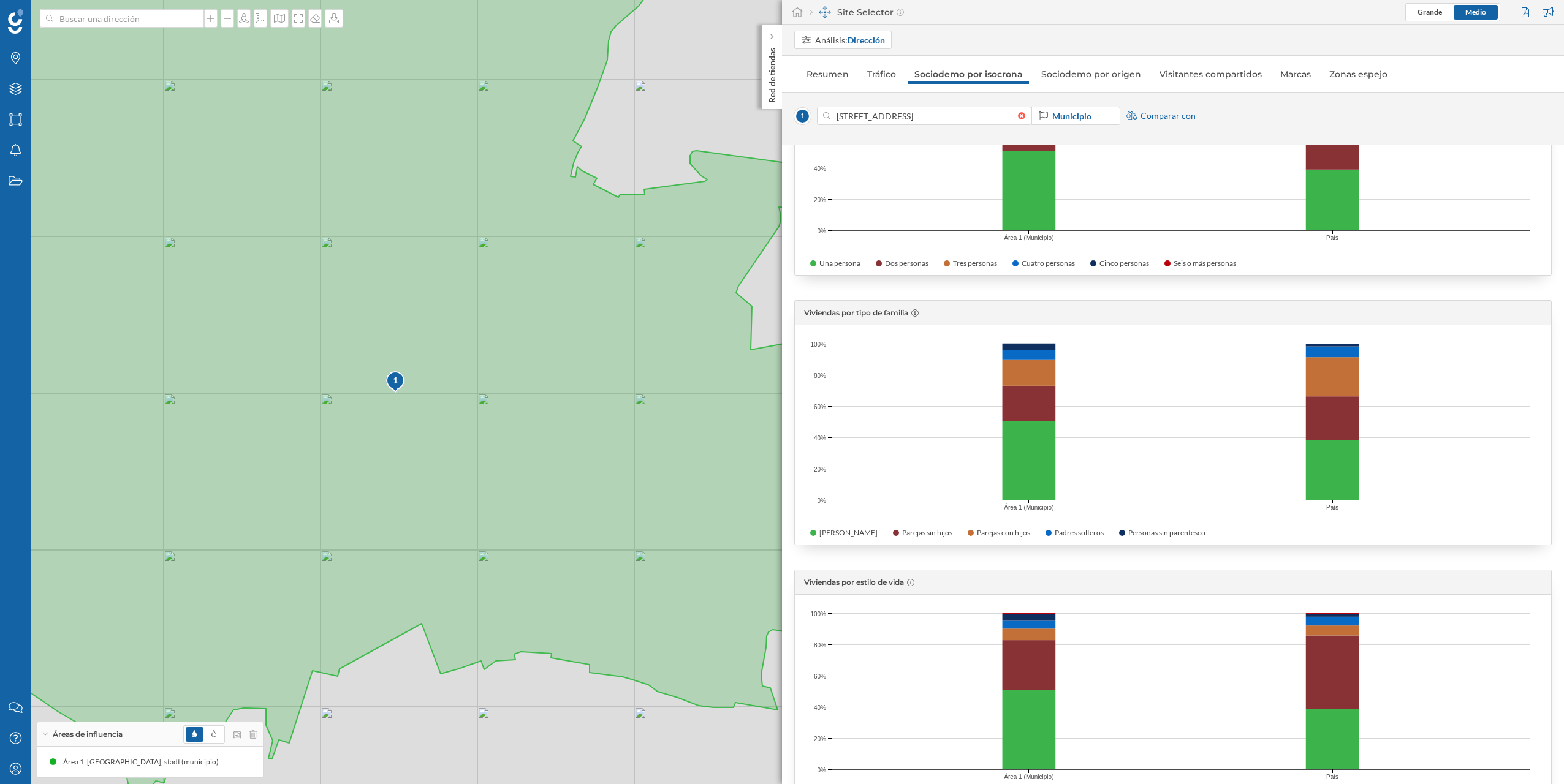scroll, scrollTop: 1553, scrollLeft: 0, axis: vertical 